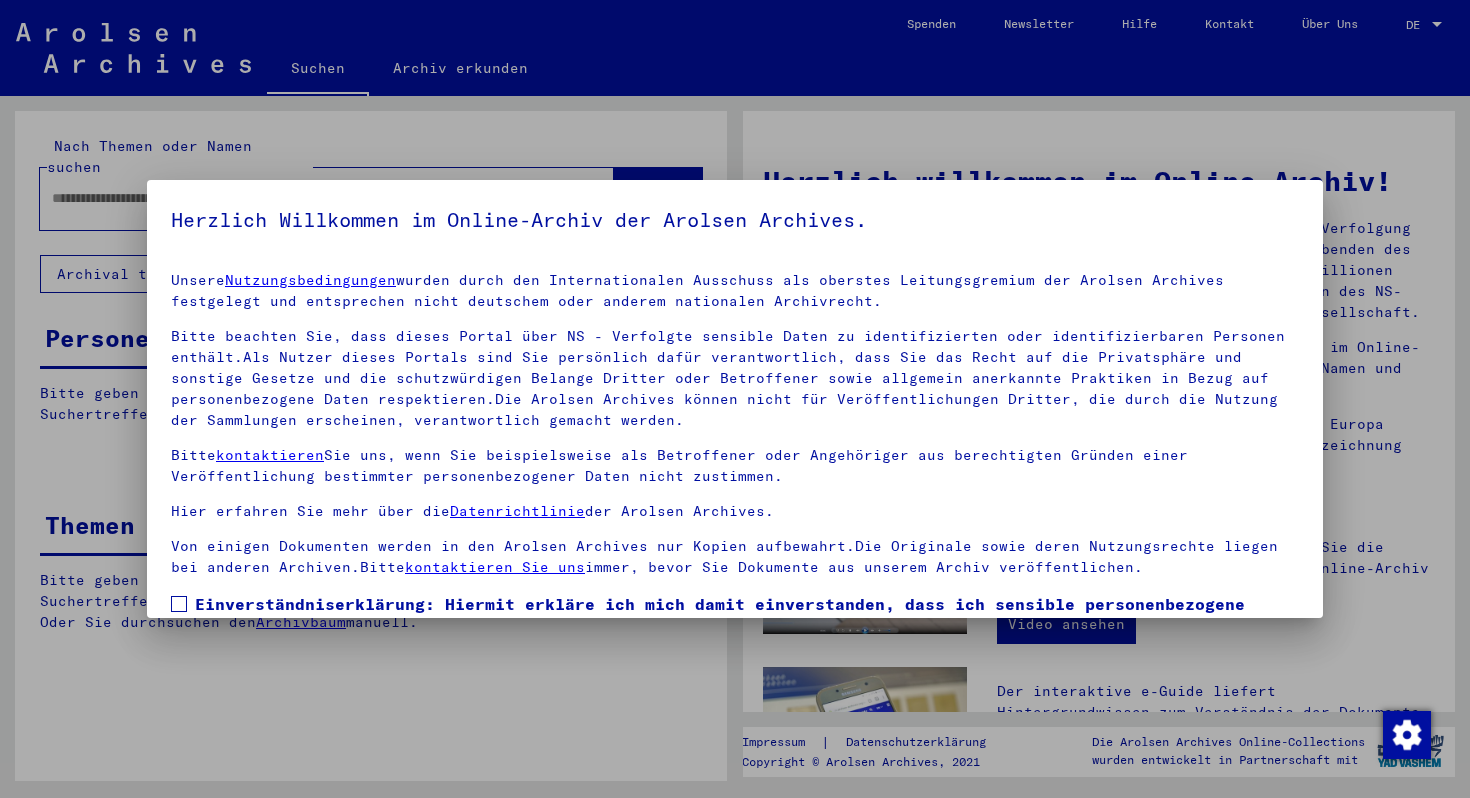 scroll, scrollTop: 0, scrollLeft: 0, axis: both 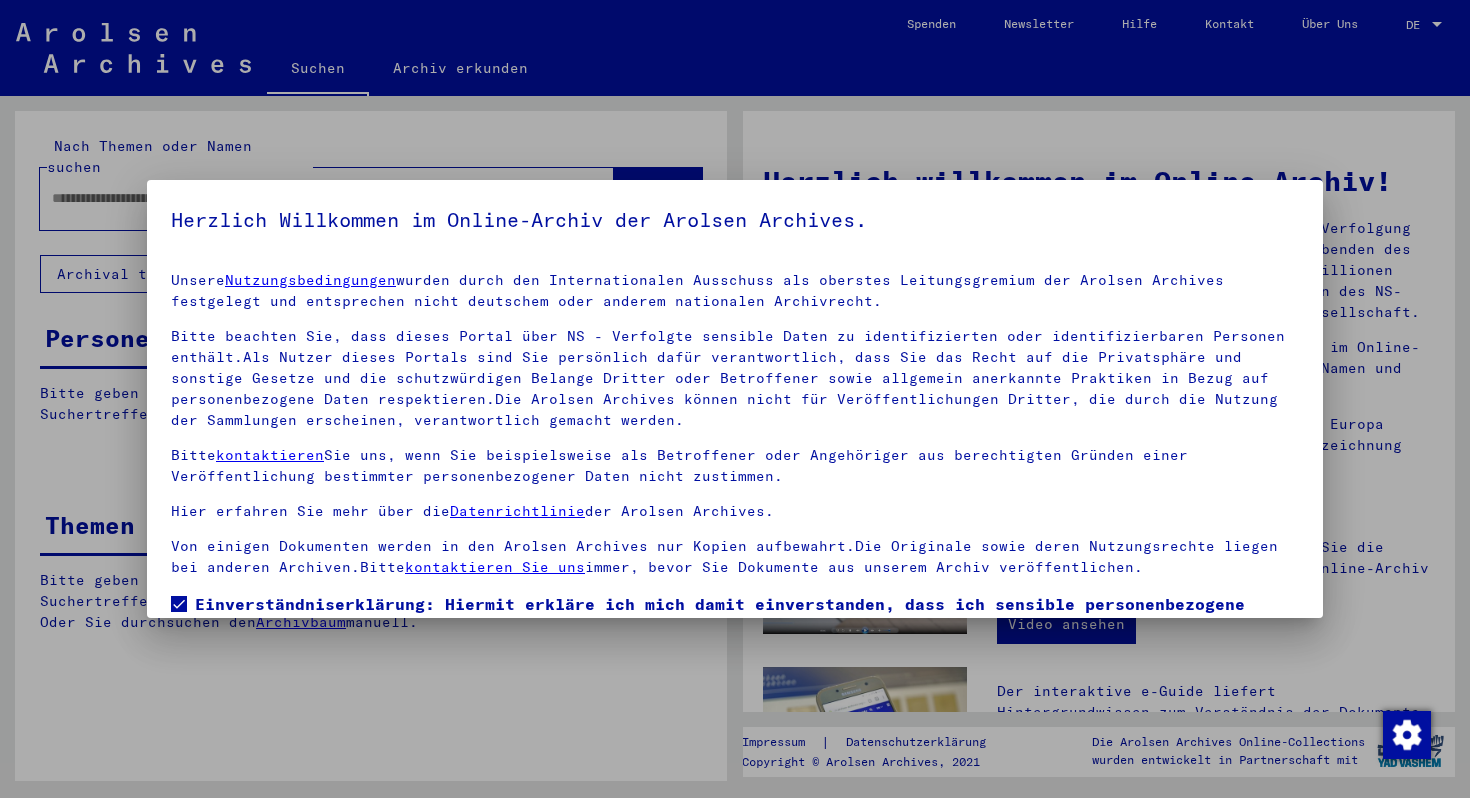 click on "Einverständniserklärung: Hiermit erkläre ich mich damit einverstanden, dass ich sensible personenbezogene Daten ausschließlich für wissenschaftliche Zwecke und in Übereinstimmung mit den geltenden nationalen Gesetzen und Bestimmungen nutze. Mir ist bewusst, dass ein Verstoß gegen diese Gesetze und/oder Bestimmungen strafrechtliche Konsequenzen nach sich ziehen kann." at bounding box center [747, 640] 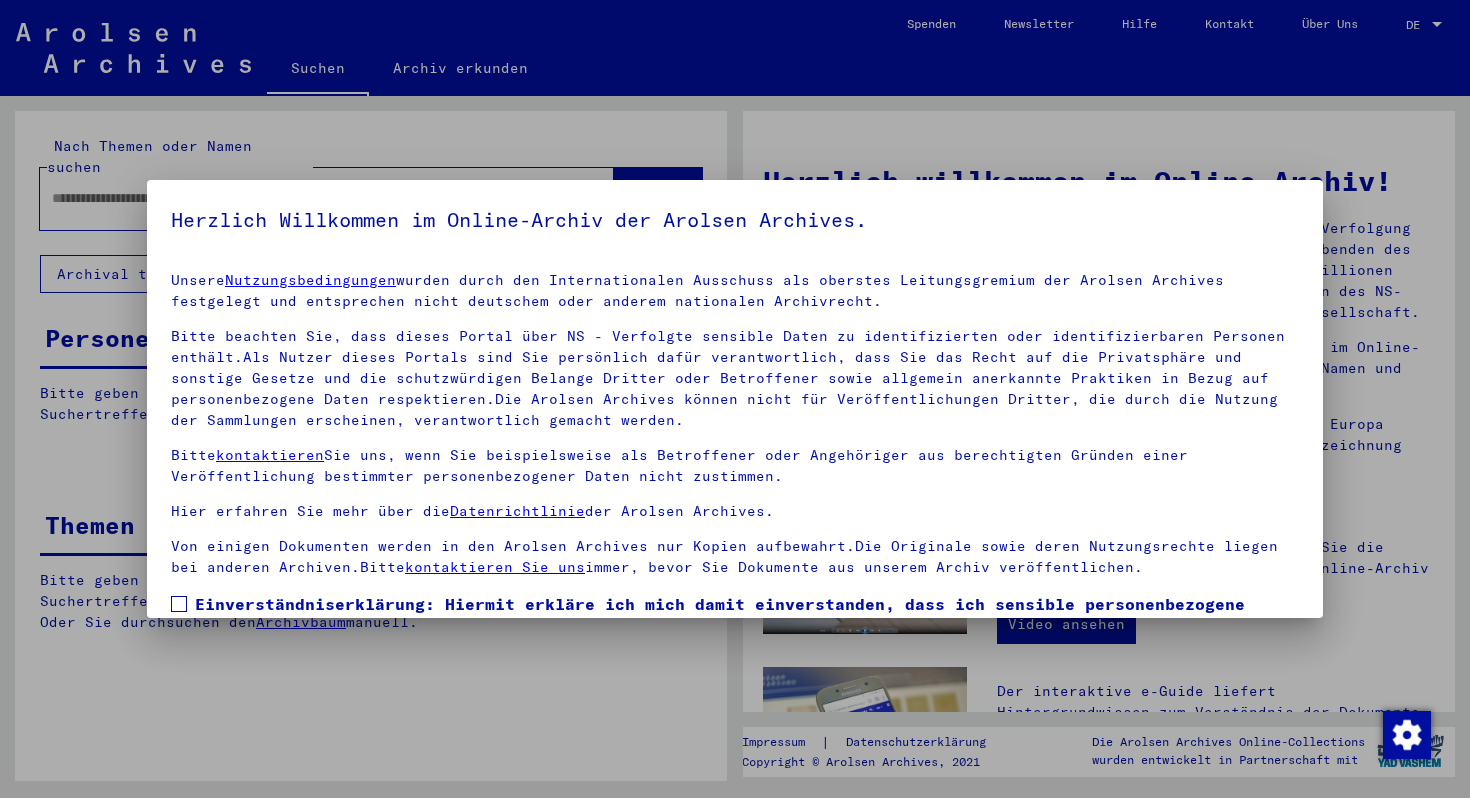 click on "Unsere  Nutzungsbedingungen  wurden durch den Internationalen Ausschuss als oberstes Leitungsgremium der Arolsen Archives festgelegt und entsprechen nicht deutschem oder anderem nationalen Archivrecht. Bitte beachten Sie, dass dieses Portal über NS - Verfolgte sensible Daten zu identifizierten oder identifizierbaren Personen enthält.Als Nutzer dieses Portals sind Sie persönlich dafür verantwortlich, dass Sie das Recht auf die Privatsphäre und sonstige Gesetze und die schutzwürdigen Belange Dritter oder Betroffener sowie allgemein anerkannte Praktiken in Bezug auf personenbezogene Daten respektieren.Die Arolsen Archives können nicht für Veröffentlichungen Dritter, die durch die Nutzung der Sammlungen erscheinen, verantwortlich gemacht werden. Bitte  kontaktieren  Sie uns, wenn Sie beispielsweise als Betroffener oder Angehöriger aus berechtigten Gründen einer Veröffentlichung bestimmter personenbezogener Daten nicht zustimmen. Hier erfahren Sie mehr über die  Datenrichtlinie  der Arolsen Archives." at bounding box center (735, 496) 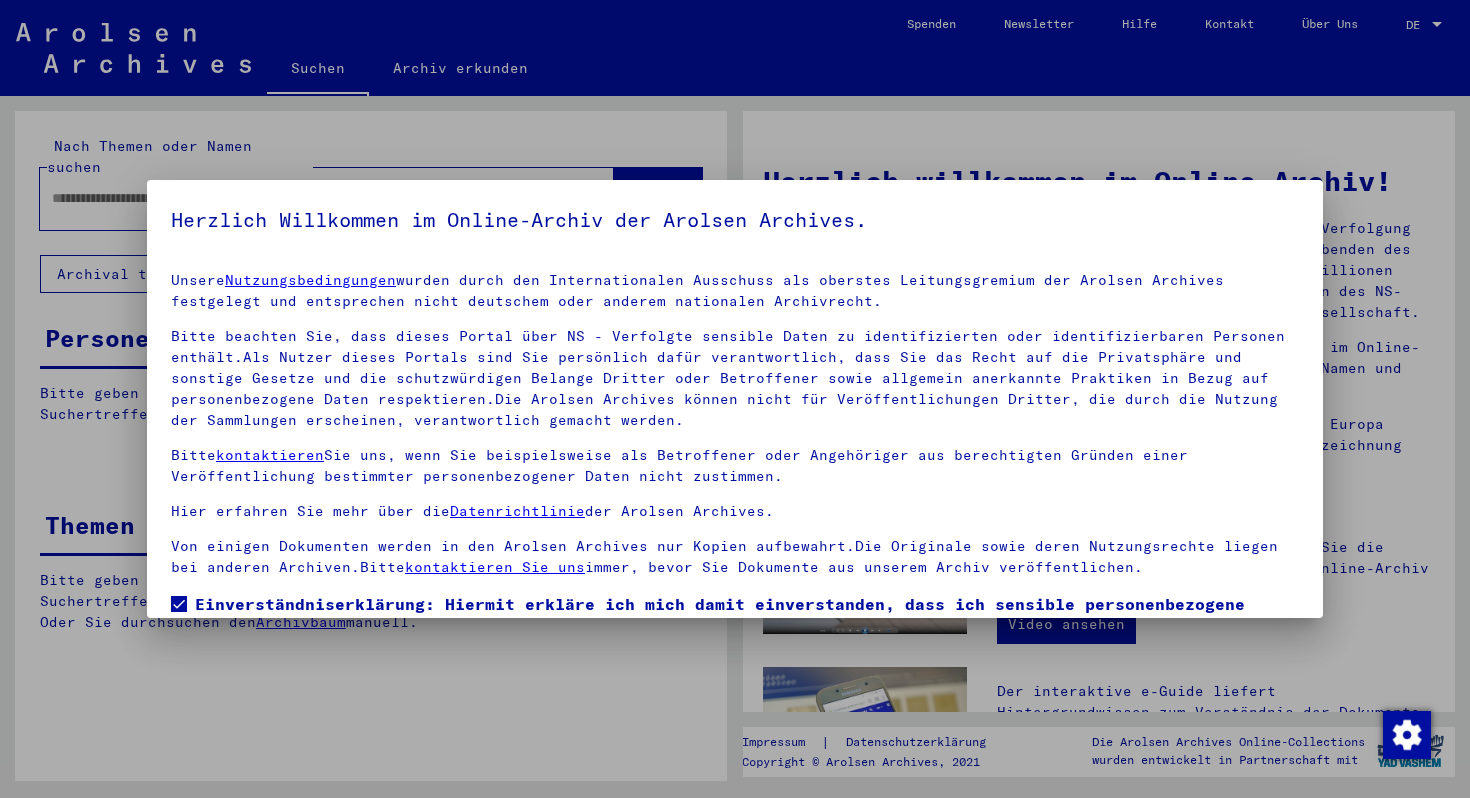 scroll, scrollTop: 141, scrollLeft: 0, axis: vertical 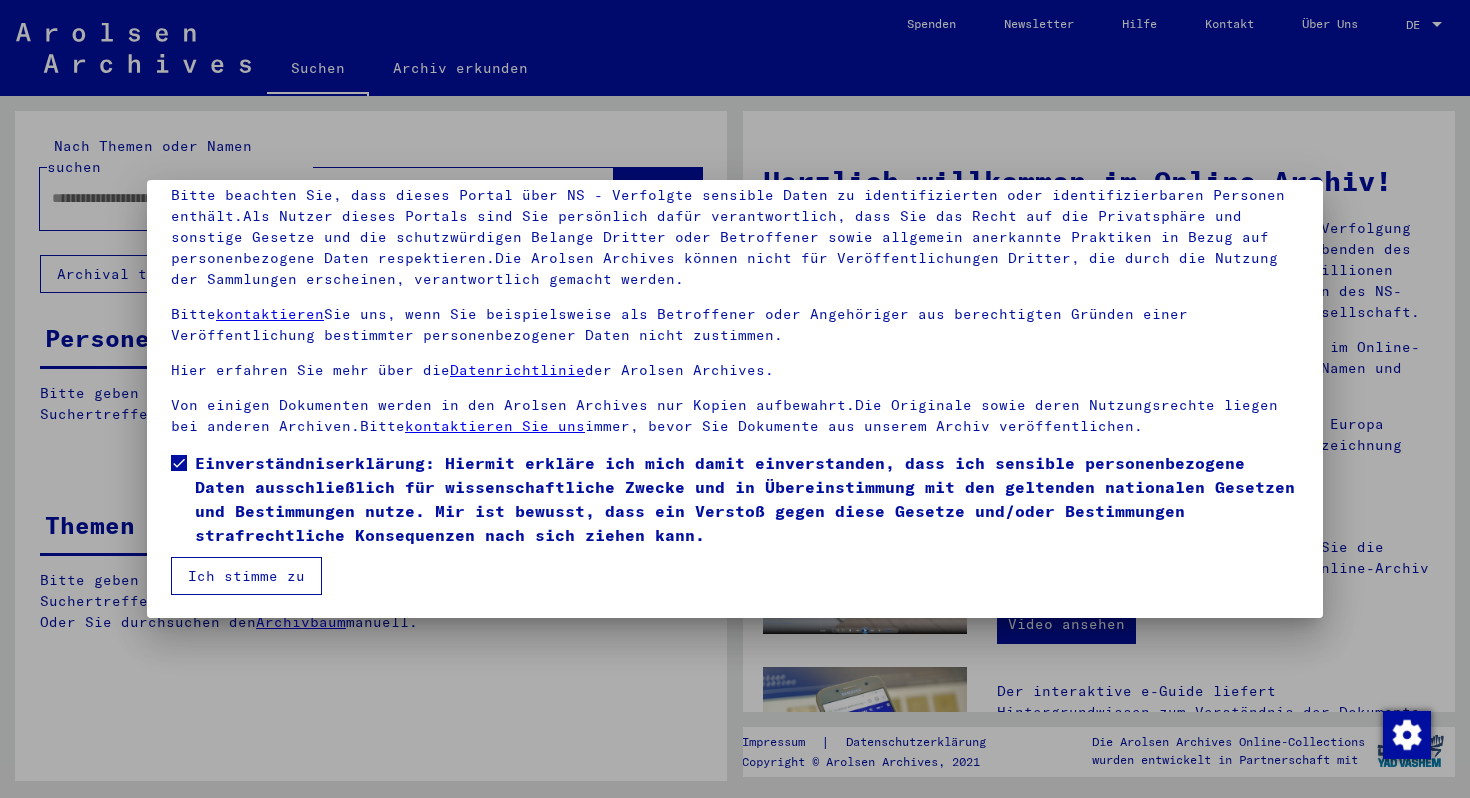 click on "Ich stimme zu" at bounding box center (246, 576) 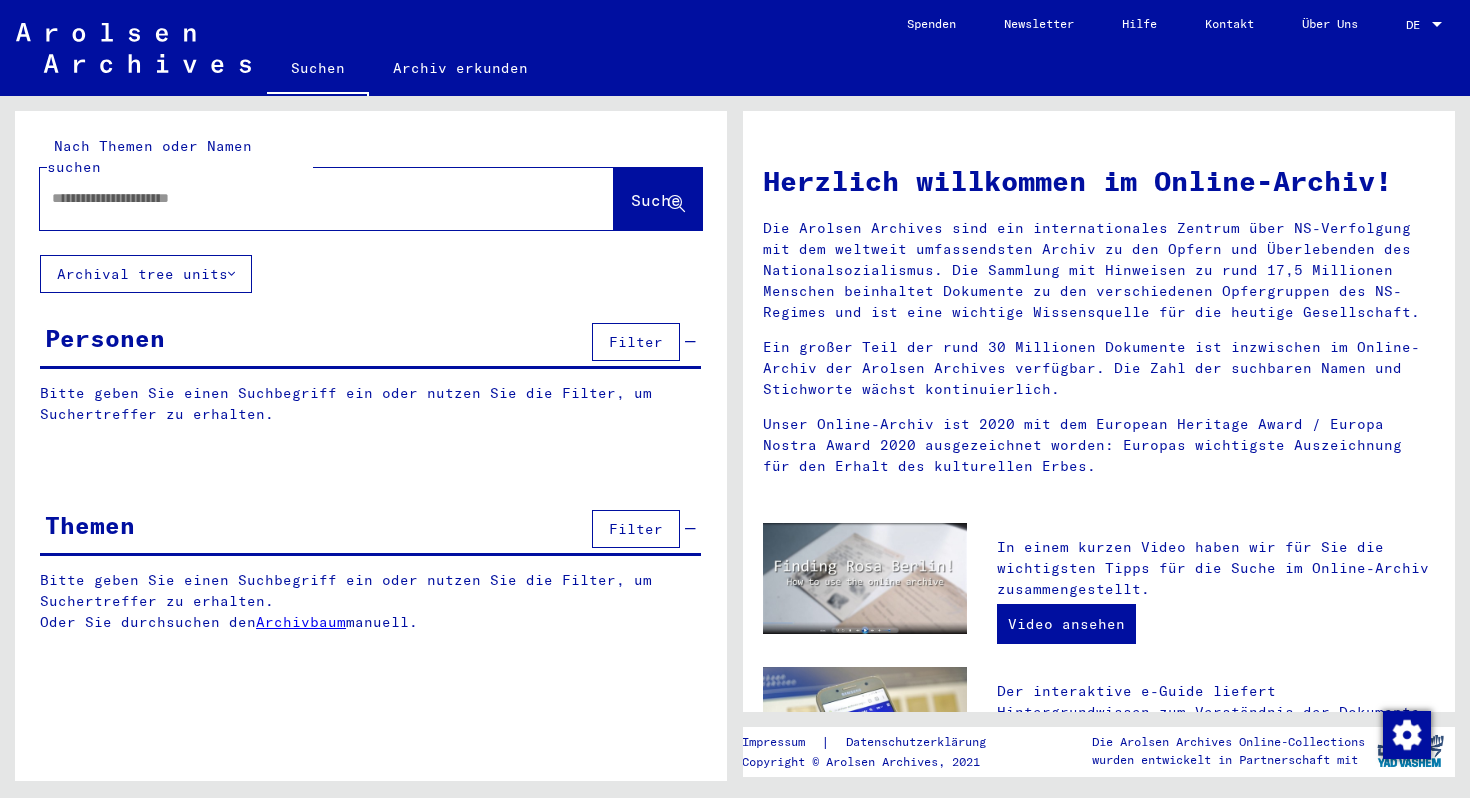 click on "DE DE" at bounding box center [1426, 20] 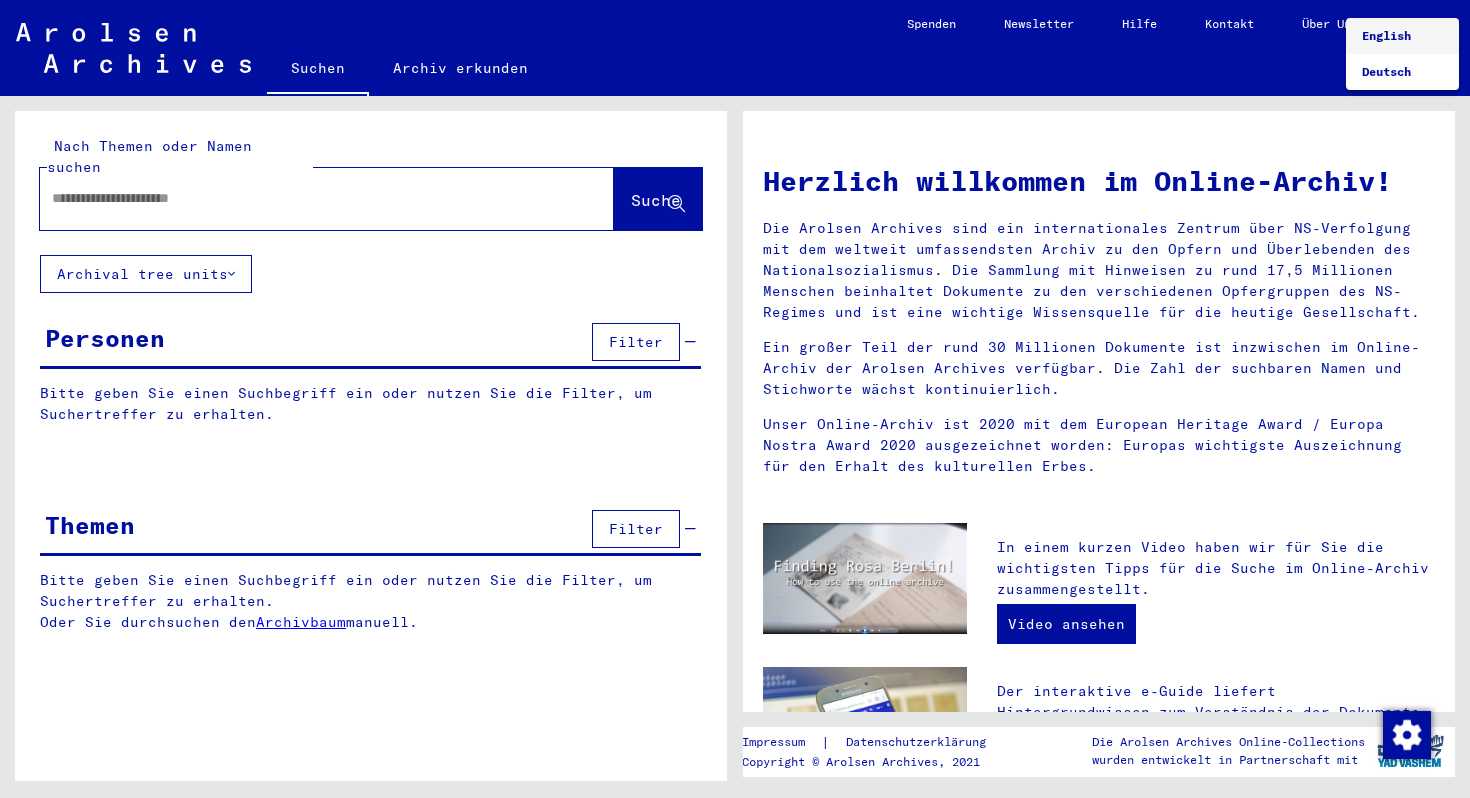 click on "English" at bounding box center (1386, 35) 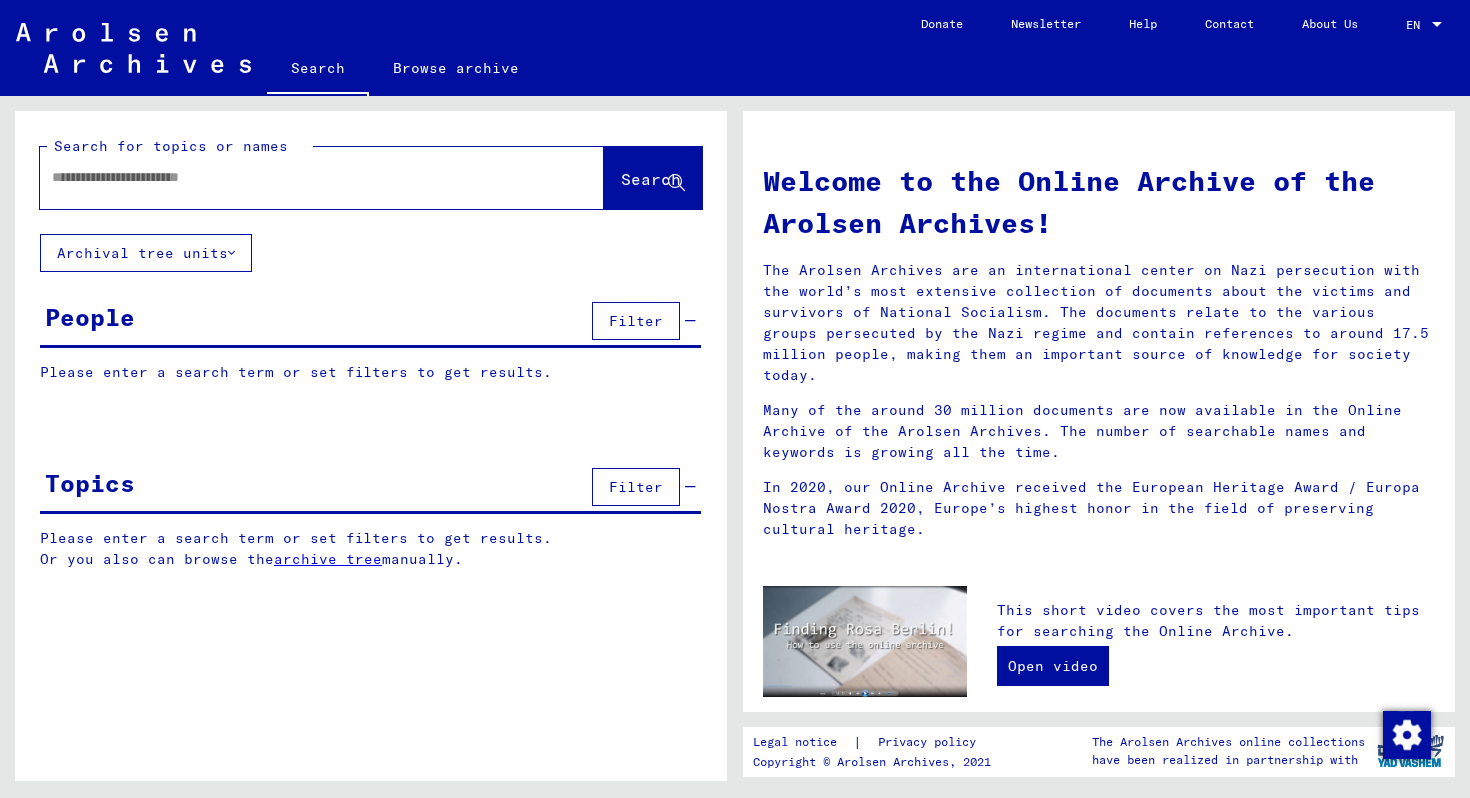 click on "Filter" at bounding box center (636, 321) 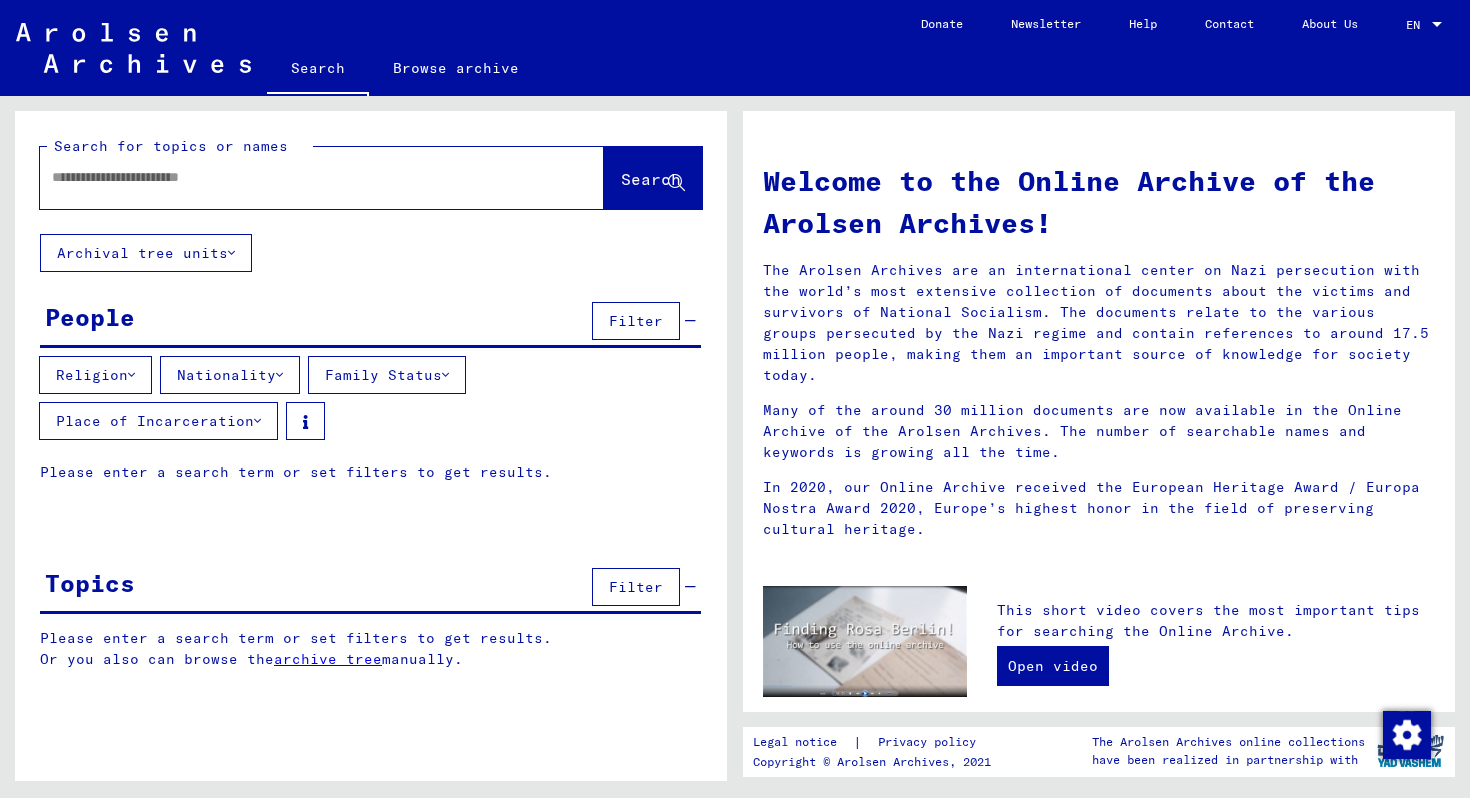 click on "Nationality" at bounding box center [95, 375] 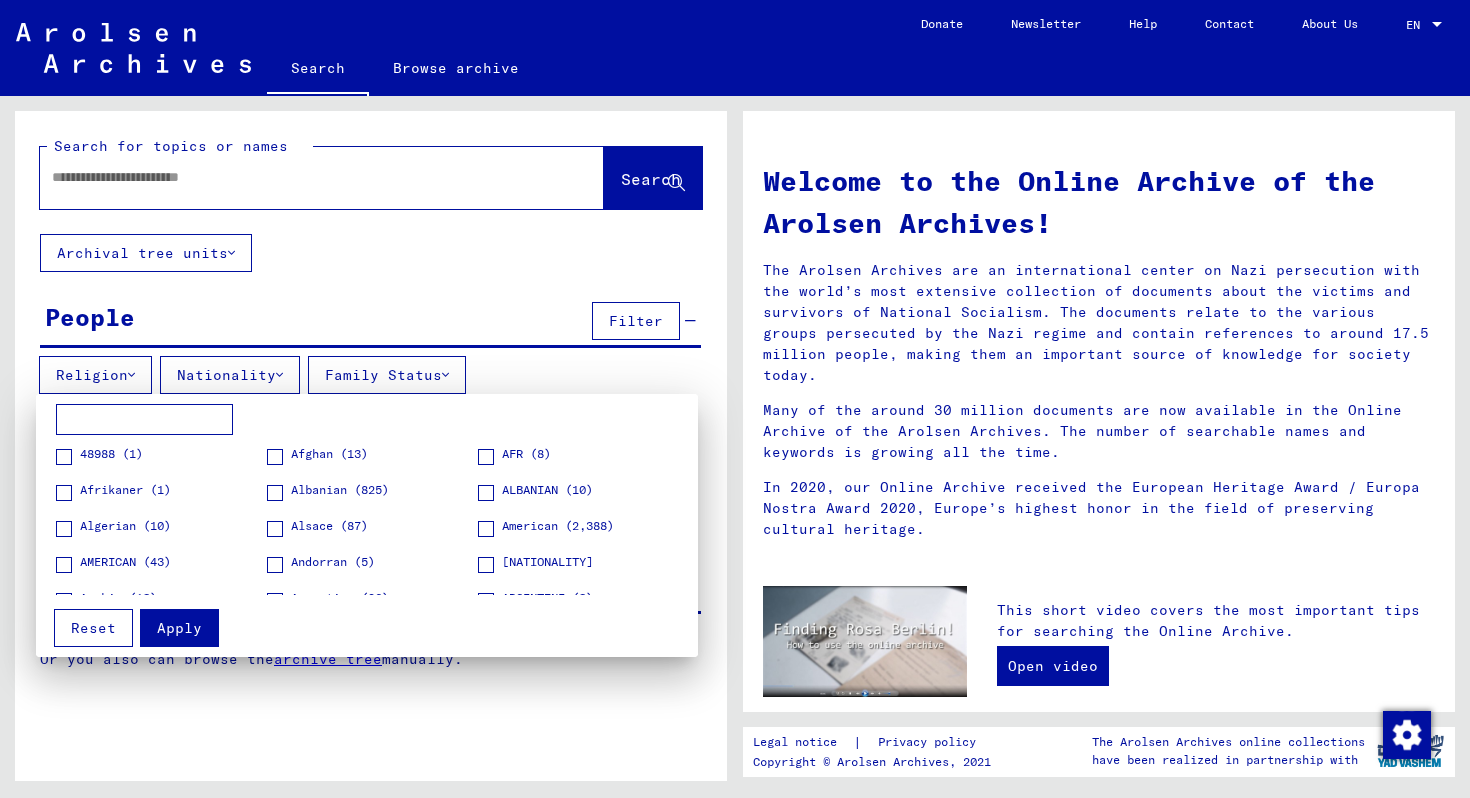 click at bounding box center [144, 420] 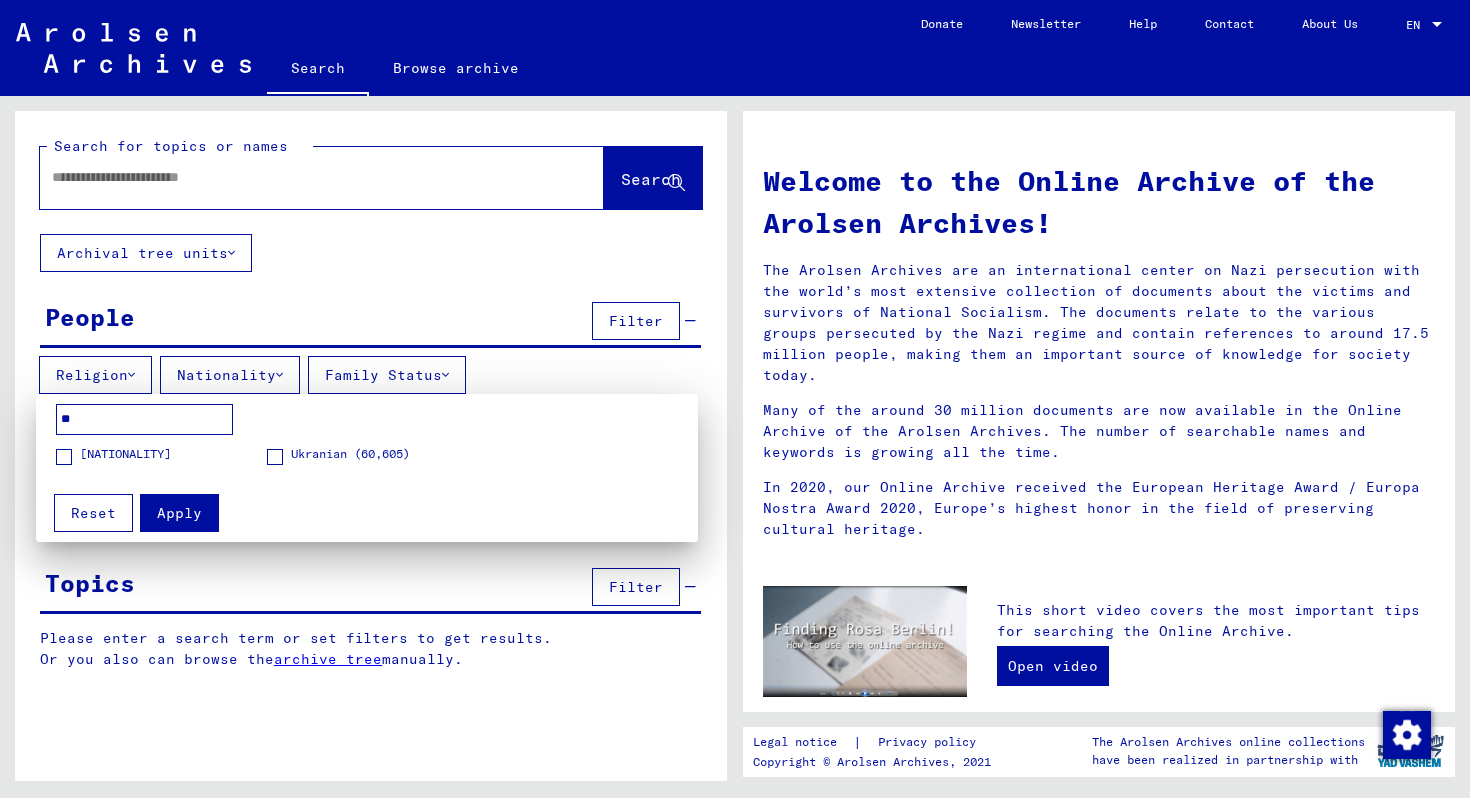 type on "**" 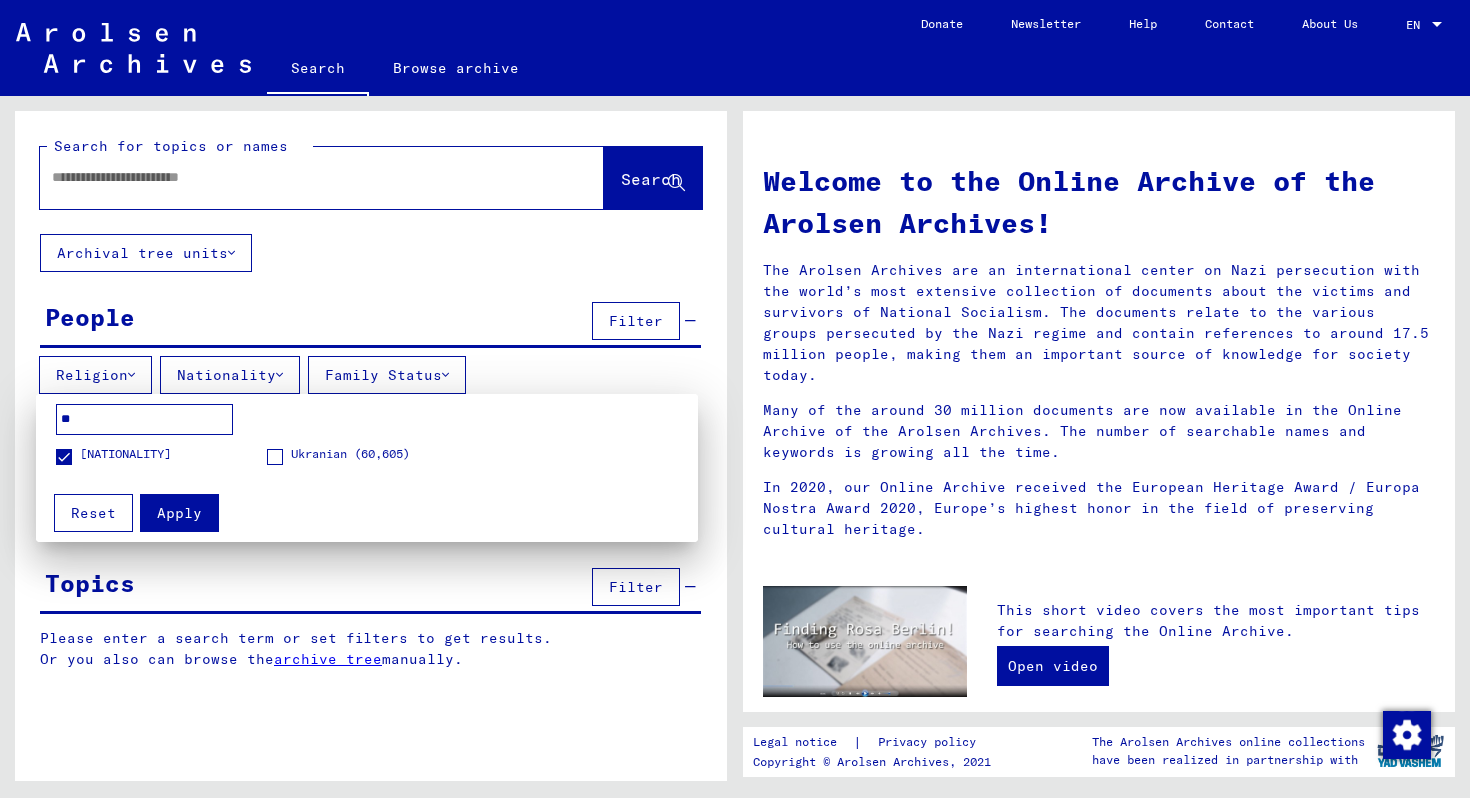 click at bounding box center (275, 457) 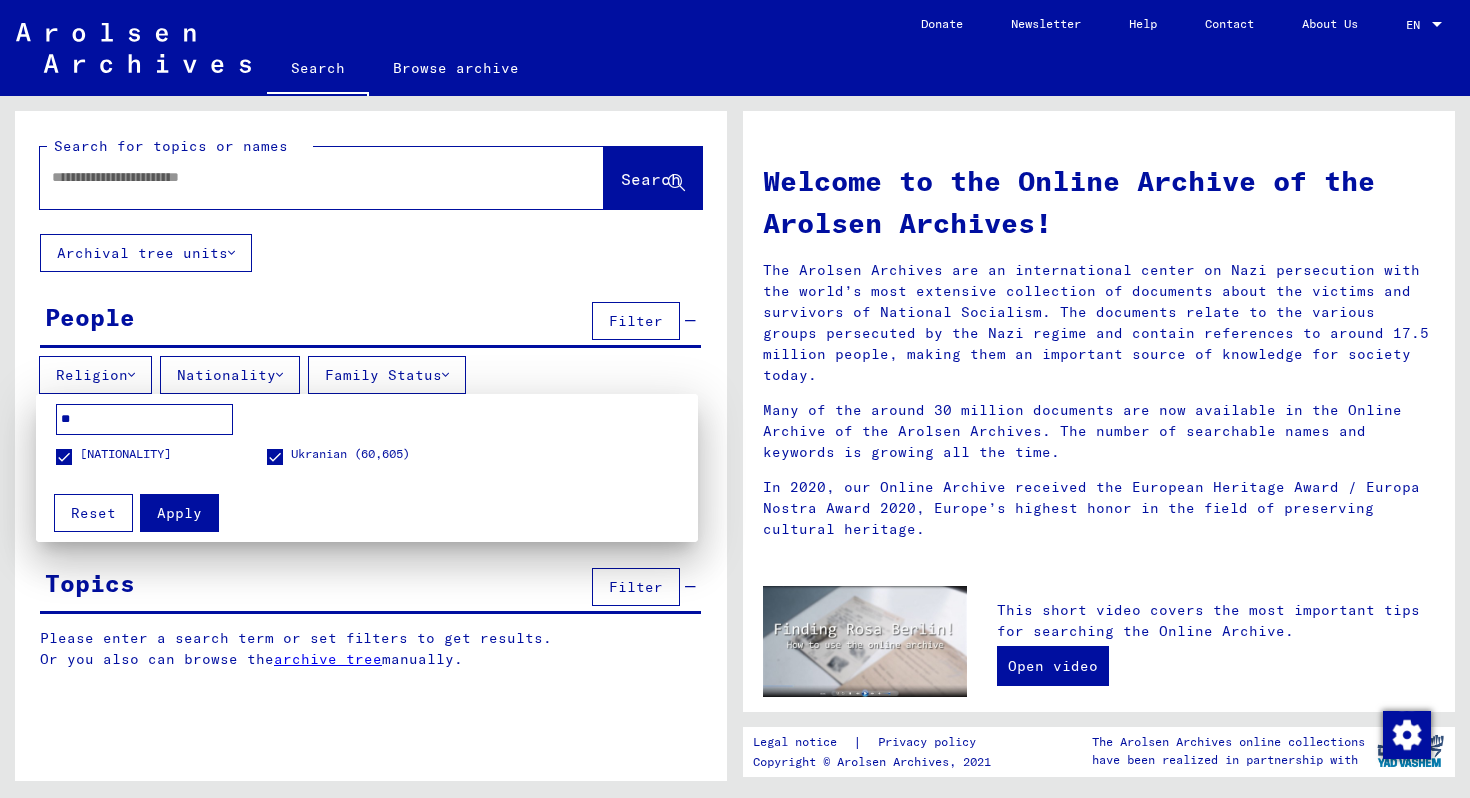 click on "Apply" at bounding box center [179, 513] 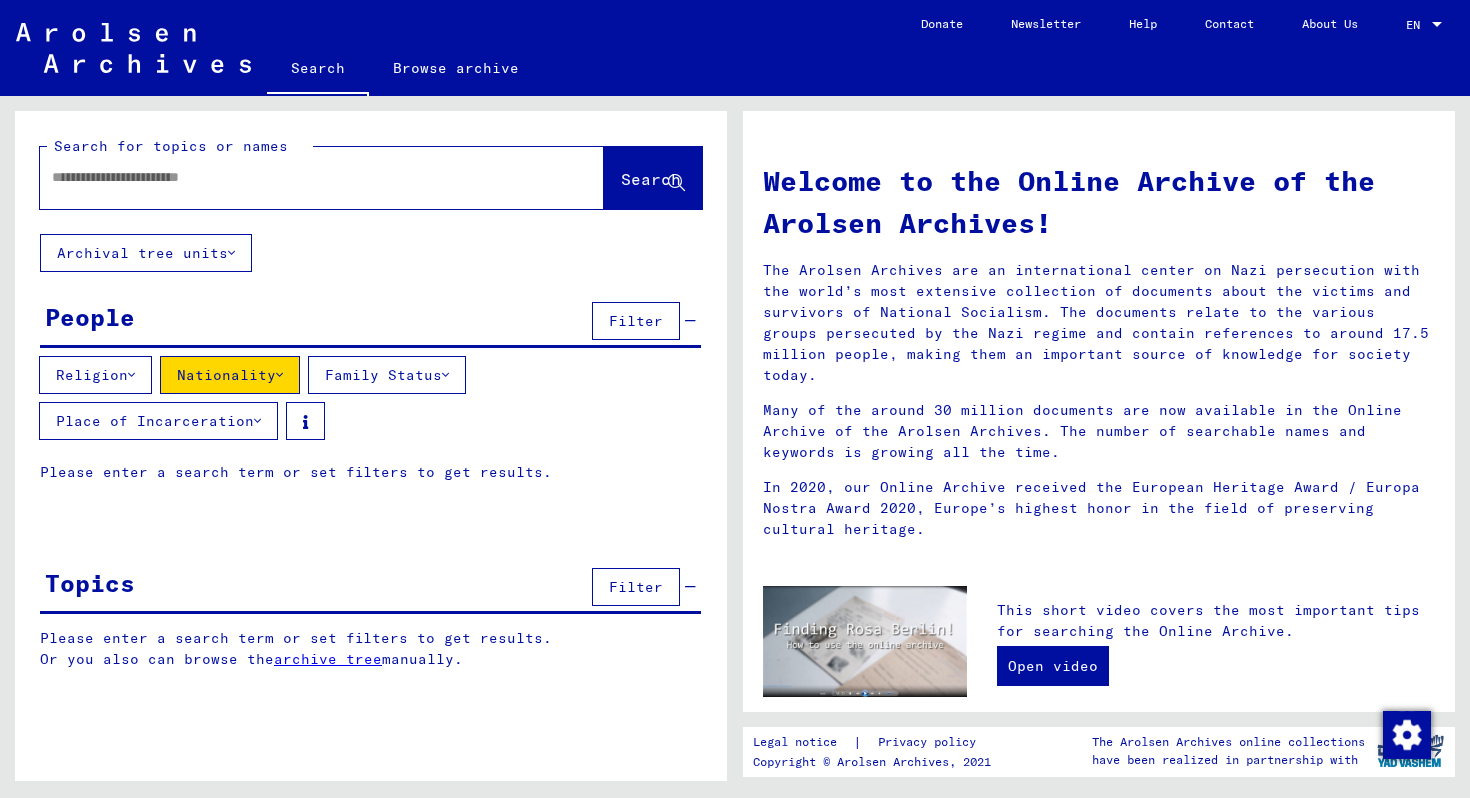 click on "Family Status" at bounding box center (95, 375) 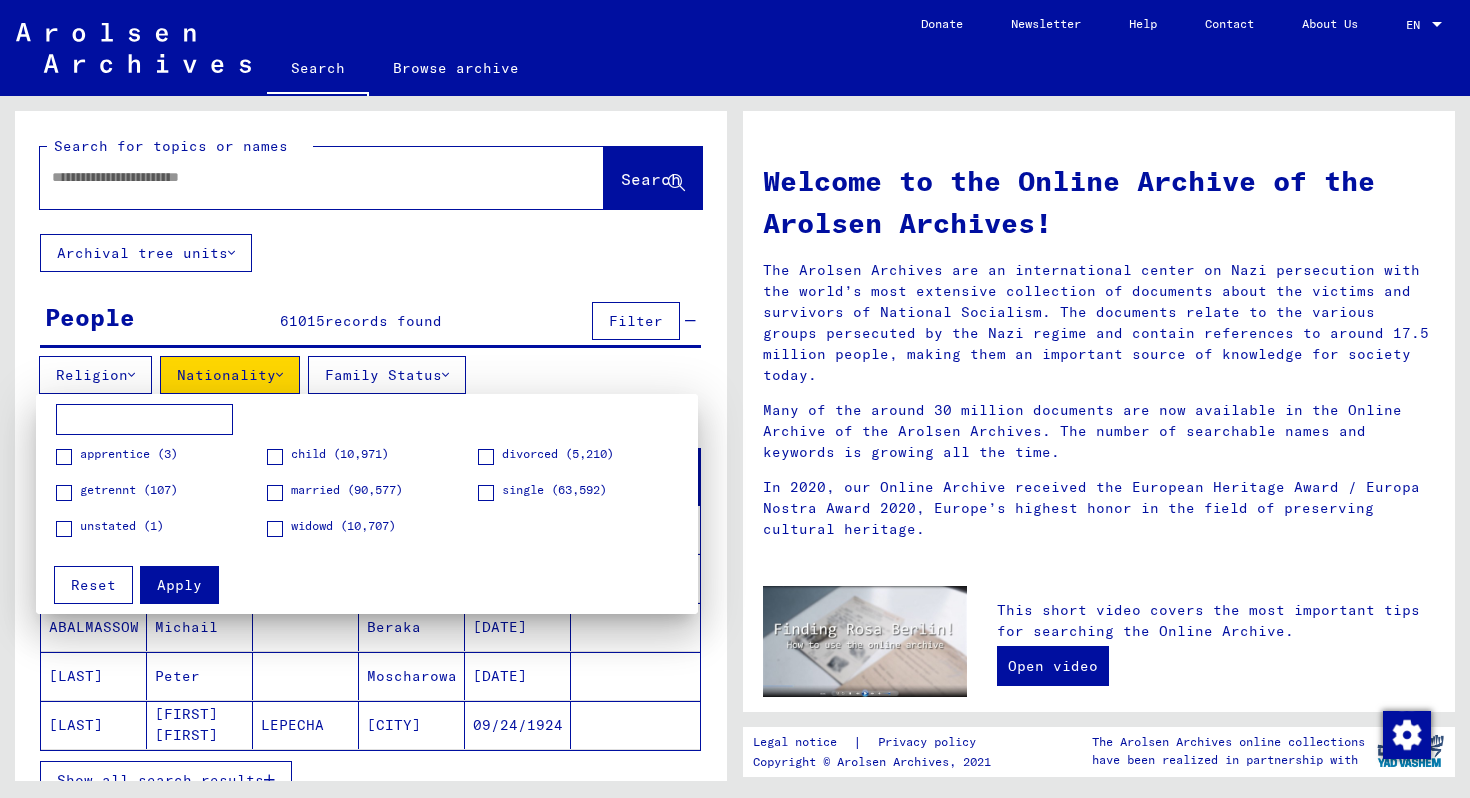 click on "Apply" at bounding box center (179, 585) 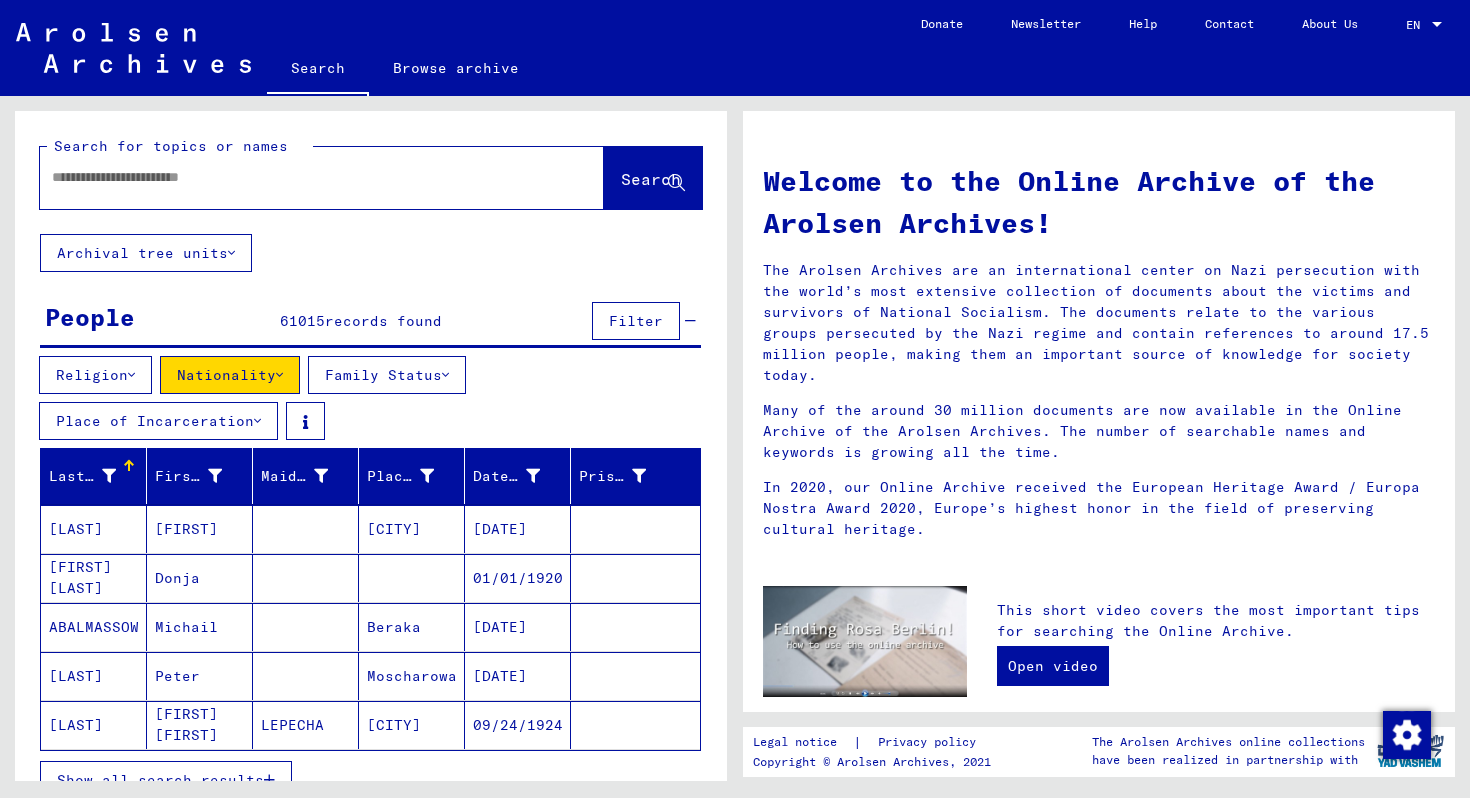 click on "Last Name" at bounding box center [97, 476] 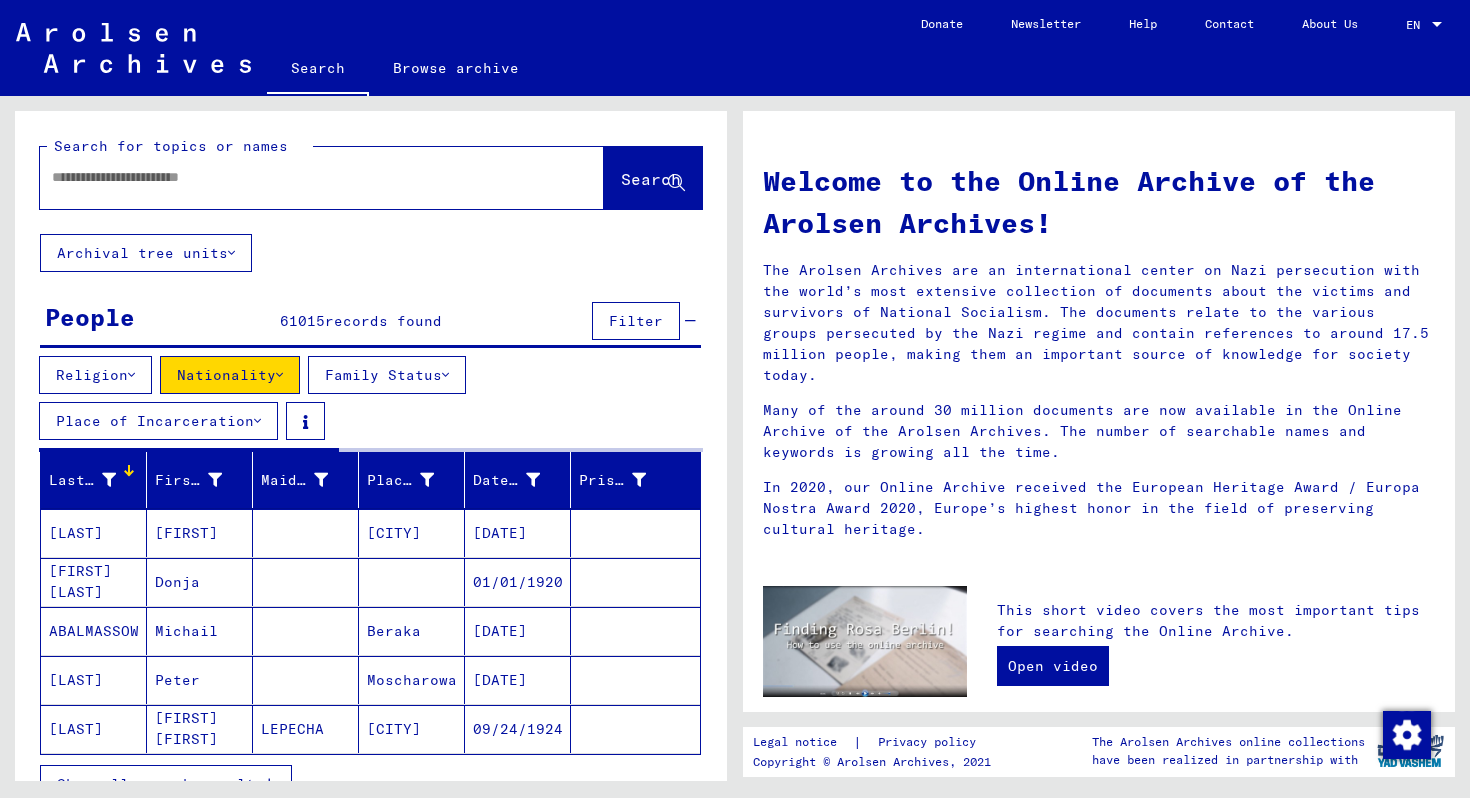 click at bounding box center [298, 177] 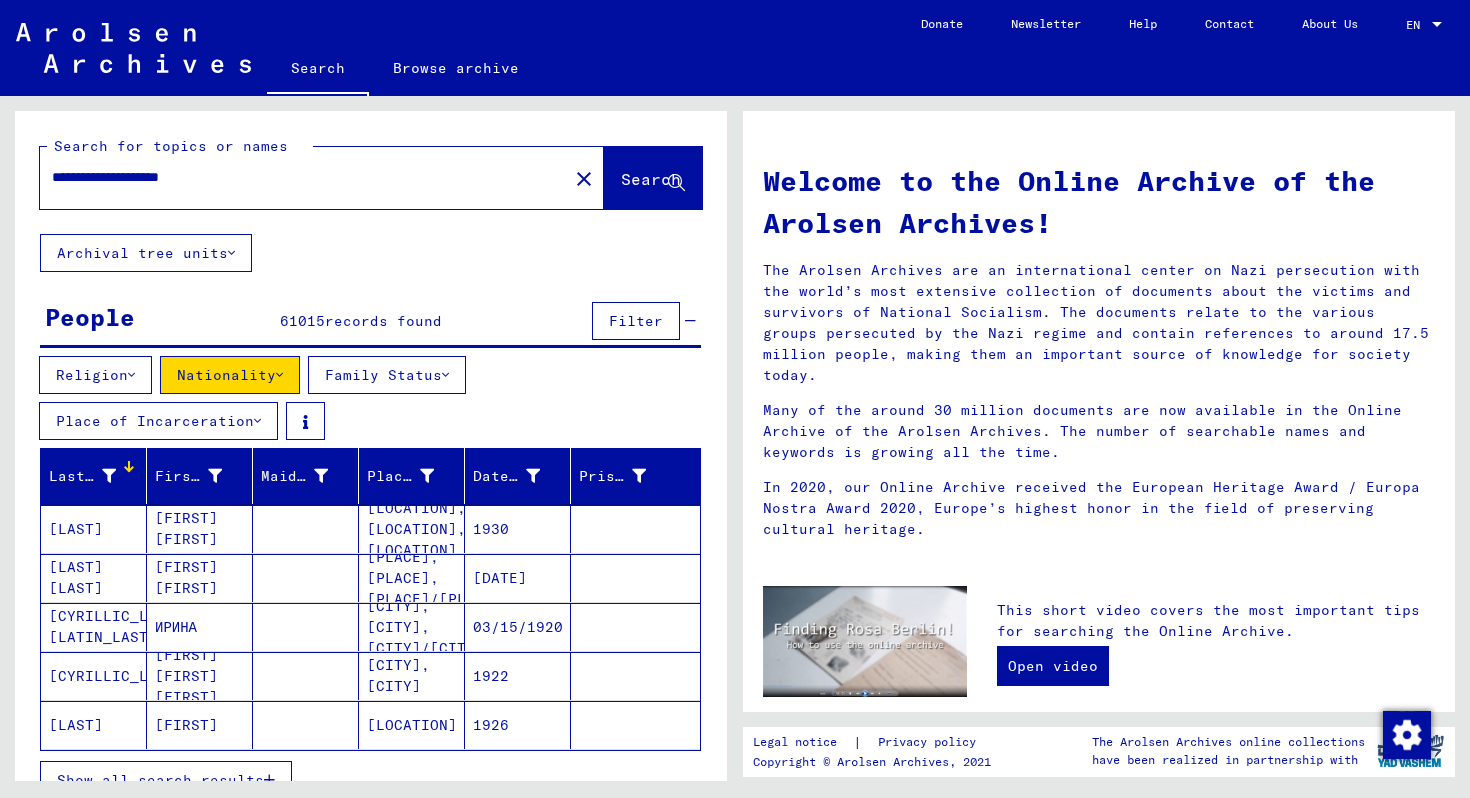 click on "Search" at bounding box center (653, 178) 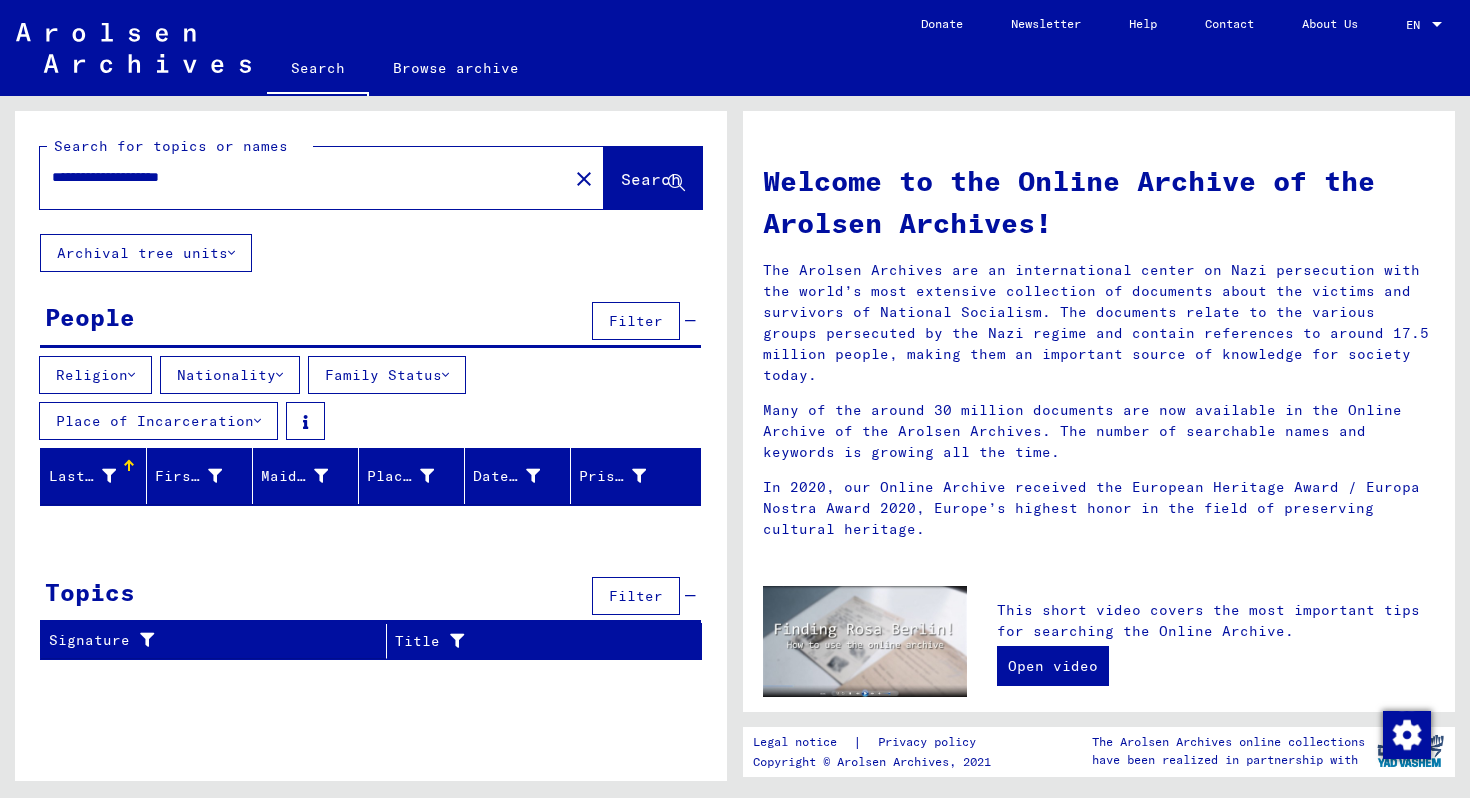 click on "Filter" at bounding box center (636, 321) 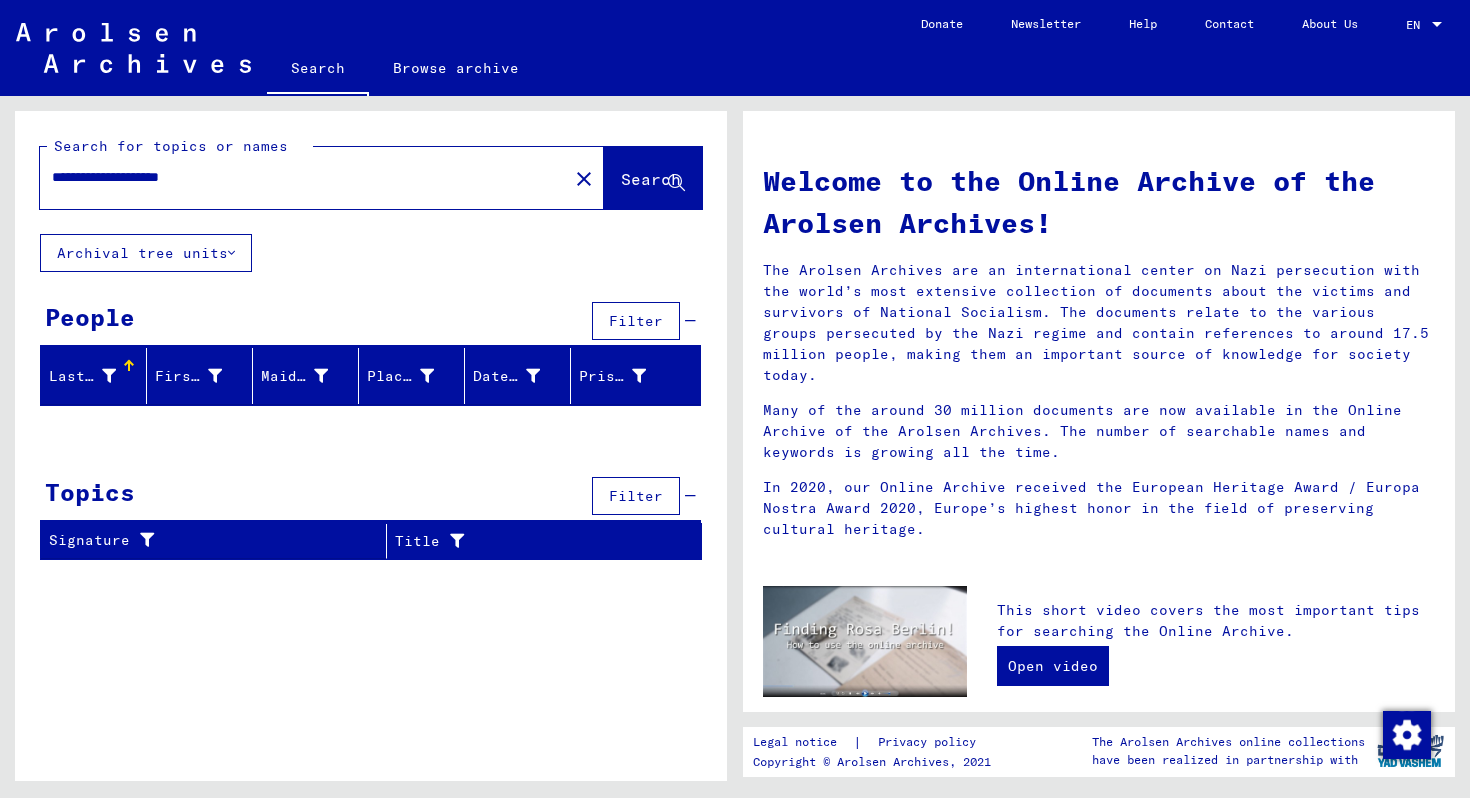 click on "Filter" at bounding box center (636, 321) 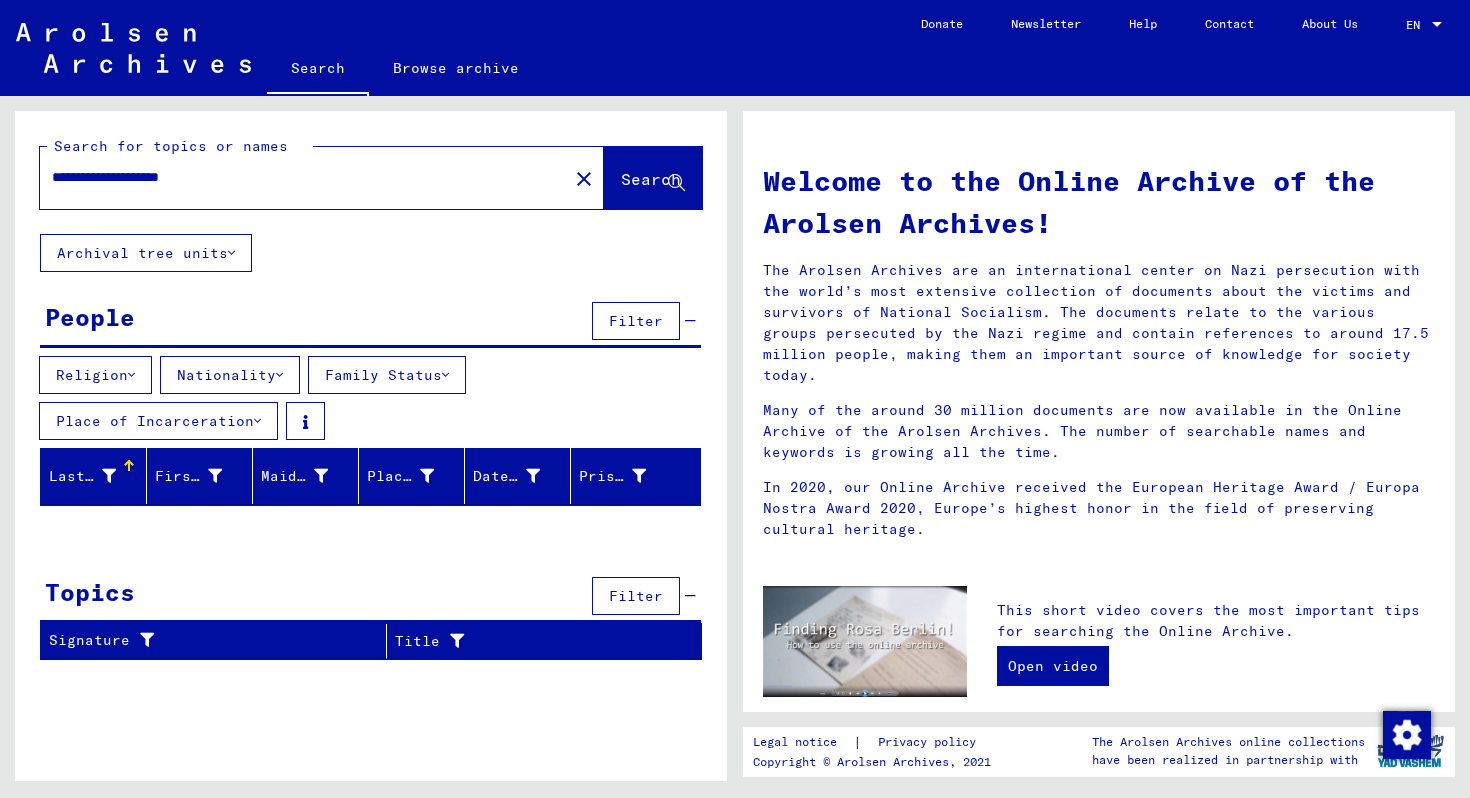 click on "Religion" at bounding box center (95, 375) 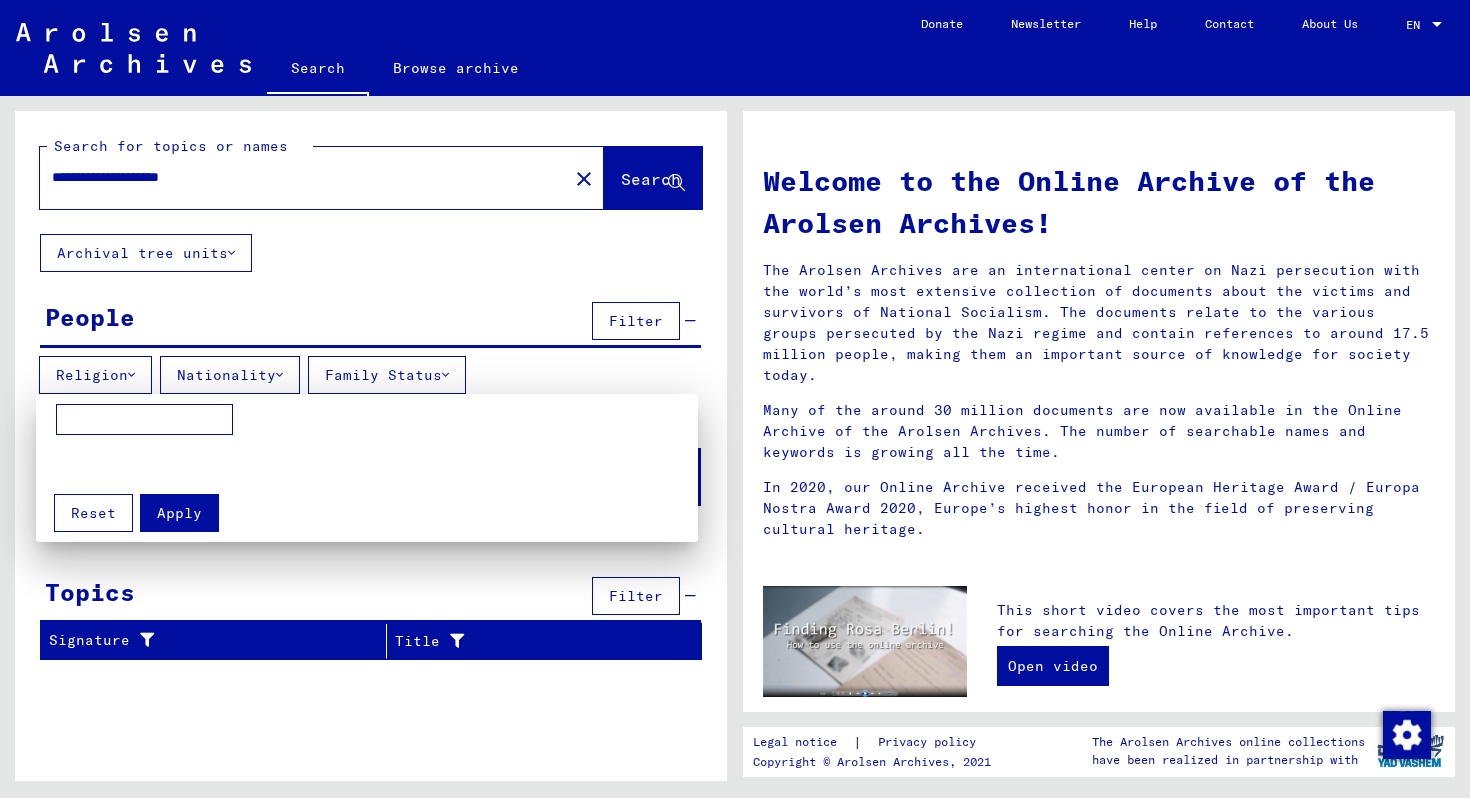 click at bounding box center (735, 399) 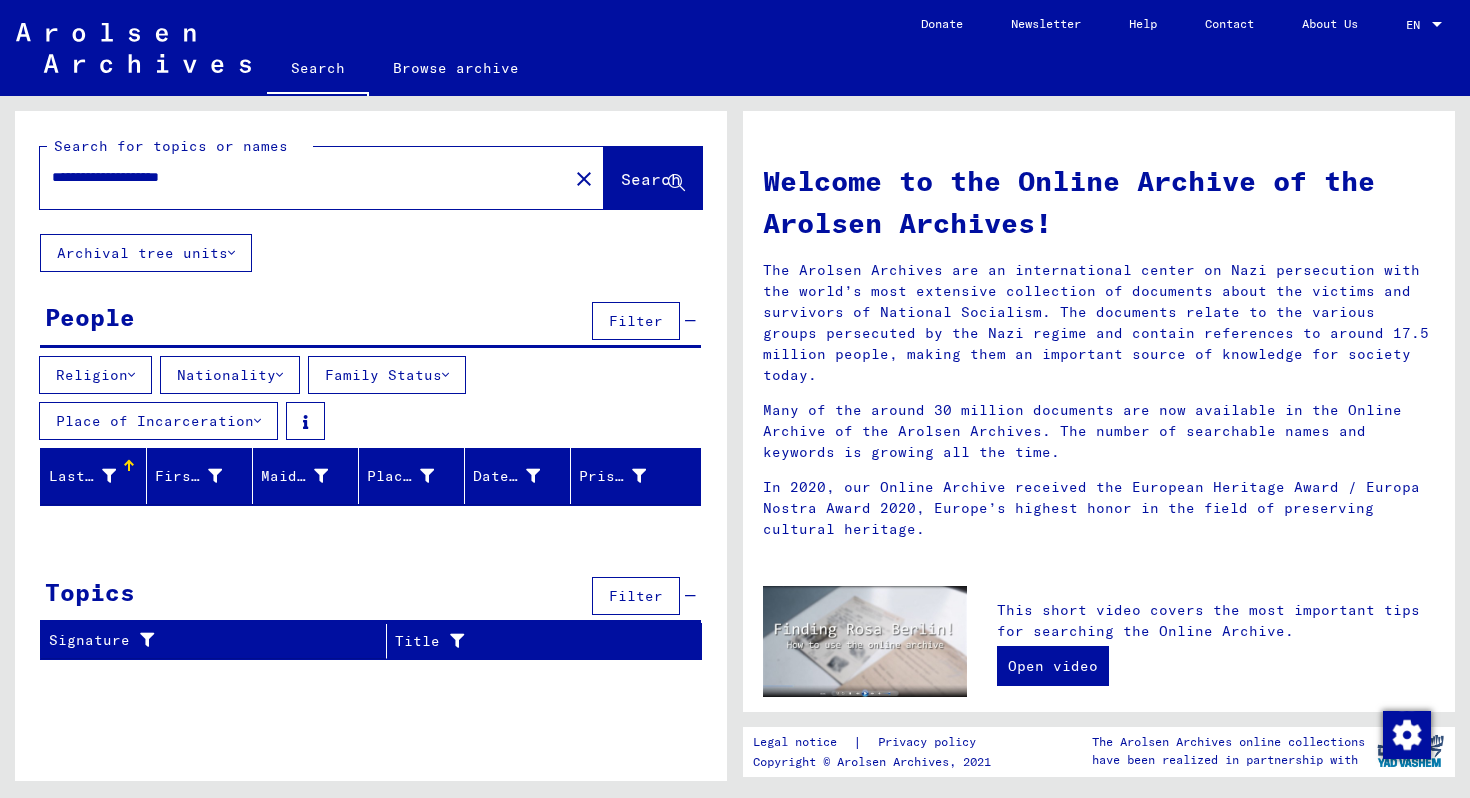 drag, startPoint x: 218, startPoint y: 178, endPoint x: 0, endPoint y: 177, distance: 218.00229 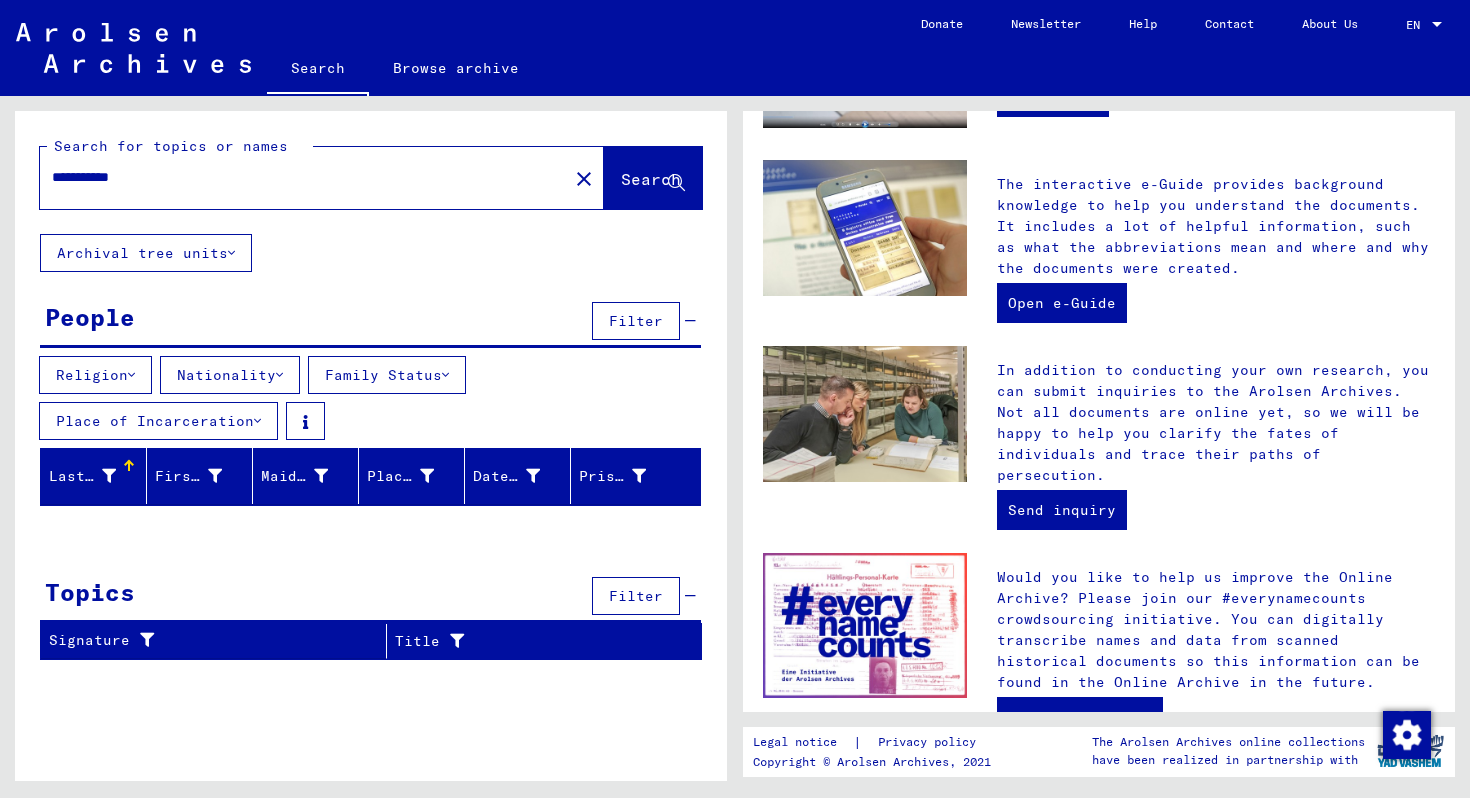scroll, scrollTop: 647, scrollLeft: 0, axis: vertical 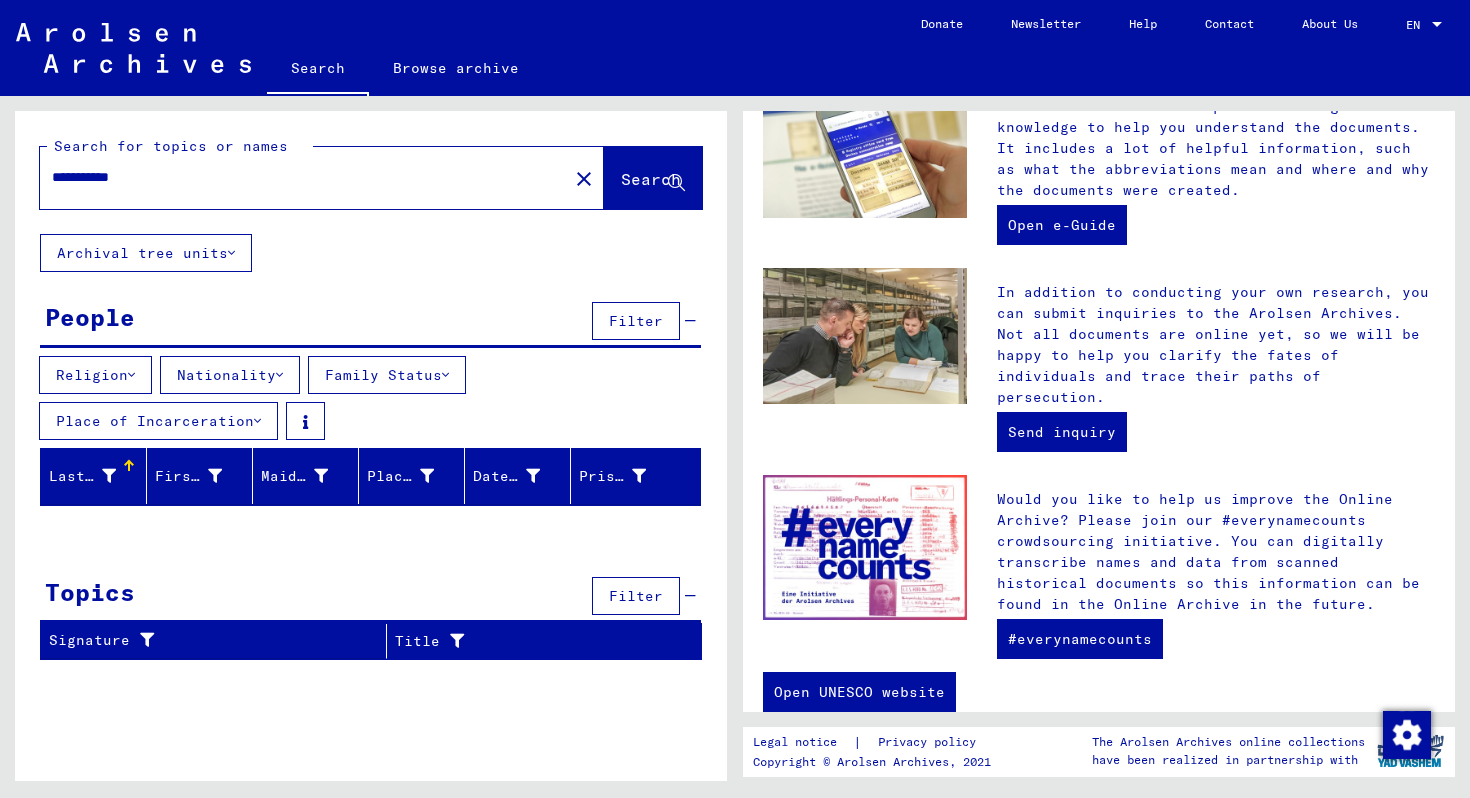 click on "Archival tree units" at bounding box center [146, 253] 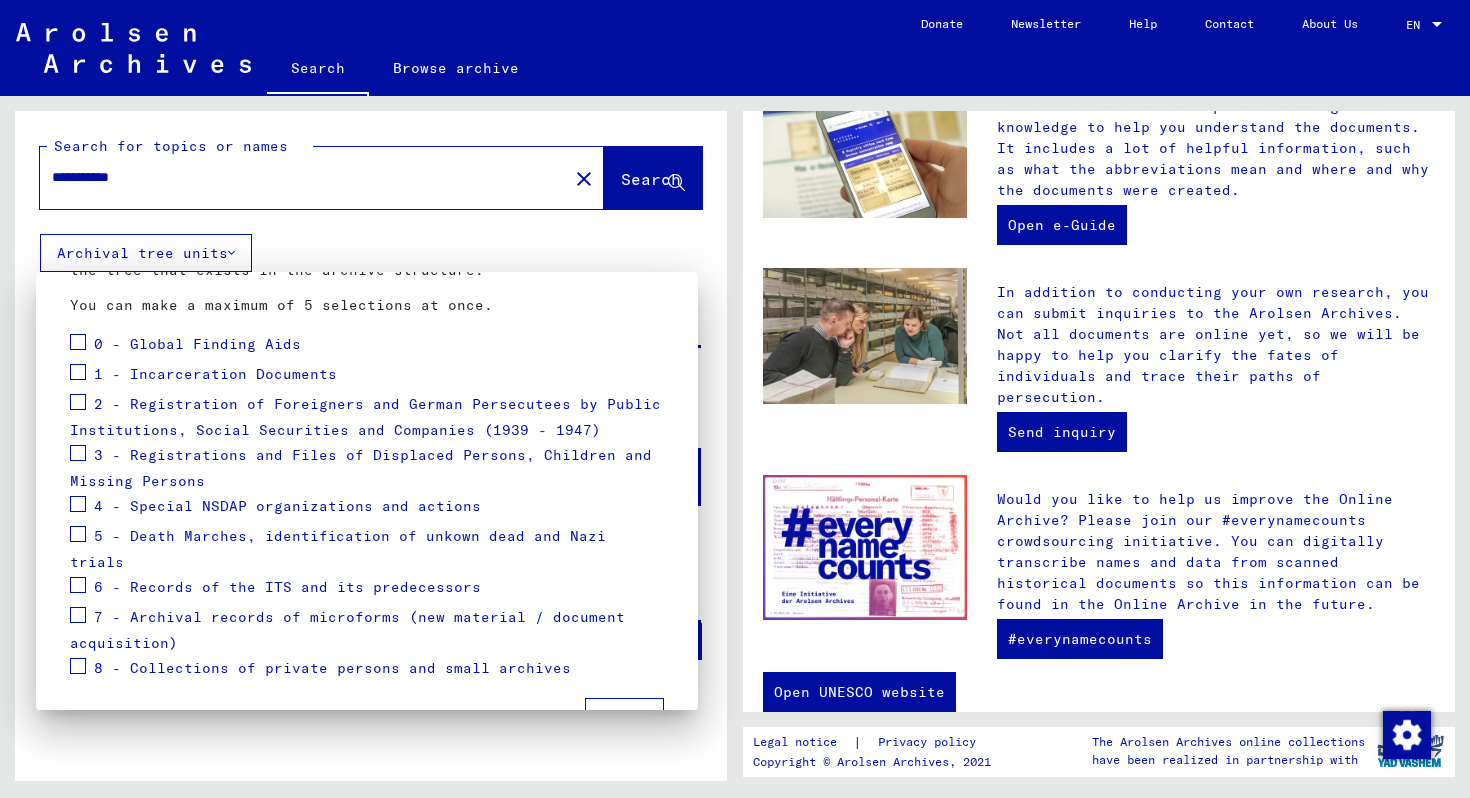 scroll, scrollTop: 234, scrollLeft: 0, axis: vertical 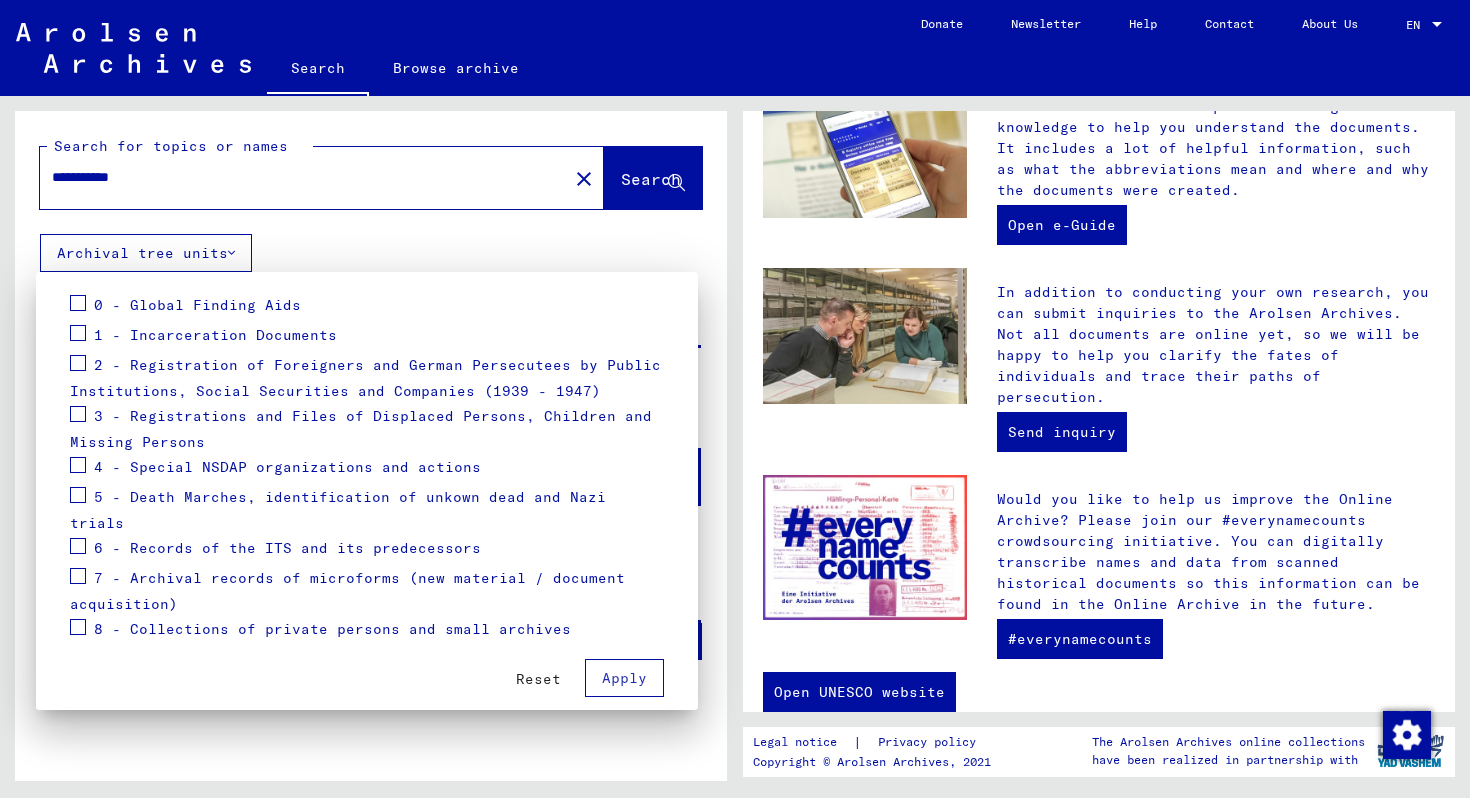 click at bounding box center [735, 399] 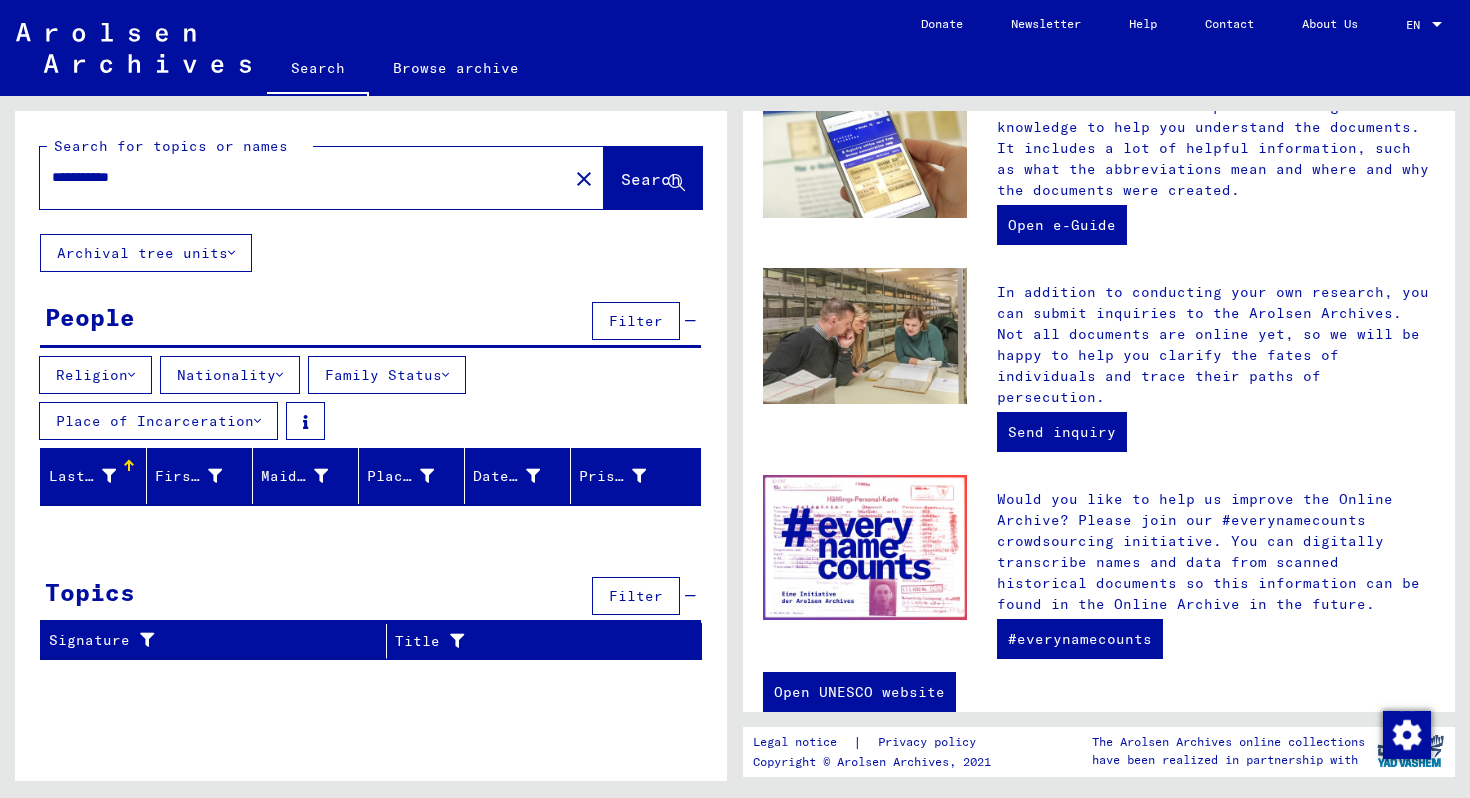 click on "**********" at bounding box center (292, 177) 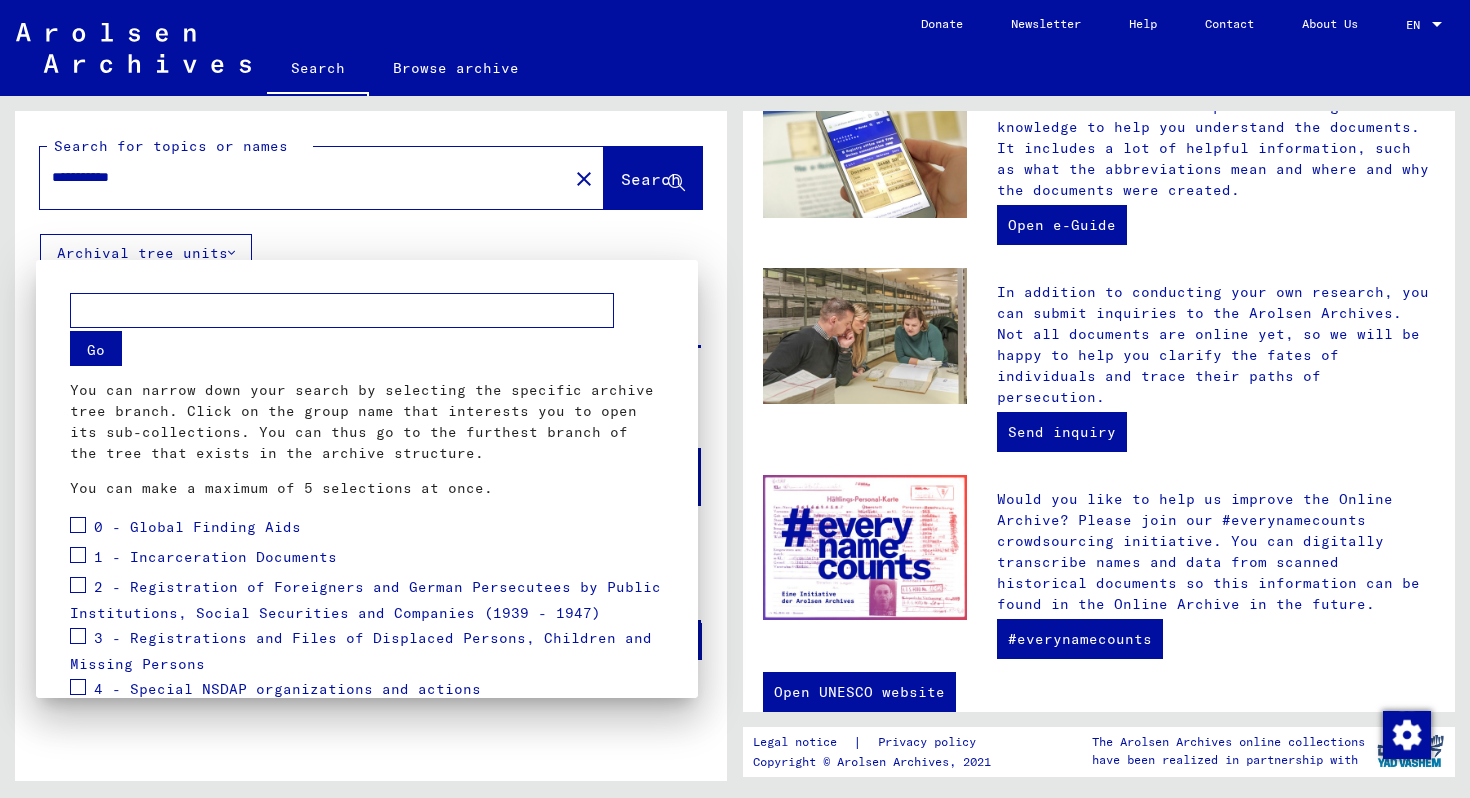 click at bounding box center [78, 555] 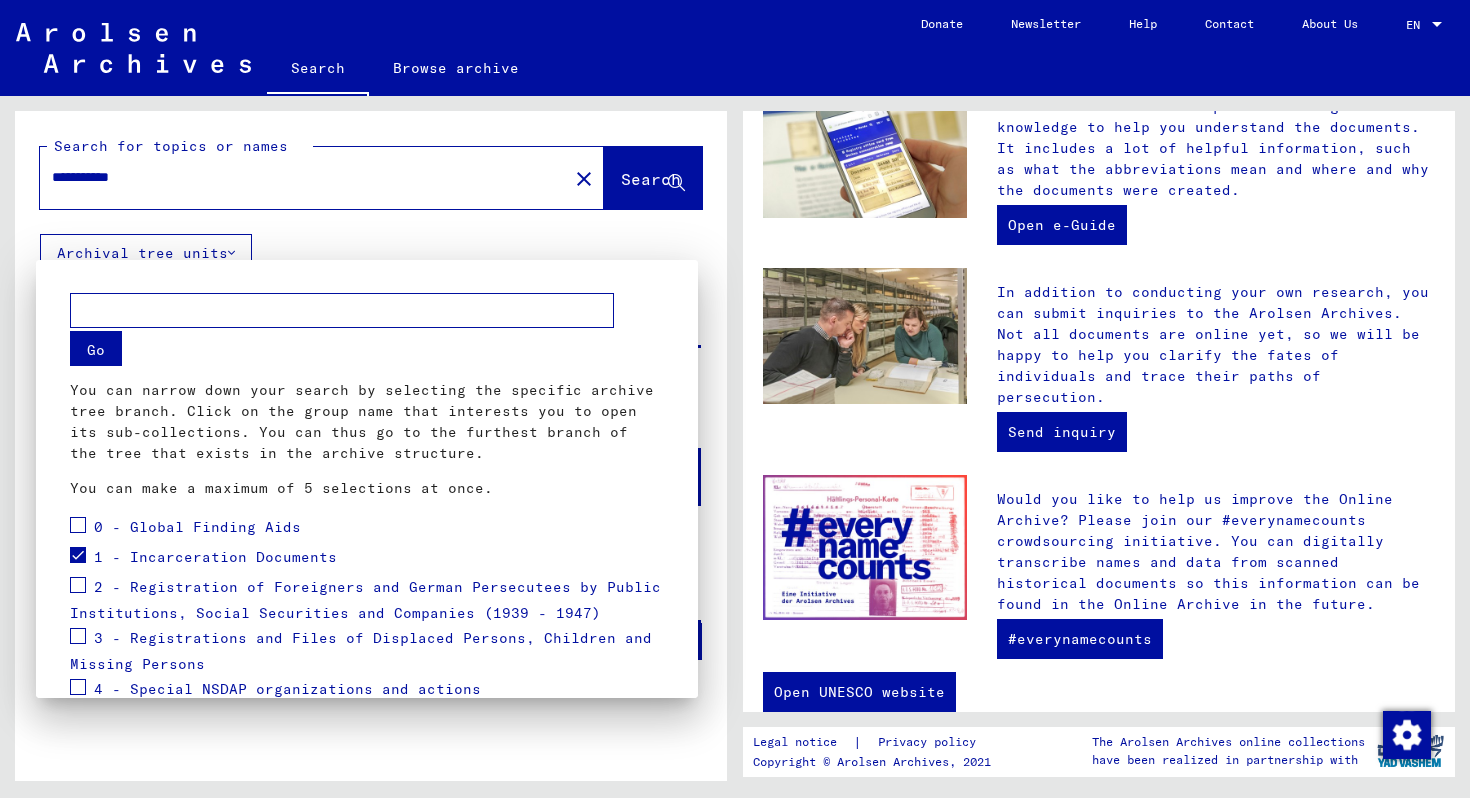 click on "1 - Incarceration Documents" at bounding box center (86, 543) 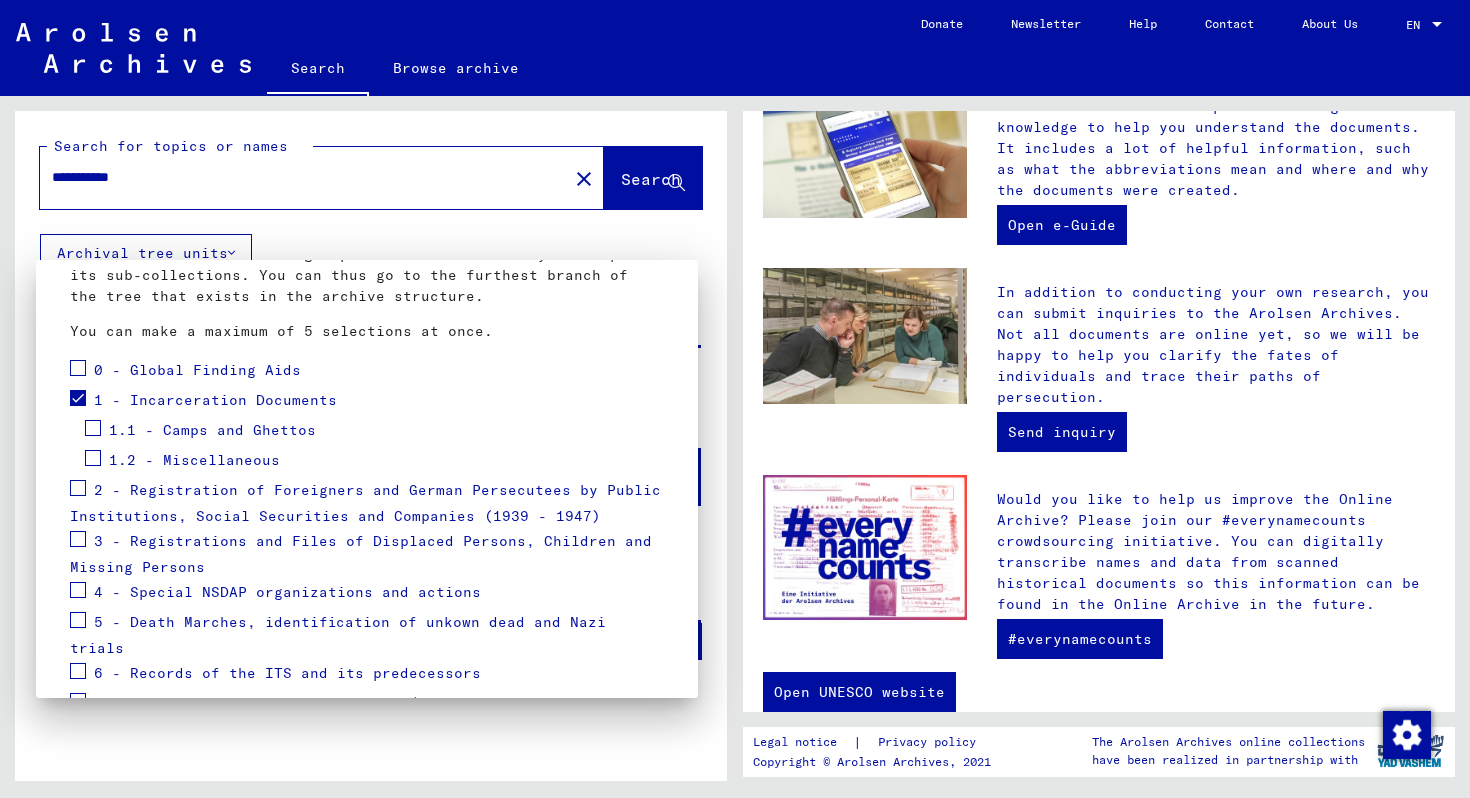 scroll, scrollTop: 155, scrollLeft: 0, axis: vertical 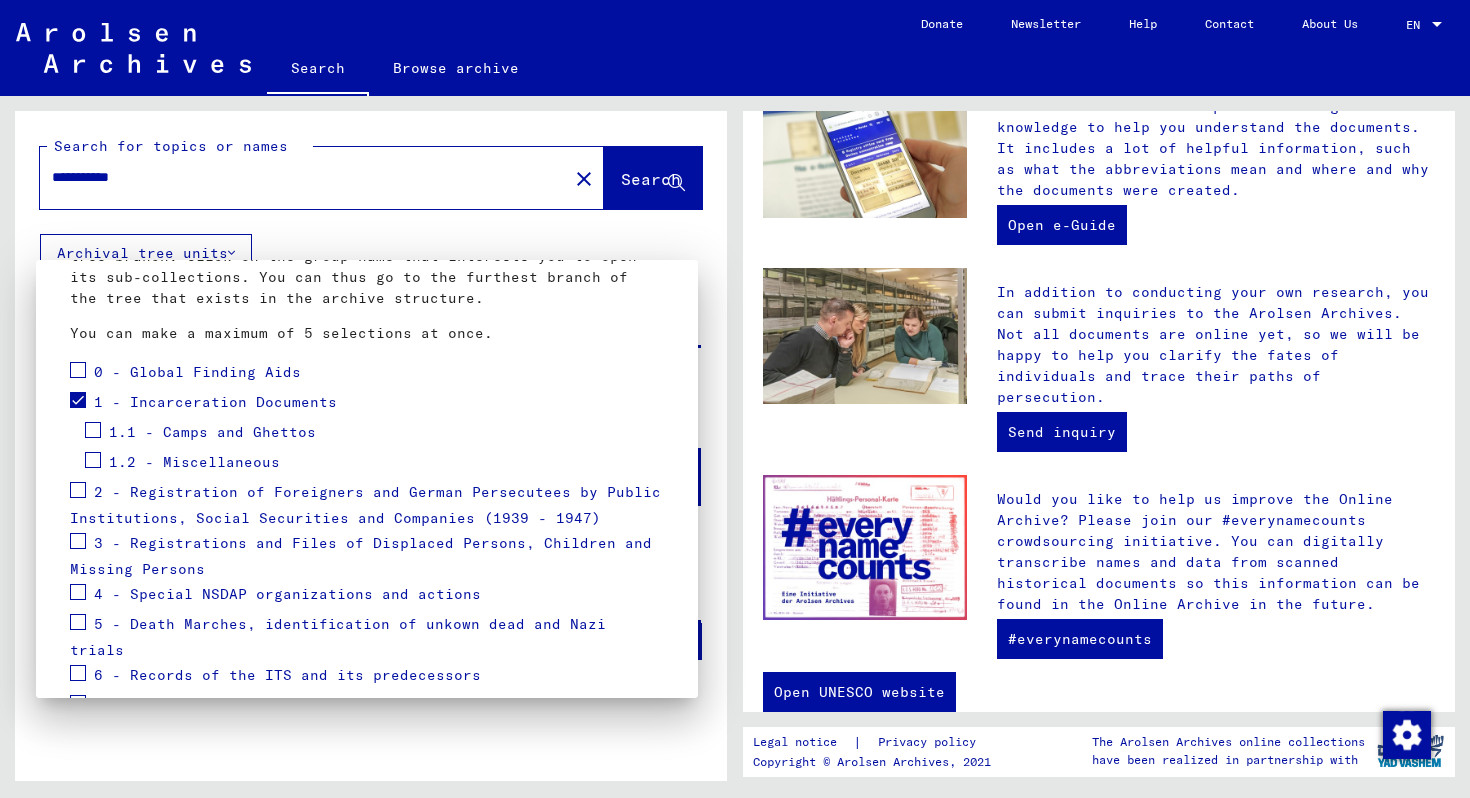 click at bounding box center (78, 400) 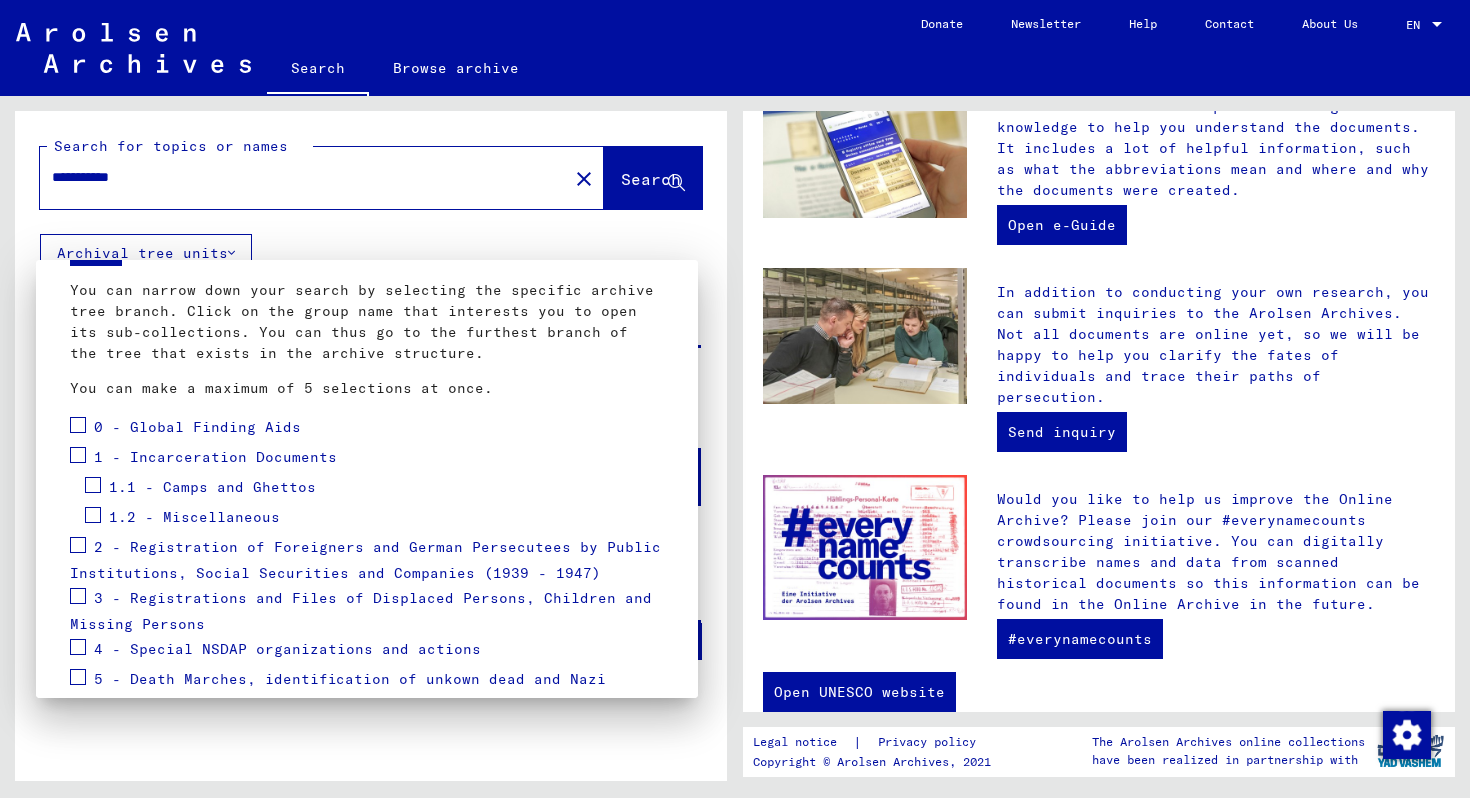 scroll, scrollTop: 93, scrollLeft: 0, axis: vertical 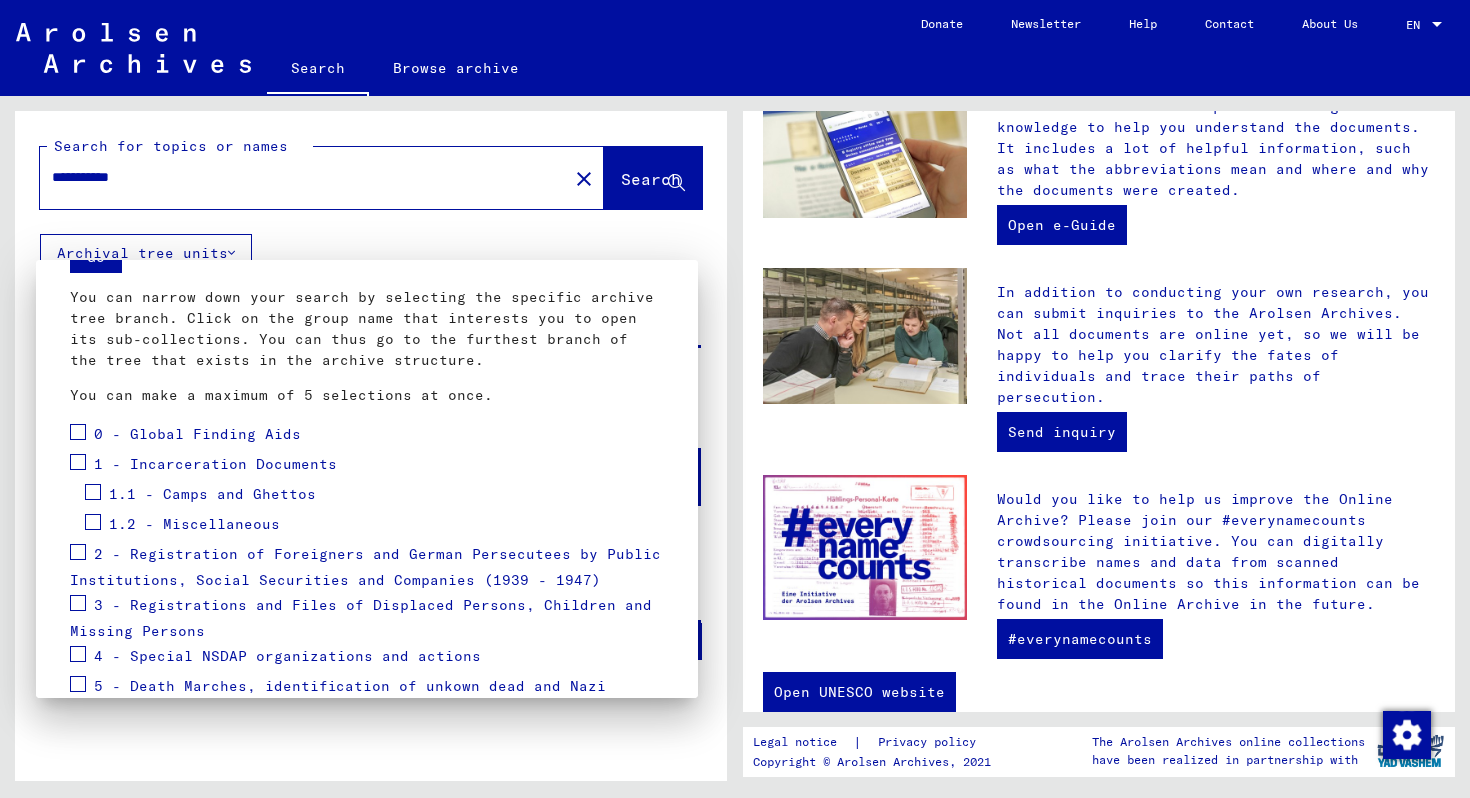 click at bounding box center [78, 432] 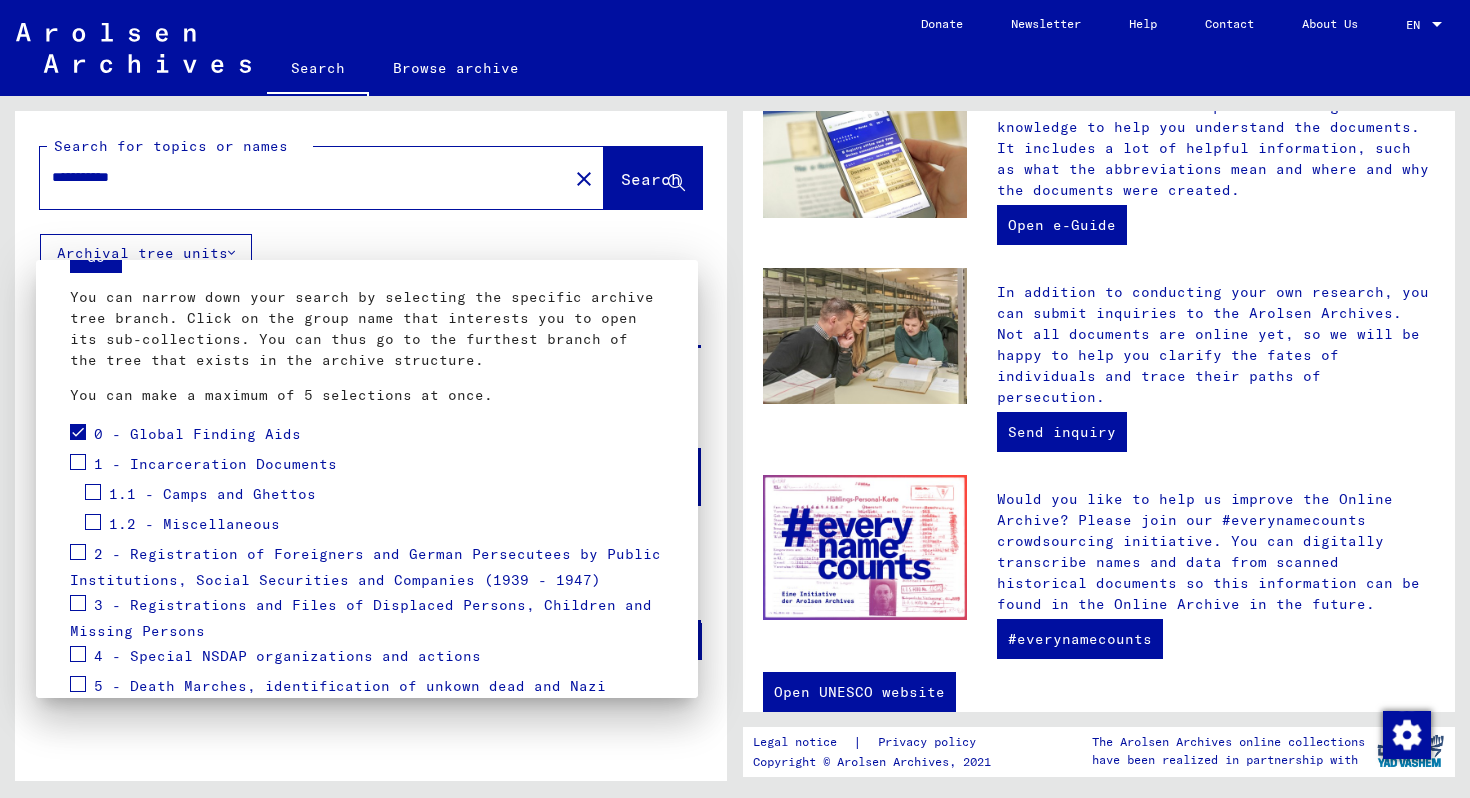 click on "0 - Global Finding Aids" at bounding box center (86, 420) 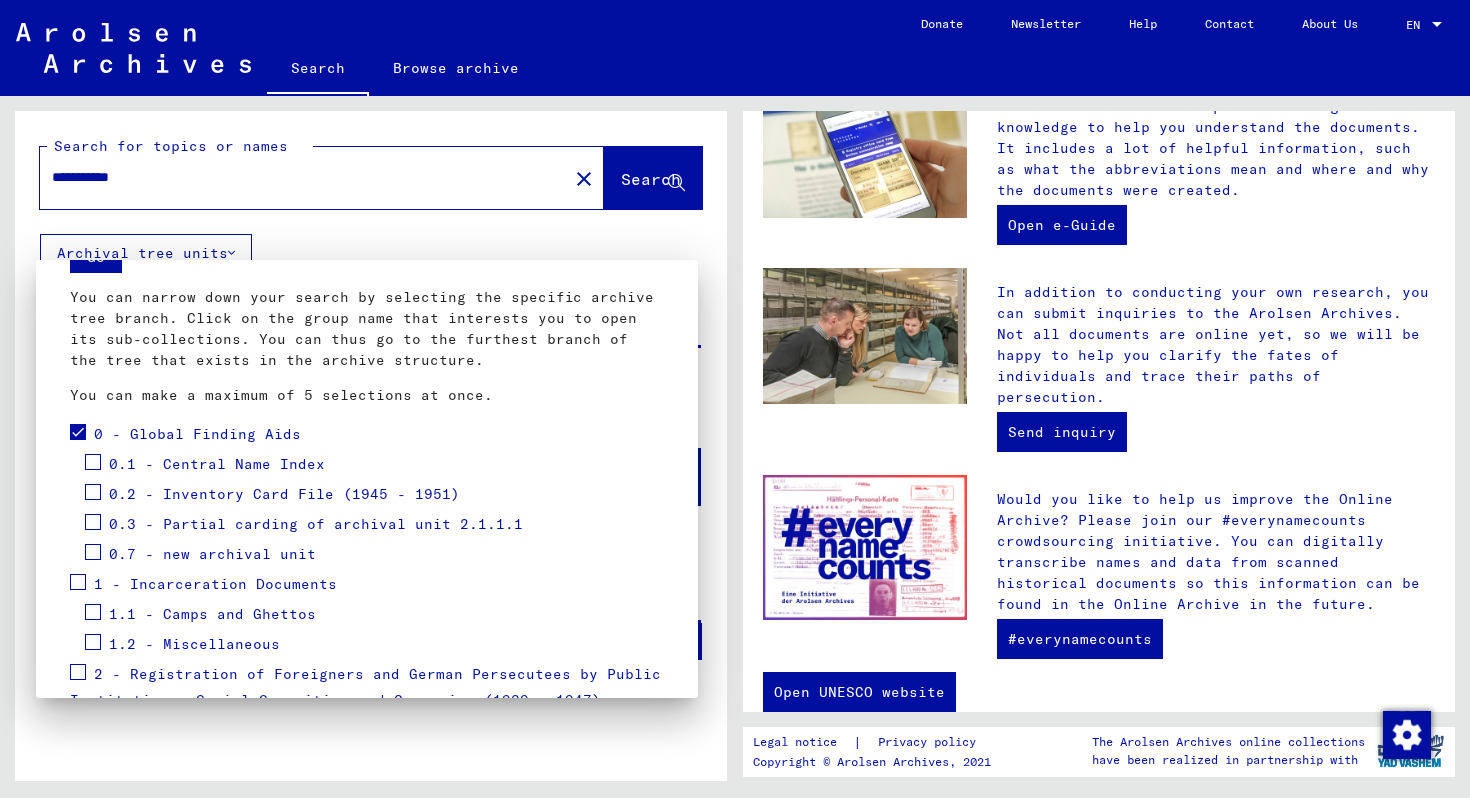 click on "1.1 - Camps and Ghettos" at bounding box center [101, 600] 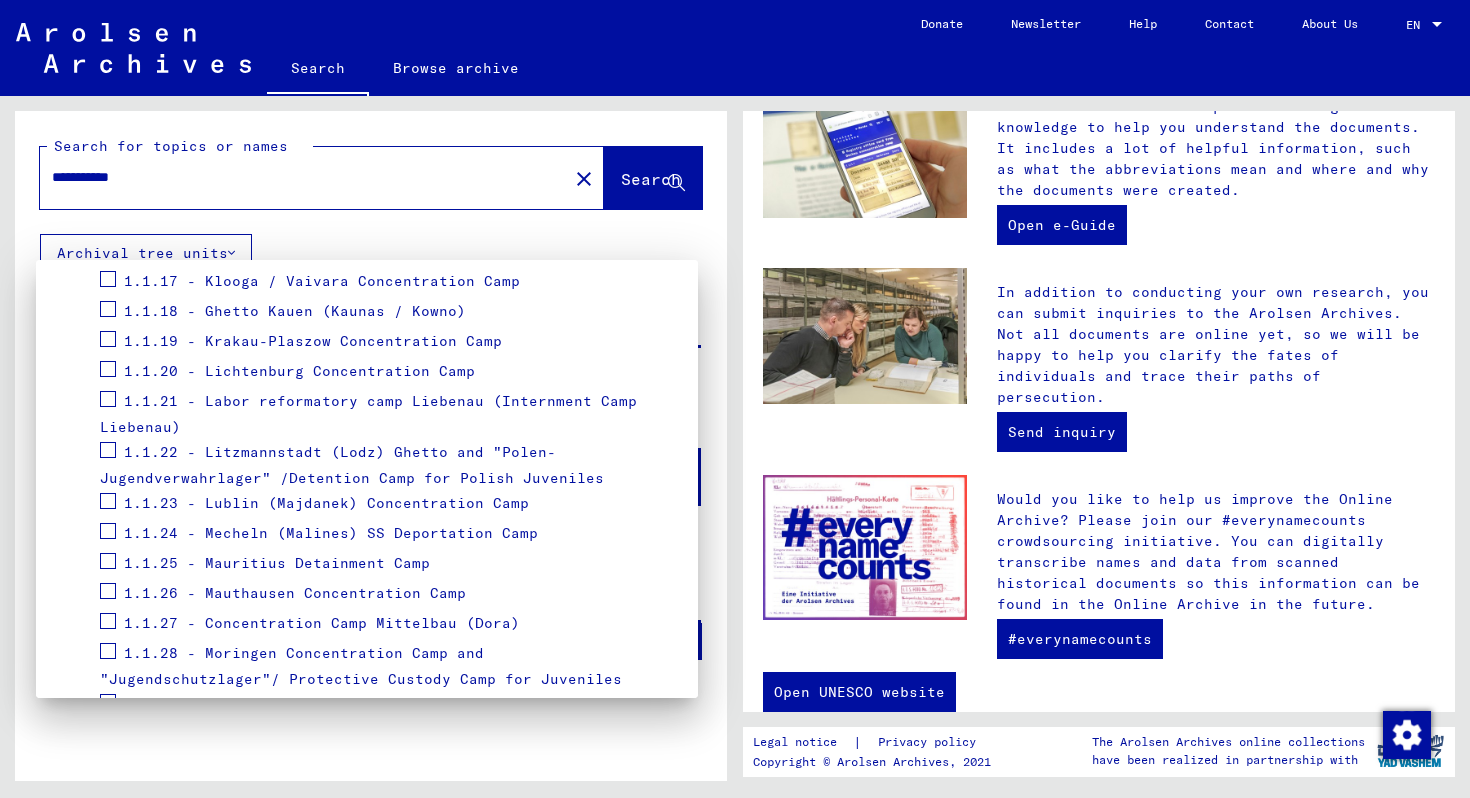 scroll, scrollTop: 0, scrollLeft: 0, axis: both 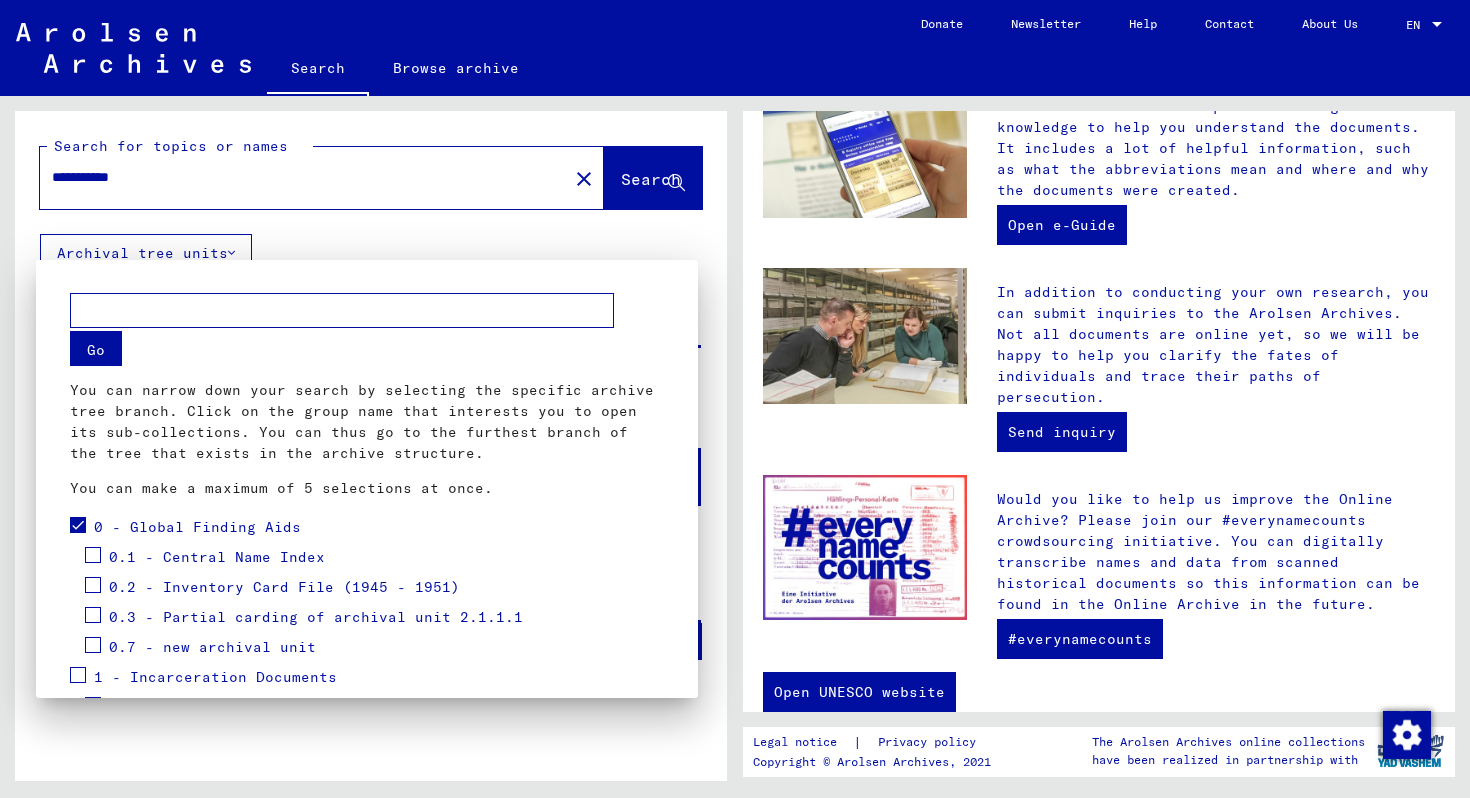 click at bounding box center (78, 525) 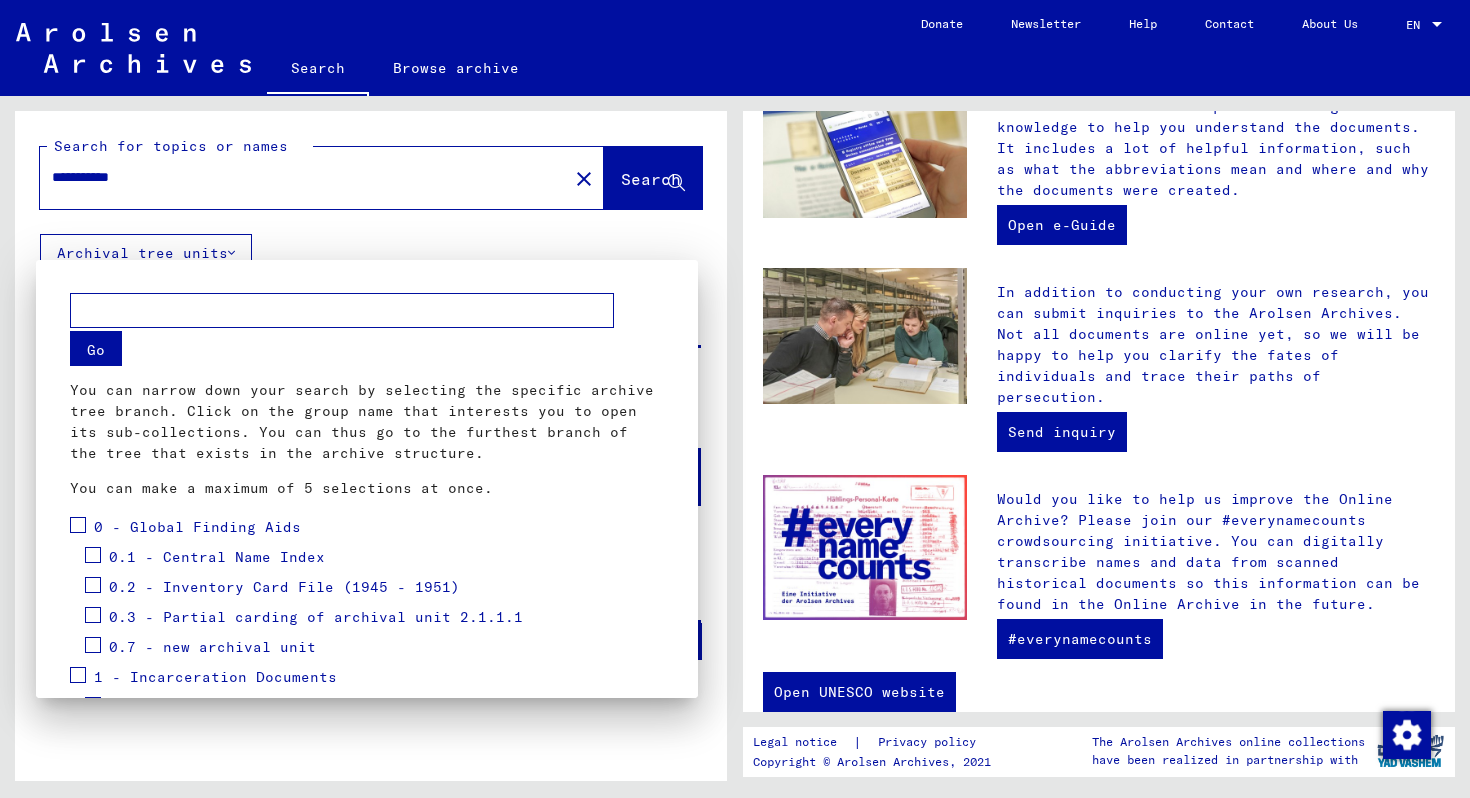 click at bounding box center [735, 399] 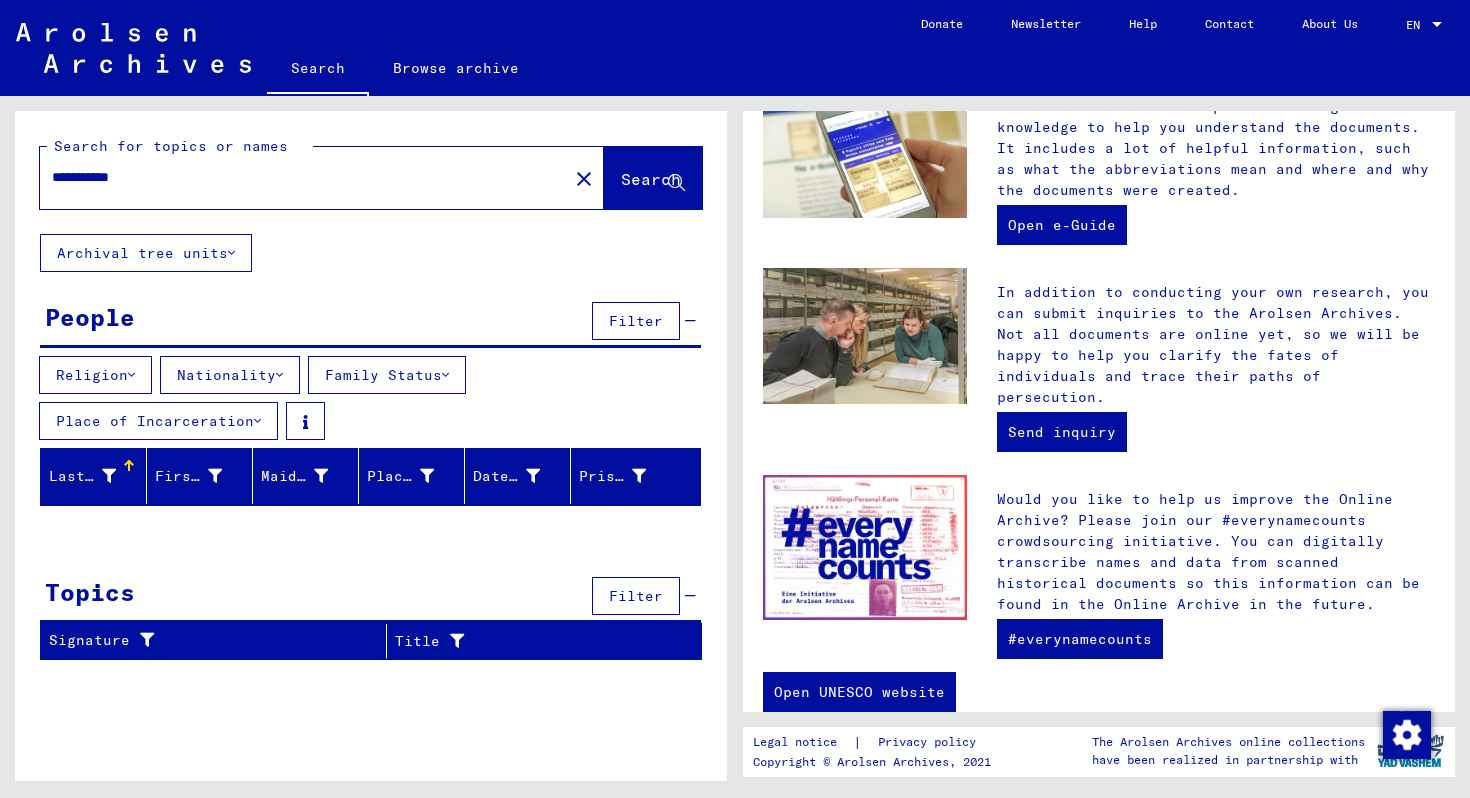 click on "Last Name" at bounding box center (82, 476) 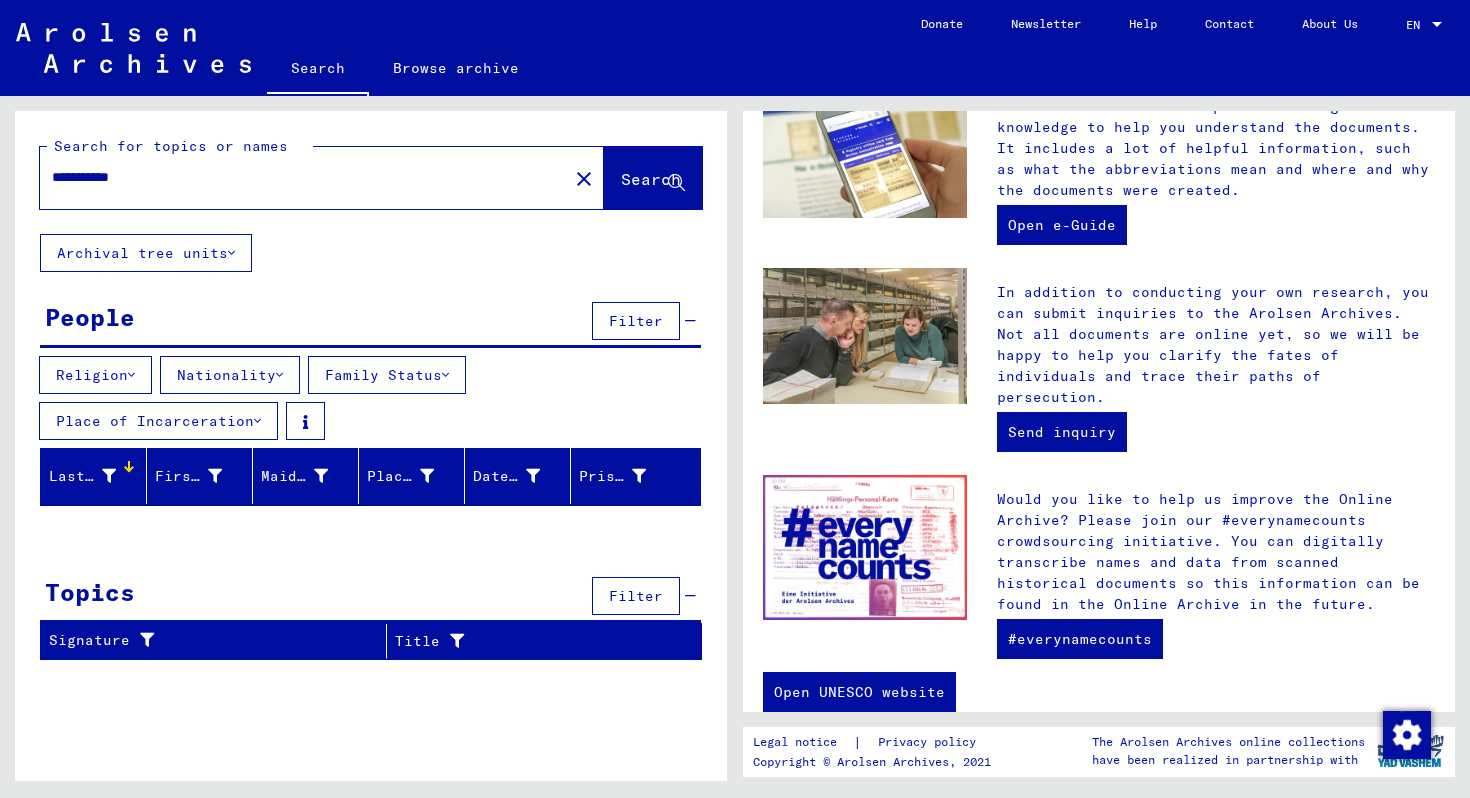 drag, startPoint x: 168, startPoint y: 184, endPoint x: 0, endPoint y: 181, distance: 168.02678 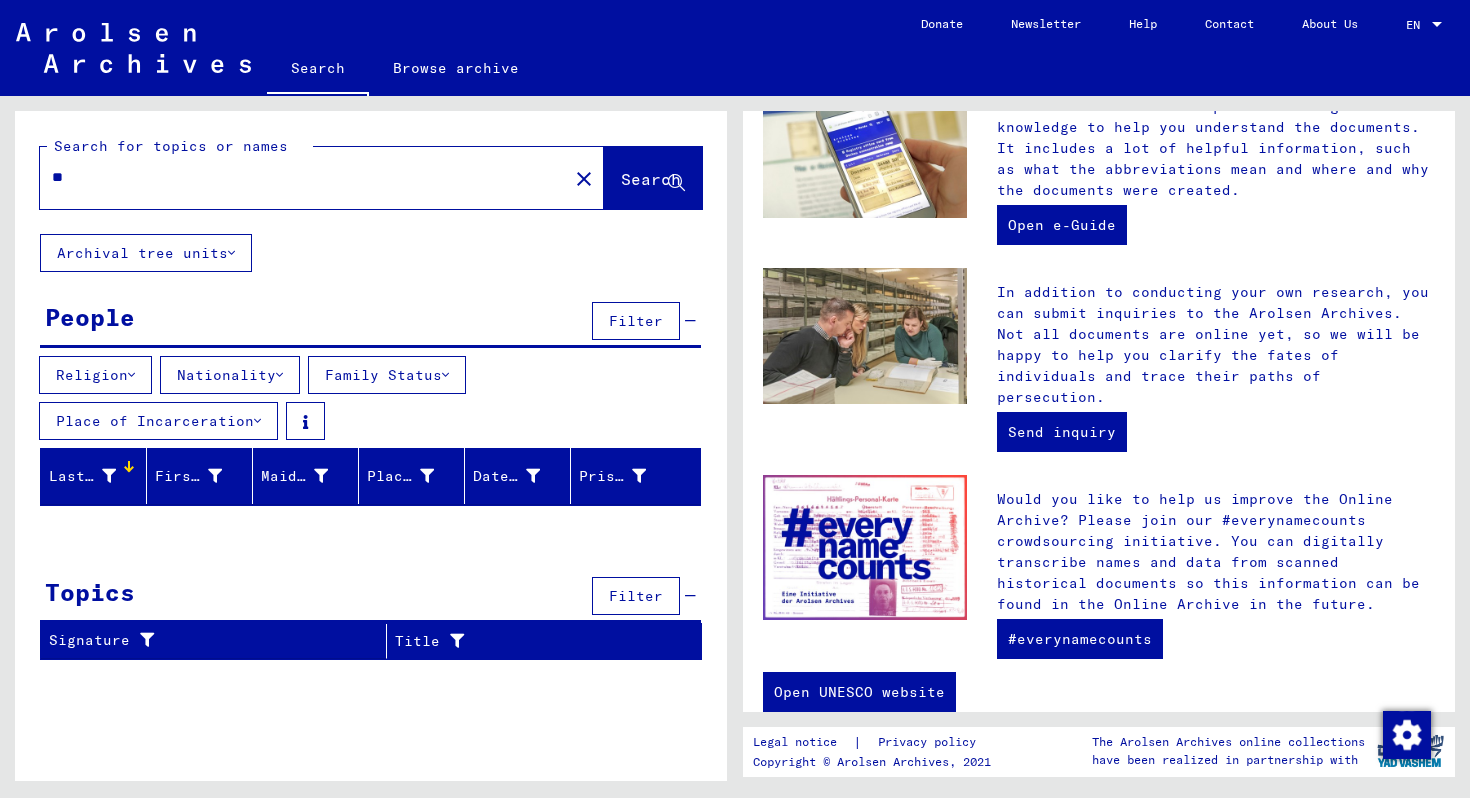 drag, startPoint x: 79, startPoint y: 180, endPoint x: 26, endPoint y: 180, distance: 53 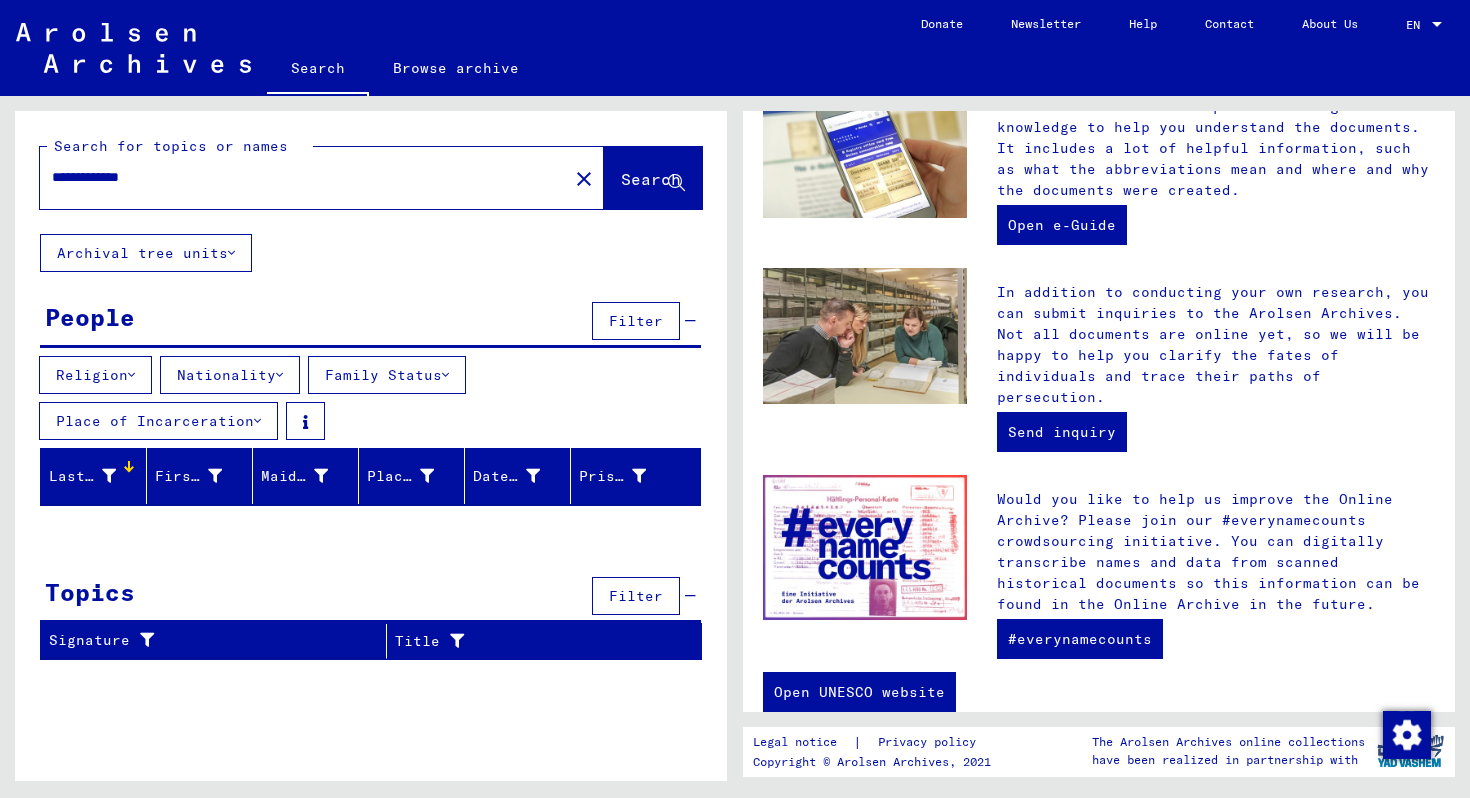 click on "Search" at bounding box center (651, 179) 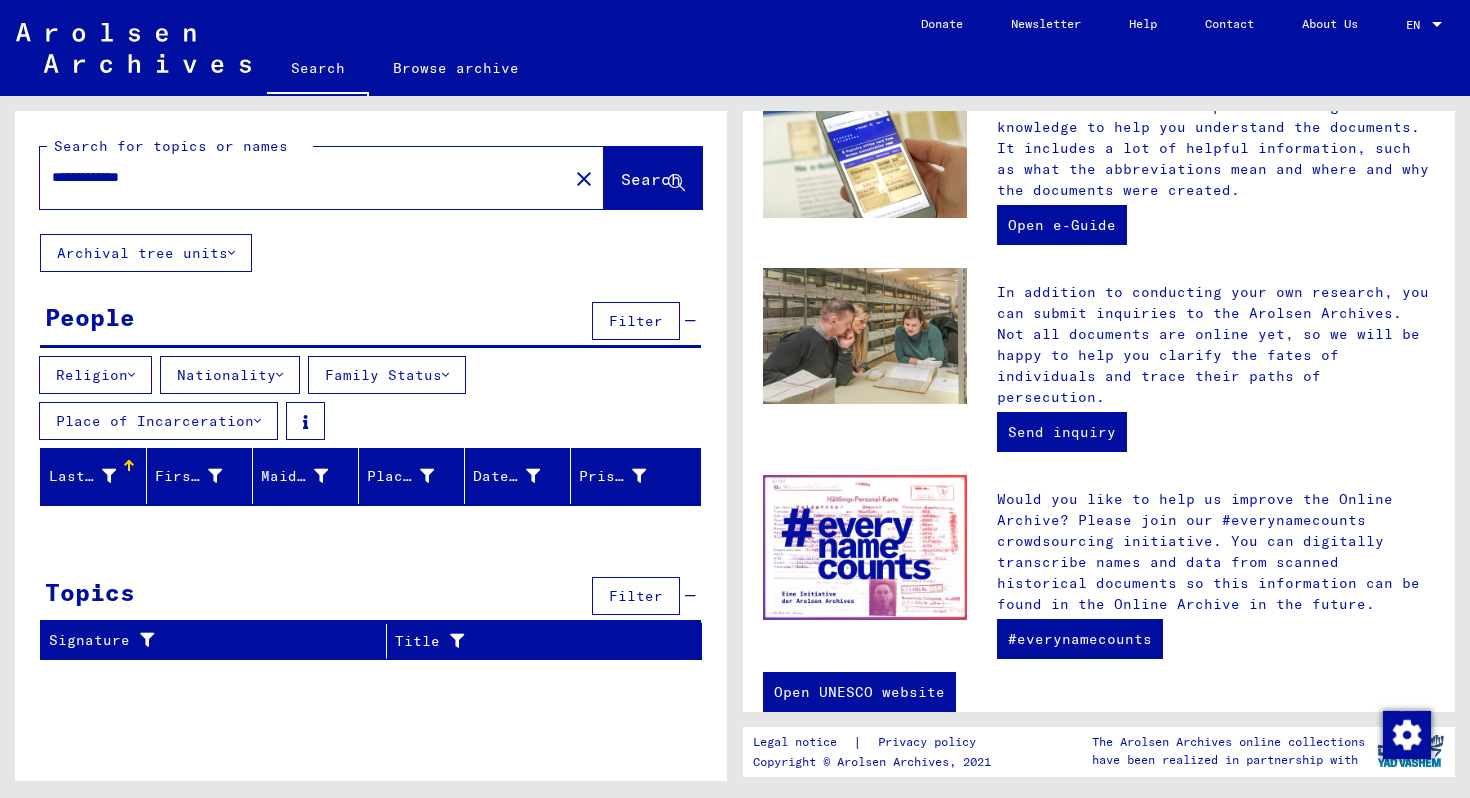 click on "**********" at bounding box center [298, 177] 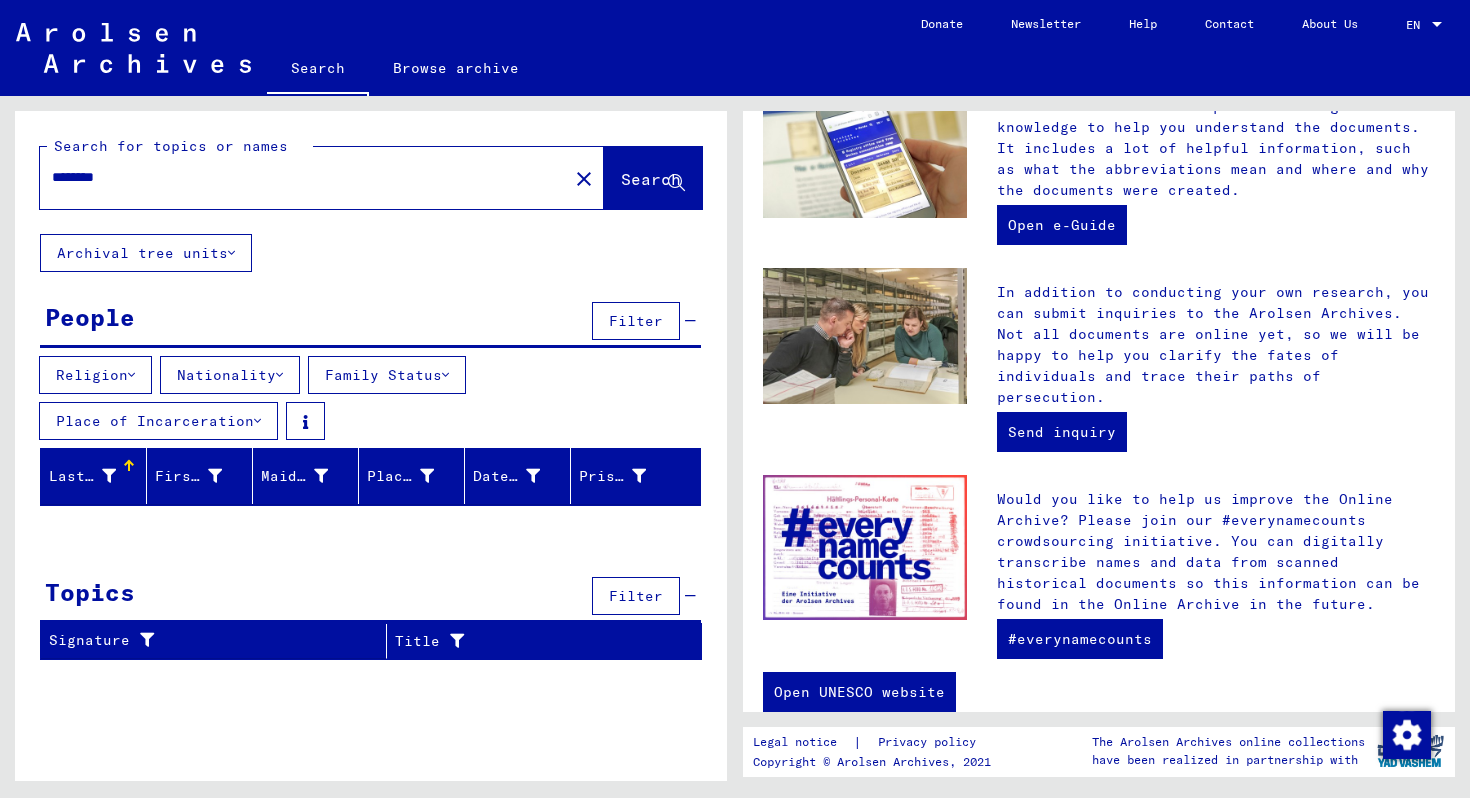 click at bounding box center (129, 466) 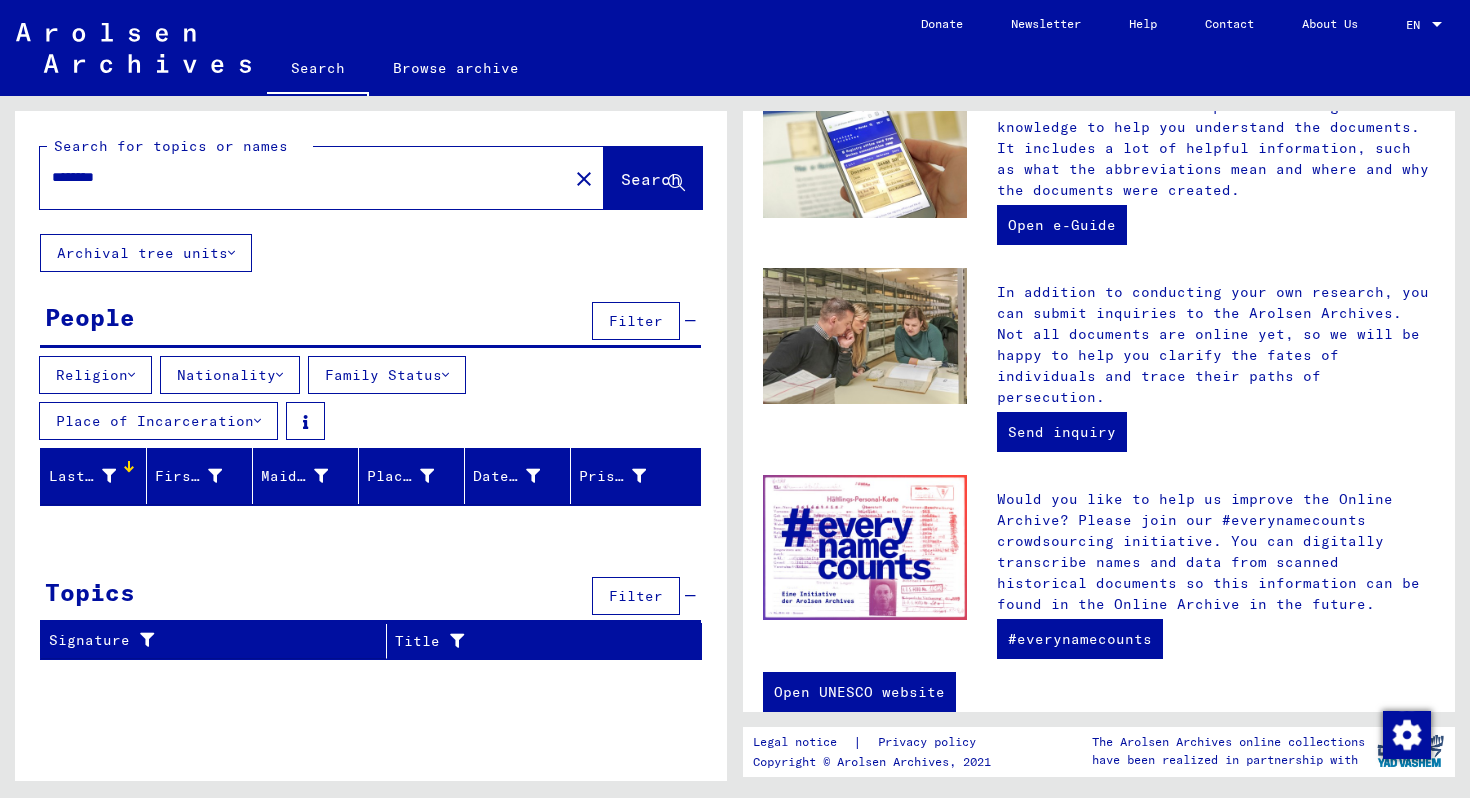click on "********" at bounding box center (292, 177) 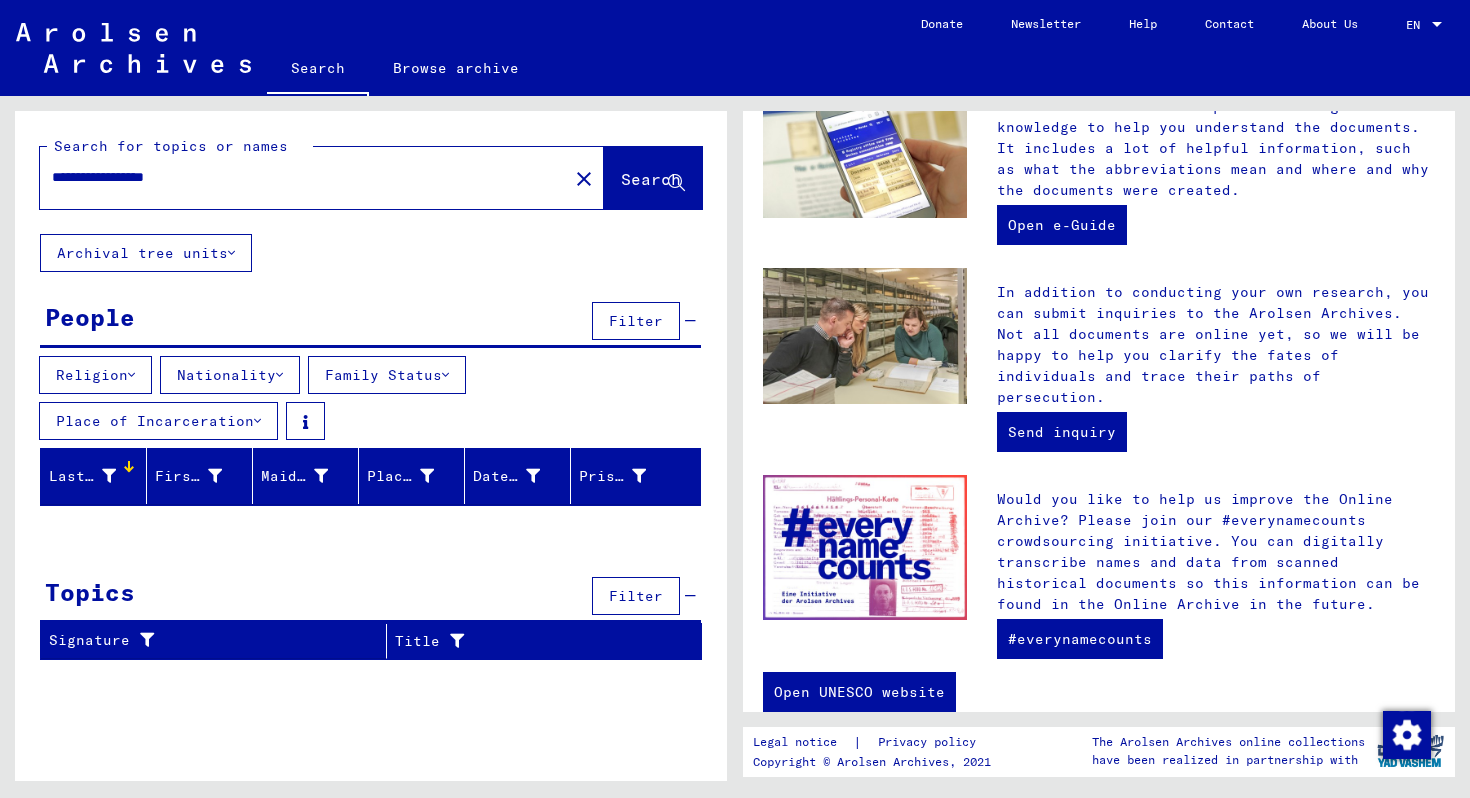 drag, startPoint x: 224, startPoint y: 178, endPoint x: 140, endPoint y: 181, distance: 84.05355 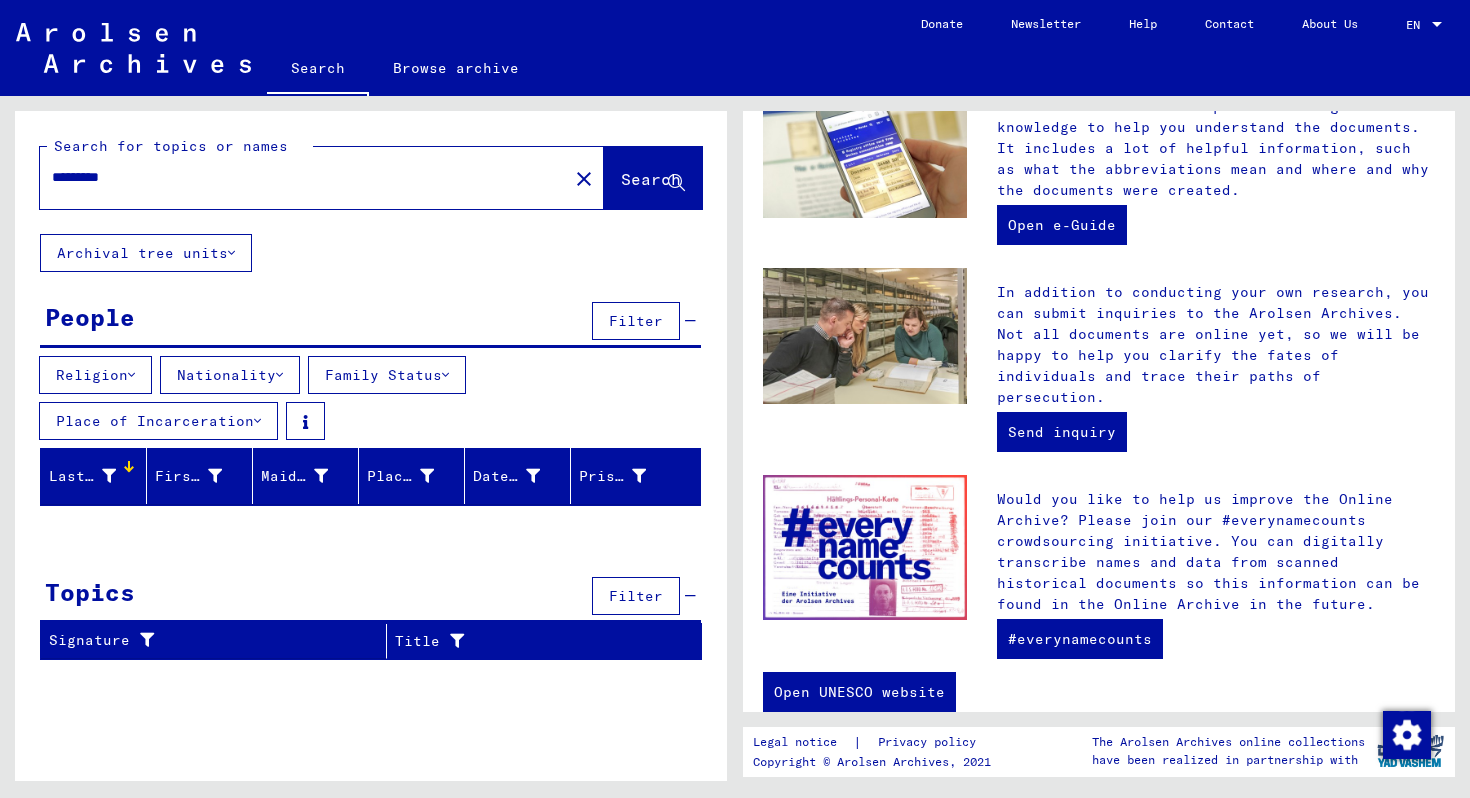 click on "Search" at bounding box center (653, 178) 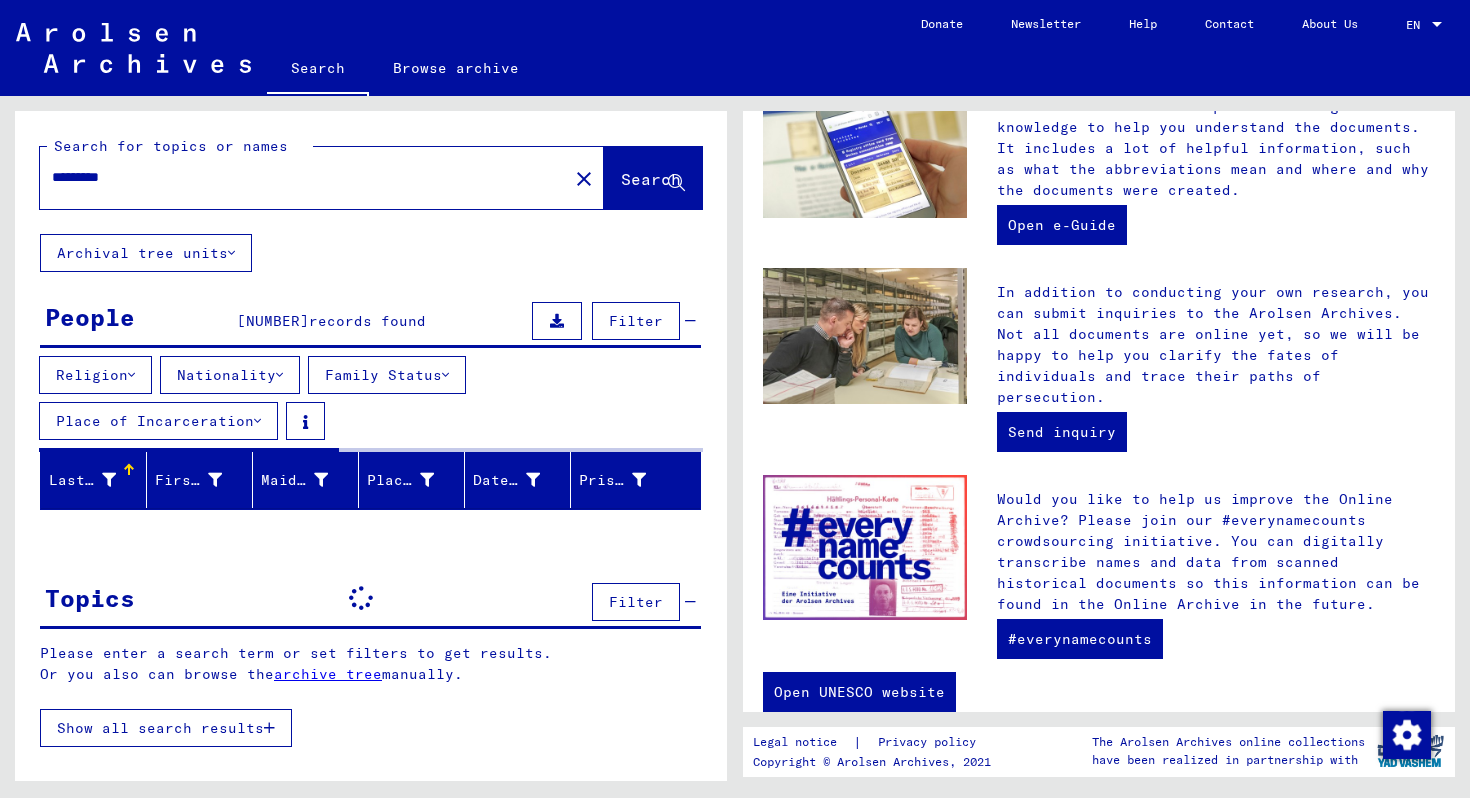 click on "*********" at bounding box center [298, 177] 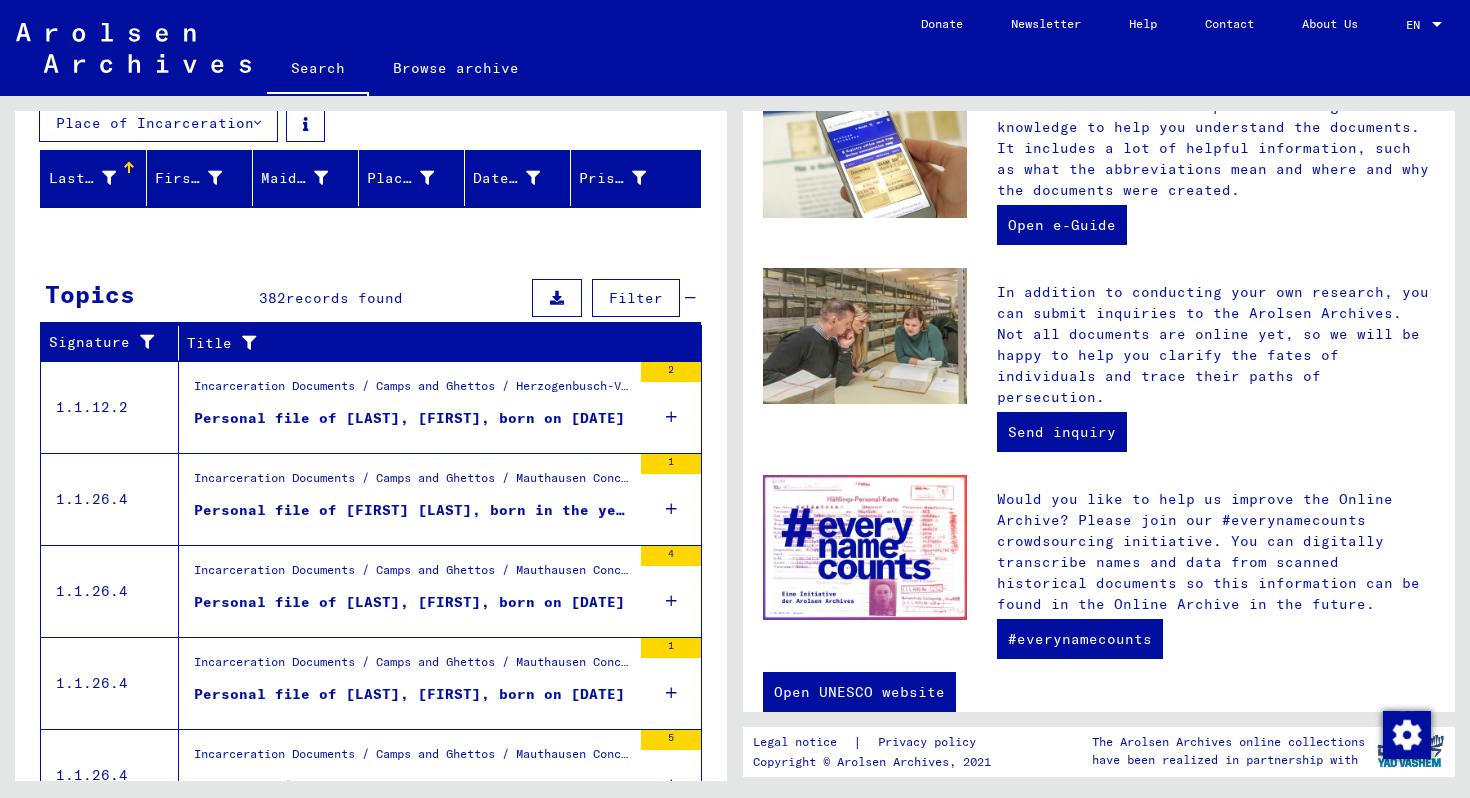 scroll, scrollTop: 397, scrollLeft: 0, axis: vertical 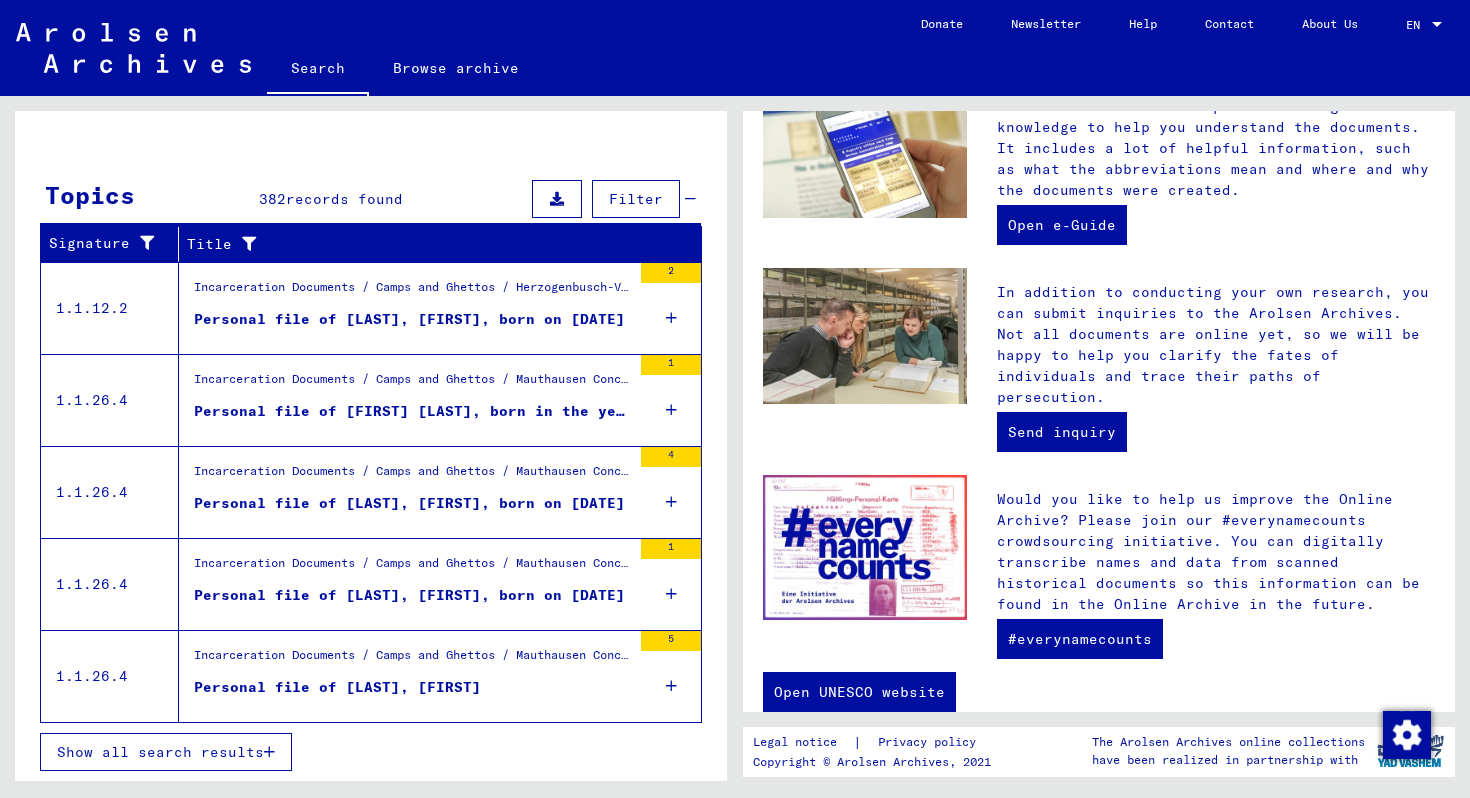 type on "**********" 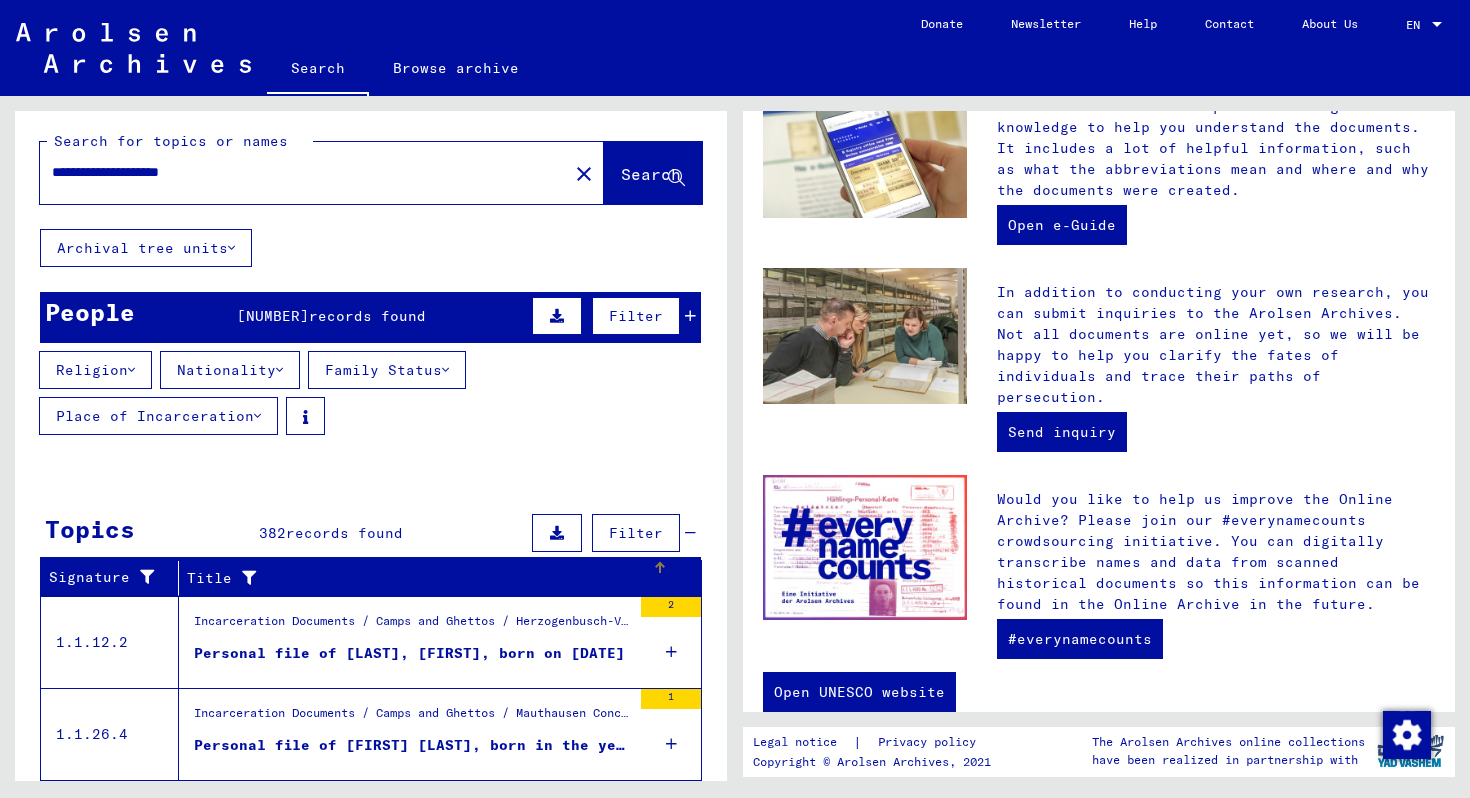 scroll, scrollTop: 0, scrollLeft: 0, axis: both 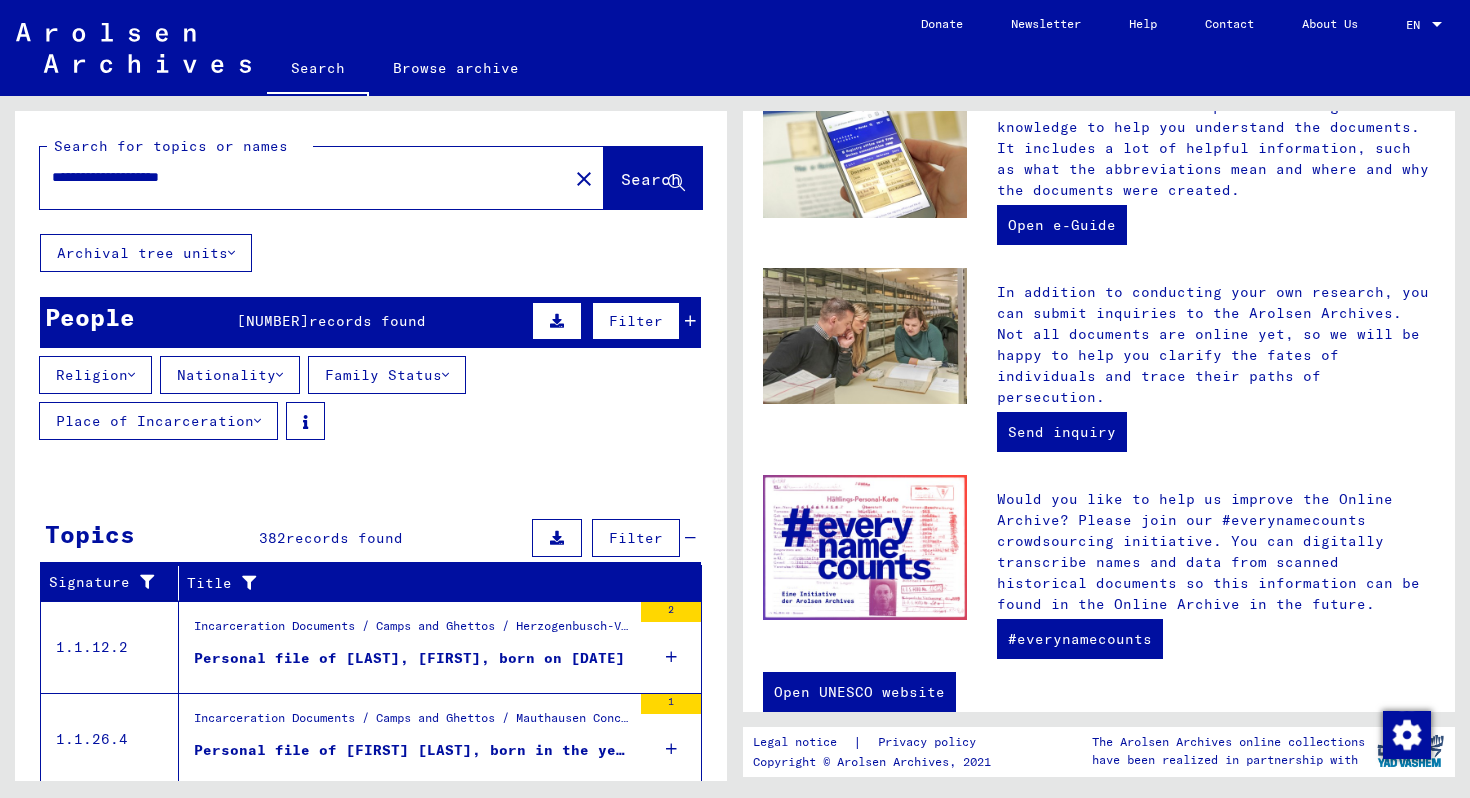 drag, startPoint x: 253, startPoint y: 184, endPoint x: 14, endPoint y: 175, distance: 239.1694 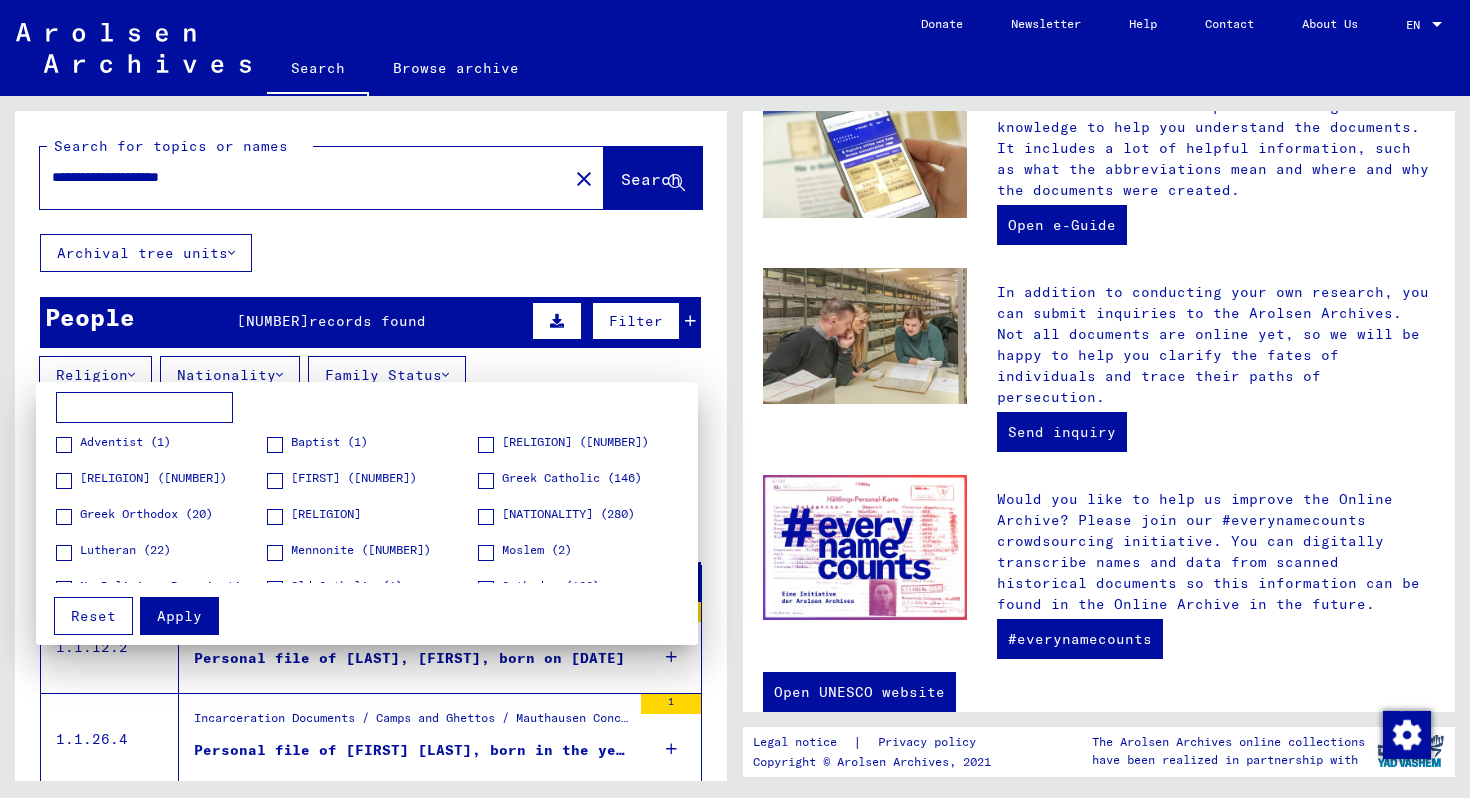 click at bounding box center [144, 408] 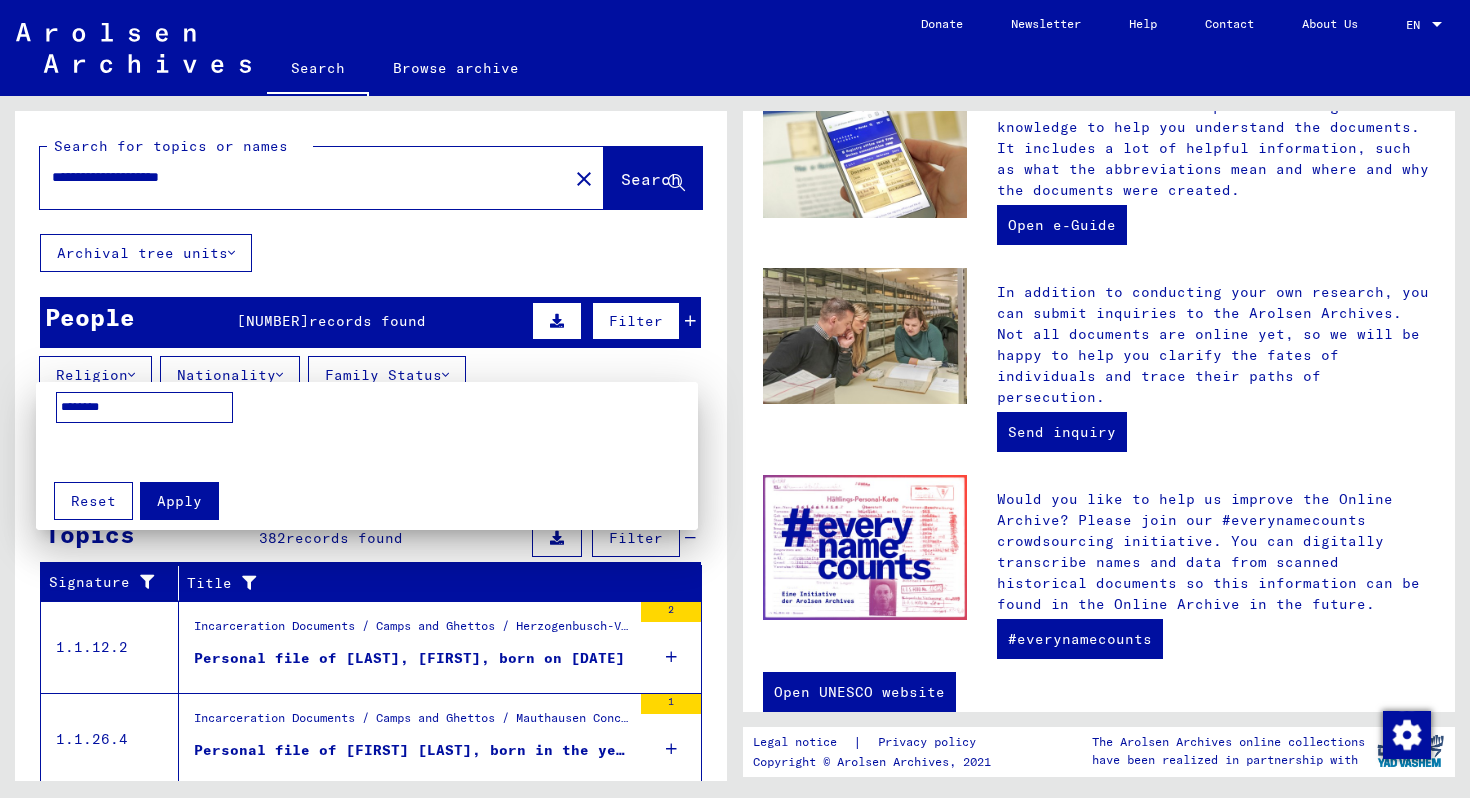 type on "********" 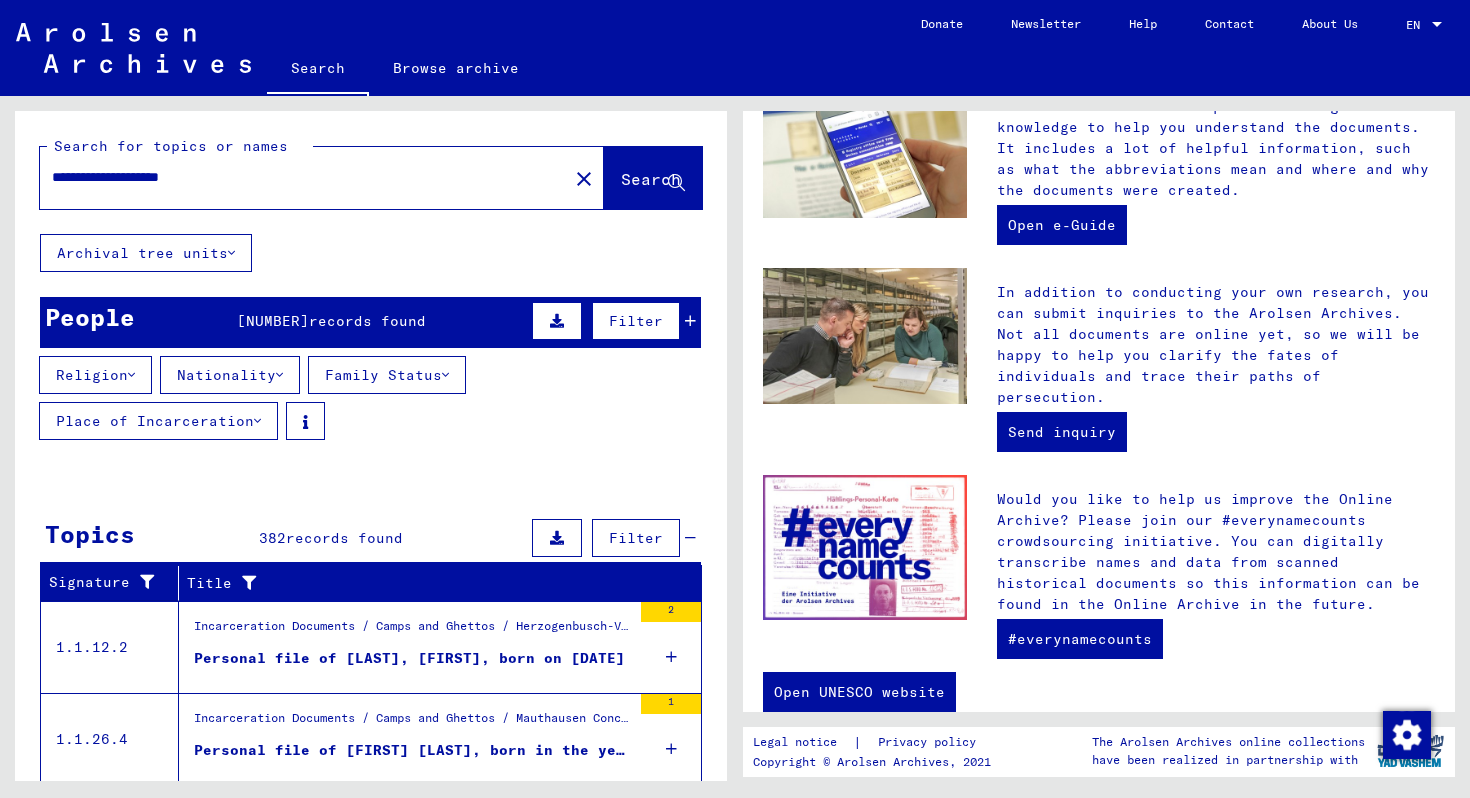 click at bounding box center [131, 375] 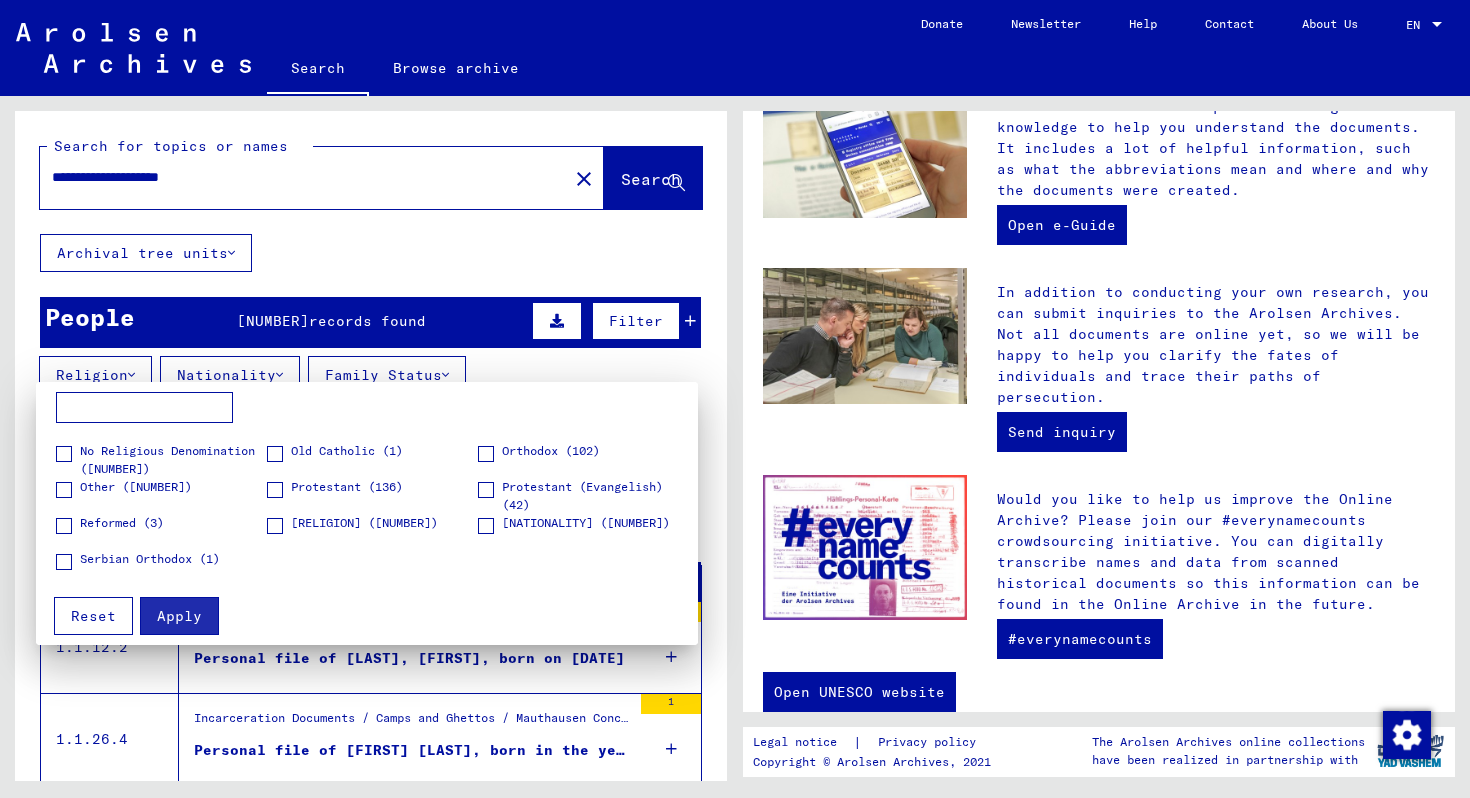 scroll, scrollTop: 51, scrollLeft: 0, axis: vertical 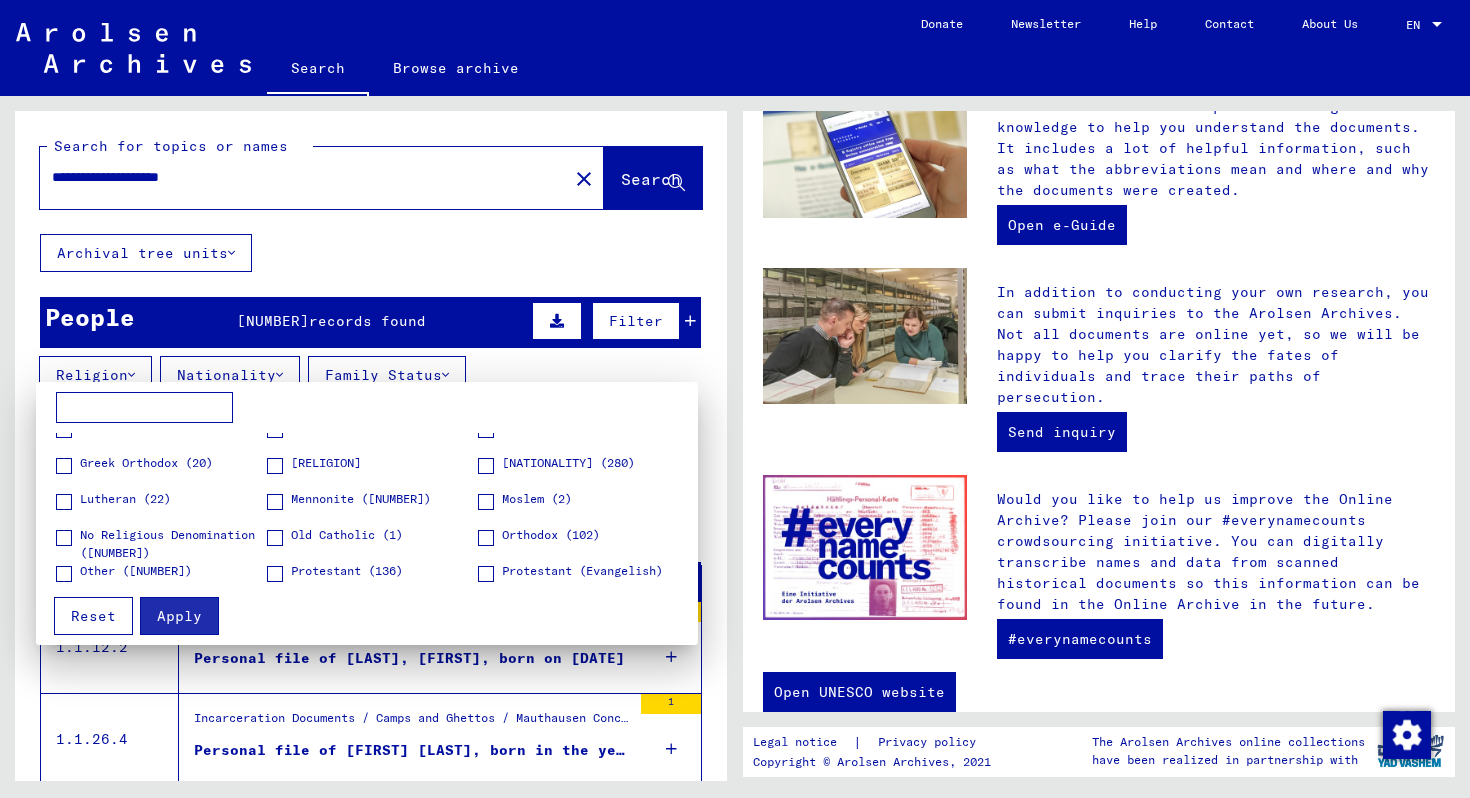 click at bounding box center [735, 399] 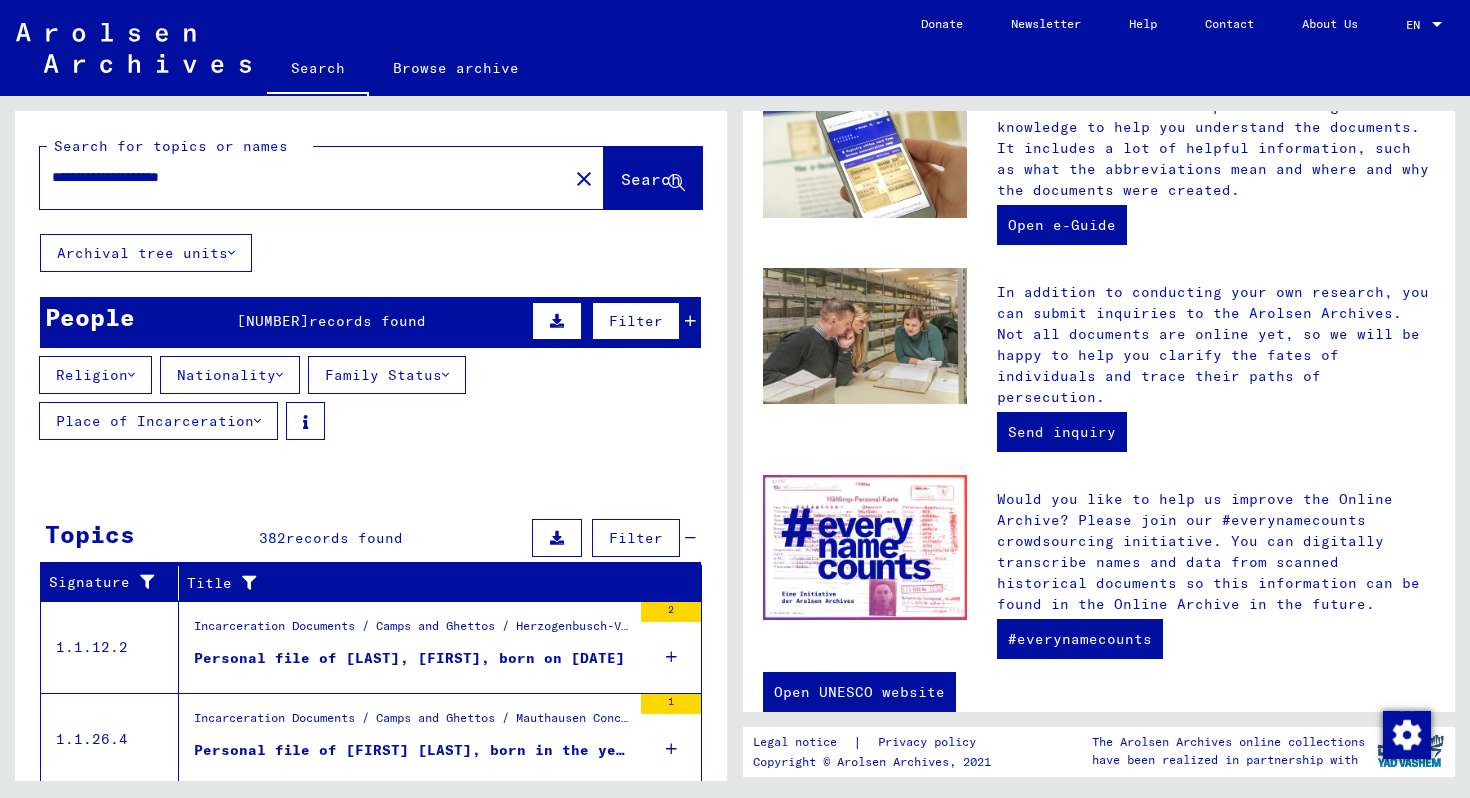 click at bounding box center (131, 375) 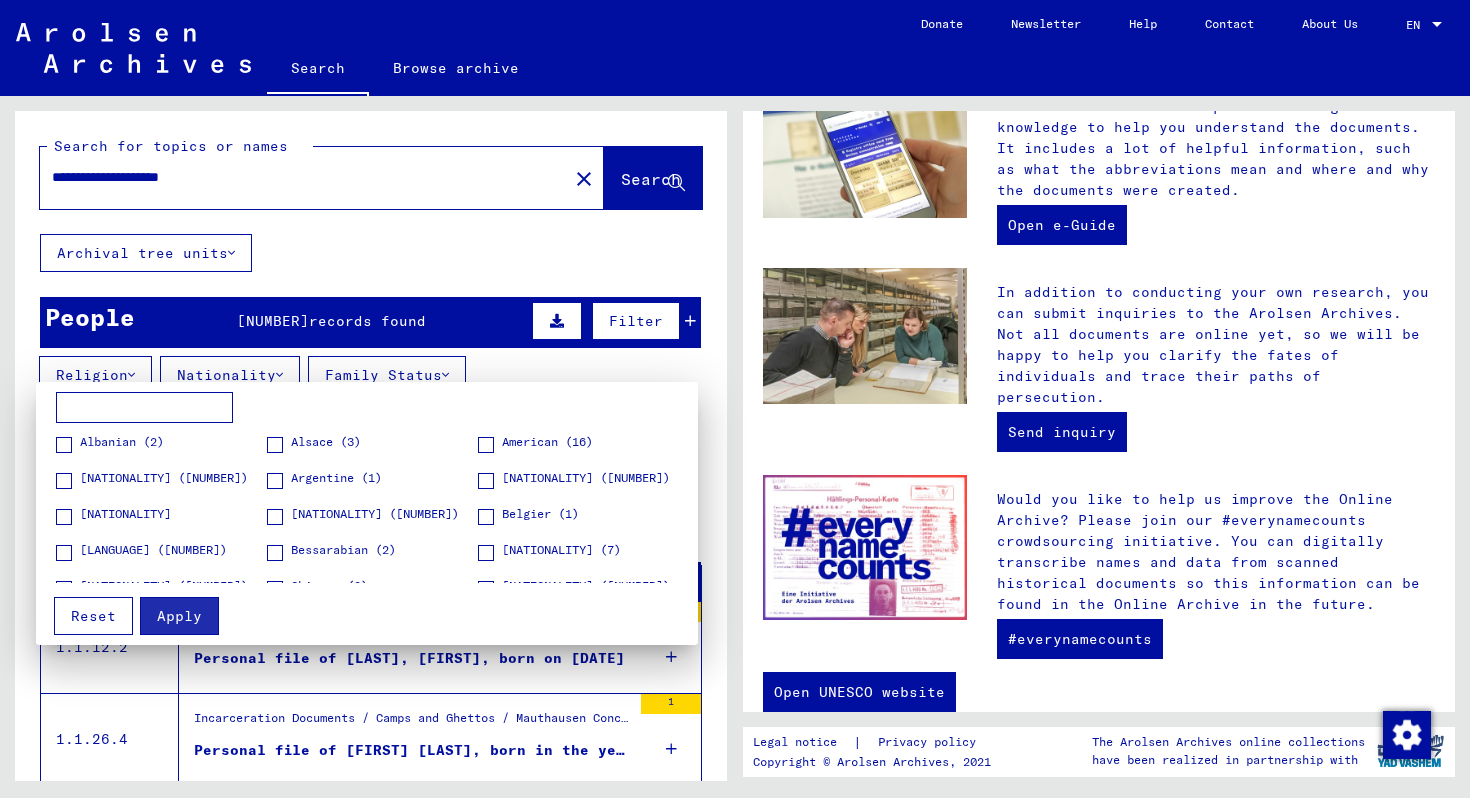 click at bounding box center [144, 408] 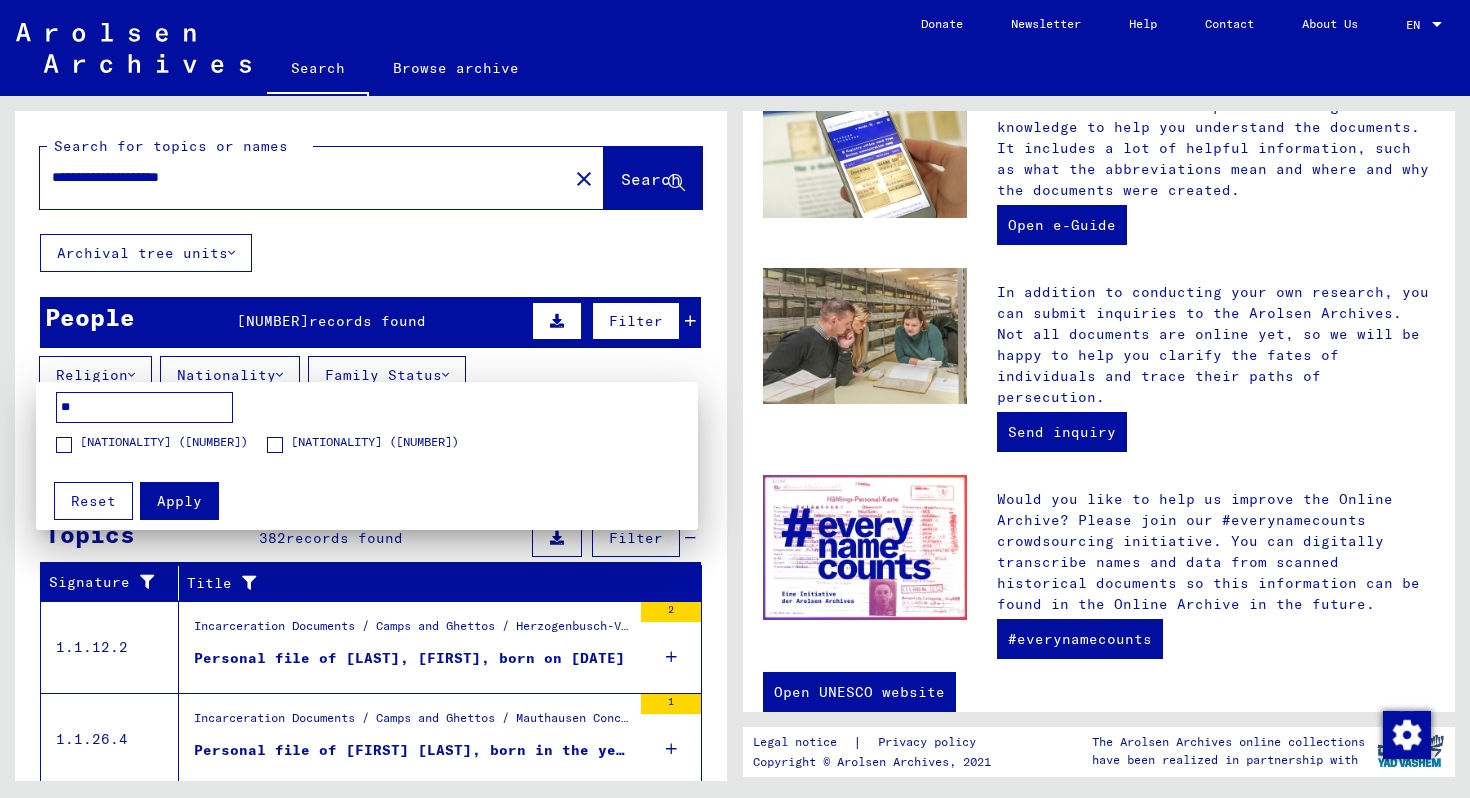 type on "**" 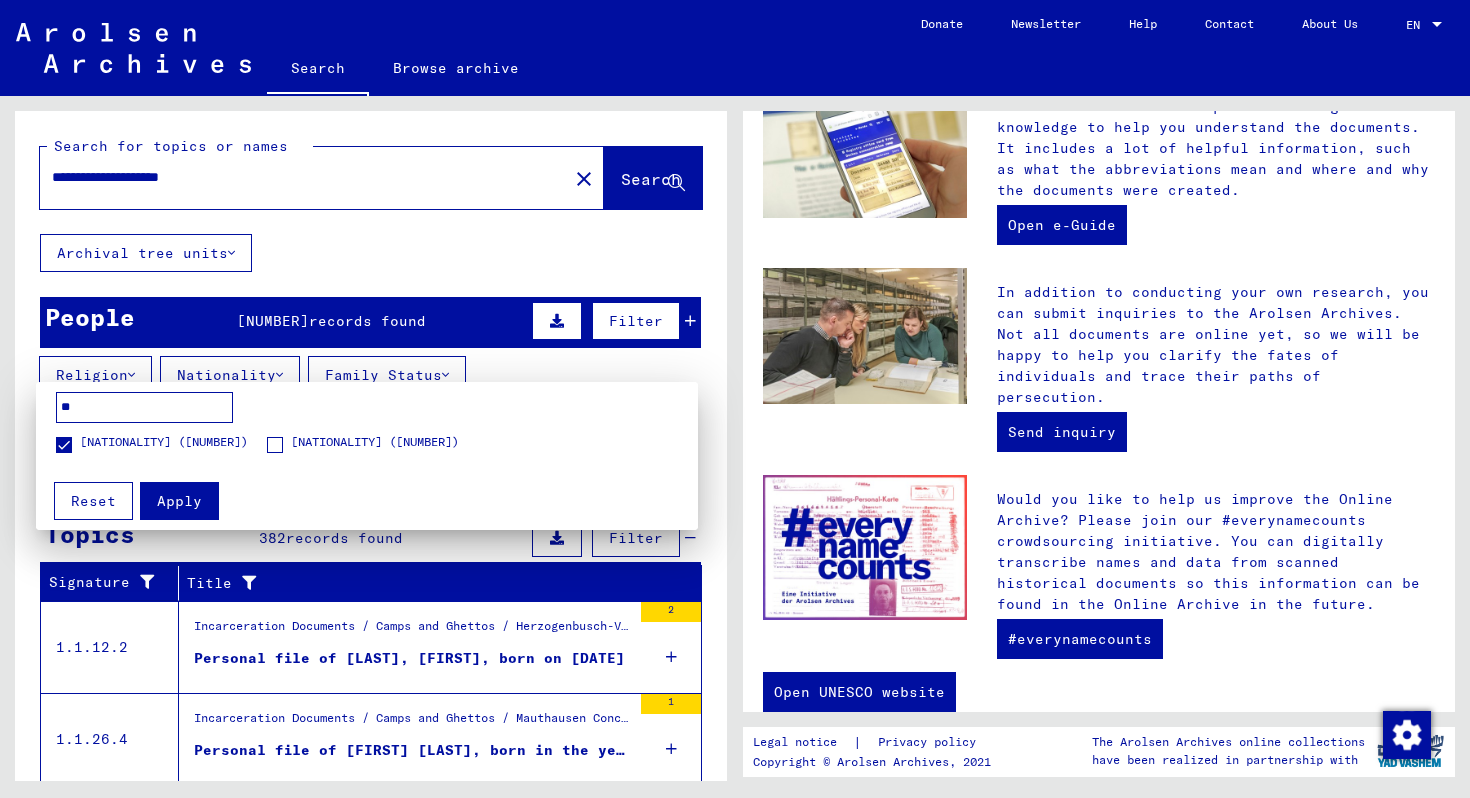 click at bounding box center [275, 445] 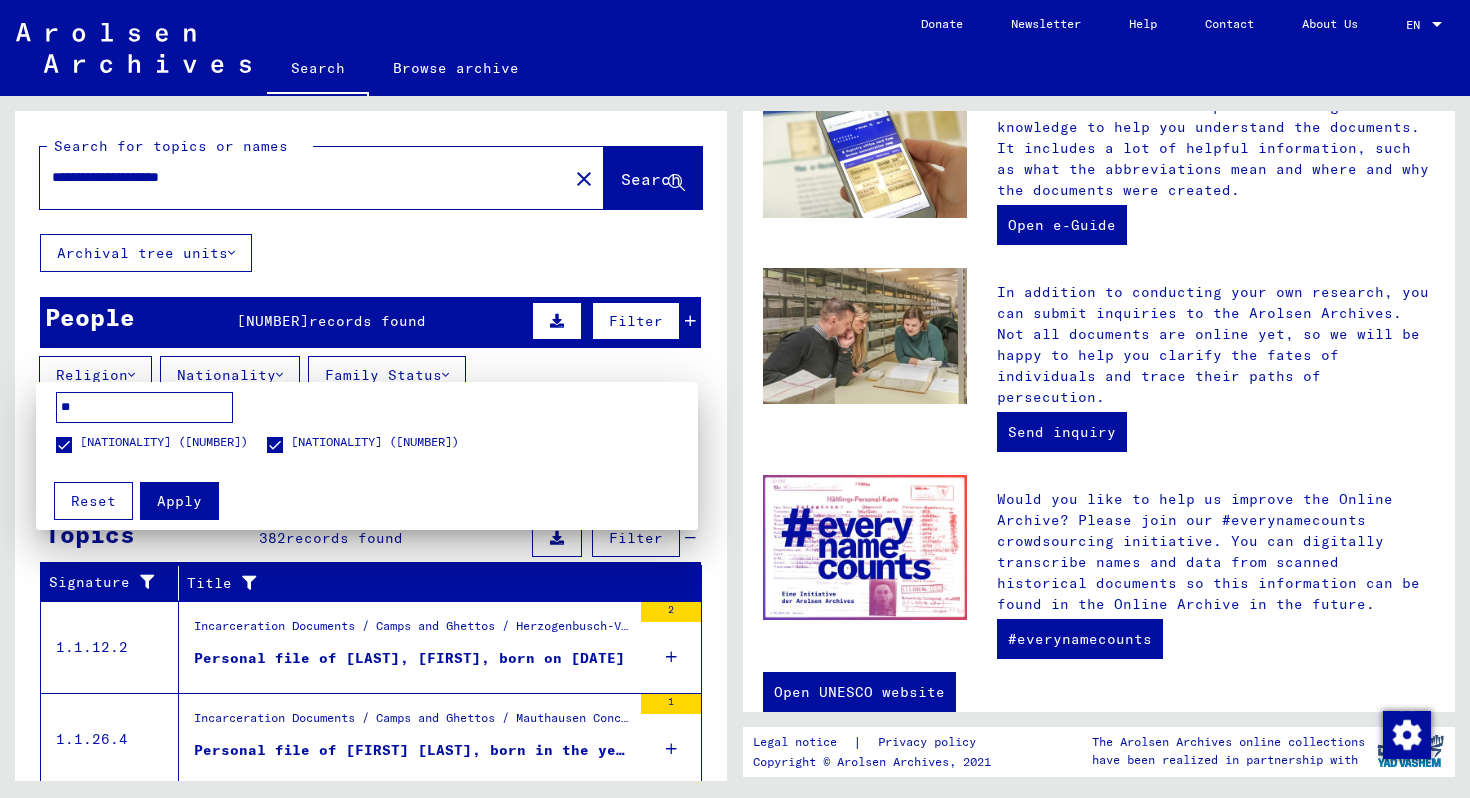 click on "Apply" at bounding box center [179, 501] 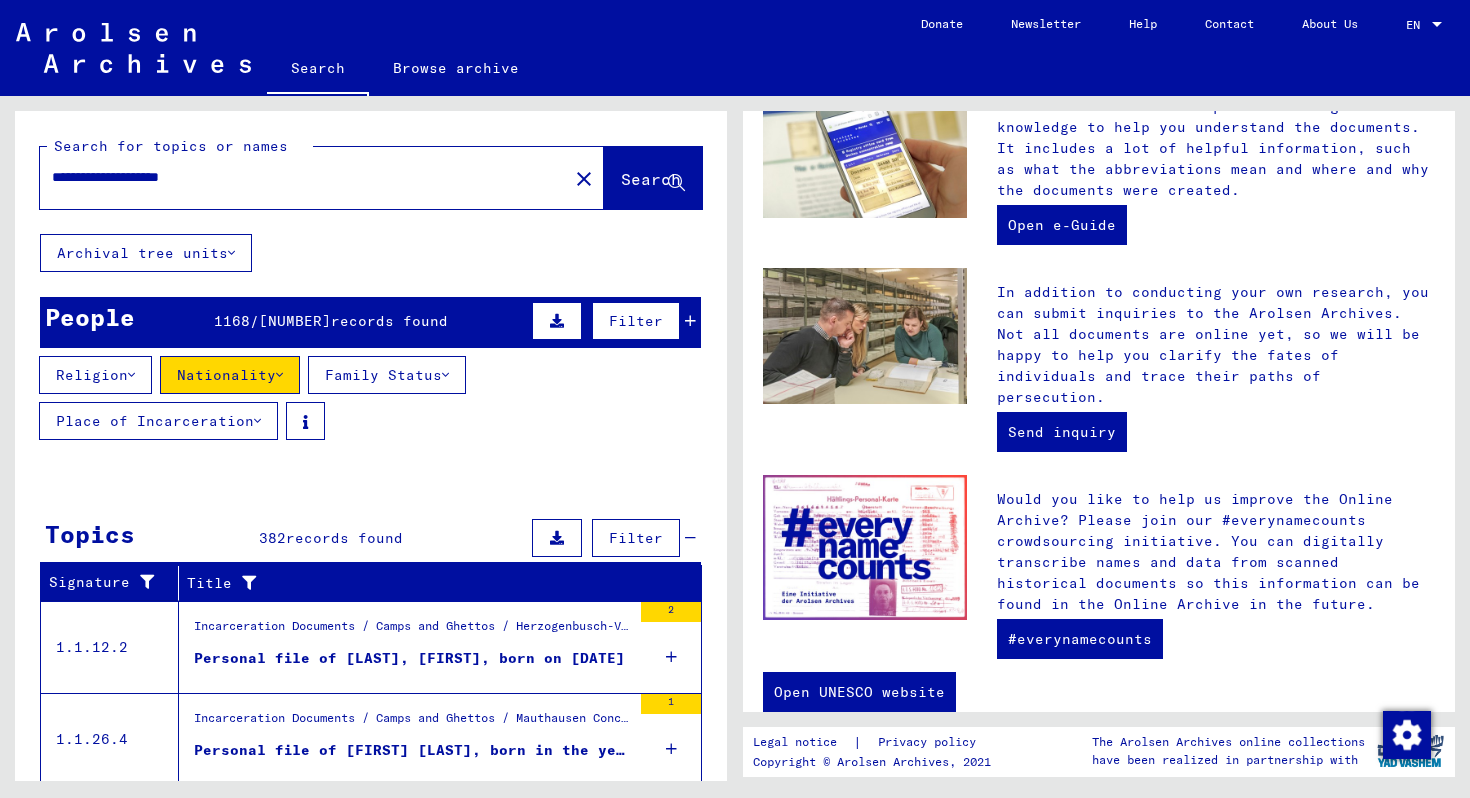 click on "Family Status" at bounding box center (95, 375) 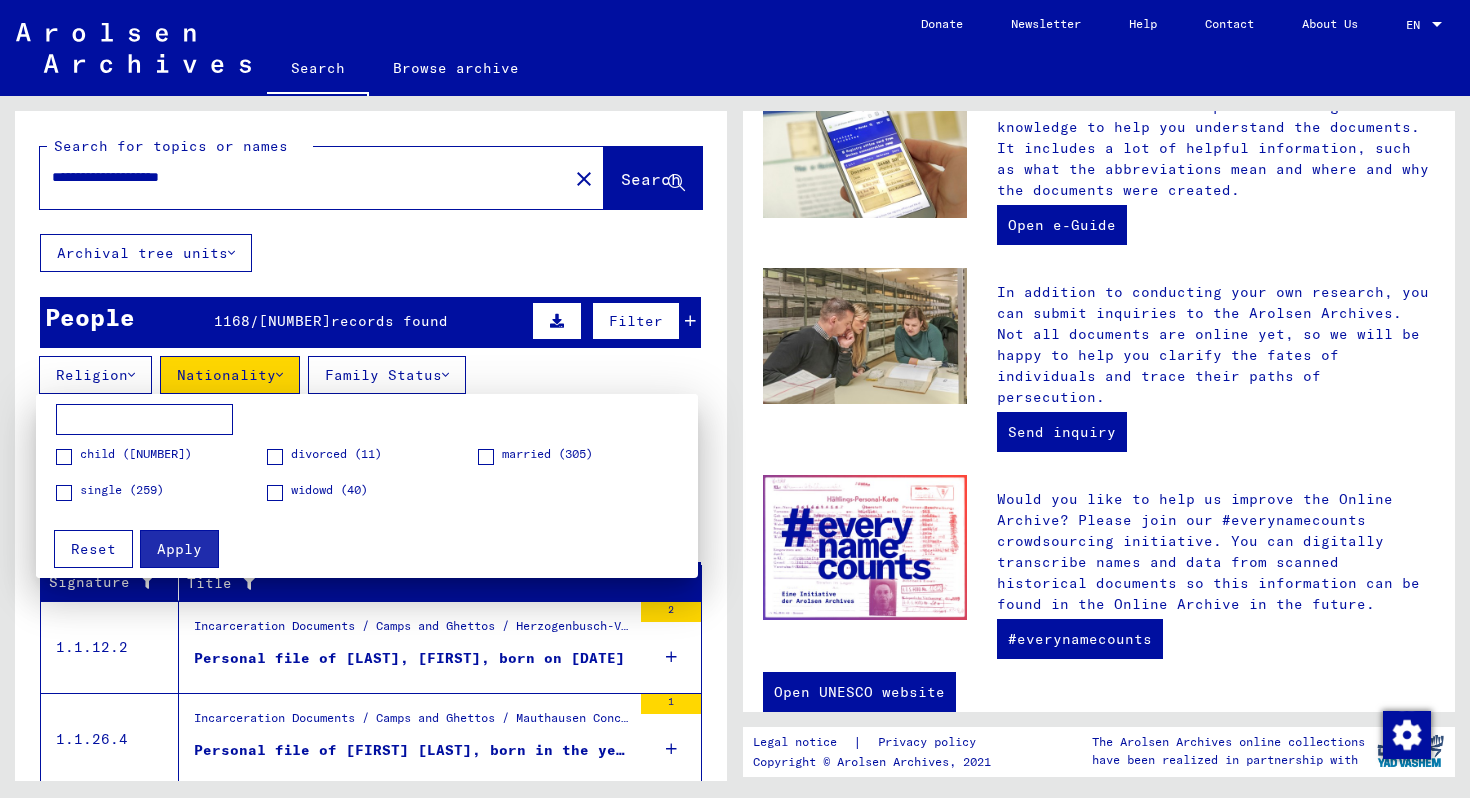 click at bounding box center [64, 493] 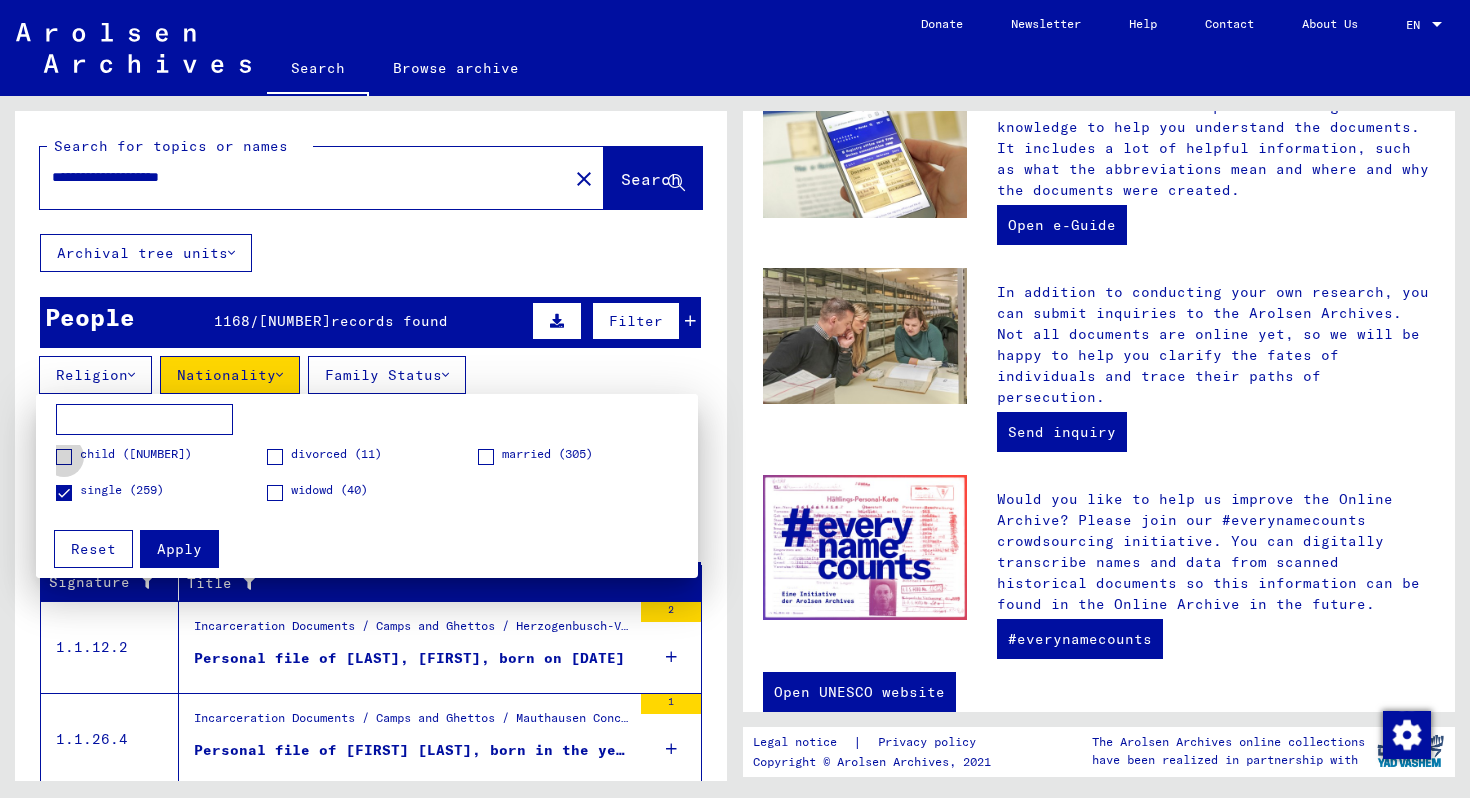 click at bounding box center (64, 457) 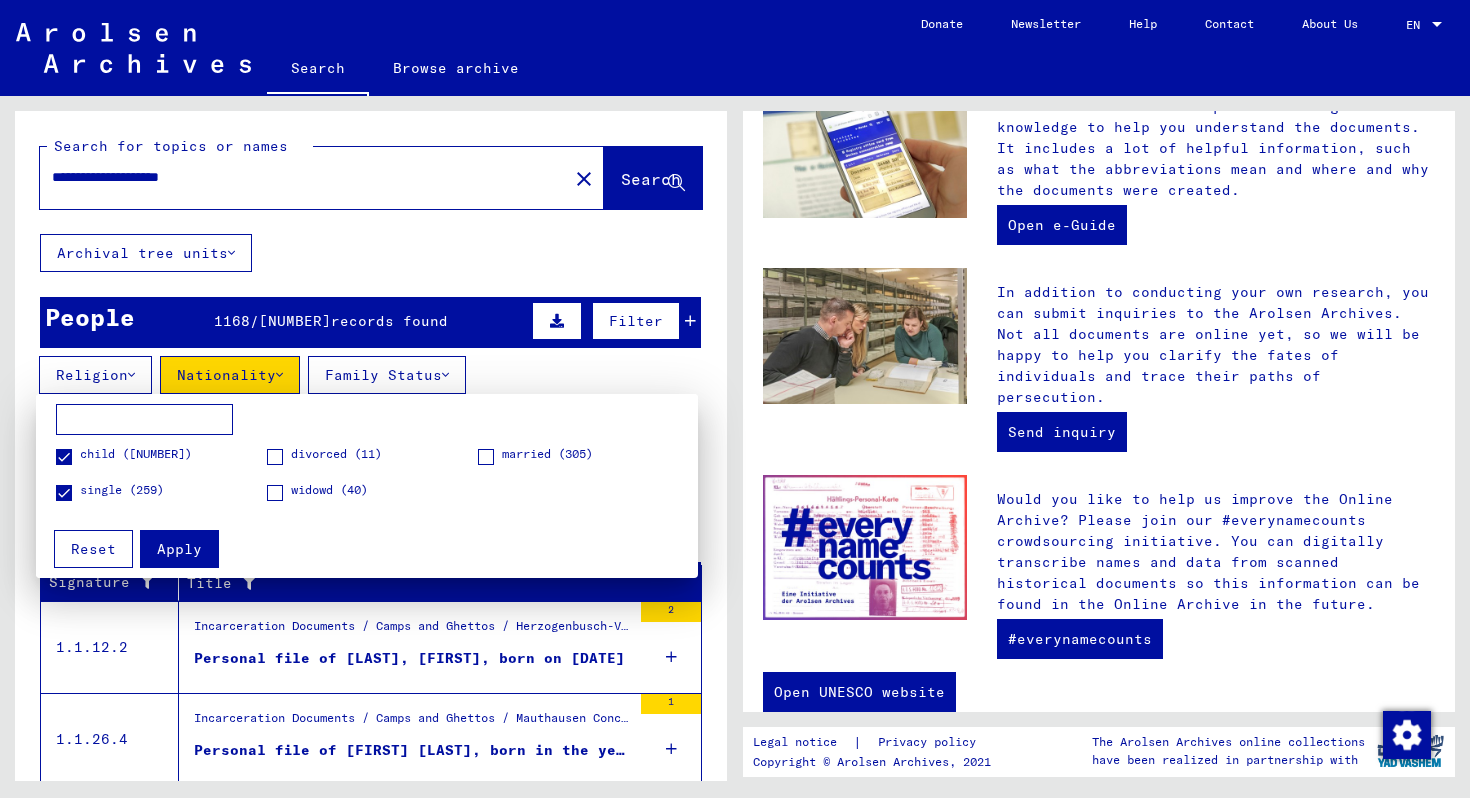 click on "Apply" at bounding box center [179, 549] 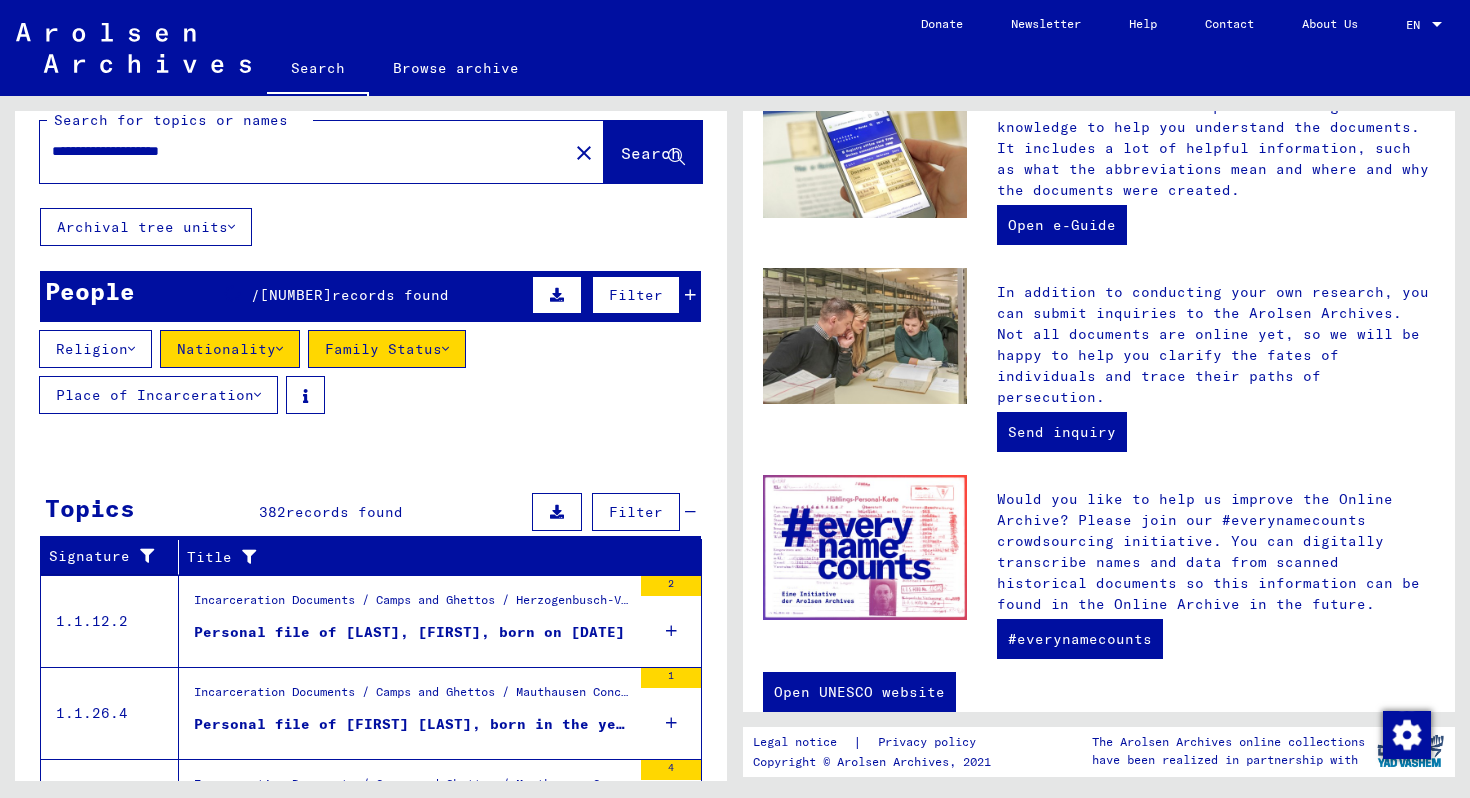 scroll, scrollTop: 28, scrollLeft: 0, axis: vertical 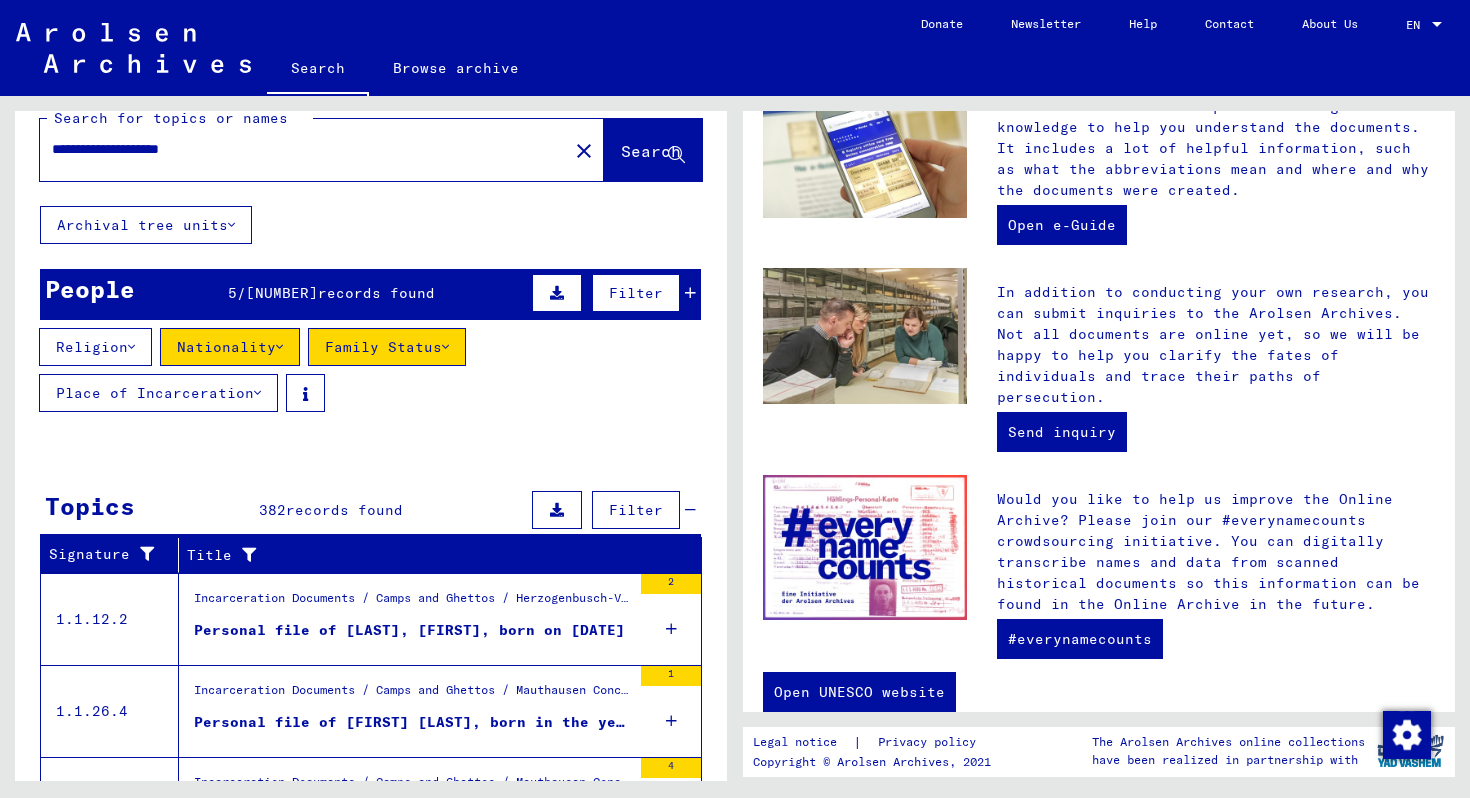 click at bounding box center (131, 347) 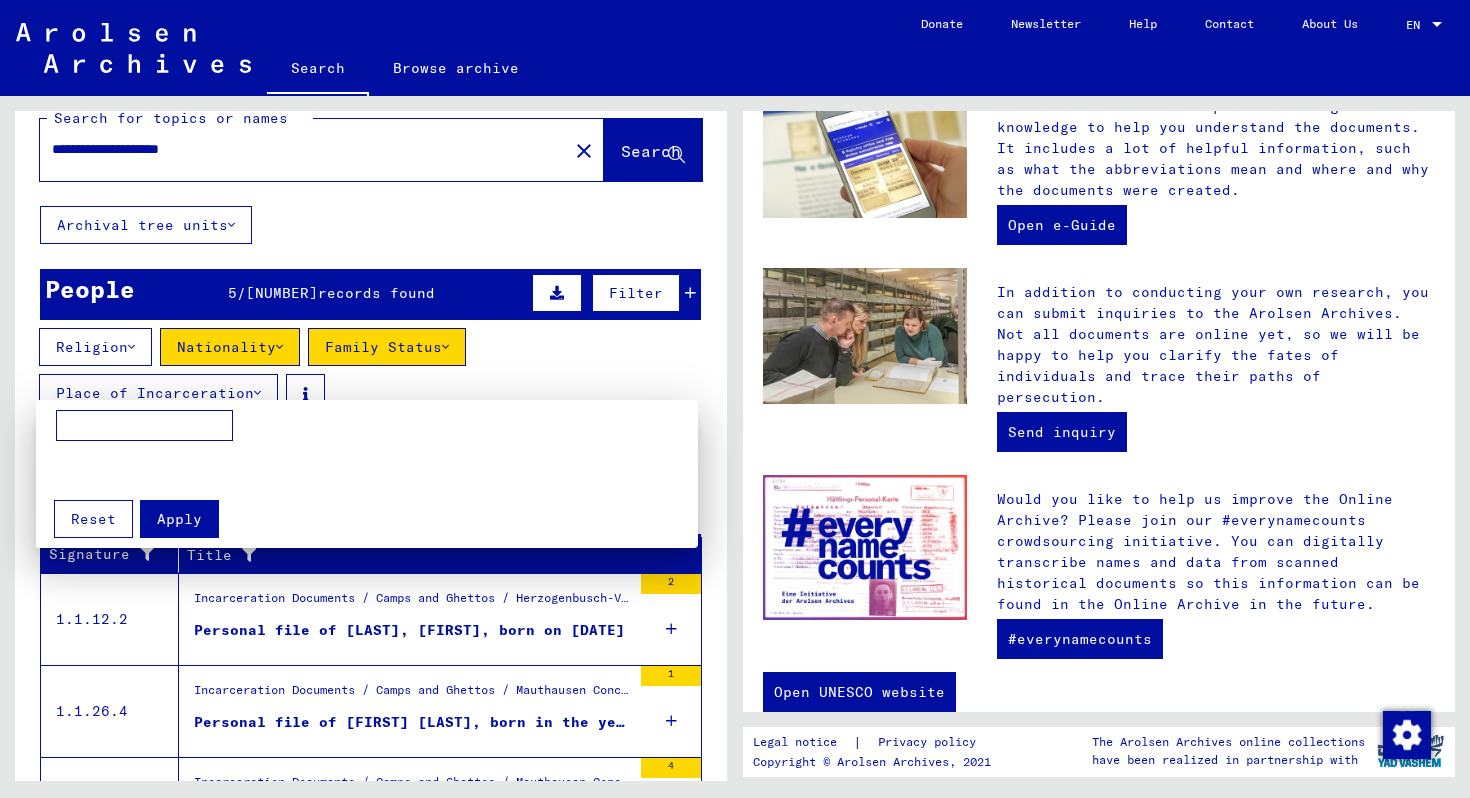 click at bounding box center [735, 399] 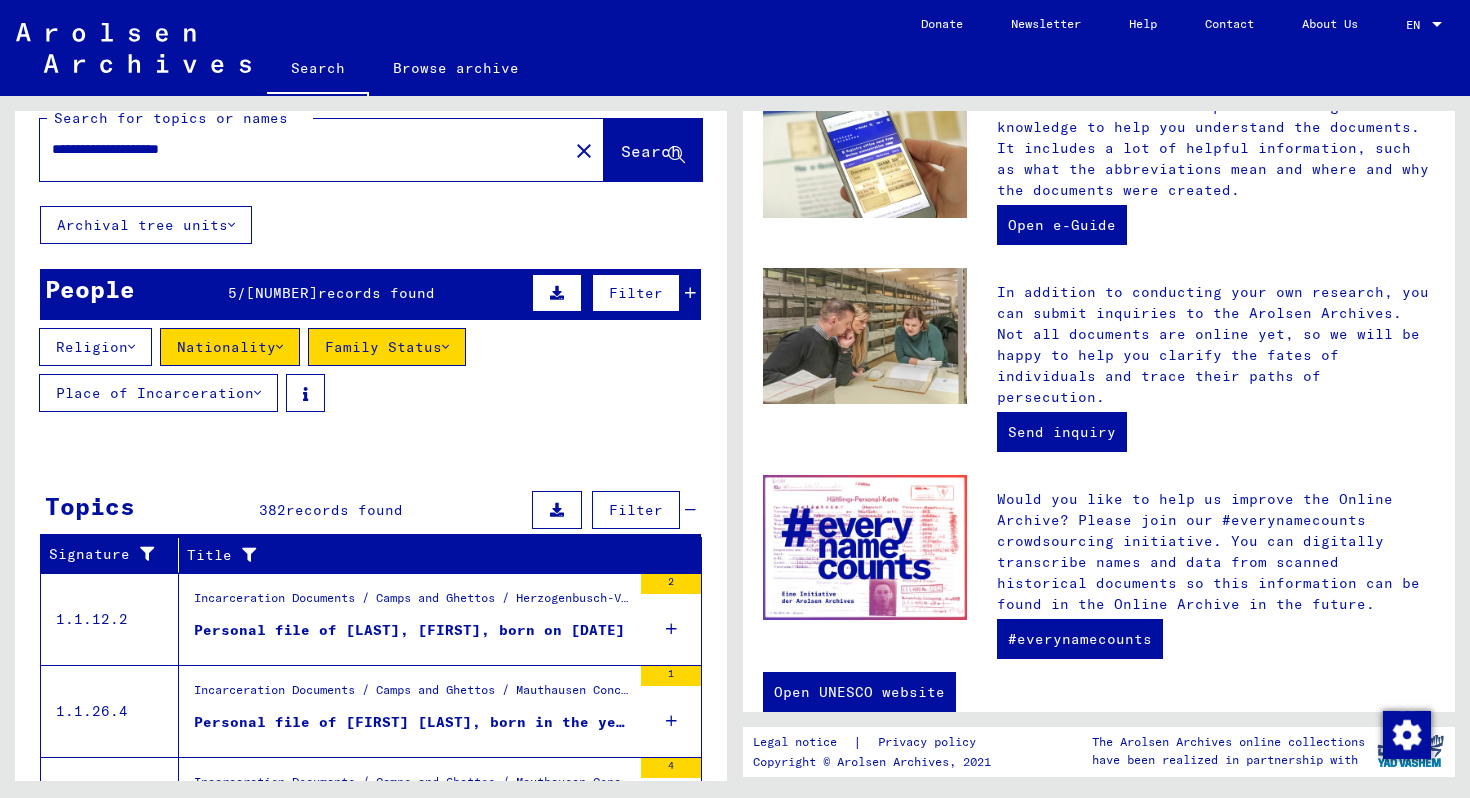 click at bounding box center [305, 393] 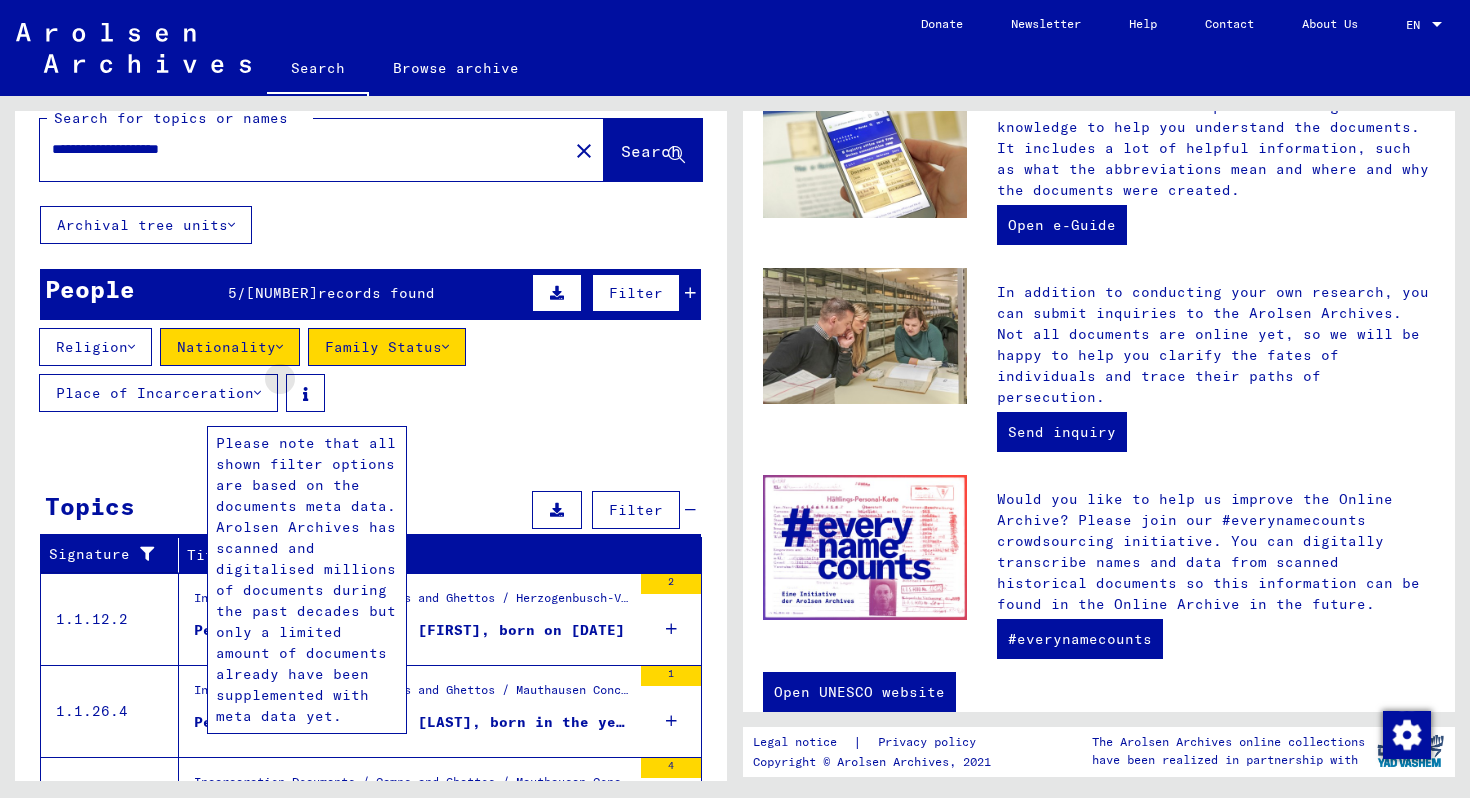 click at bounding box center (305, 393) 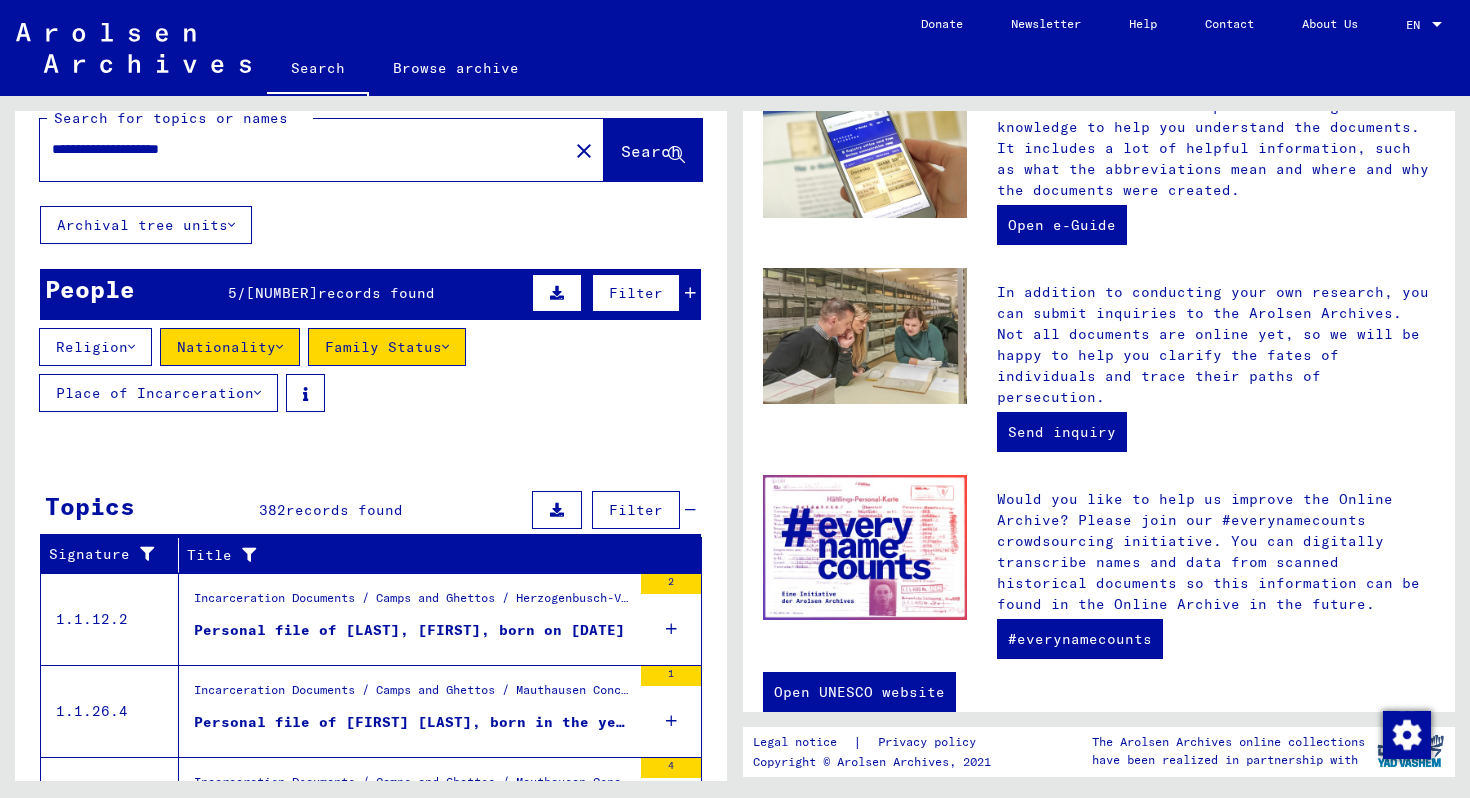 scroll, scrollTop: 12, scrollLeft: 0, axis: vertical 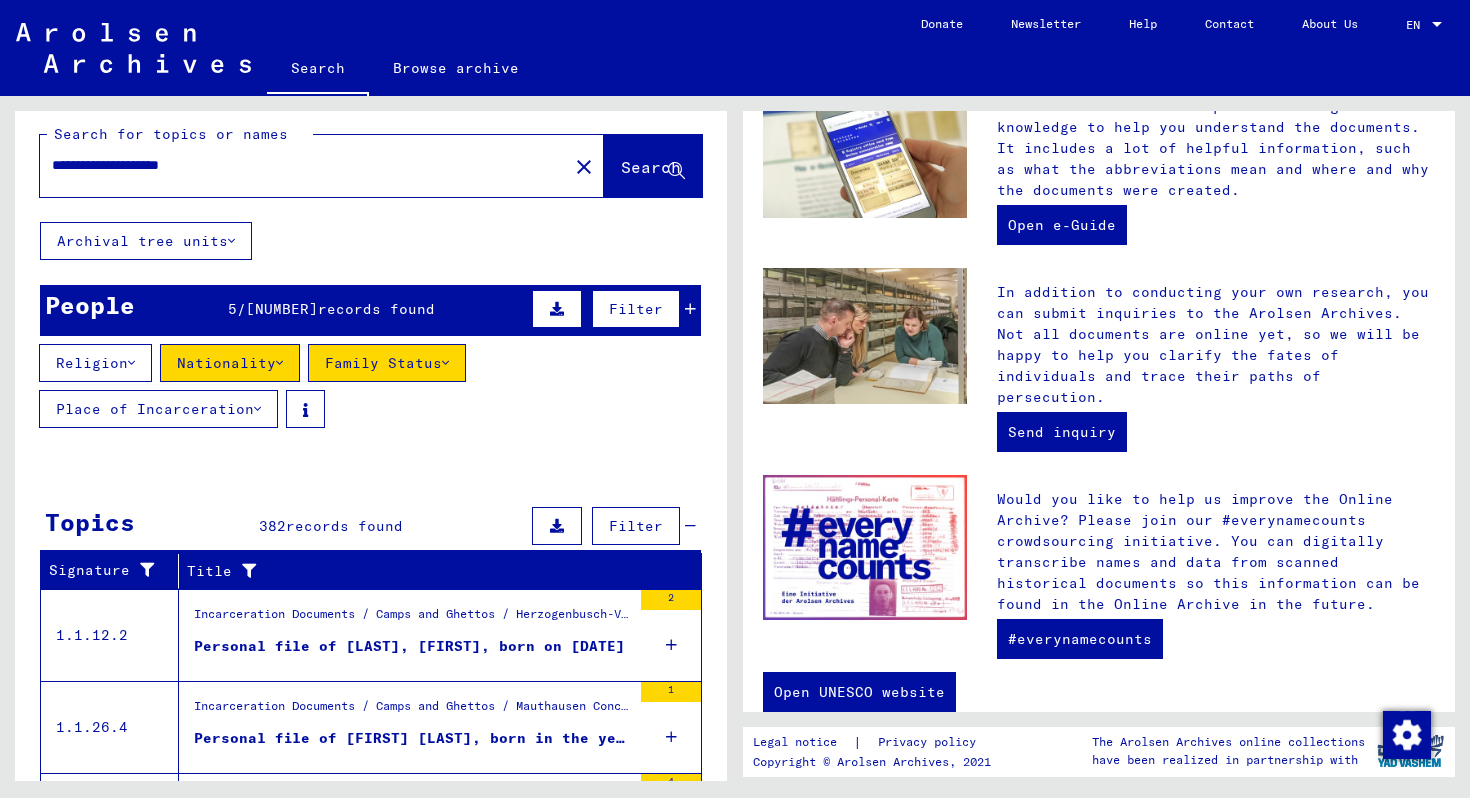 drag, startPoint x: 138, startPoint y: 160, endPoint x: 18, endPoint y: 161, distance: 120.004166 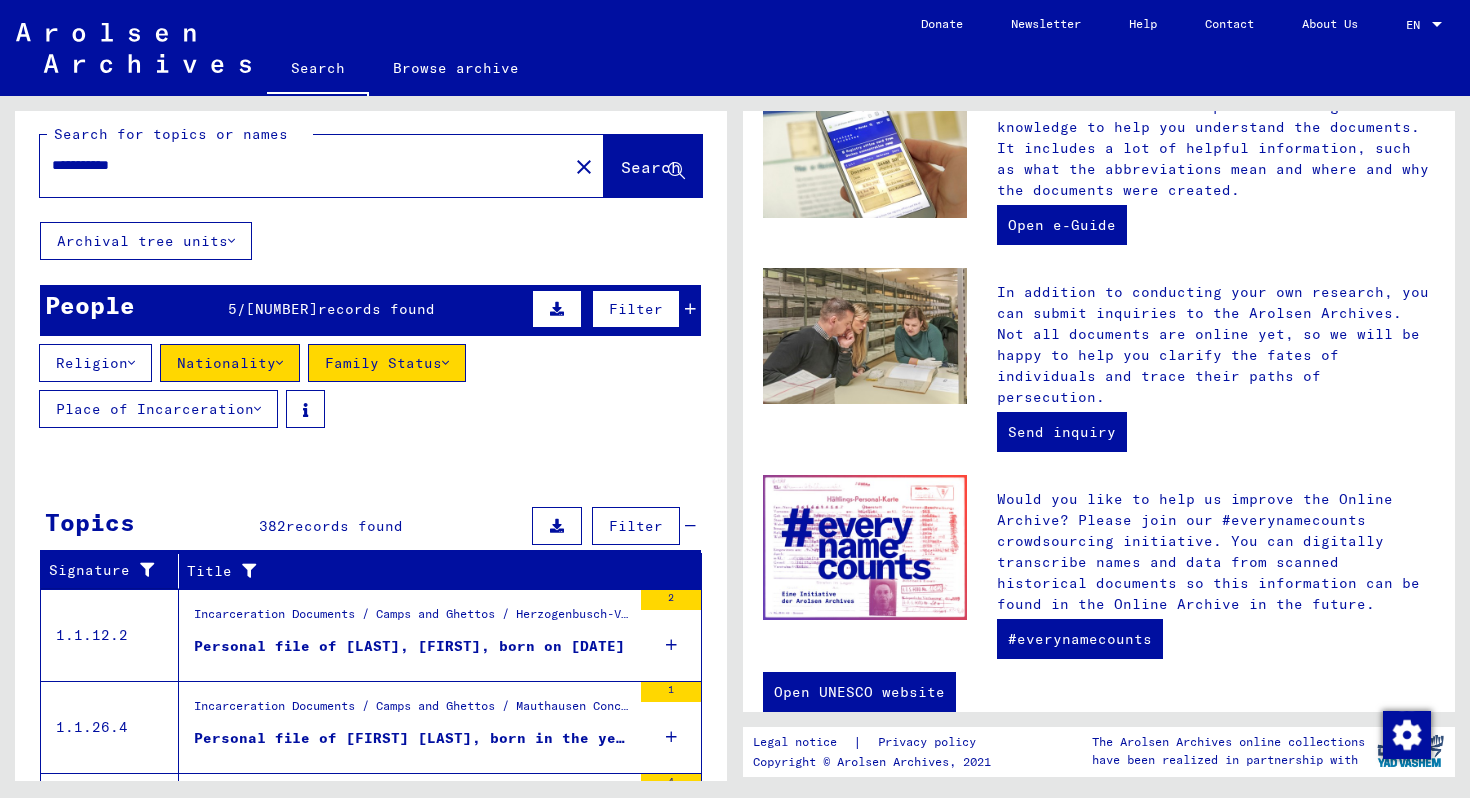 click on "**********" at bounding box center (298, 165) 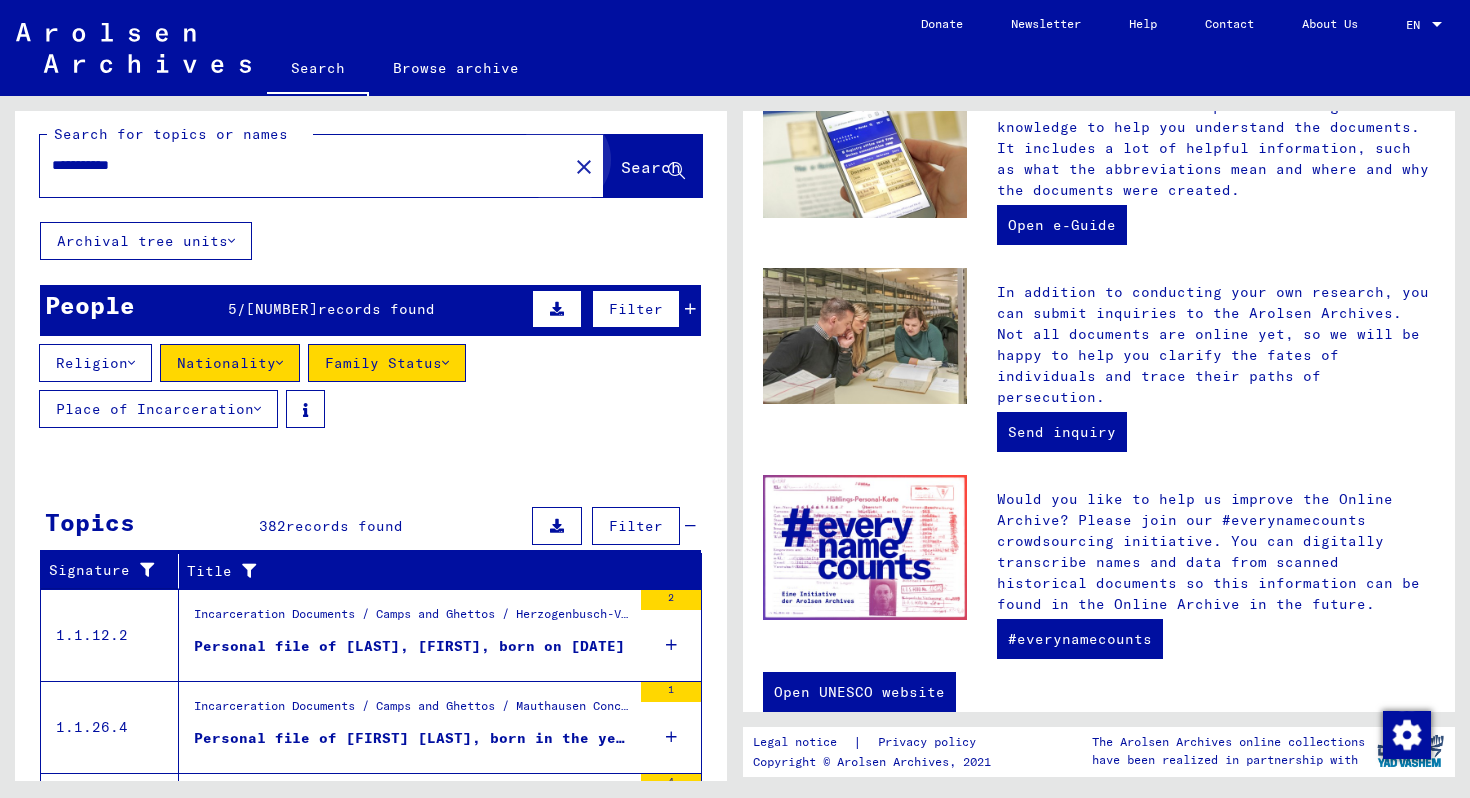 click on "Search" at bounding box center [653, 166] 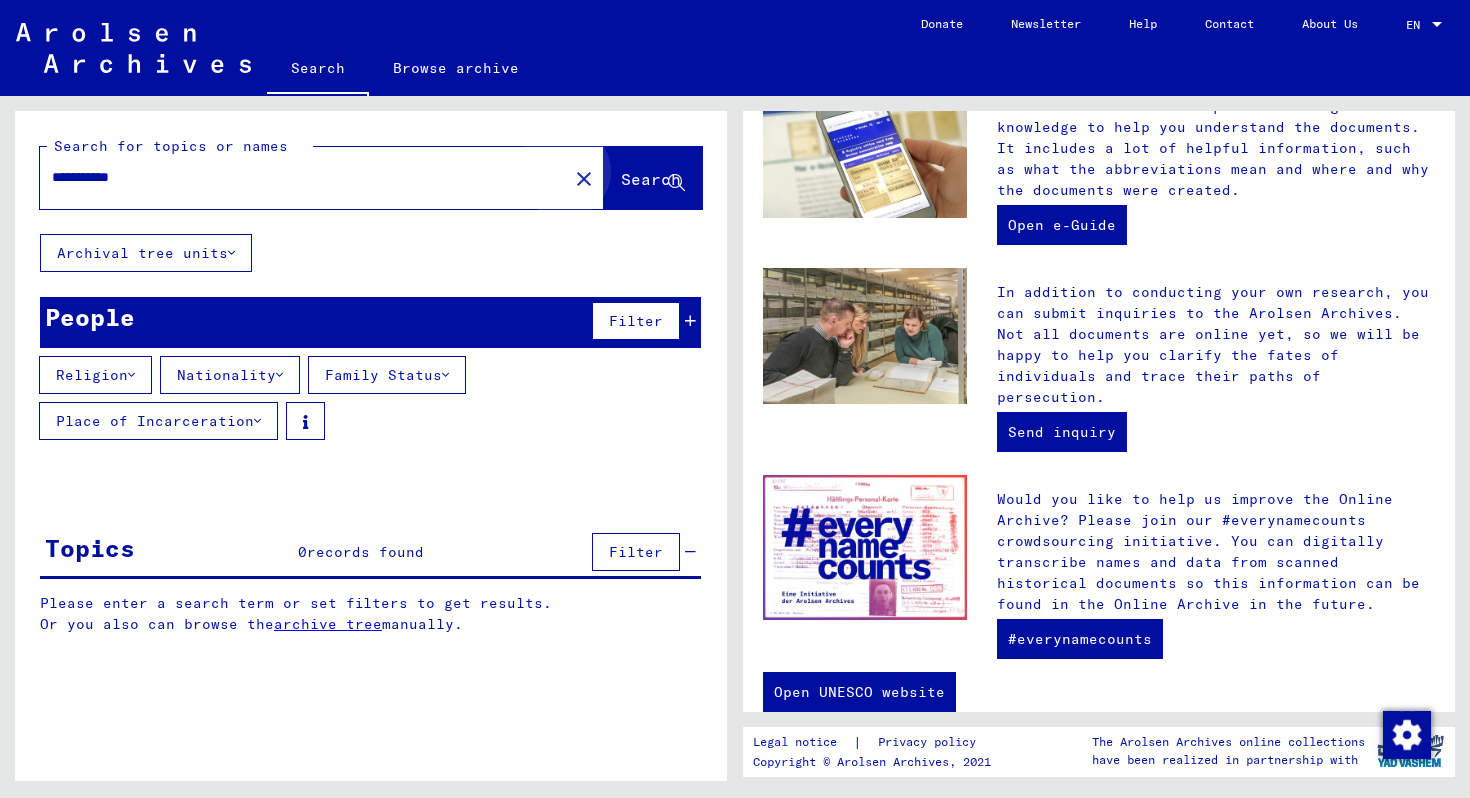 scroll, scrollTop: 0, scrollLeft: 0, axis: both 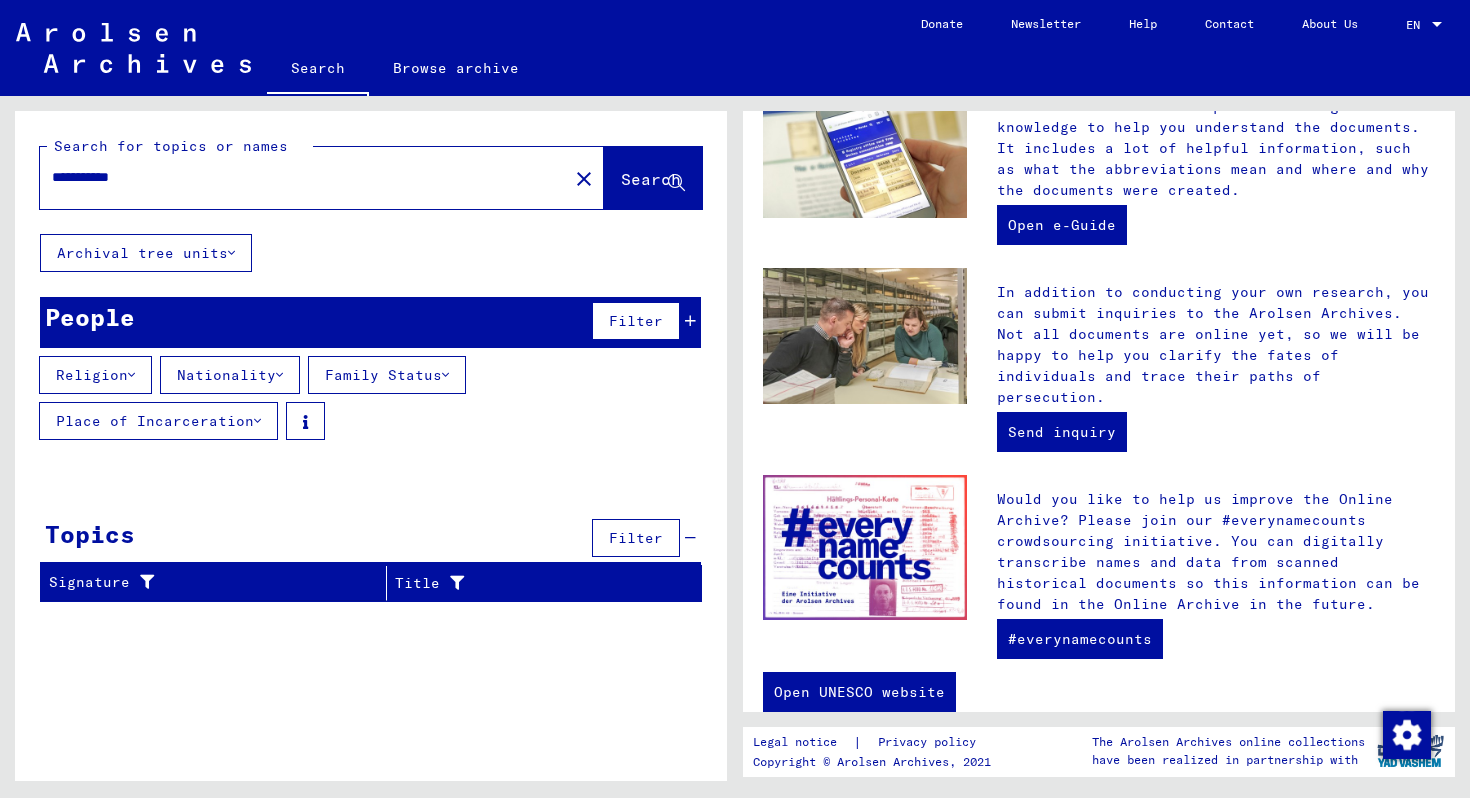 click on "Search" at bounding box center [651, 179] 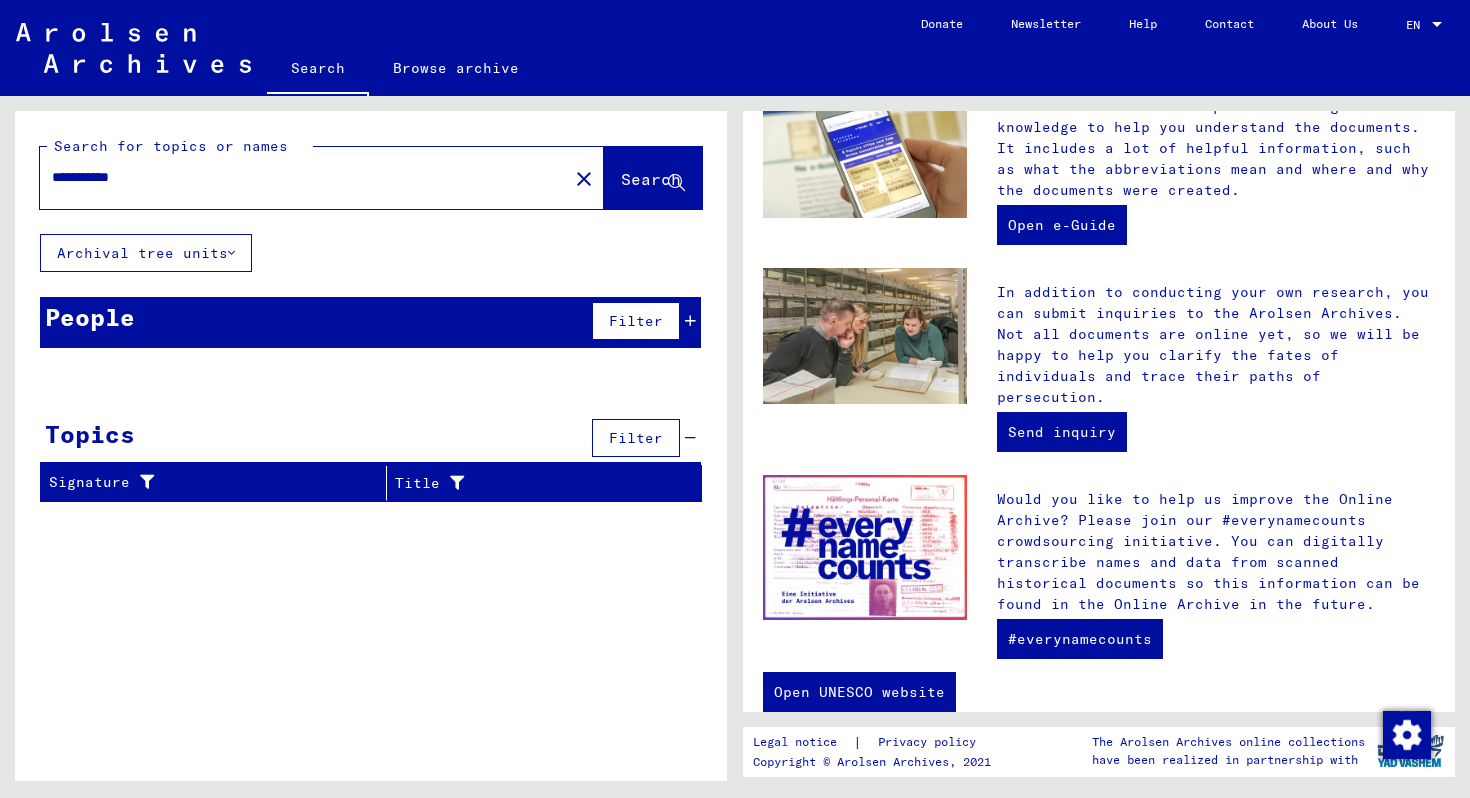 click on "Filter" at bounding box center [636, 321] 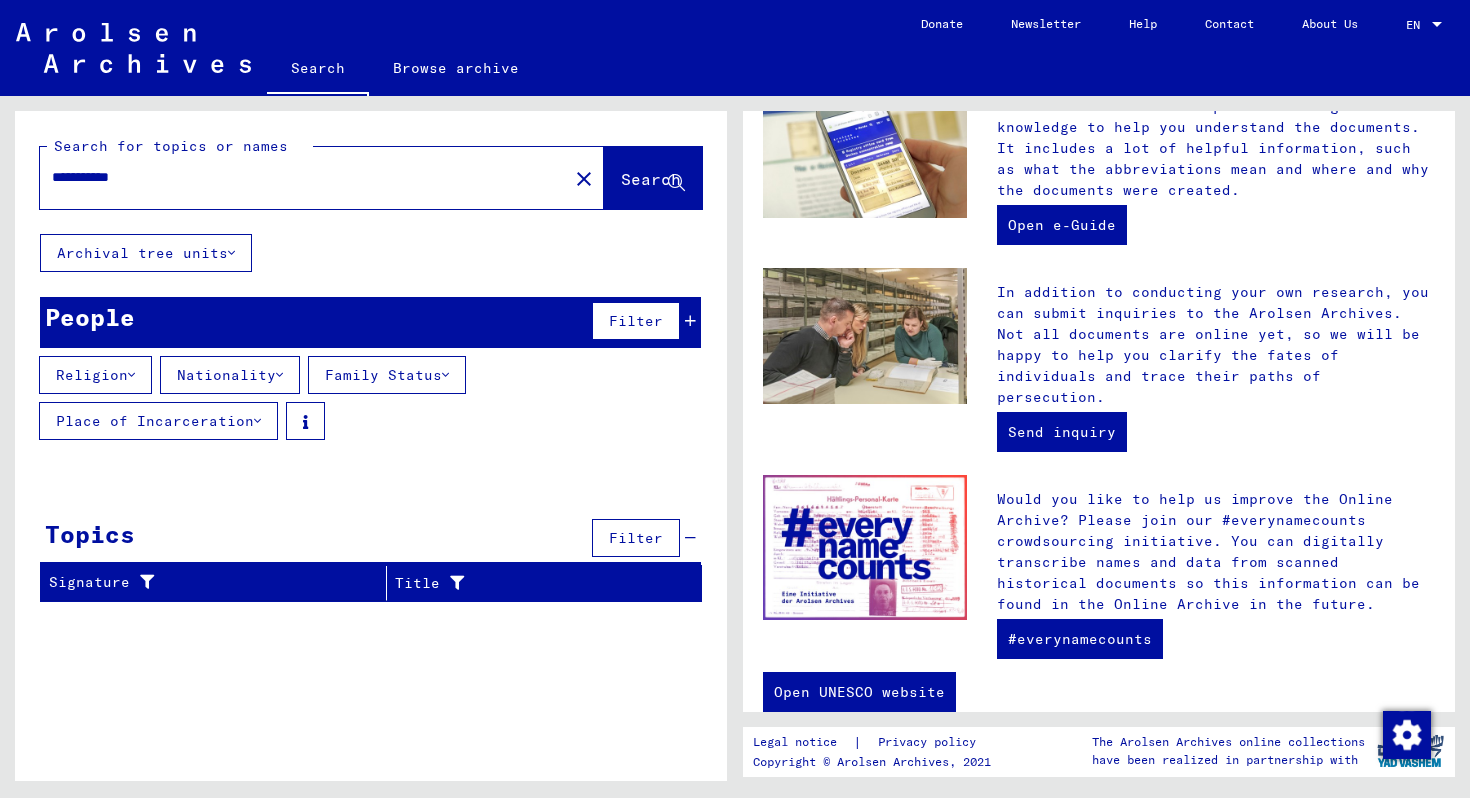 click on "Filter" at bounding box center [636, 538] 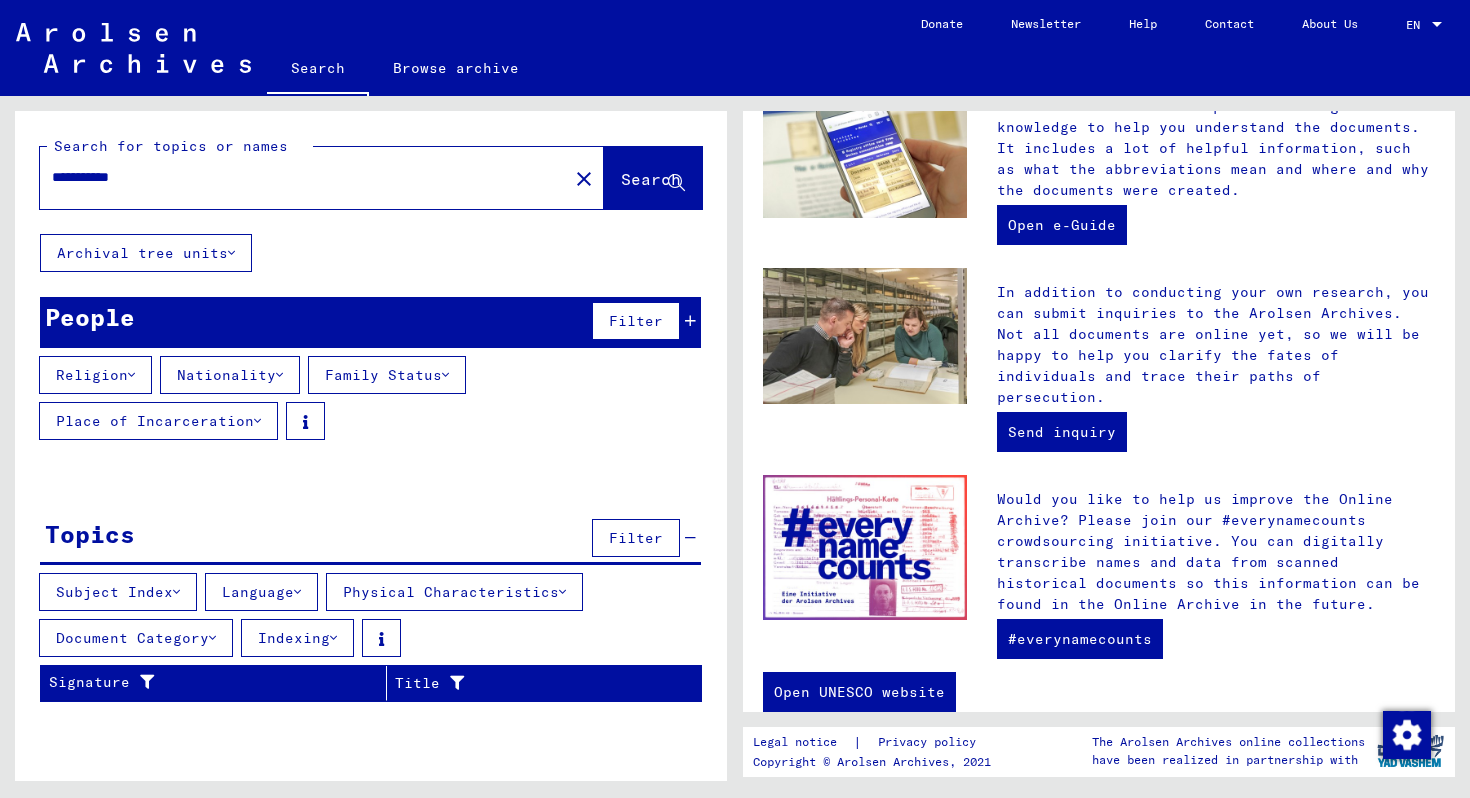 click on "Browse archive" at bounding box center (456, 68) 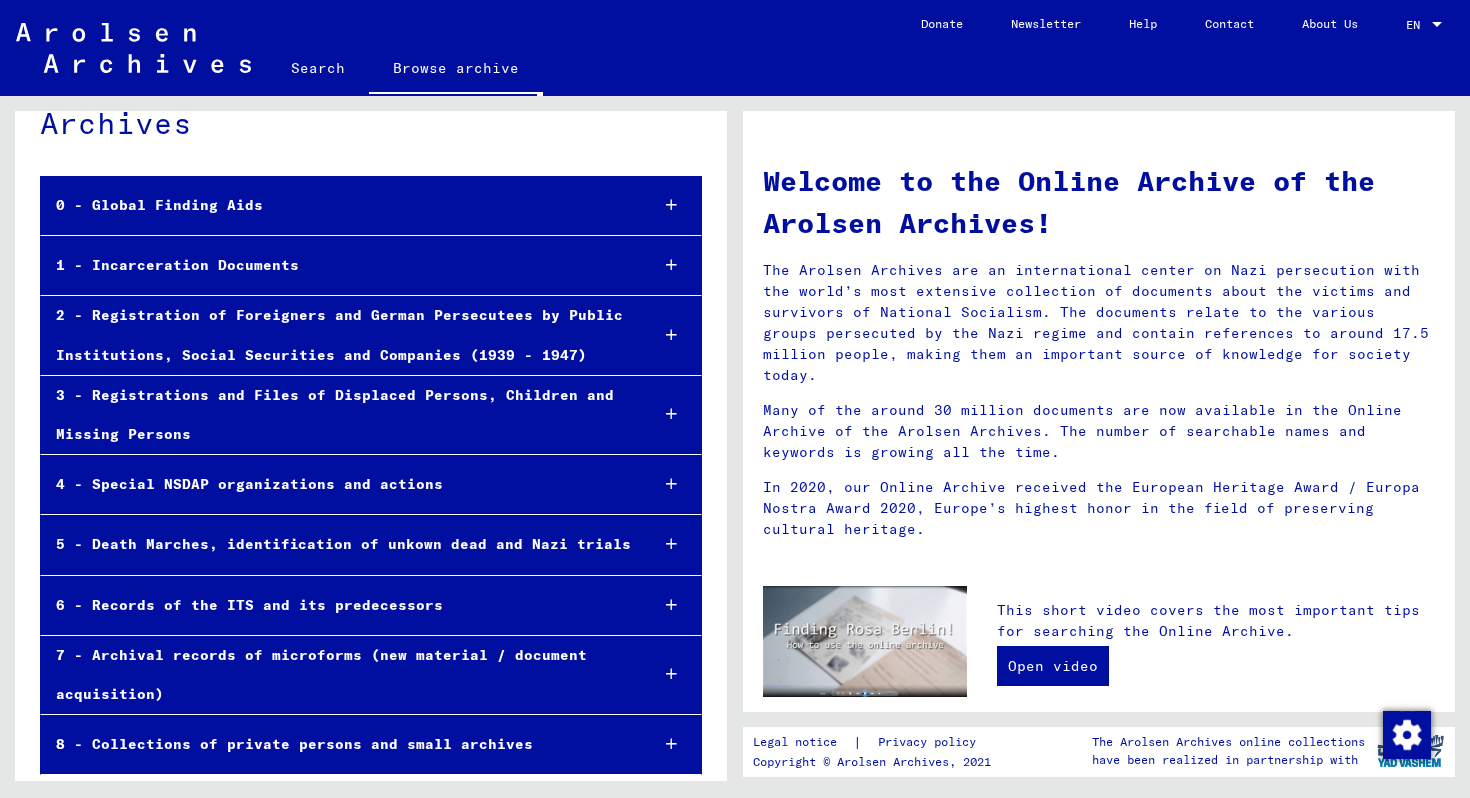 scroll, scrollTop: 0, scrollLeft: 0, axis: both 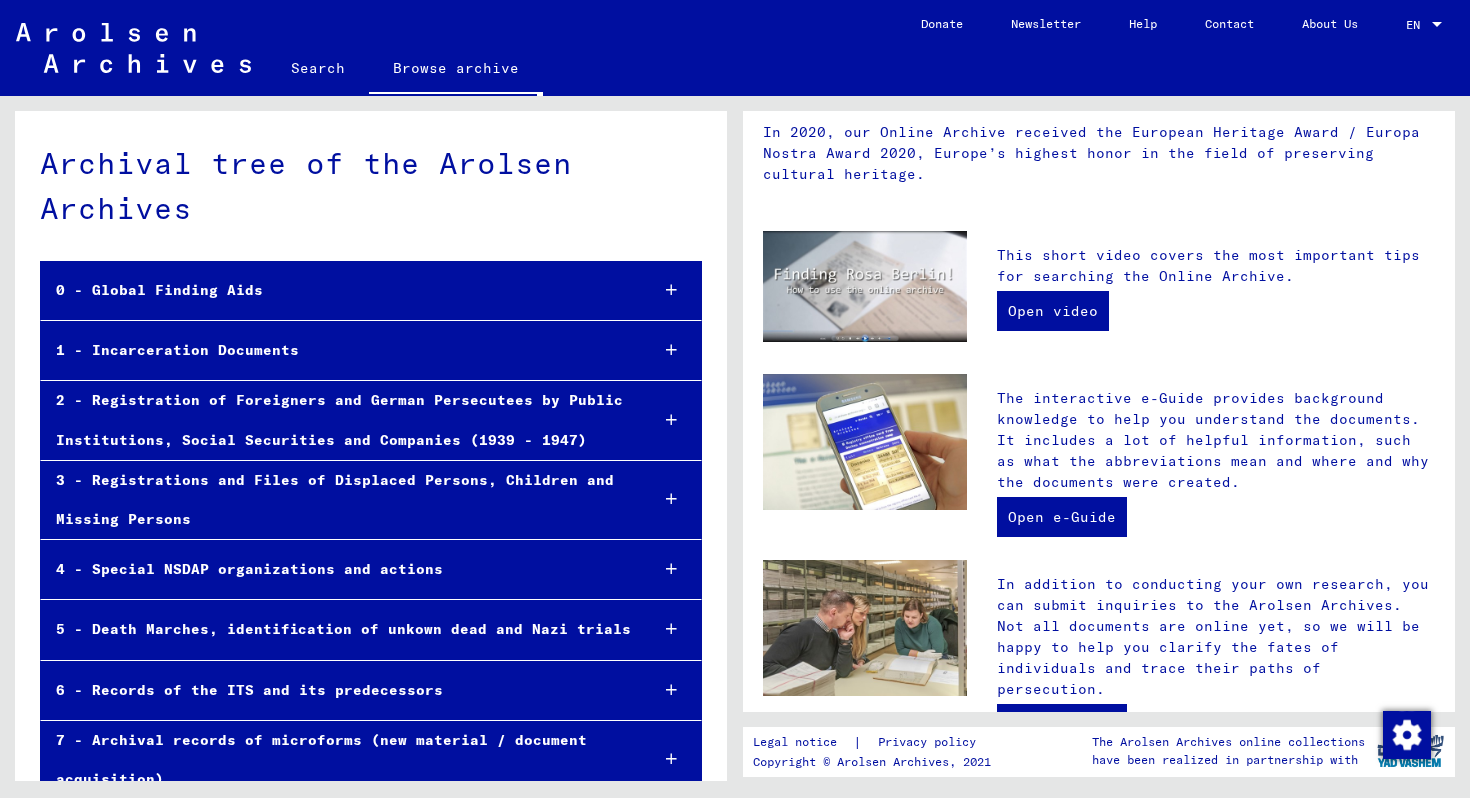 click on "0 - Global Finding Aids" at bounding box center (336, 290) 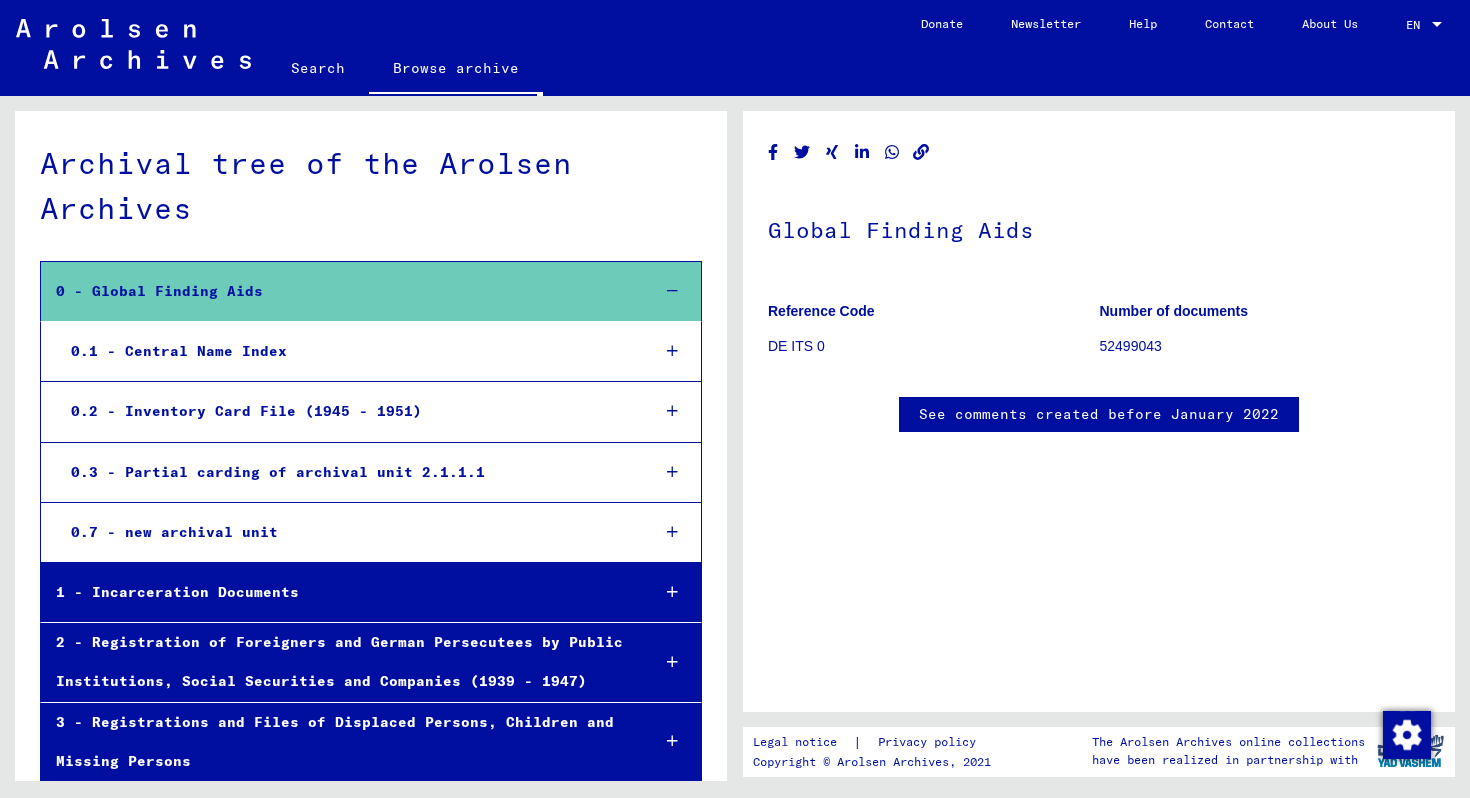 click on "0 - Global Finding Aids" at bounding box center [337, 291] 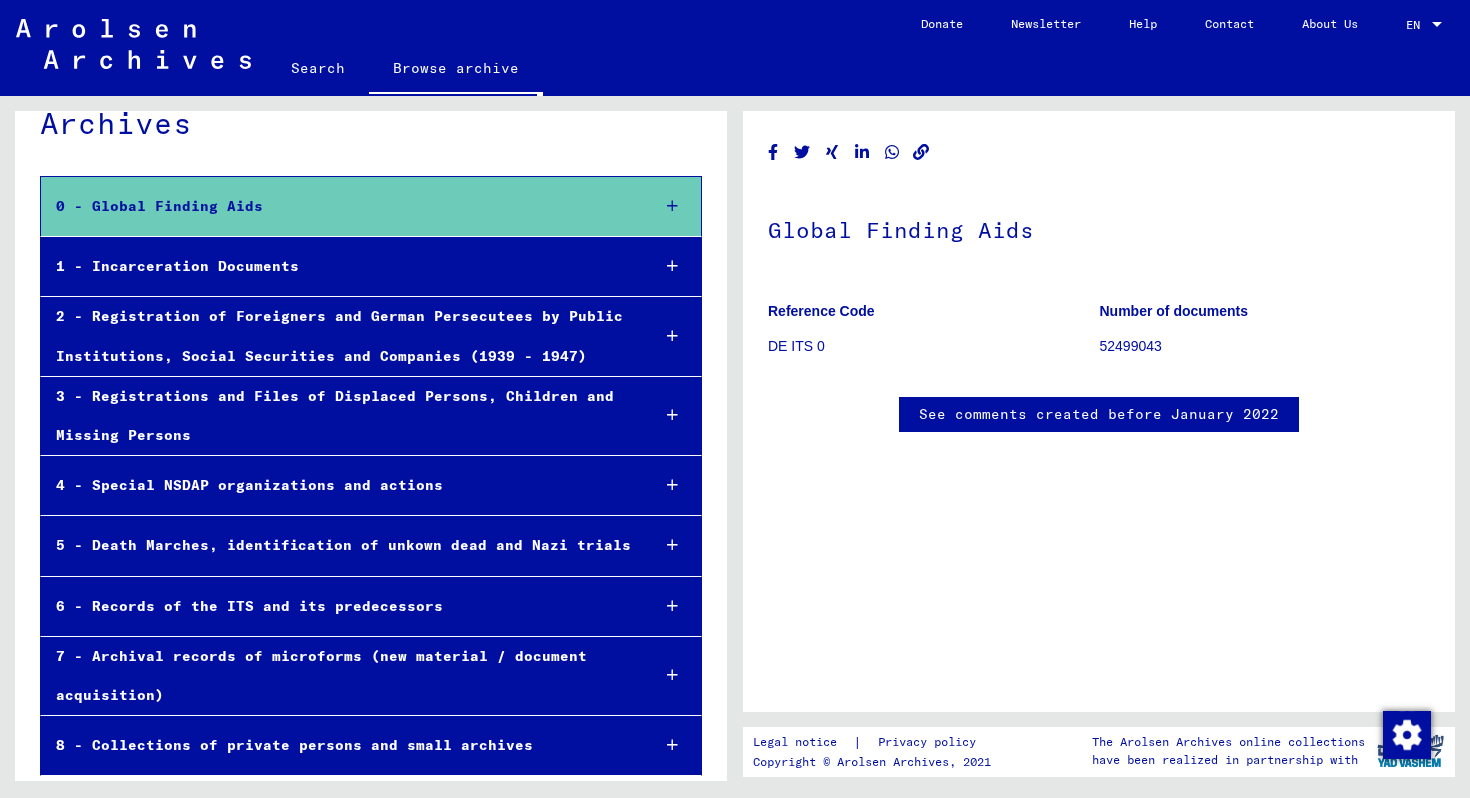 scroll, scrollTop: 0, scrollLeft: 0, axis: both 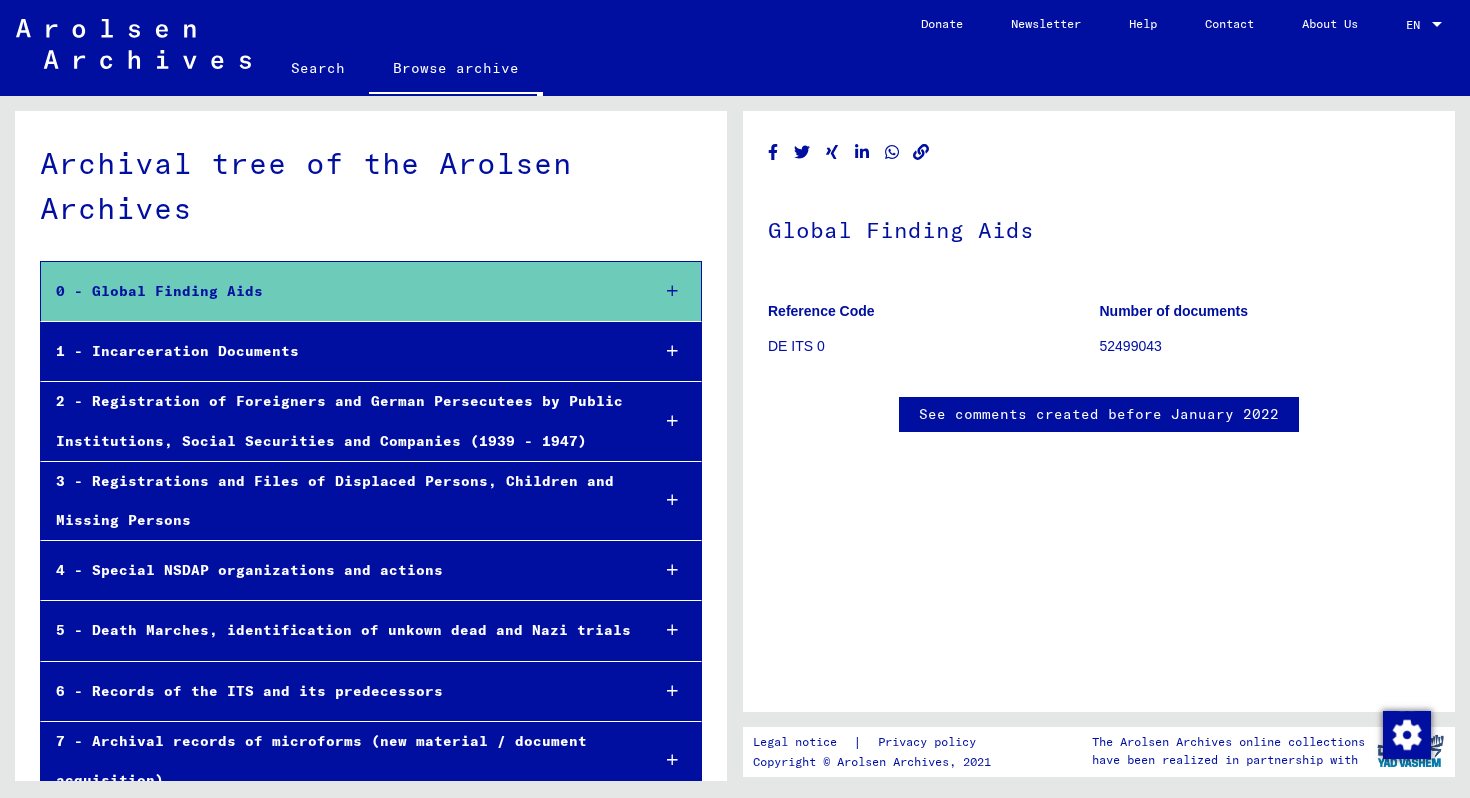click on "Search" at bounding box center (318, 68) 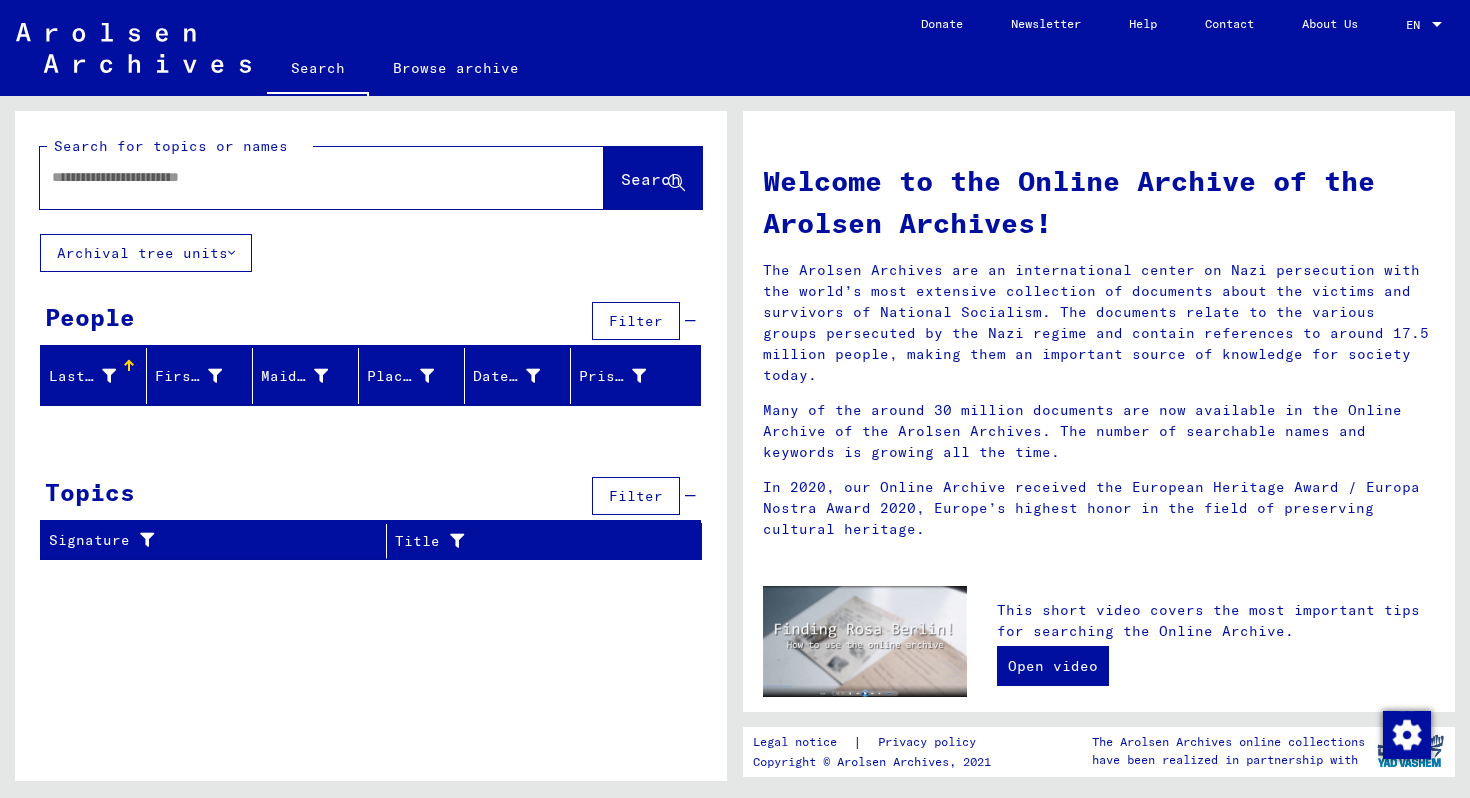 drag, startPoint x: 733, startPoint y: 241, endPoint x: 768, endPoint y: 241, distance: 35 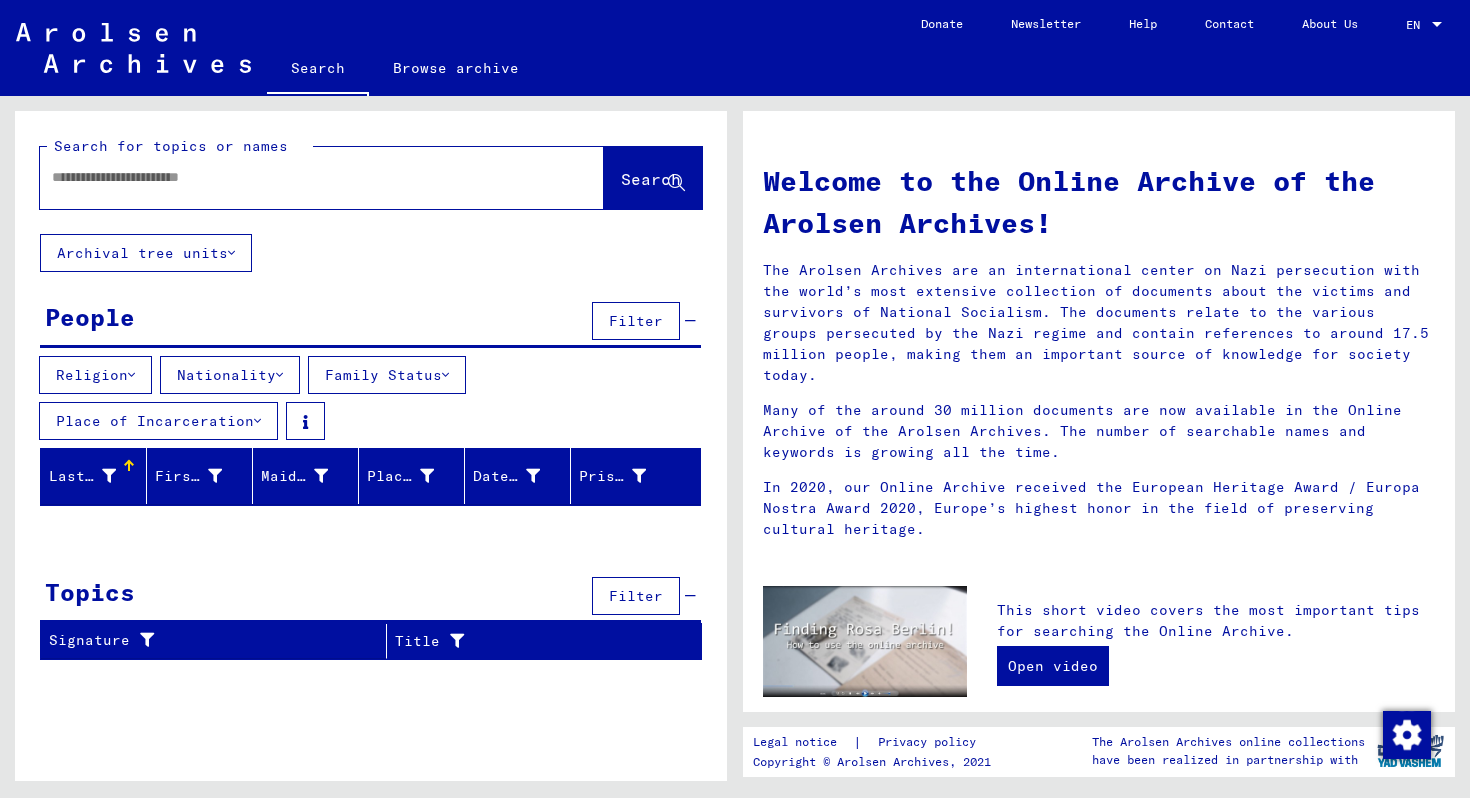 click at bounding box center [109, 476] 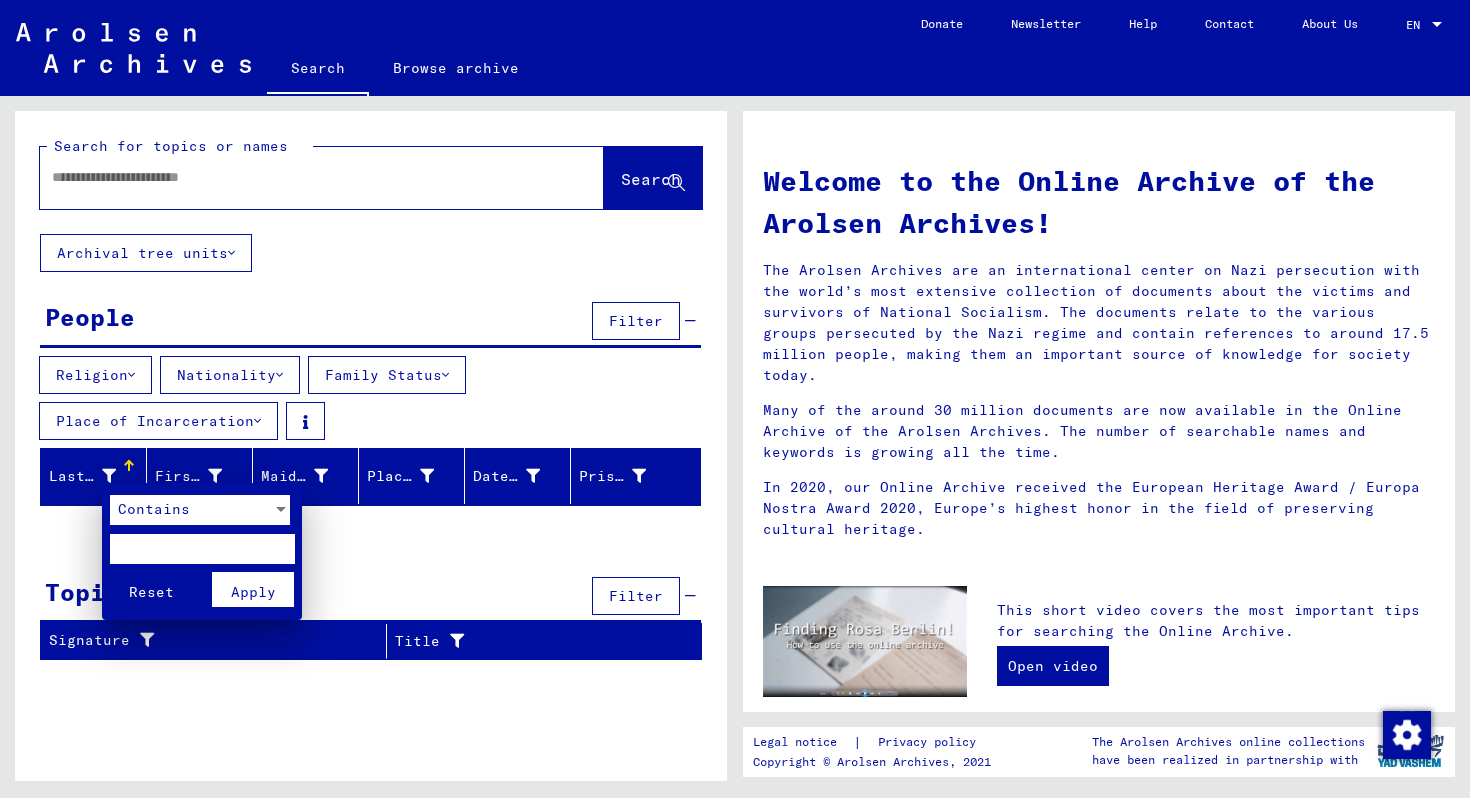 click at bounding box center (202, 549) 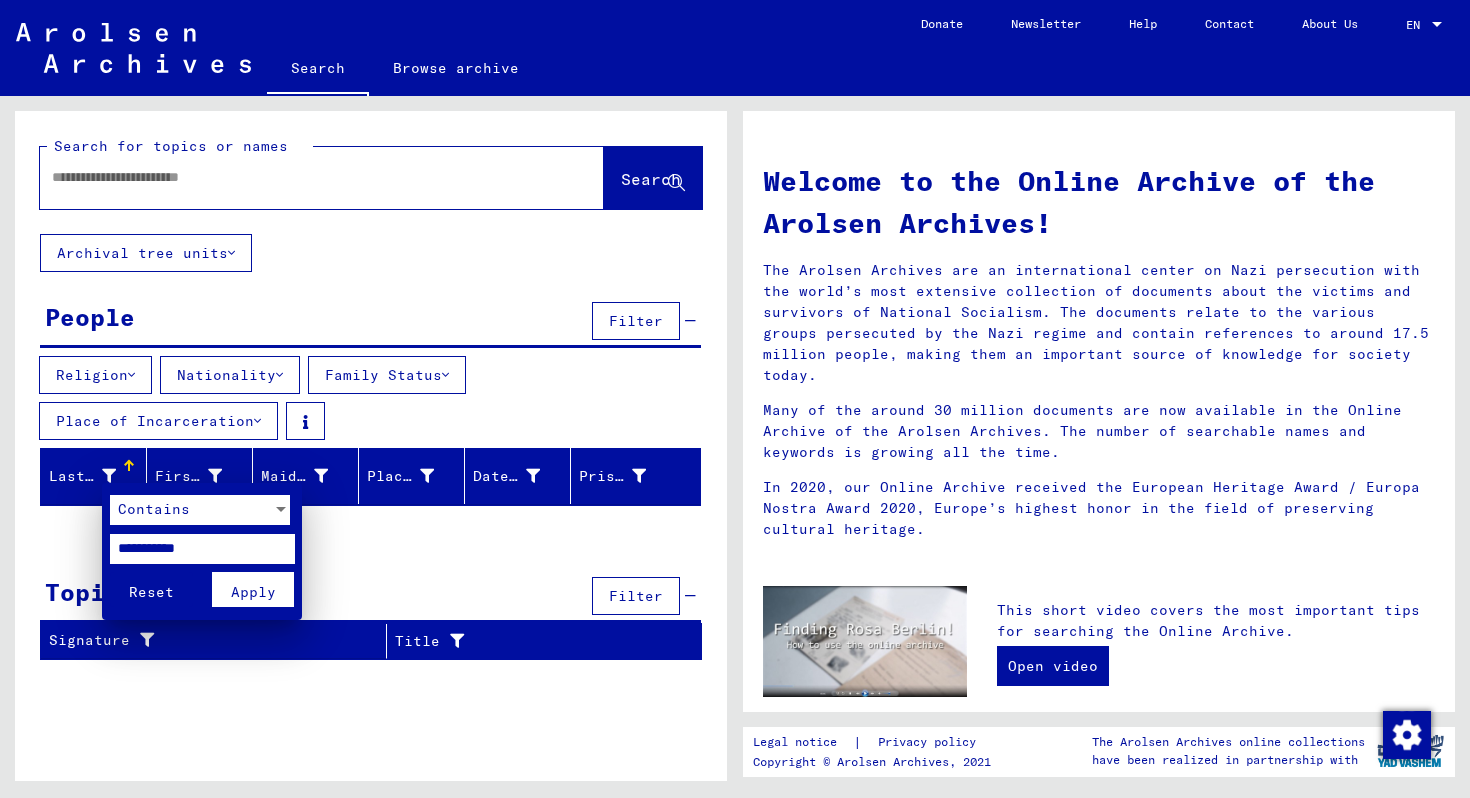 type on "**********" 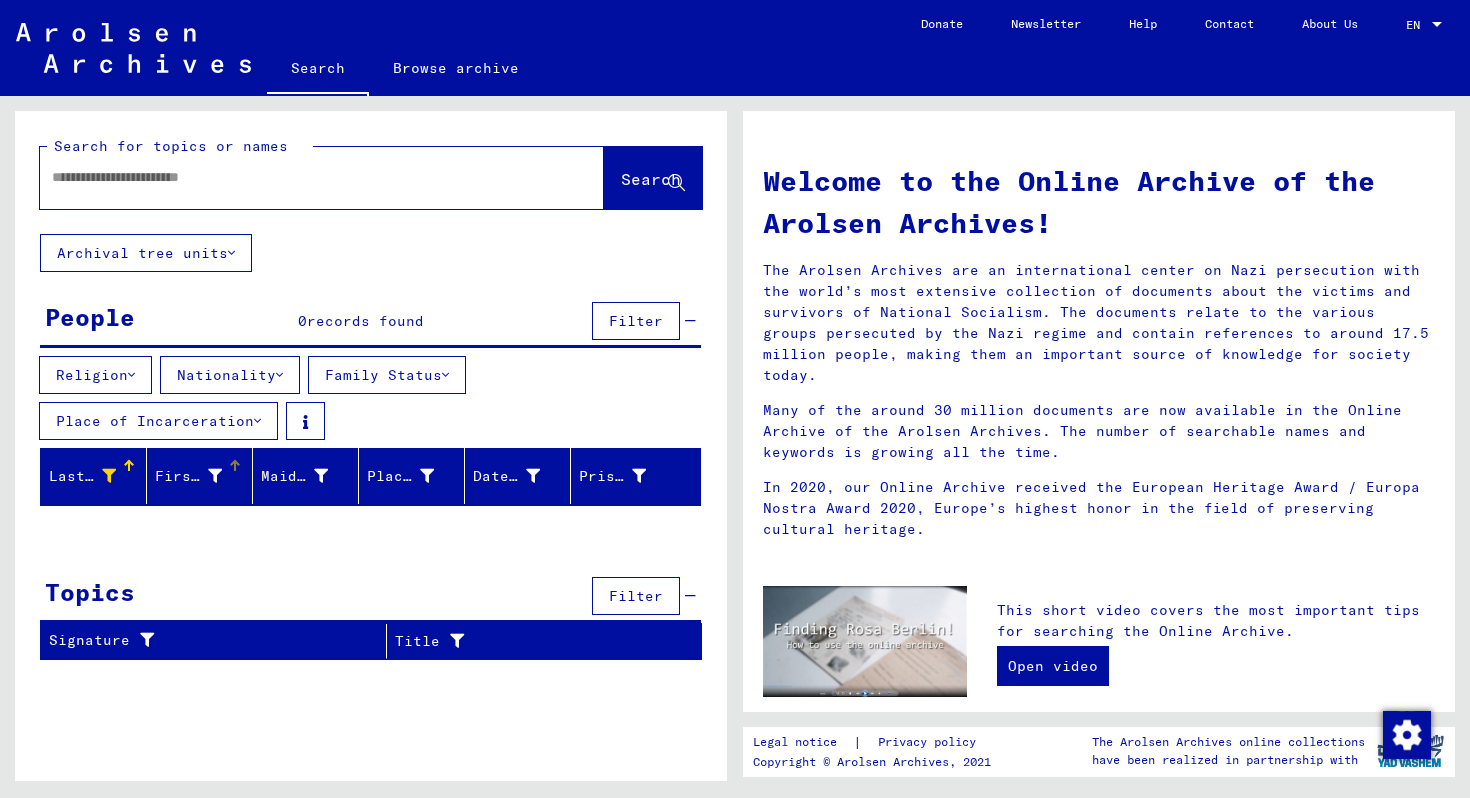 click on "First Name" at bounding box center (188, 476) 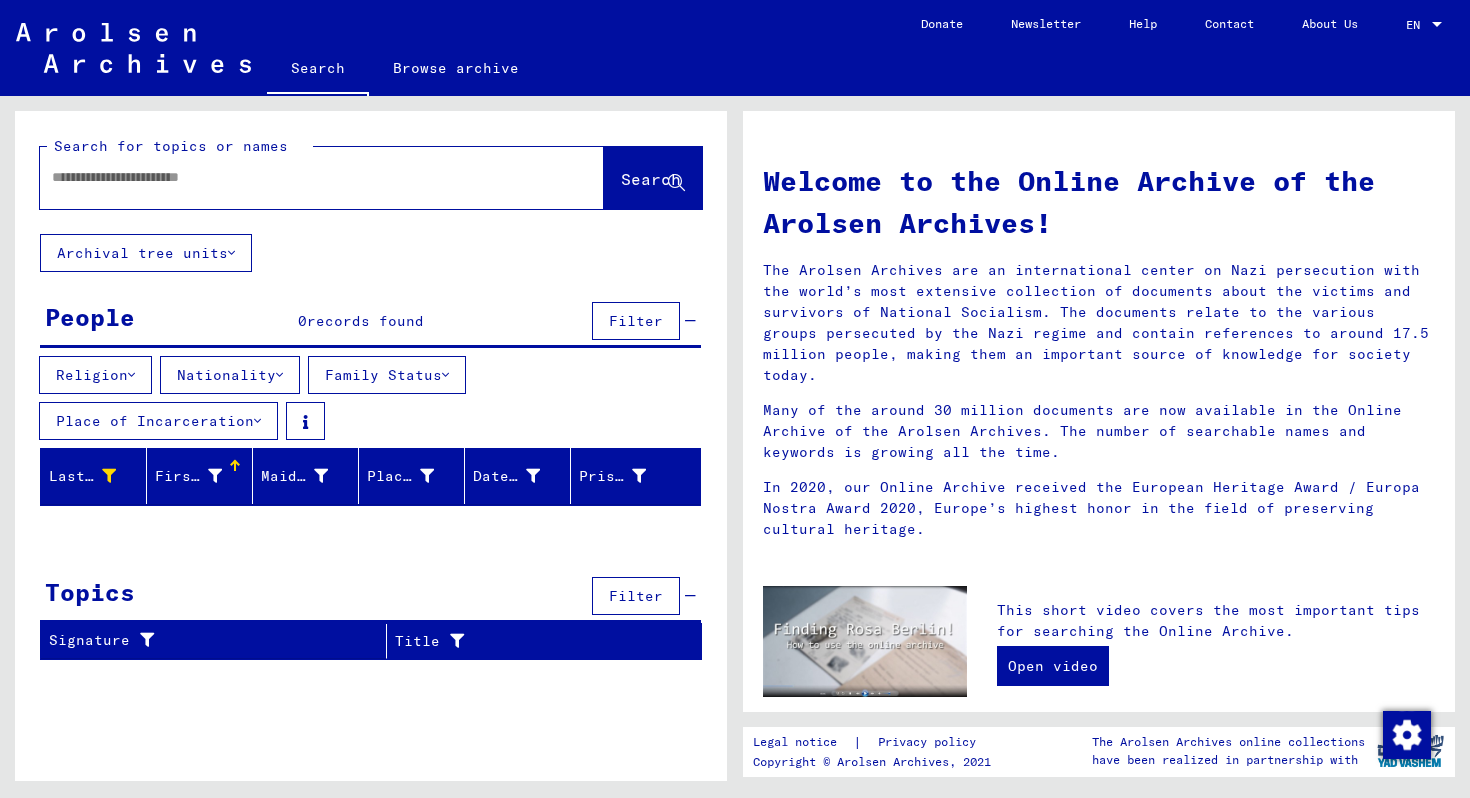 click at bounding box center [215, 476] 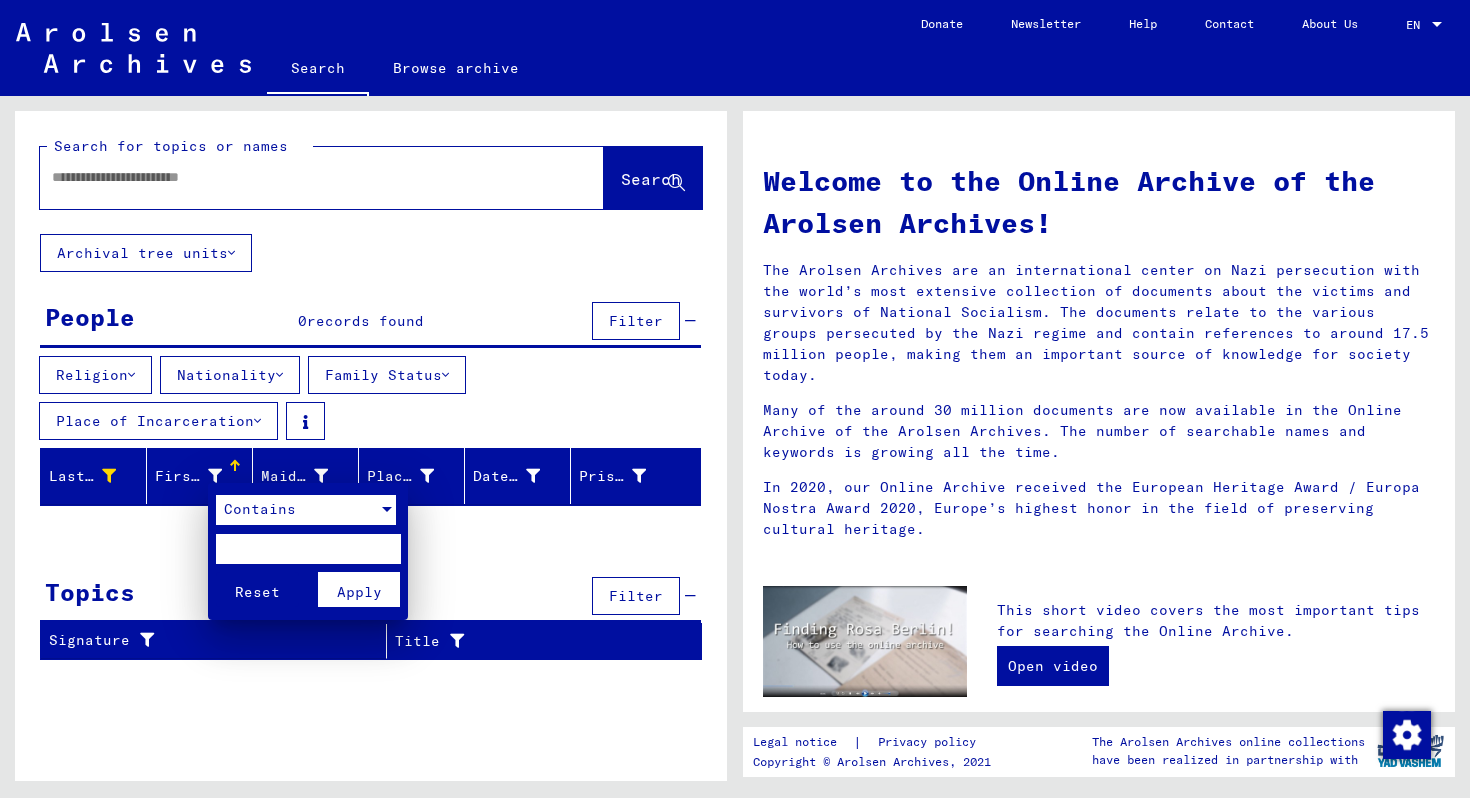 click on "Contains" at bounding box center [297, 510] 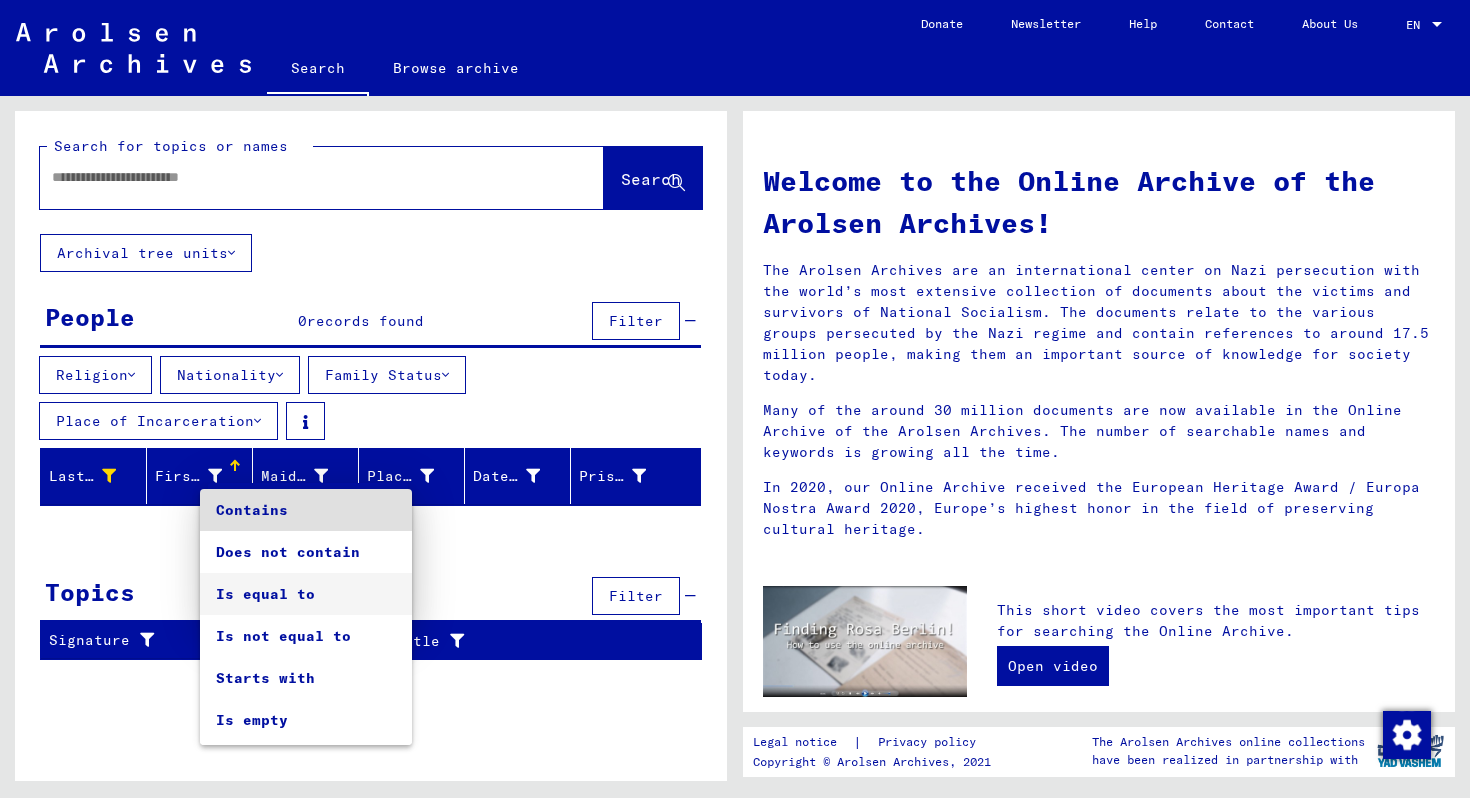 click on "Is equal to" at bounding box center [306, 594] 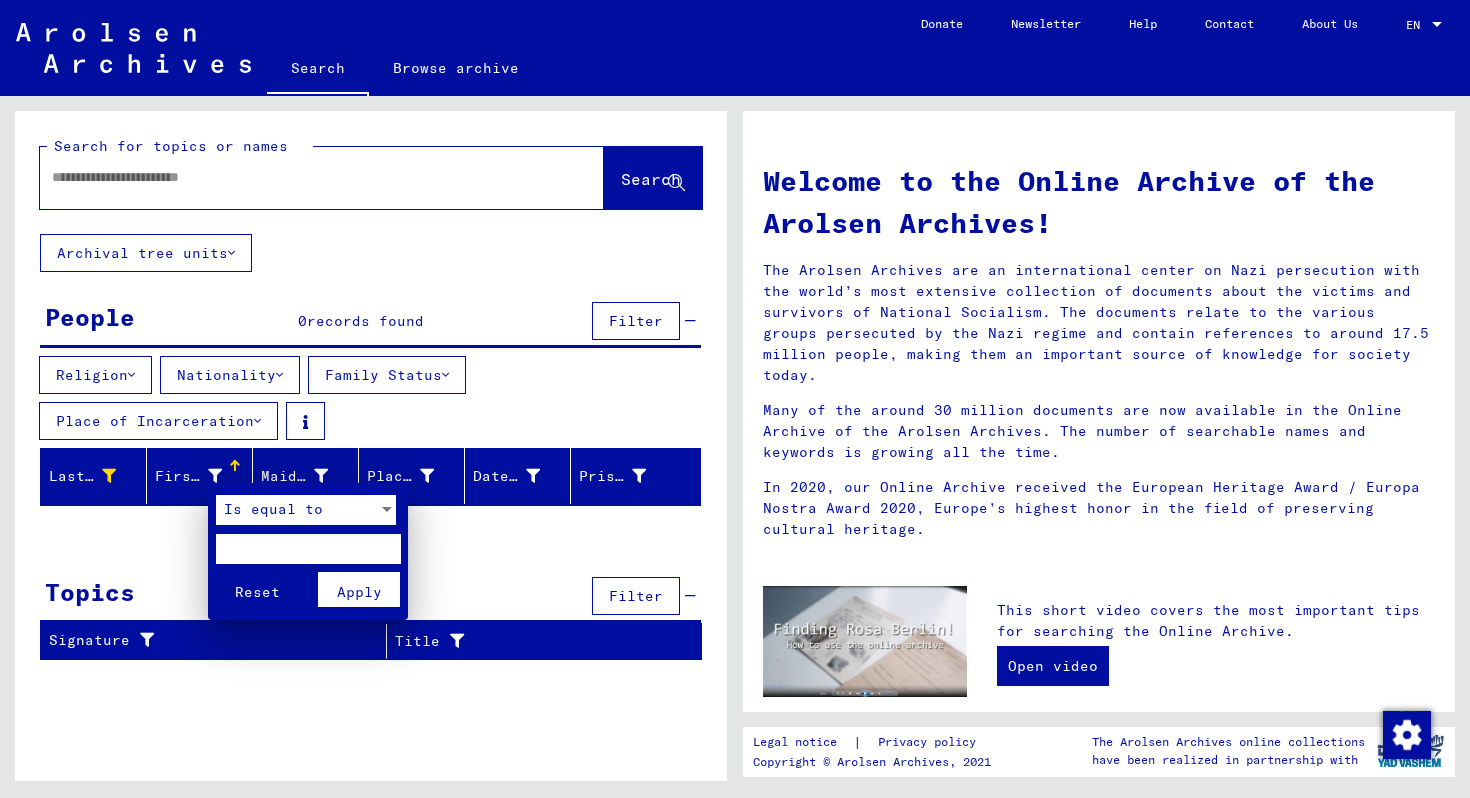click at bounding box center [308, 549] 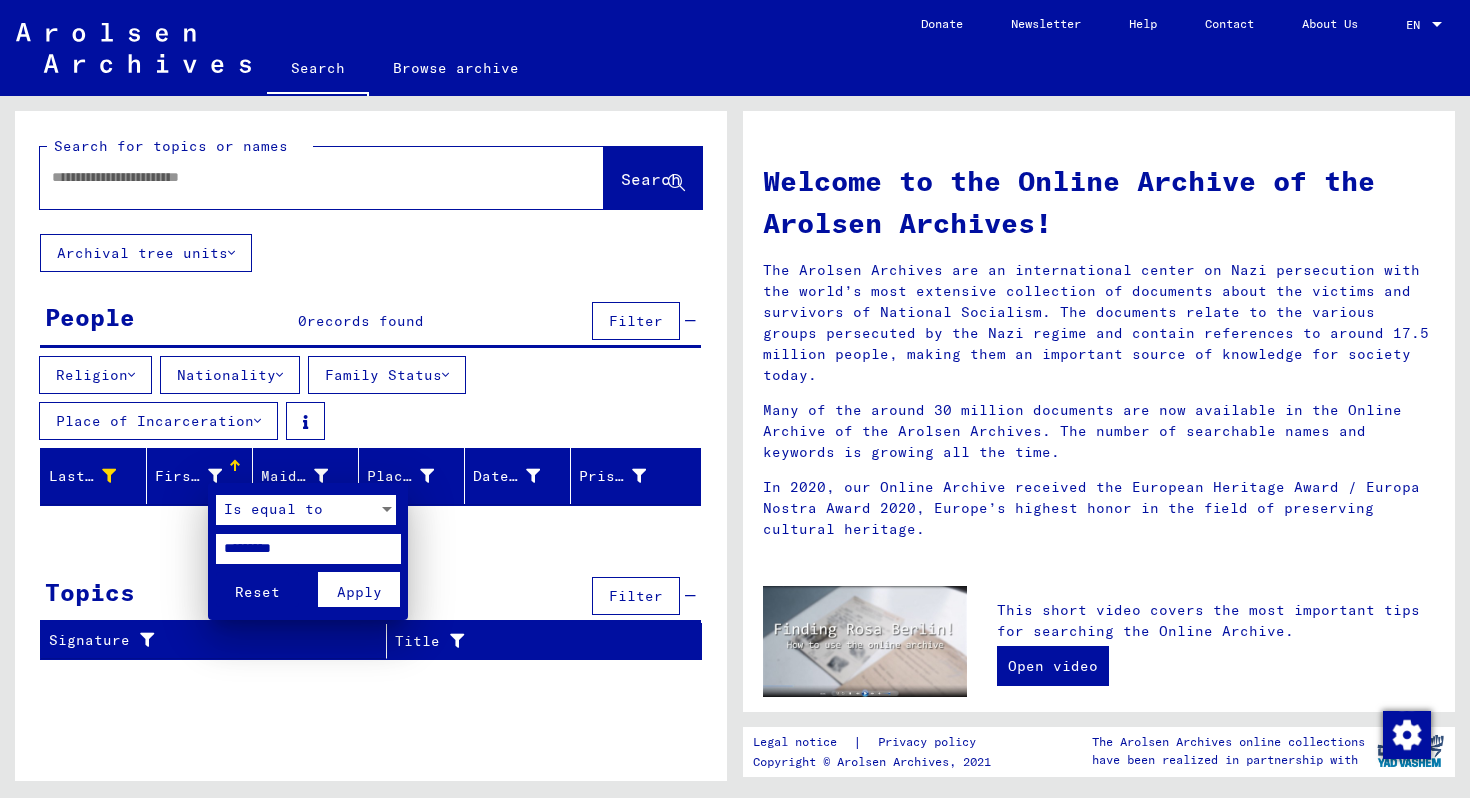 drag, startPoint x: 320, startPoint y: 544, endPoint x: 165, endPoint y: 544, distance: 155 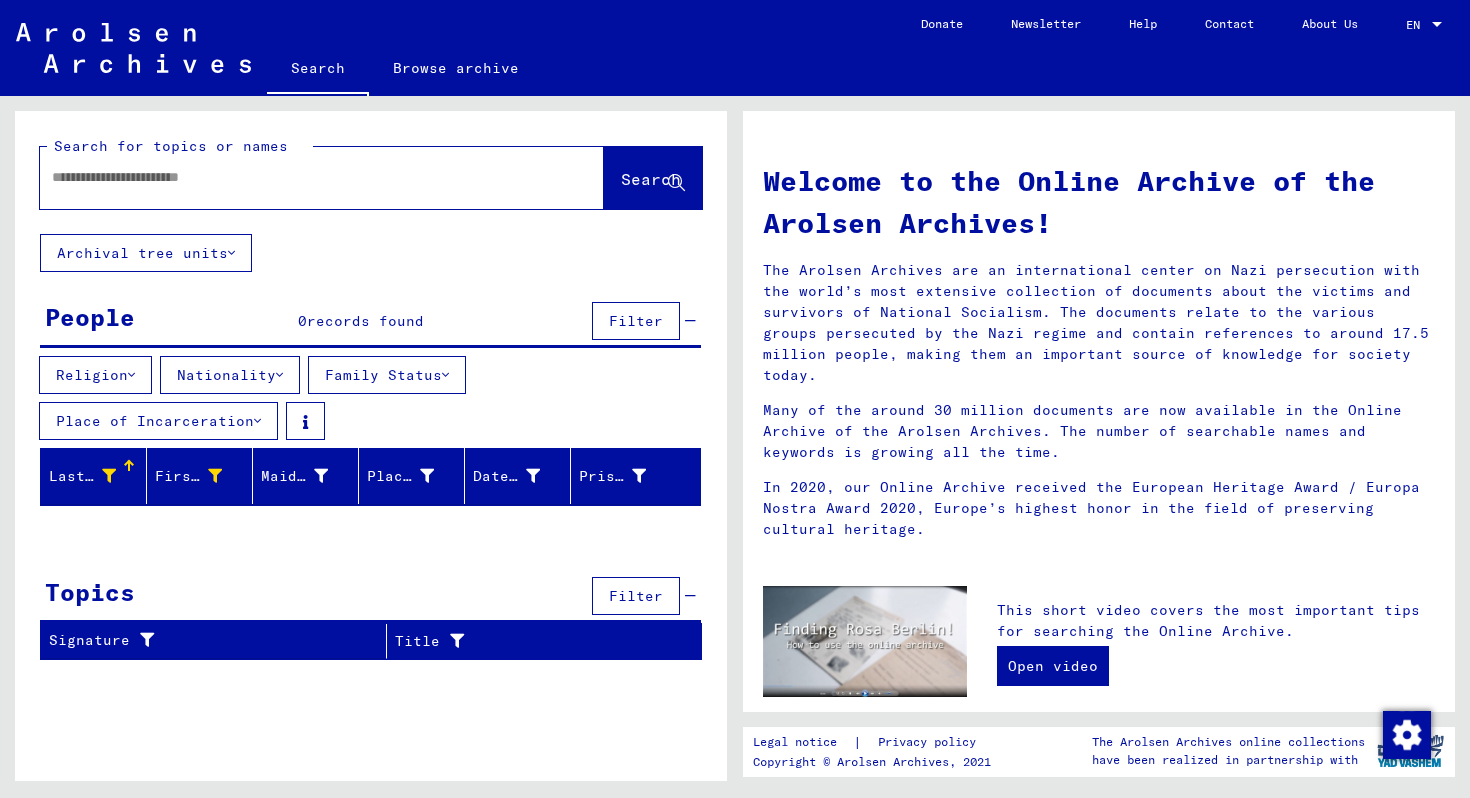 click at bounding box center (109, 476) 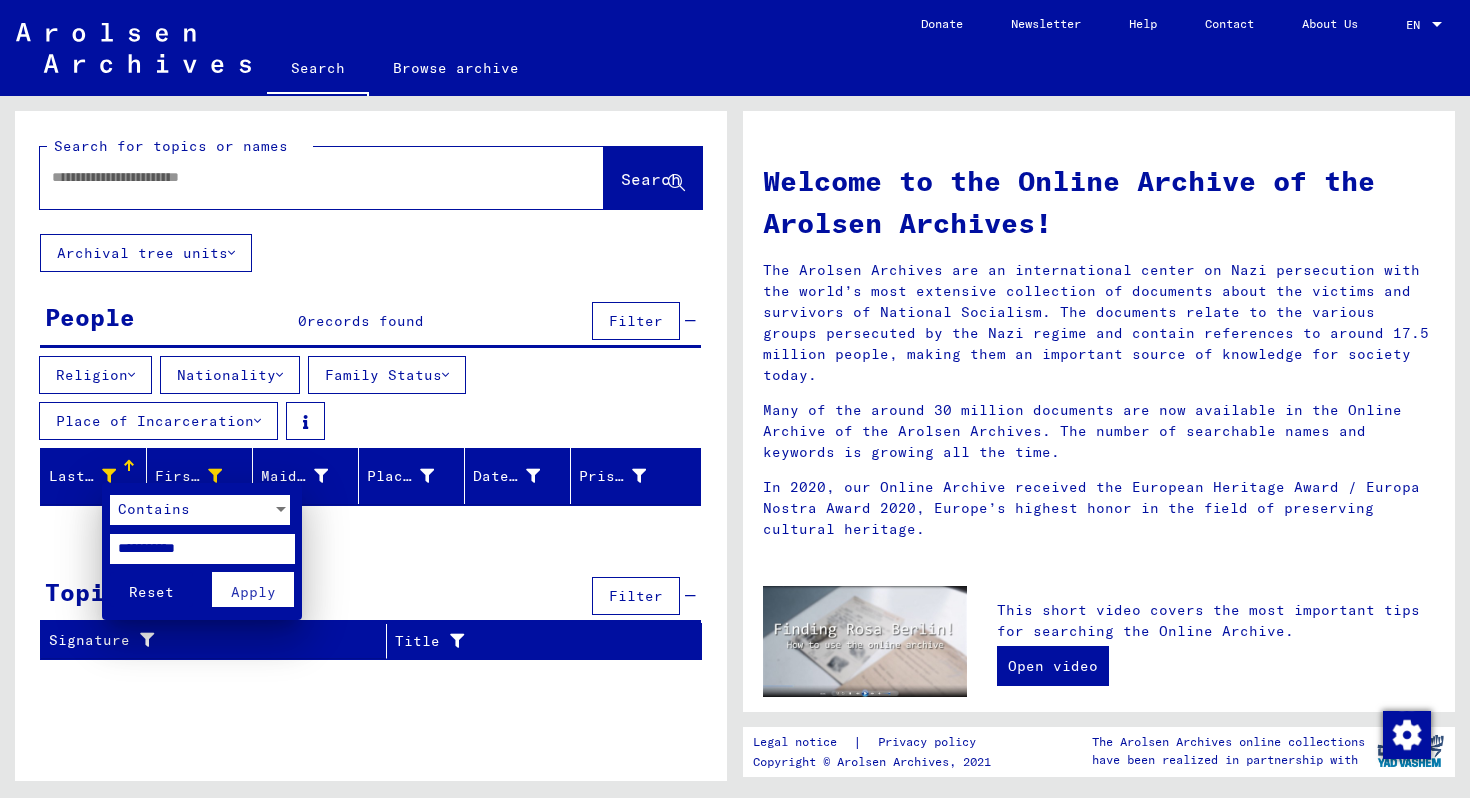 click on "Contains" at bounding box center [154, 509] 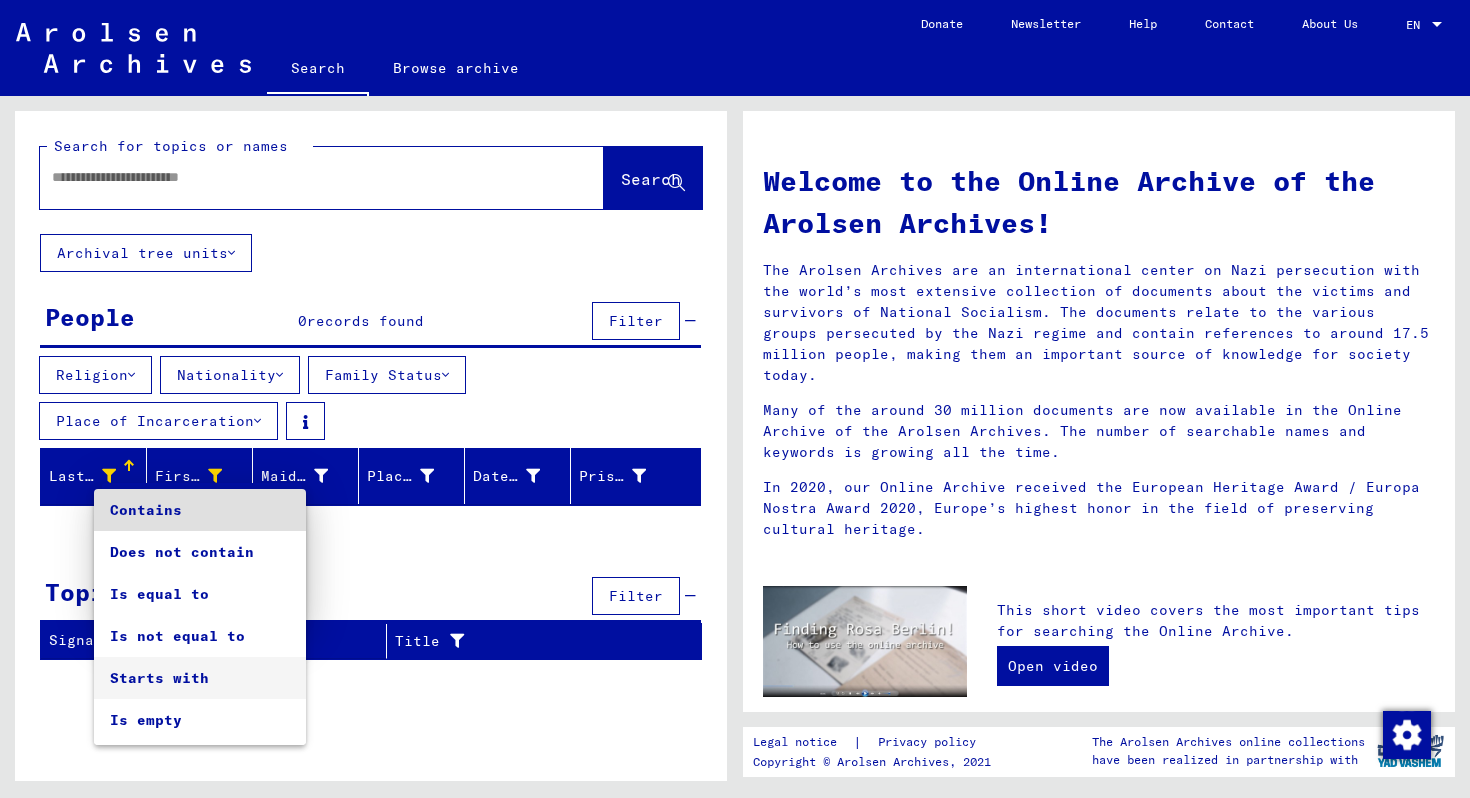 click on "Starts with" at bounding box center [200, 678] 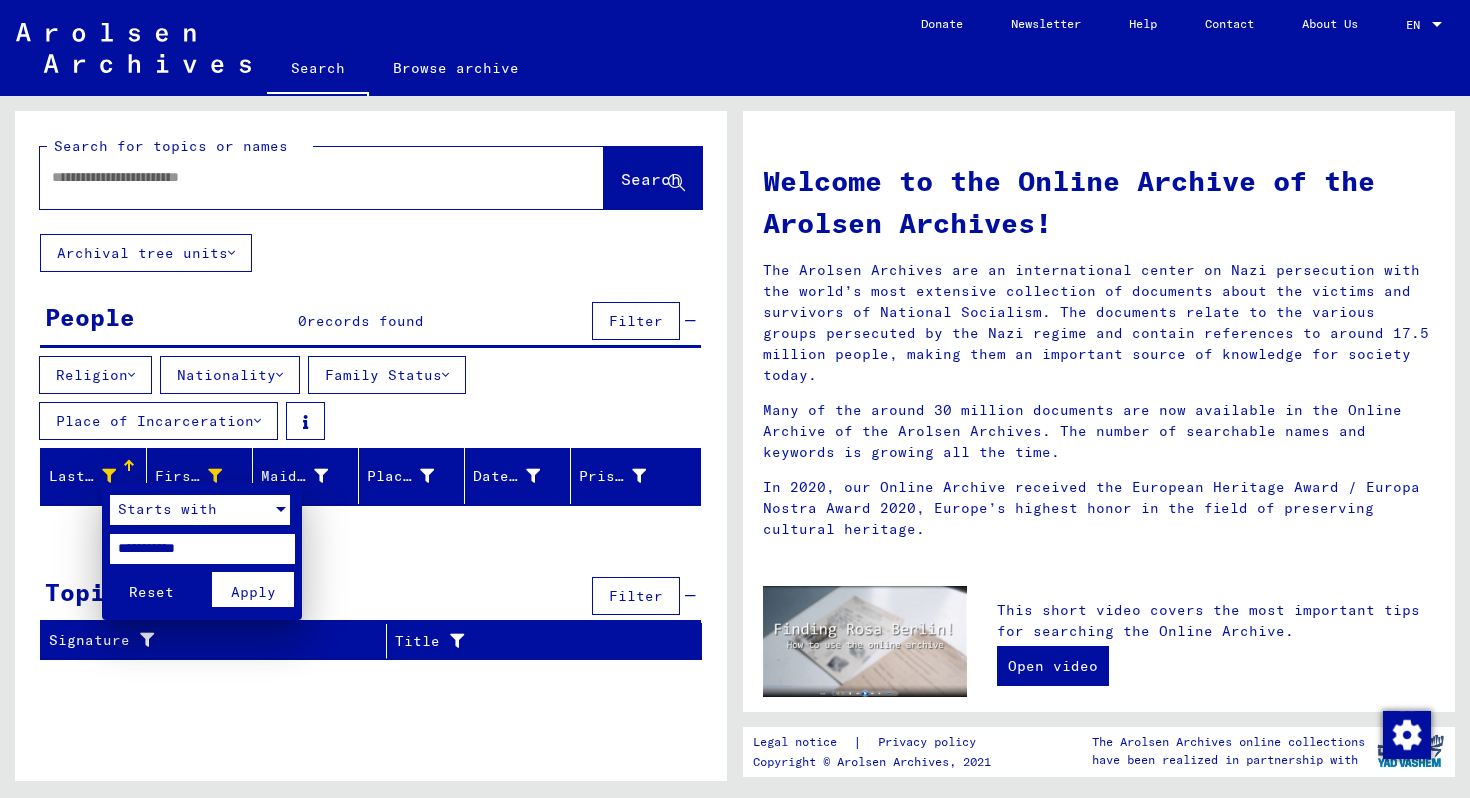 click on "Apply" at bounding box center [253, 592] 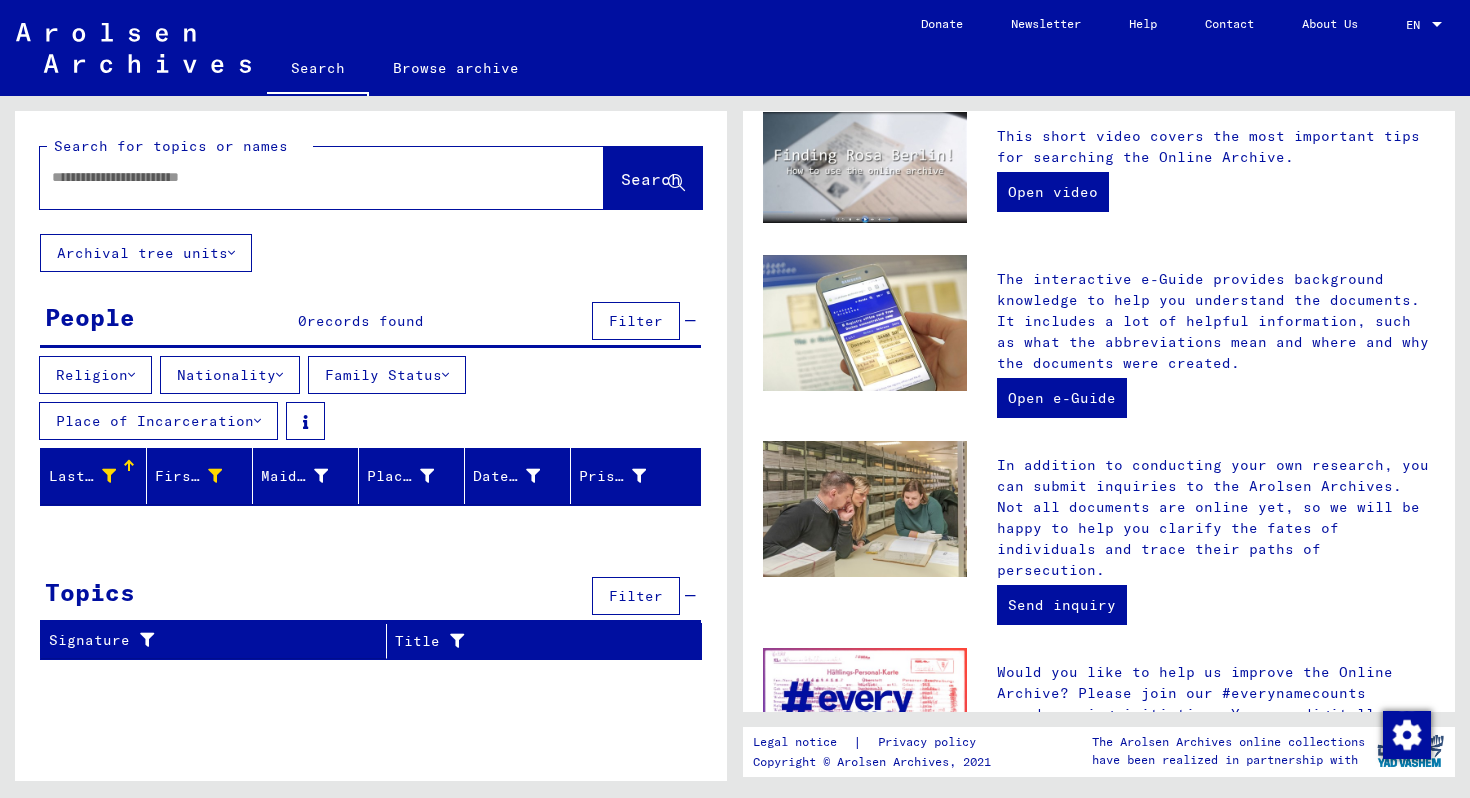 scroll, scrollTop: 647, scrollLeft: 0, axis: vertical 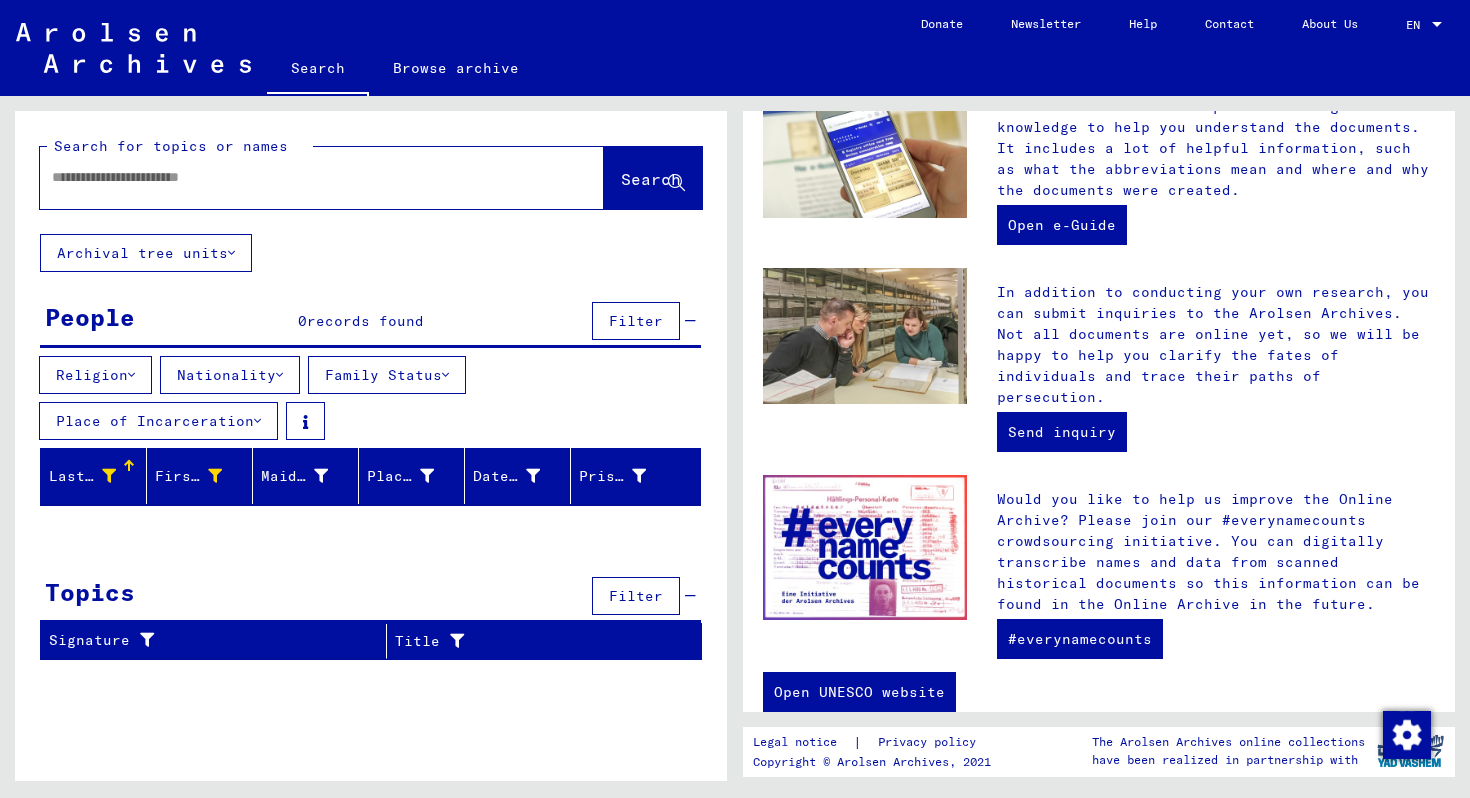 click on "Search for topics or names  Search" at bounding box center [371, 172] 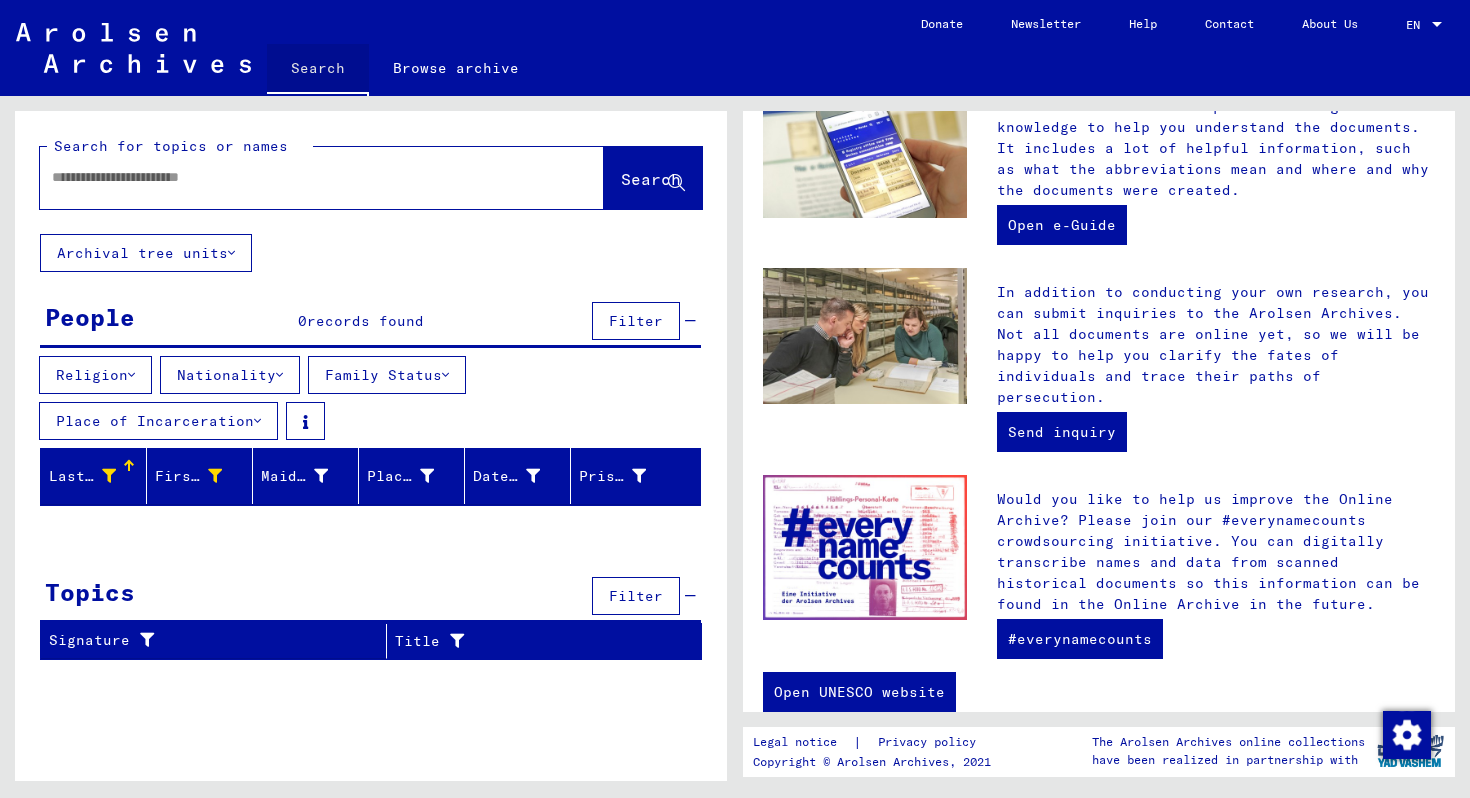 click on "Search" at bounding box center (318, 70) 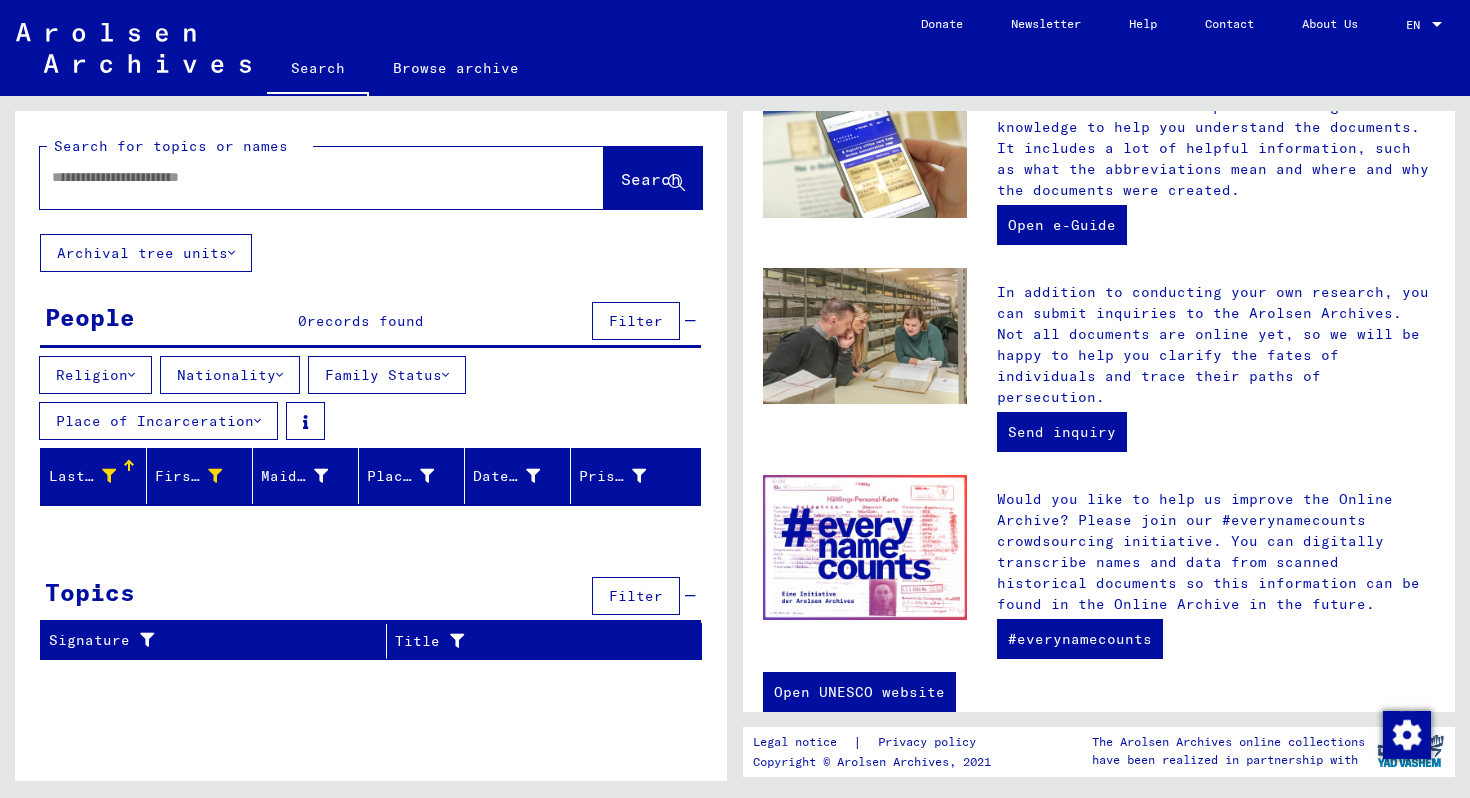 click on "Search for topics or names" at bounding box center (171, 146) 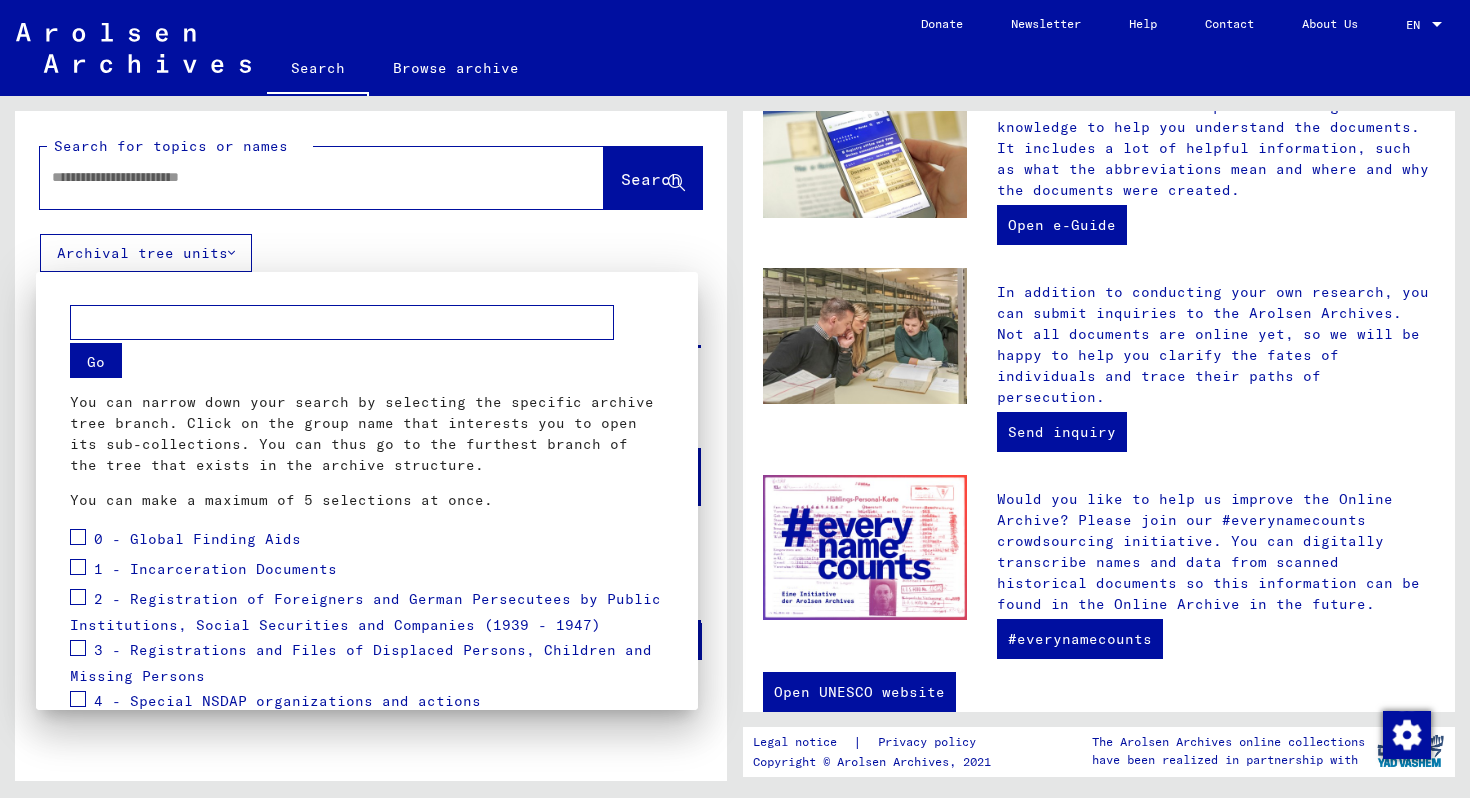 click at bounding box center (735, 399) 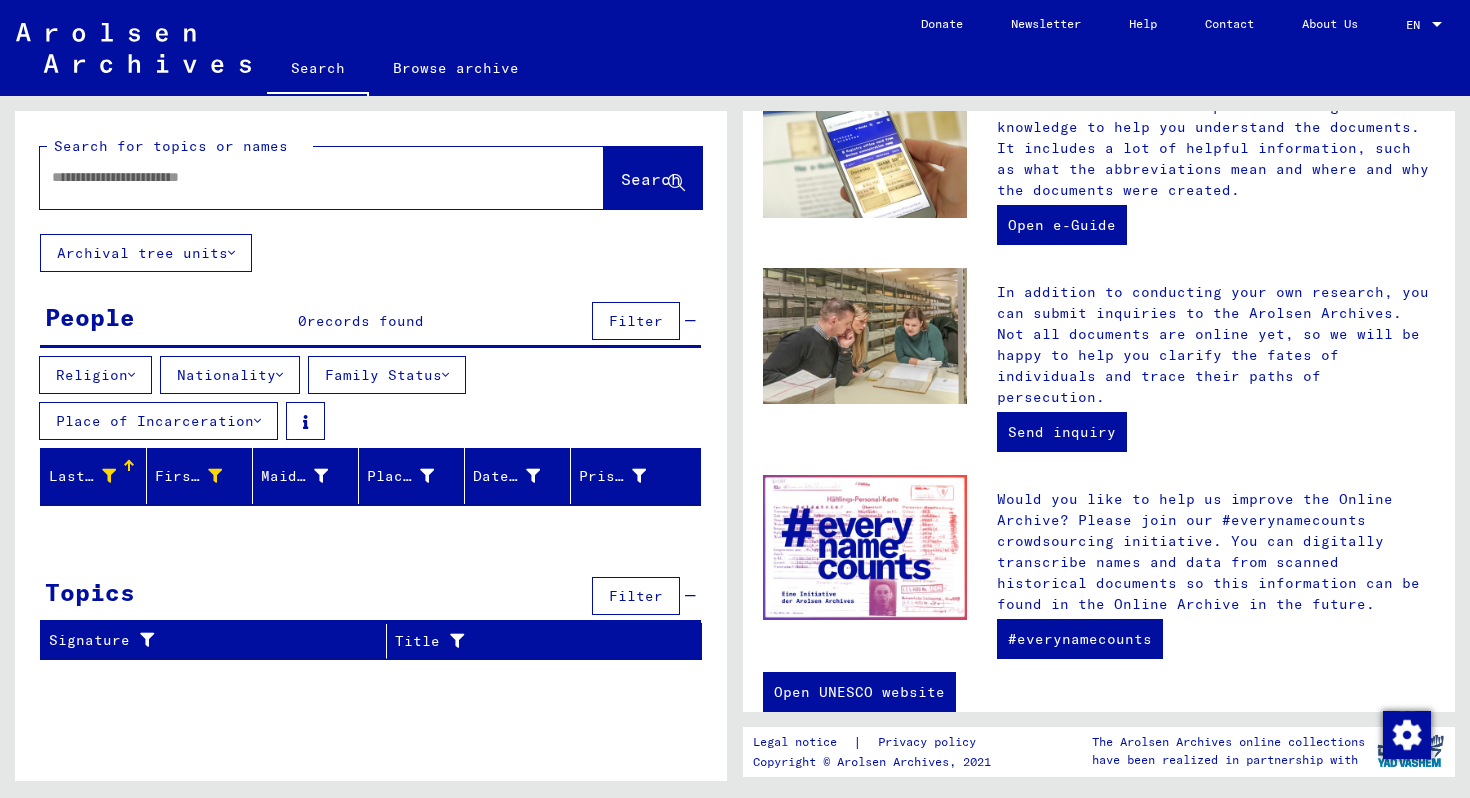 click at bounding box center (690, 321) 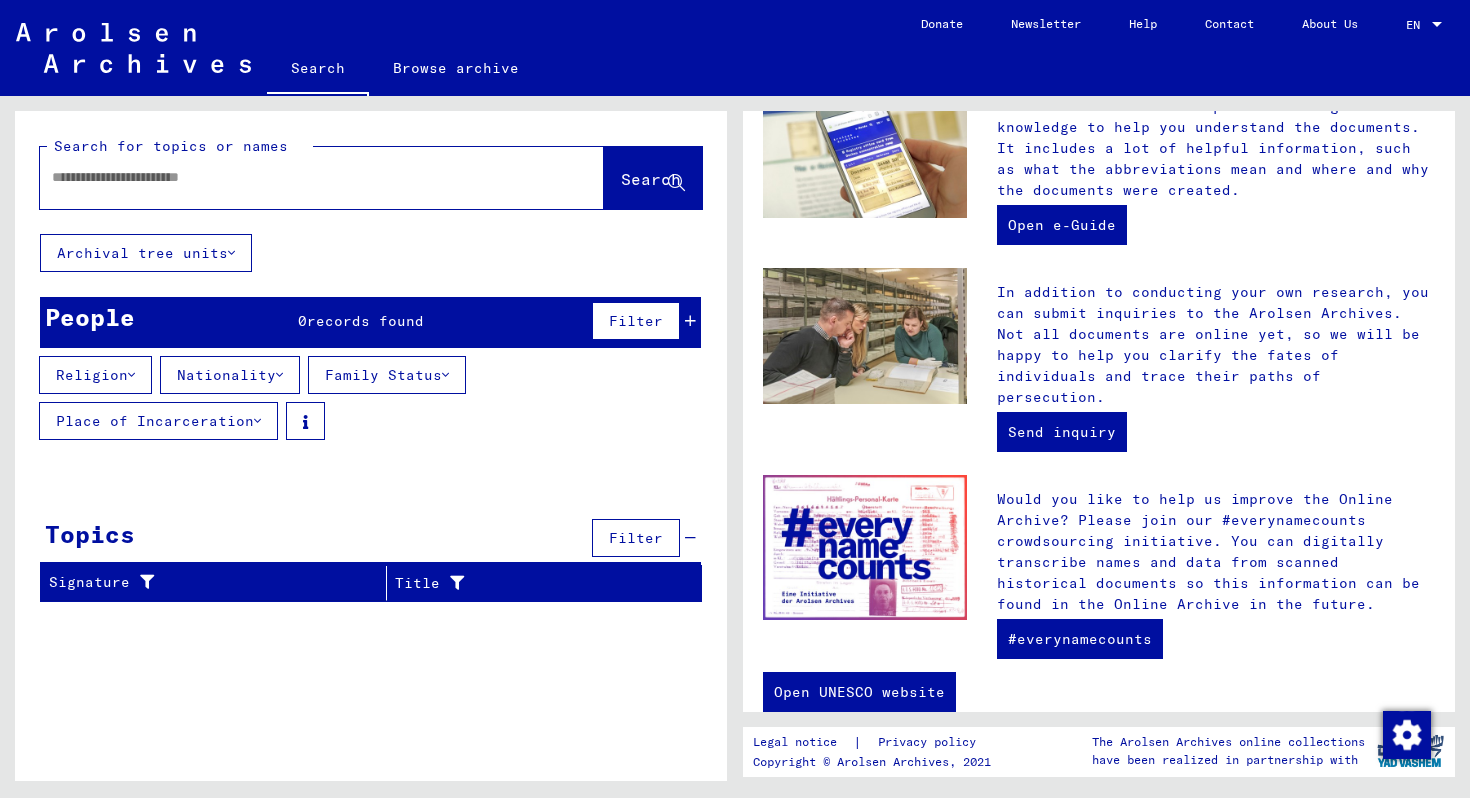 click at bounding box center [690, 321] 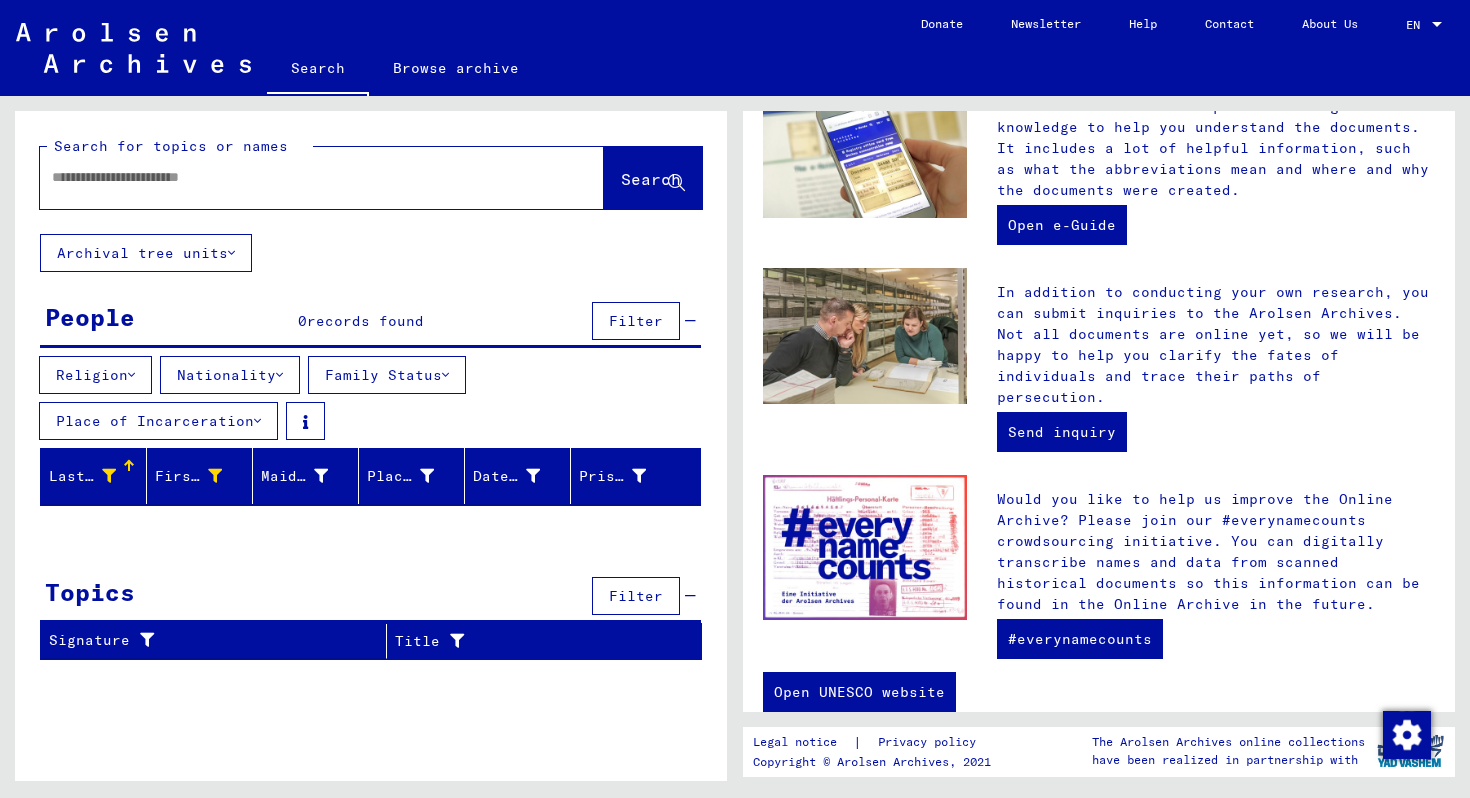 click at bounding box center (690, 321) 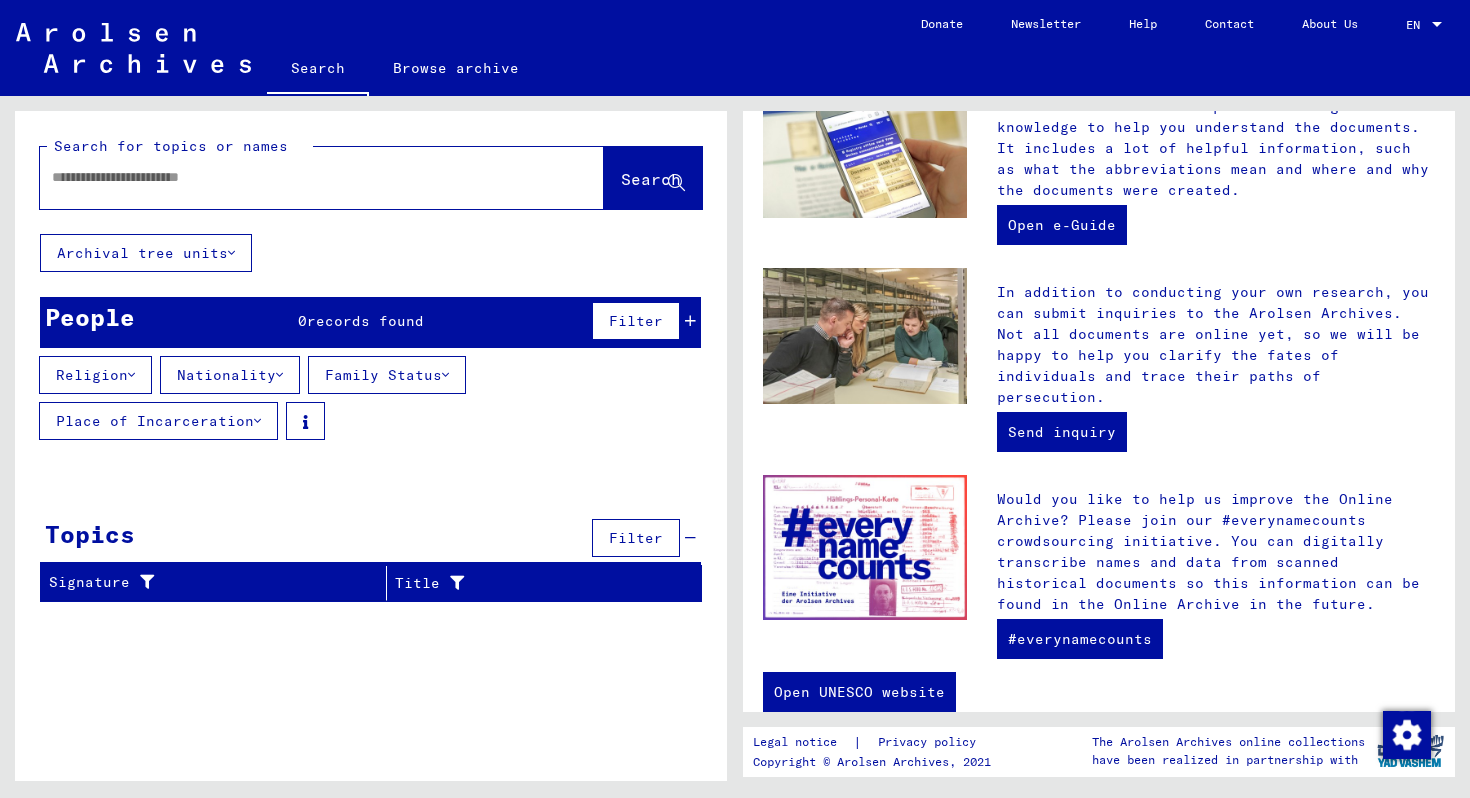 click at bounding box center [690, 321] 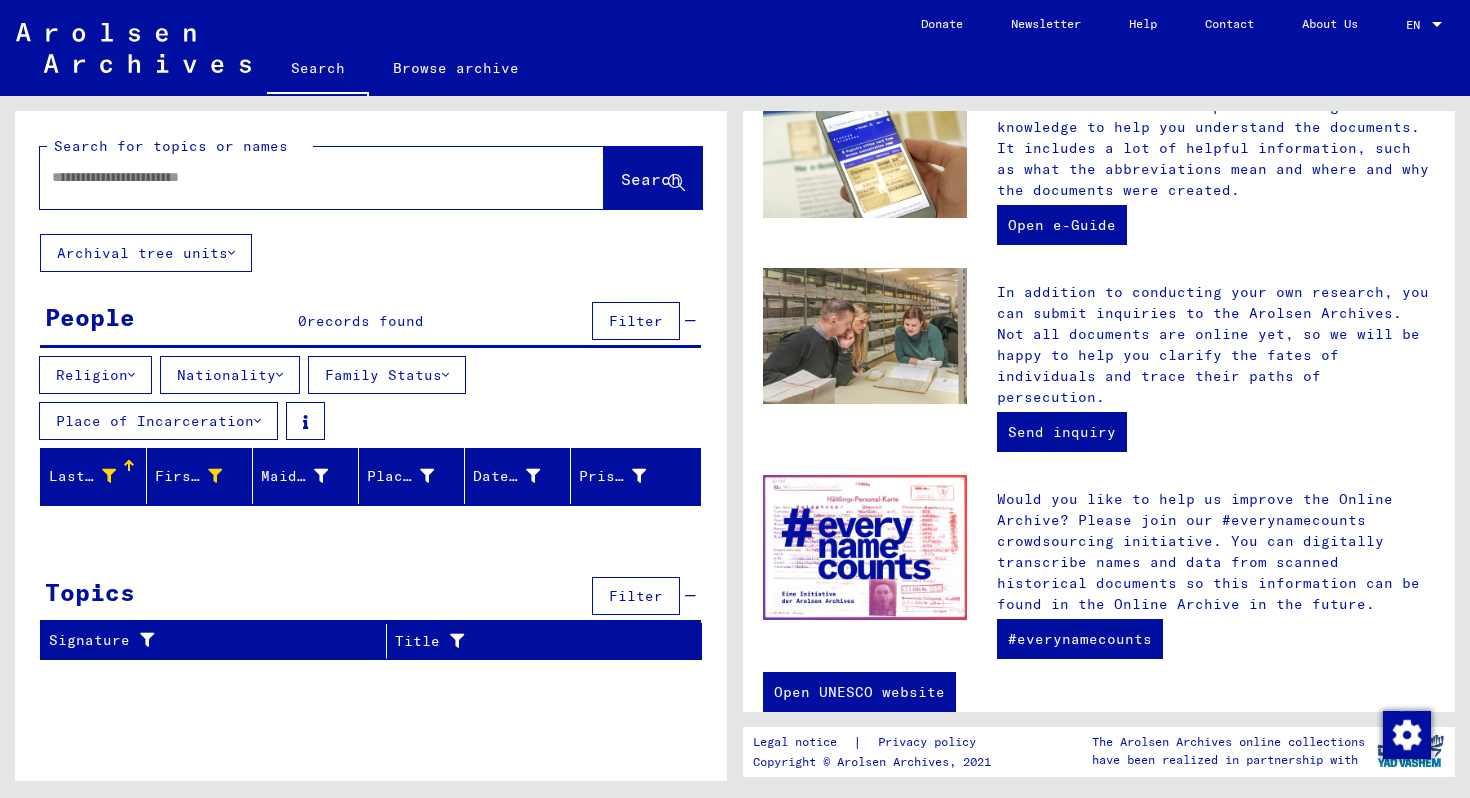 click at bounding box center (690, 596) 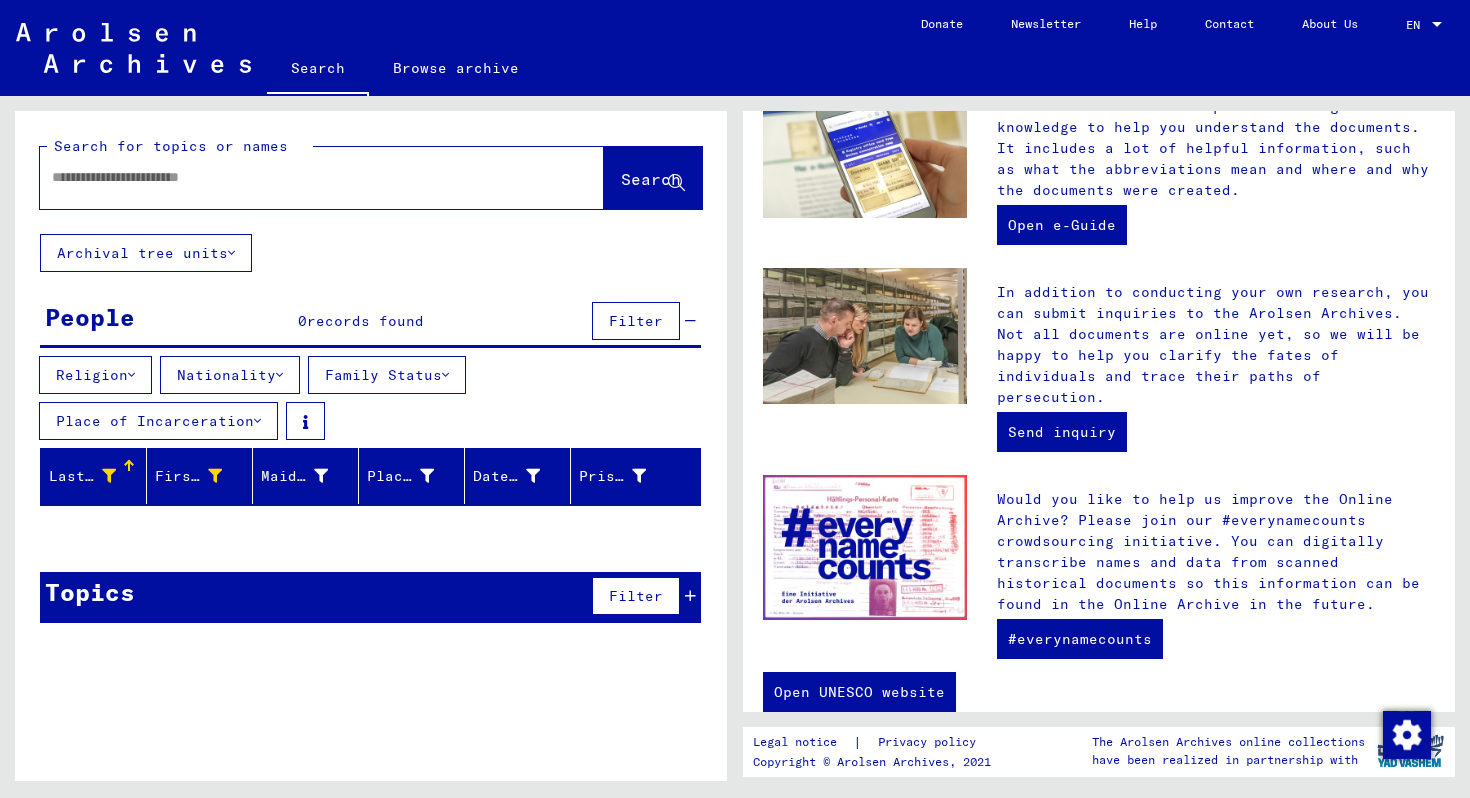 click at bounding box center [690, 596] 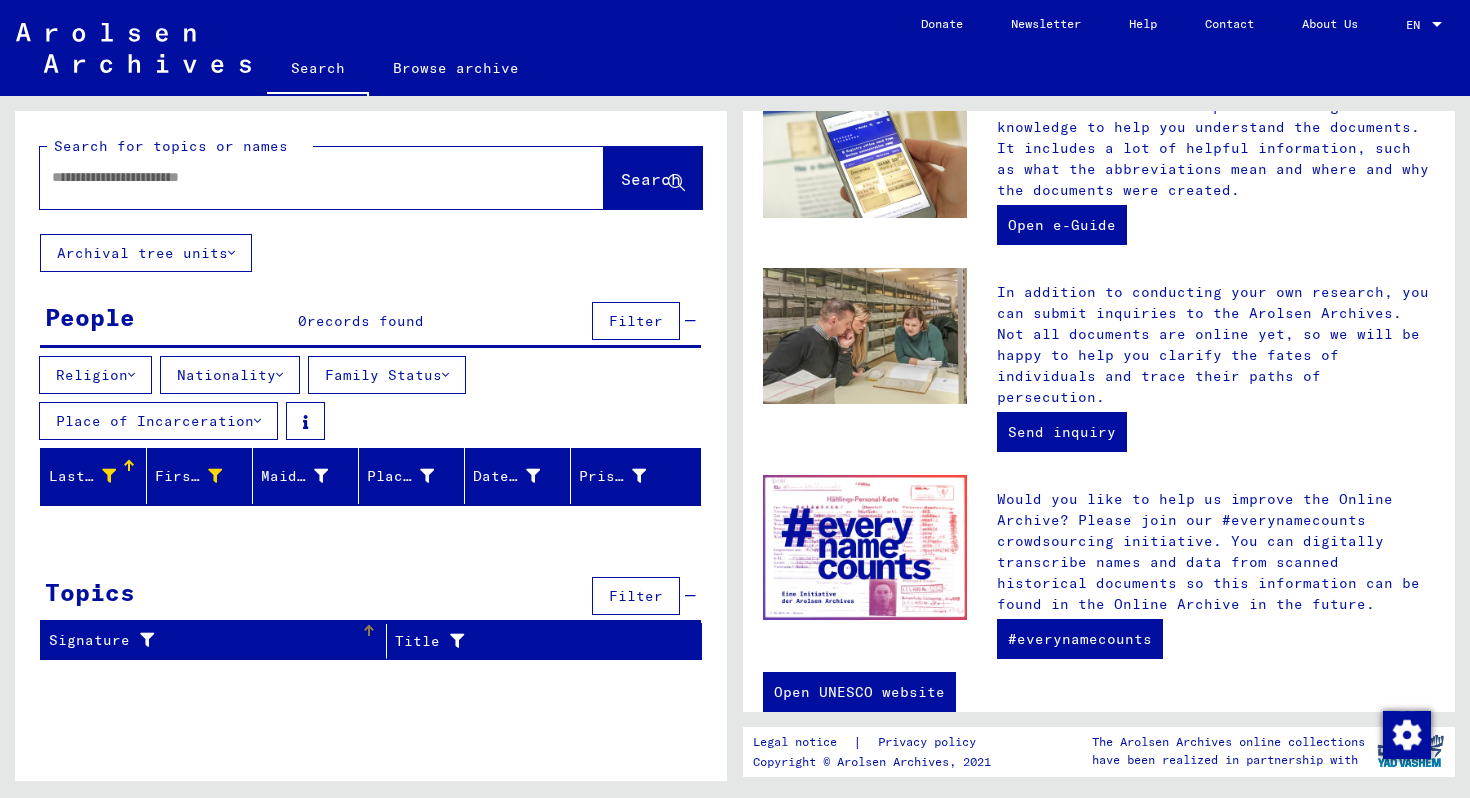 click at bounding box center [142, 640] 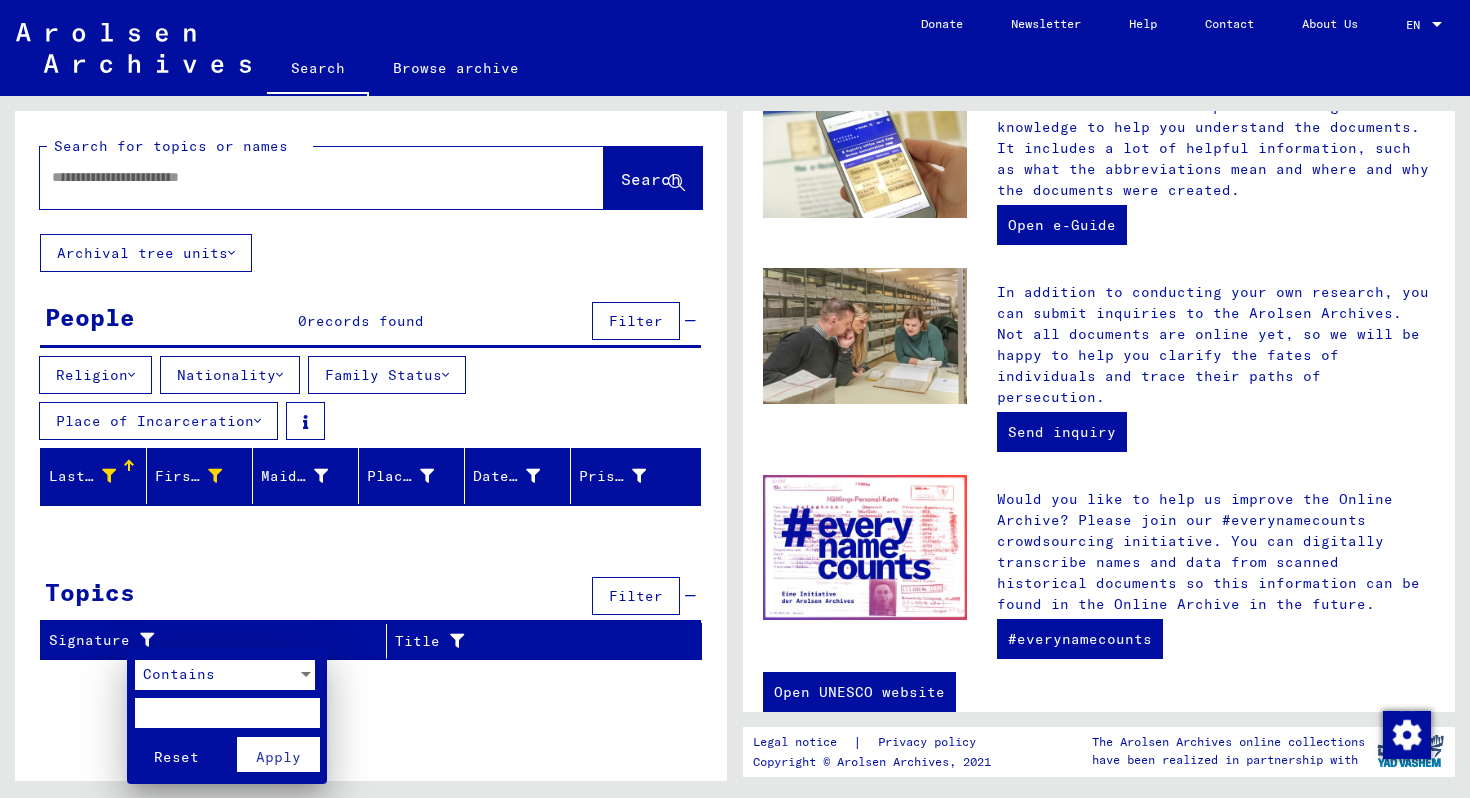 click at bounding box center (735, 399) 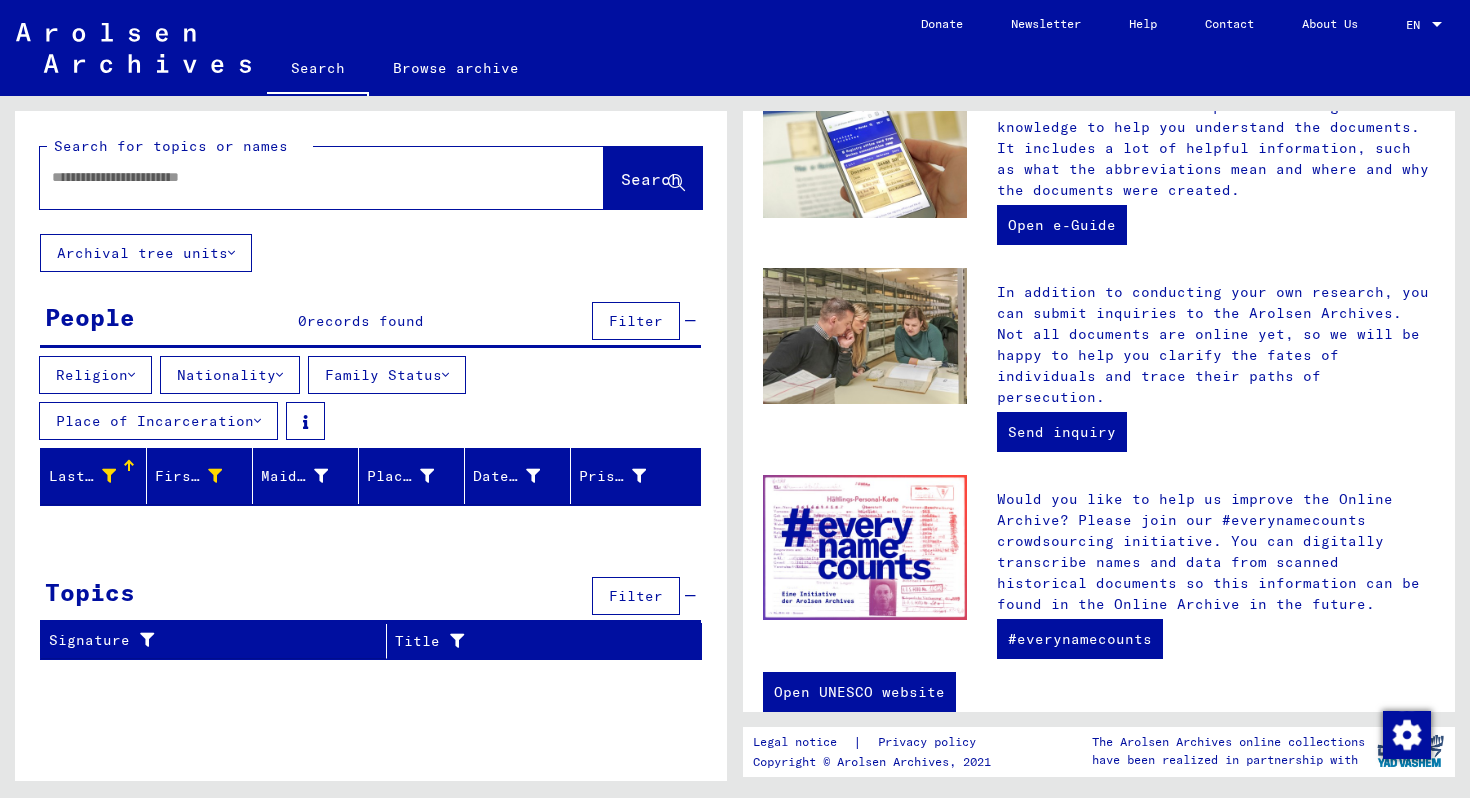 click on "Last Name" at bounding box center (82, 476) 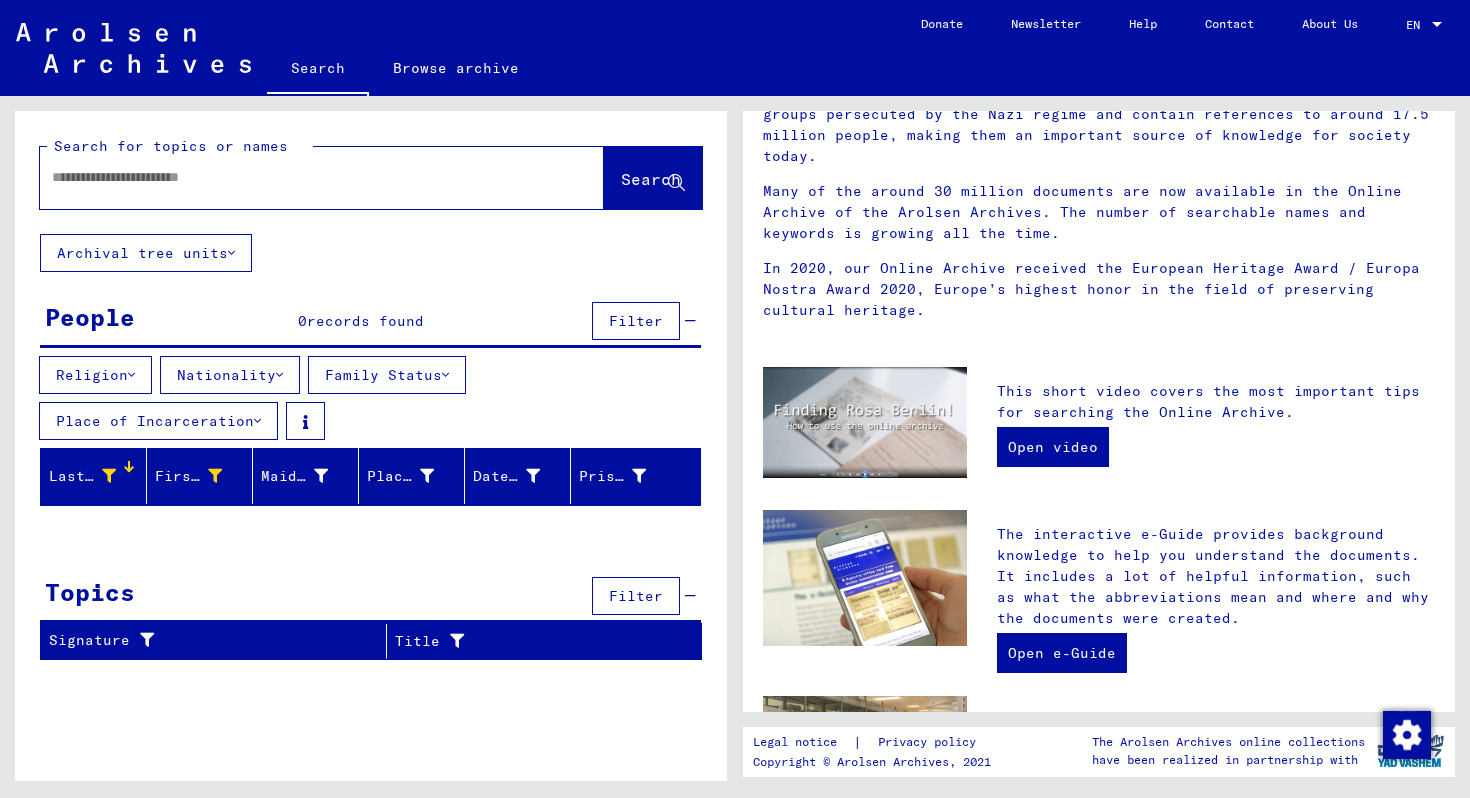 scroll, scrollTop: 0, scrollLeft: 0, axis: both 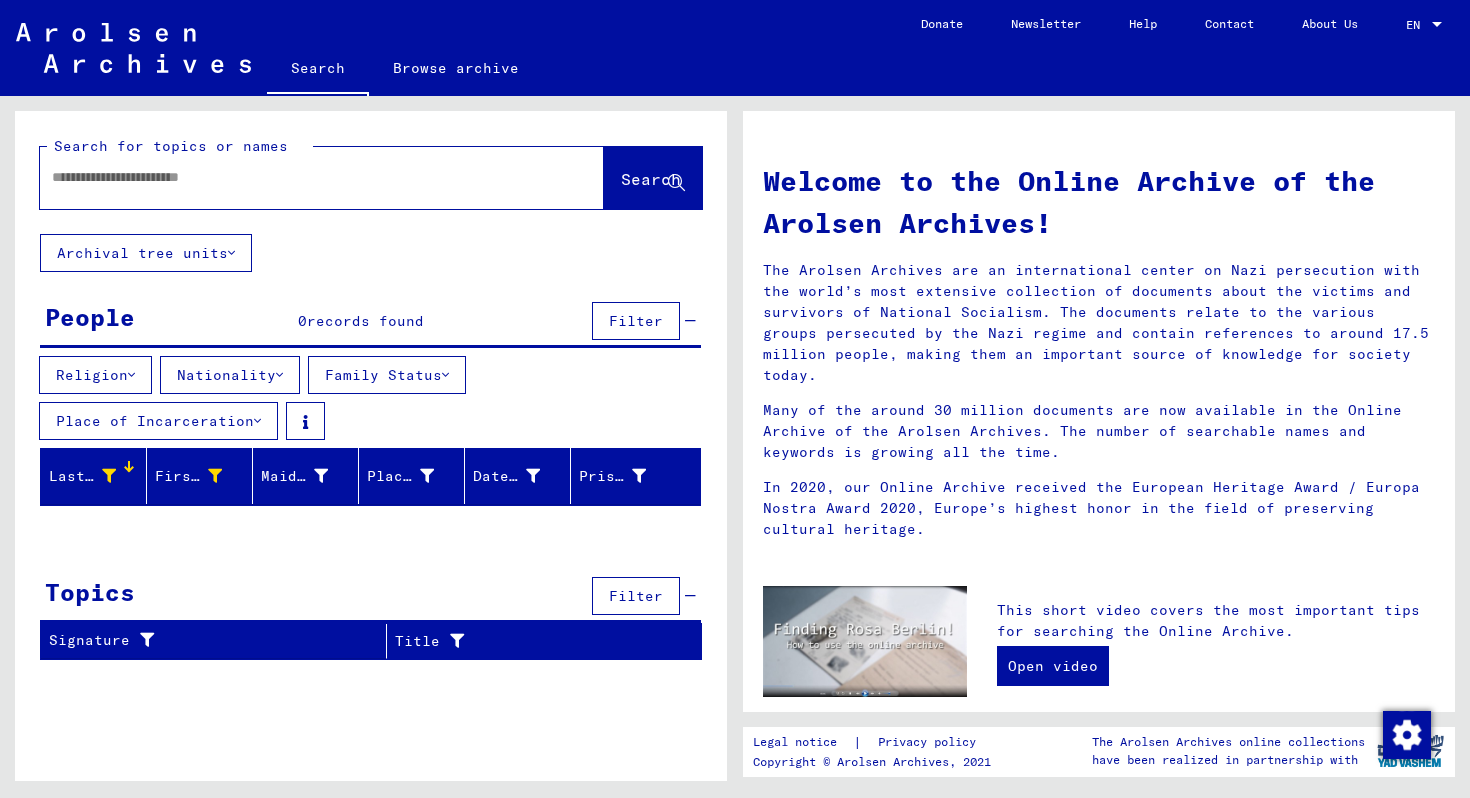 click on "Welcome to the Online Archive of the Arolsen Archives!
The Arolsen Archives are an international center on Nazi persecution with the world’s most extensive collection of documents about the victims and survivors of National Socialism. The documents relate to the various groups persecuted by the Nazi regime and contain references to around 17.5 million people, making them an important source of knowledge for society today.
Many of the around 30 million documents are now available in the Online Archive of the Arolsen Archives. The number of searchable names and keywords is growing all the time.
In 2020, our Online Archive received the European Heritage Award / Europa Nostra Award 2020, Europe’s highest honor in the field of preserving cultural heritage.
Open video" at bounding box center [1099, 756] 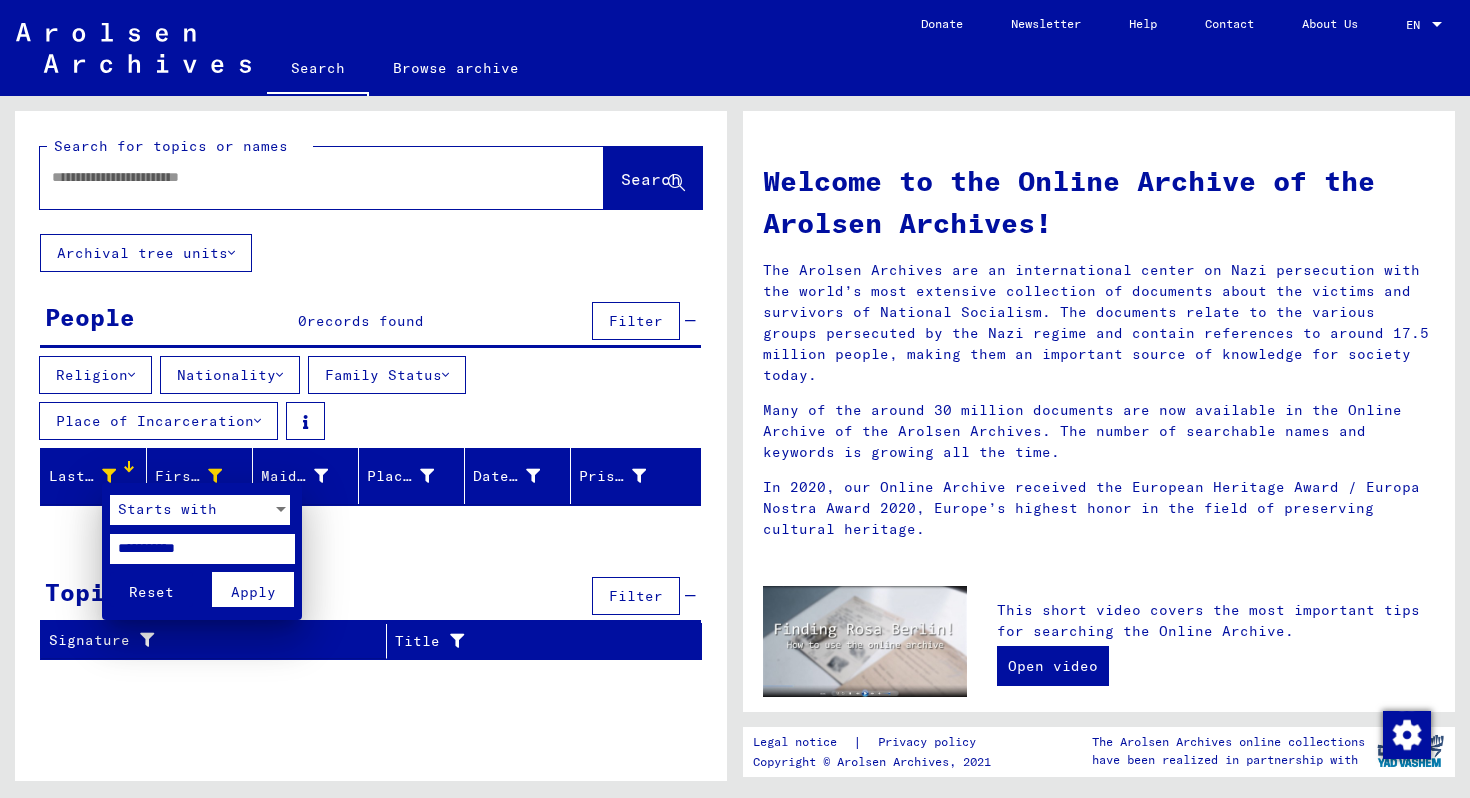 click at bounding box center (735, 399) 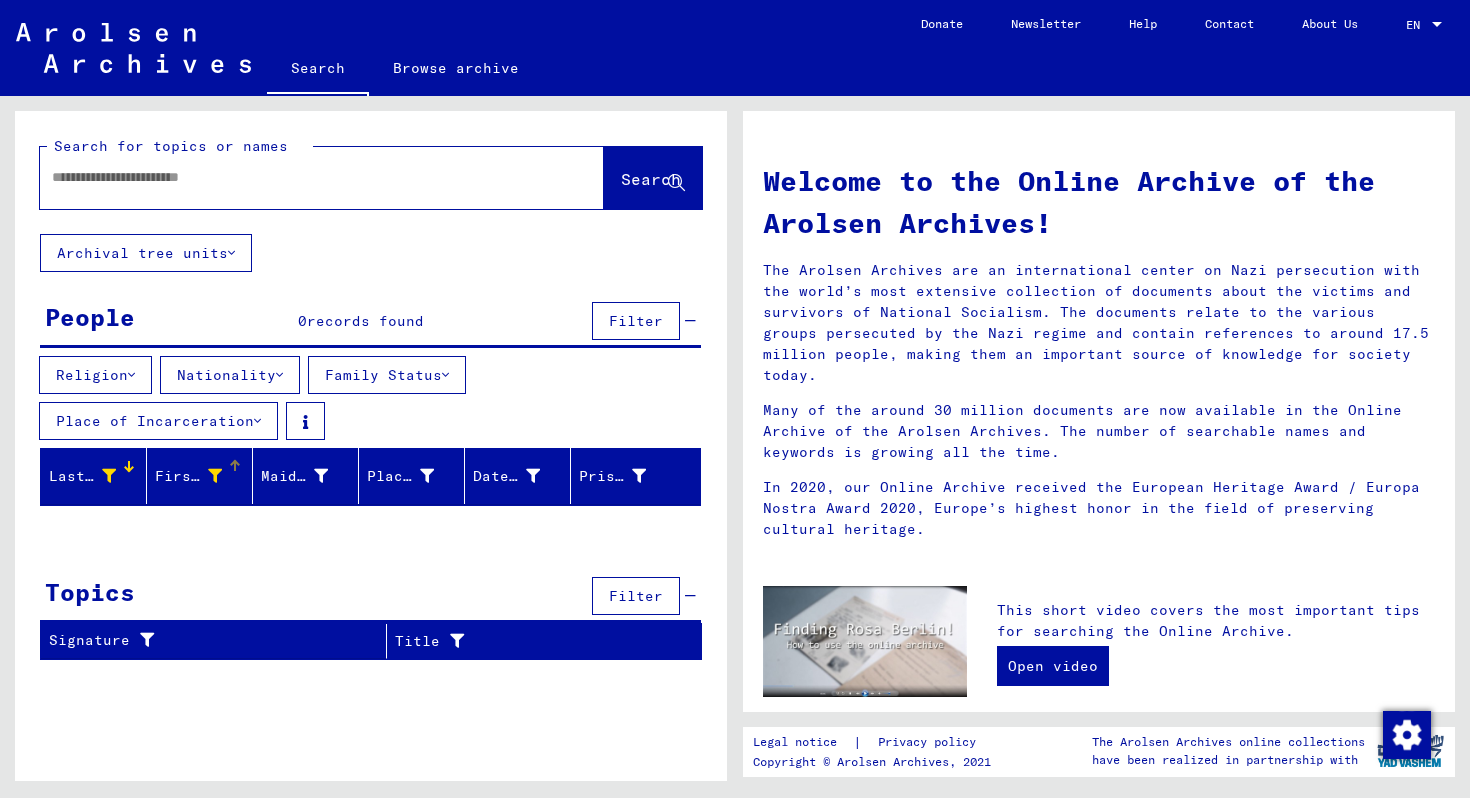 click at bounding box center (215, 476) 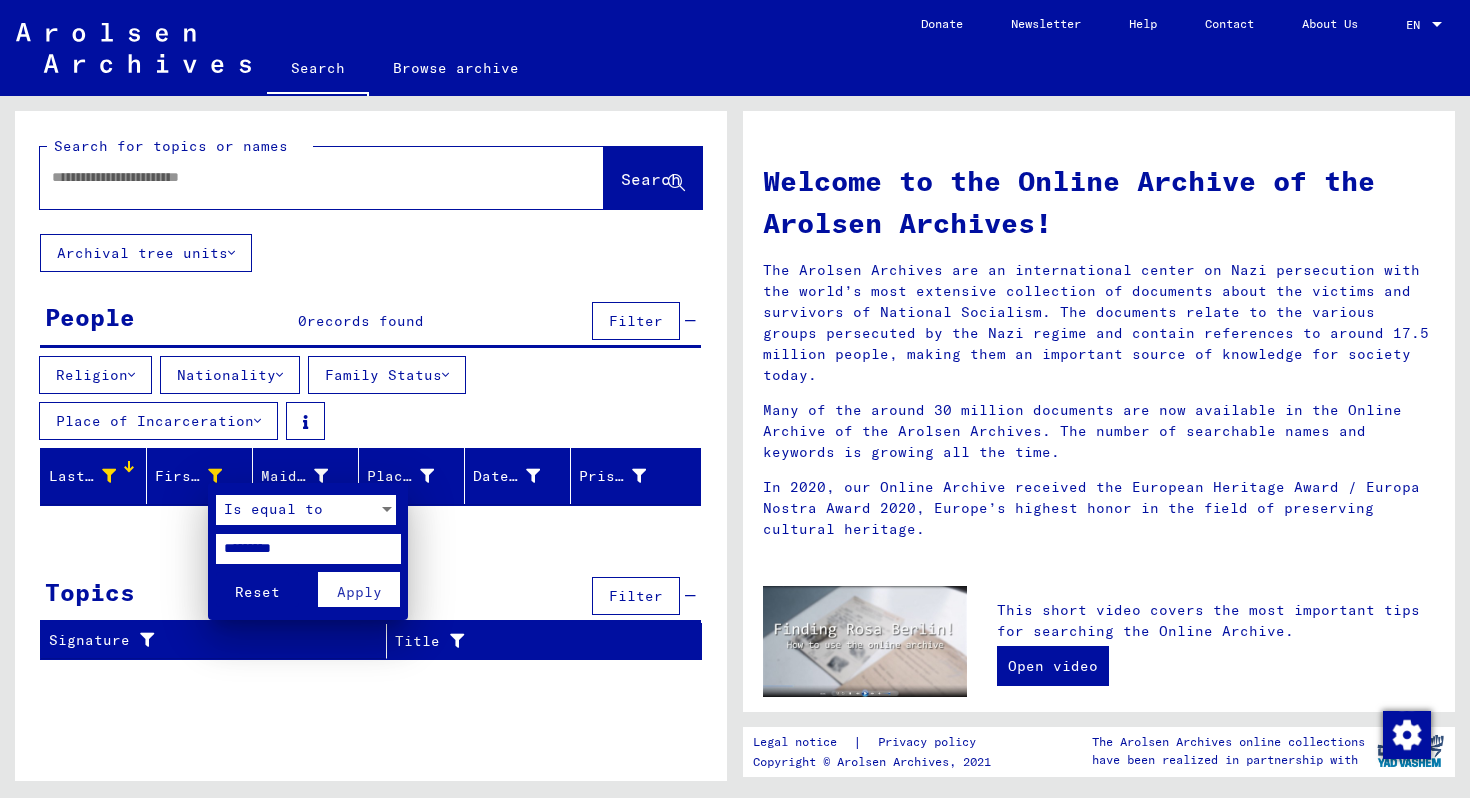 click at bounding box center (387, 509) 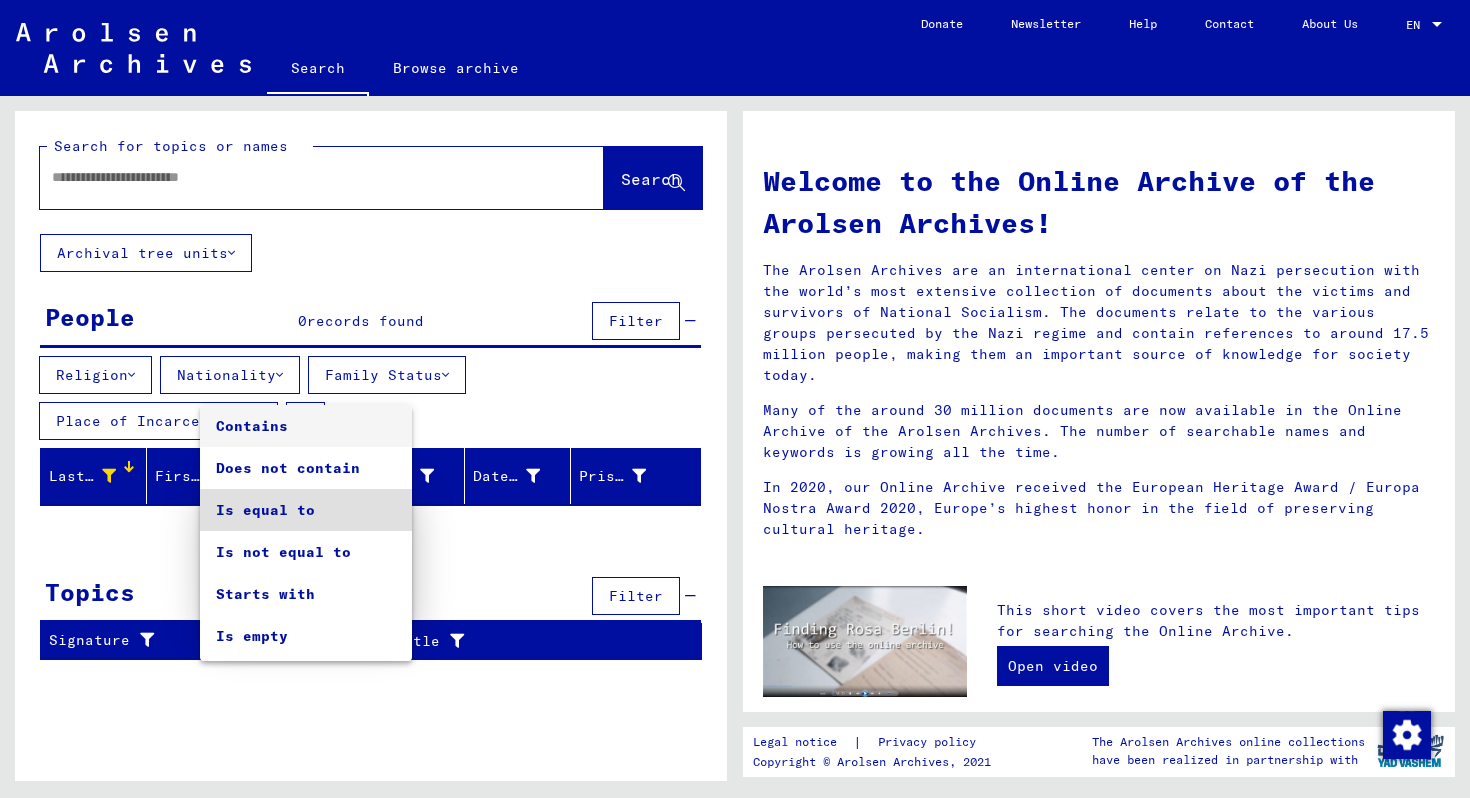 click on "Contains" at bounding box center (306, 426) 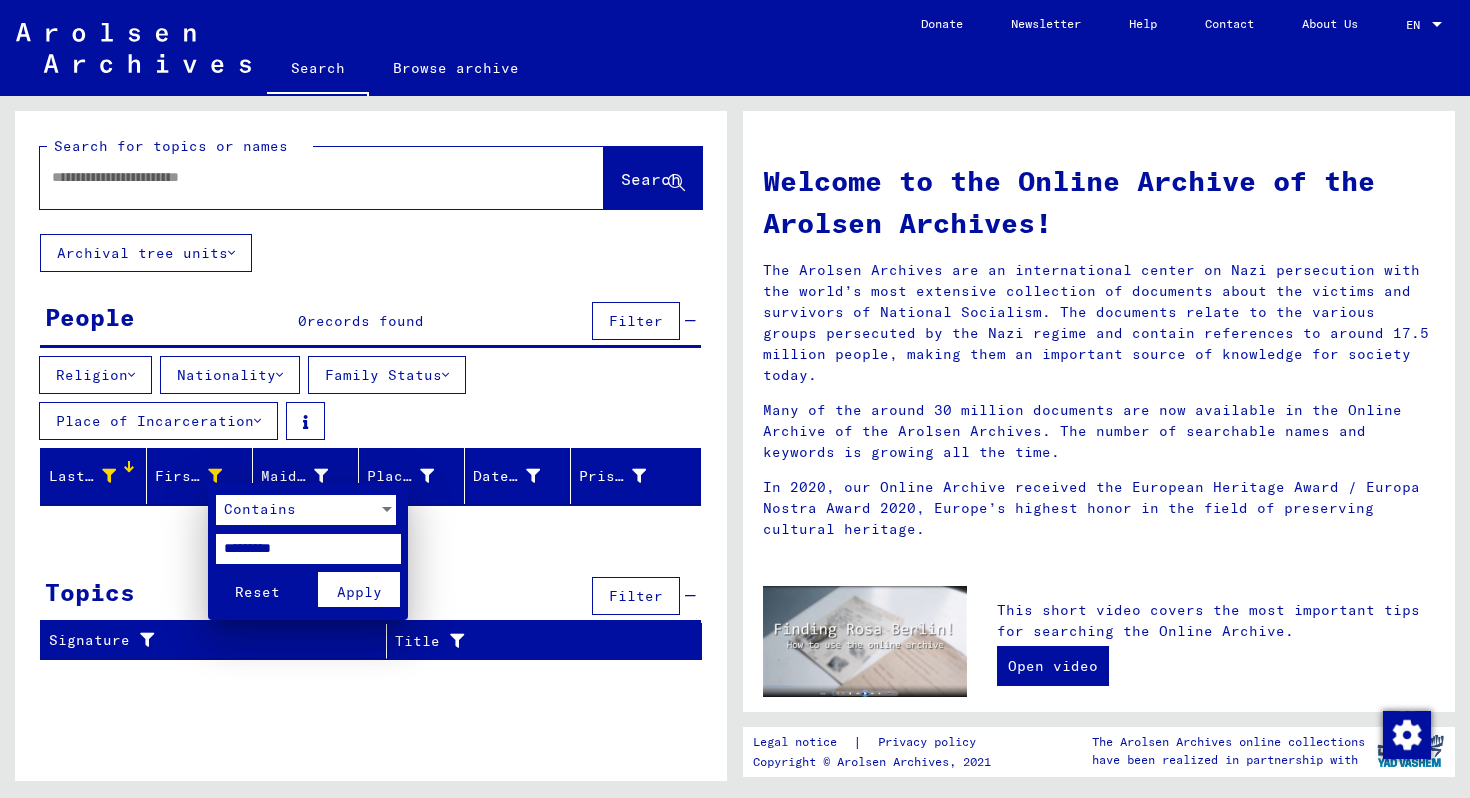 click at bounding box center [735, 399] 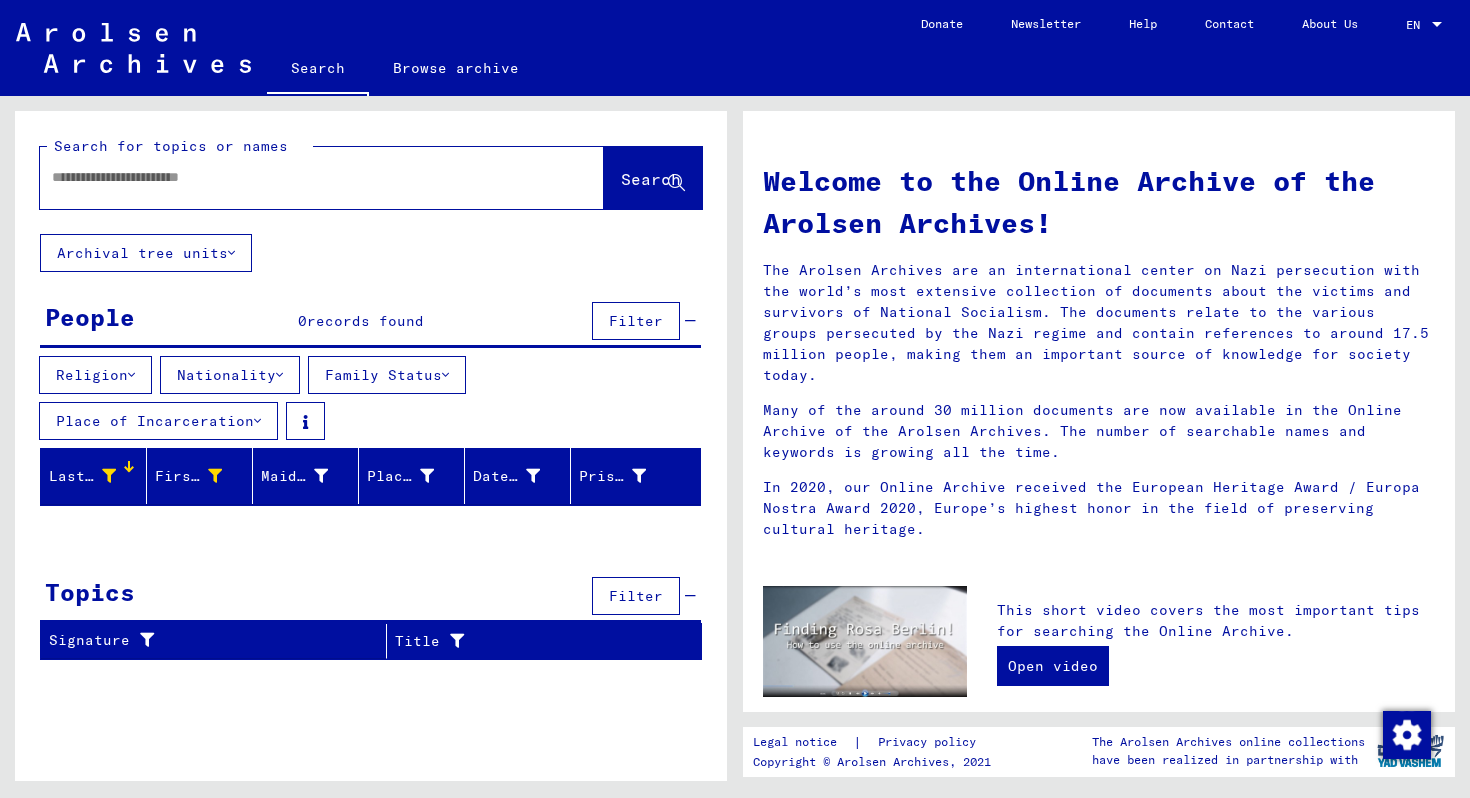 click at bounding box center (109, 476) 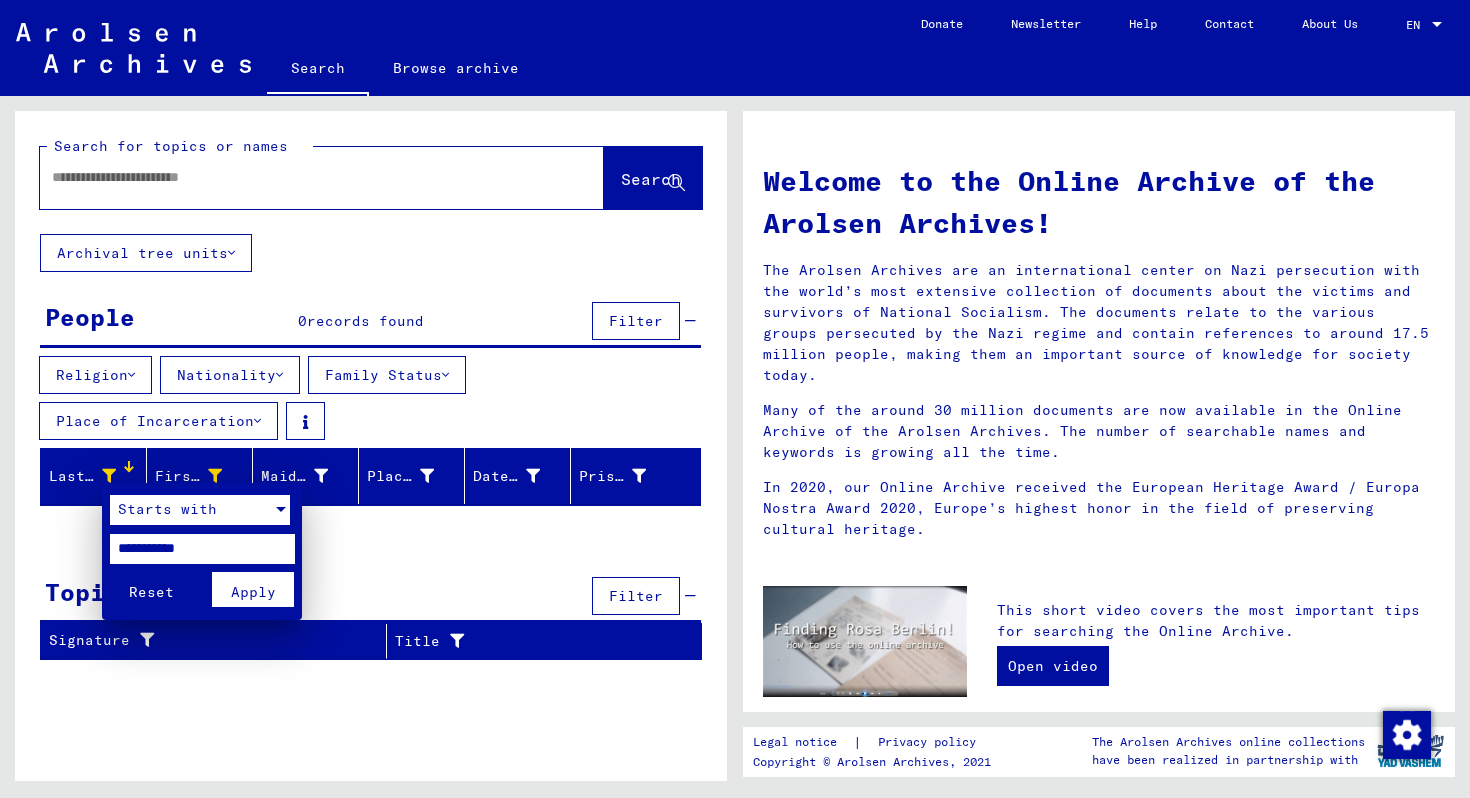 click at bounding box center [281, 510] 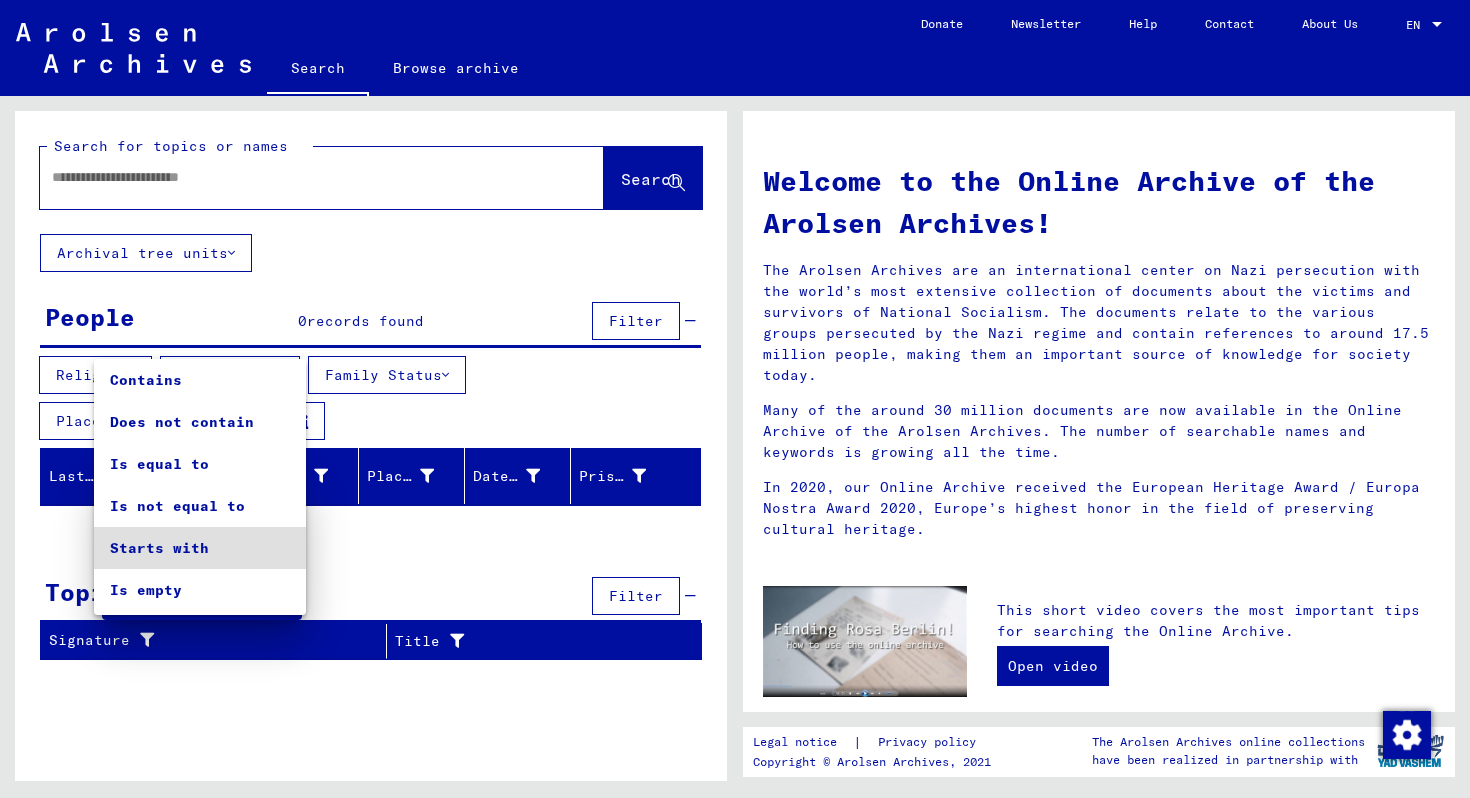 scroll, scrollTop: 38, scrollLeft: 0, axis: vertical 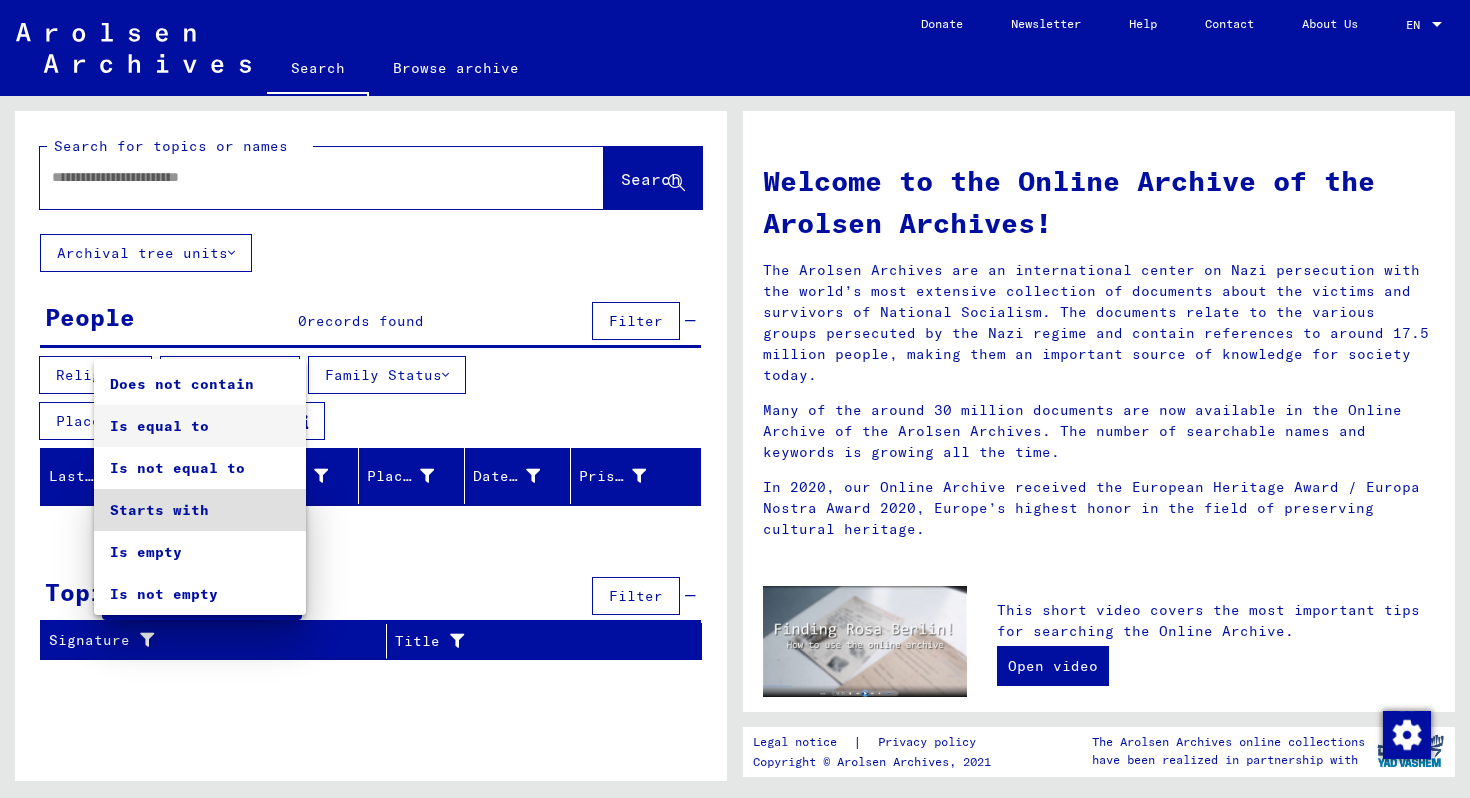 click on "Is equal to" at bounding box center [200, 426] 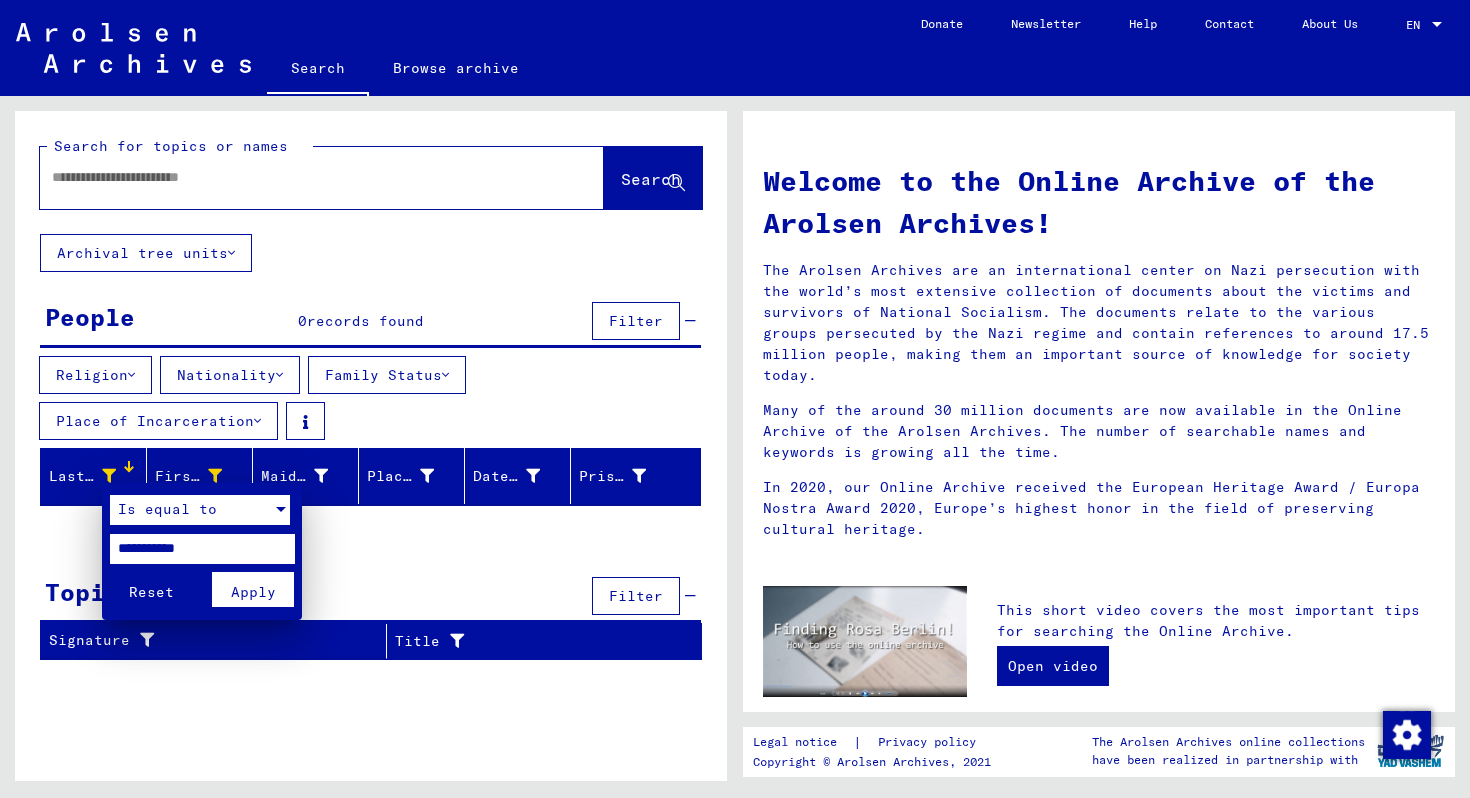 click on "Reset" at bounding box center (151, 589) 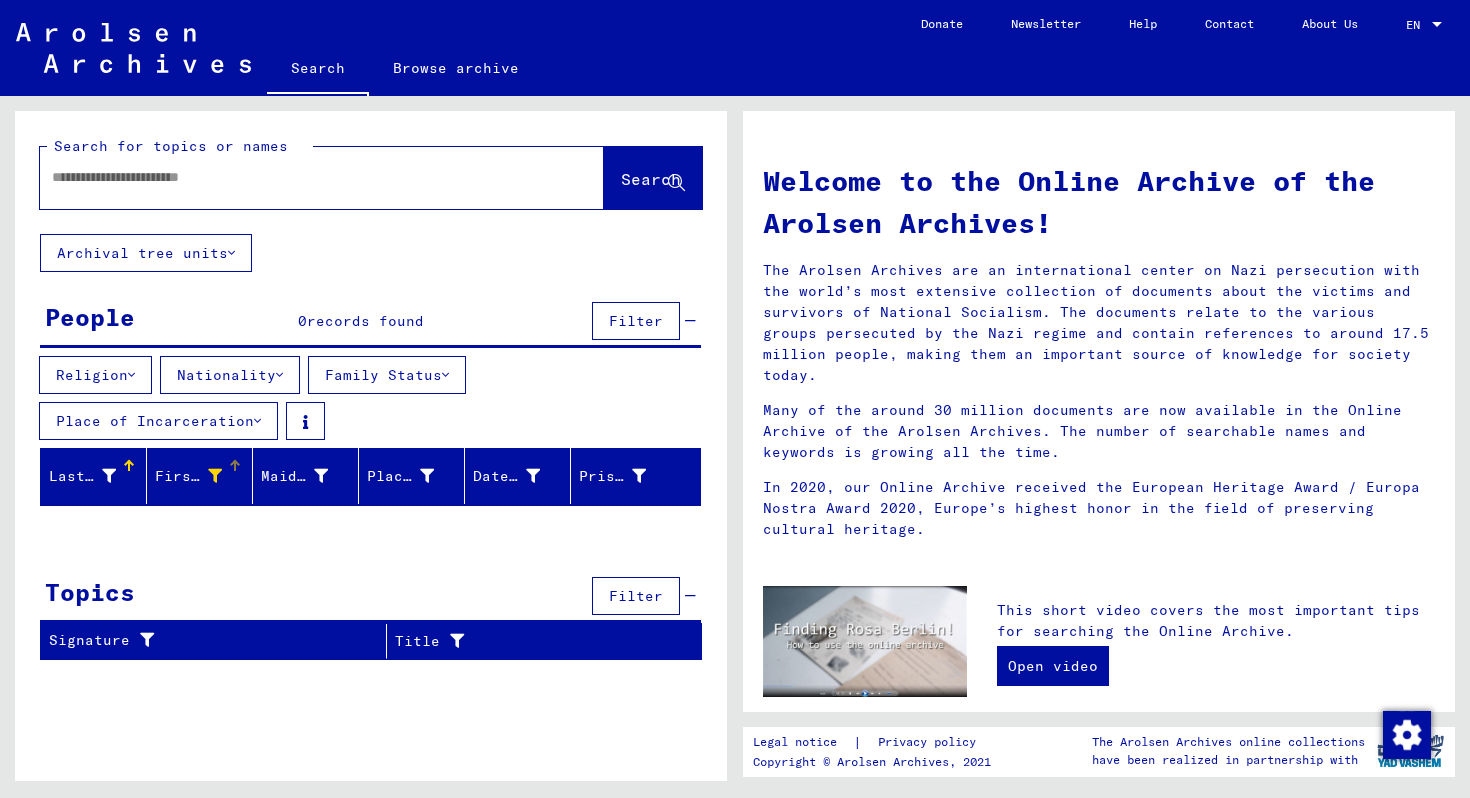 click at bounding box center [215, 476] 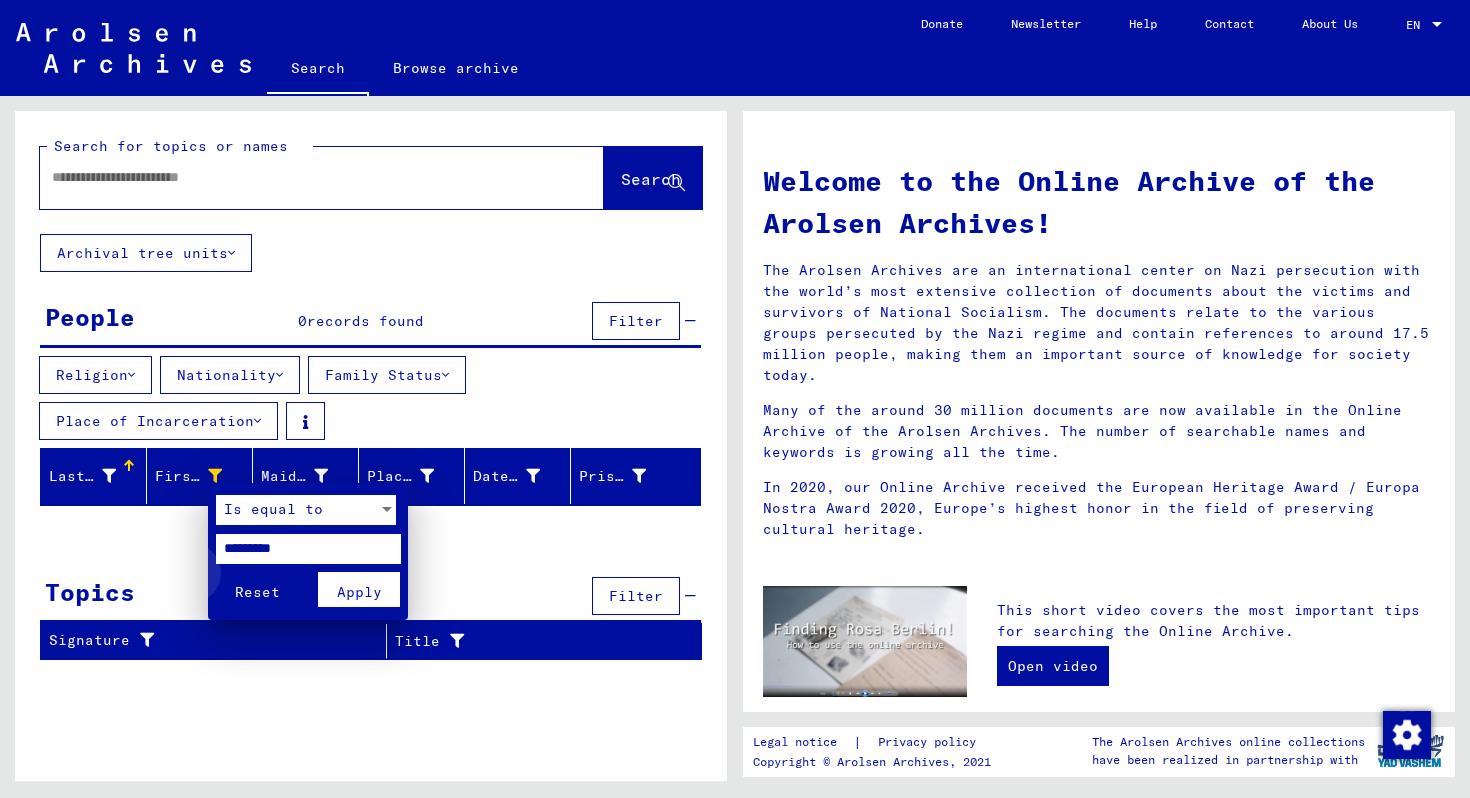 click on "Reset" at bounding box center [257, 592] 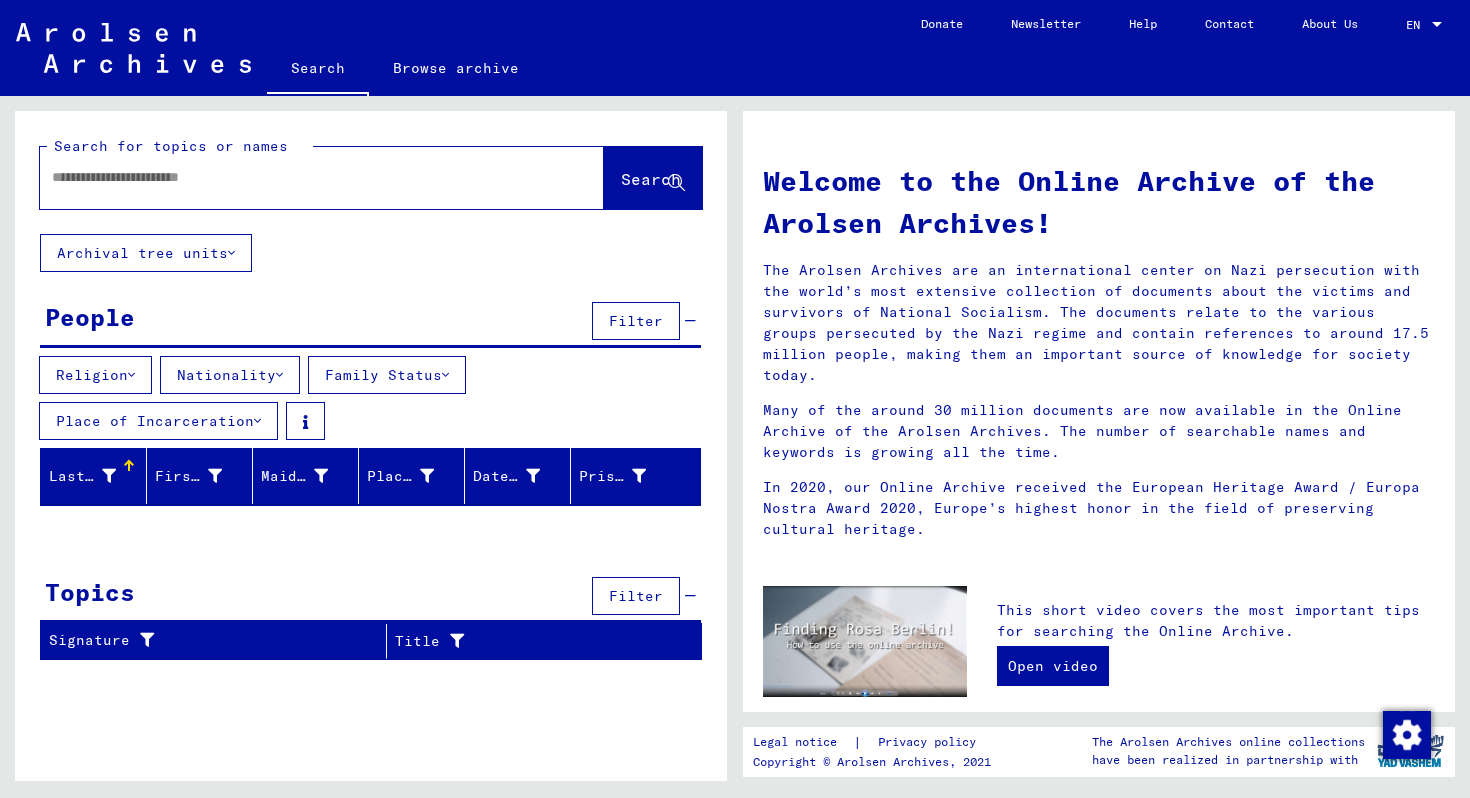 click at bounding box center [298, 177] 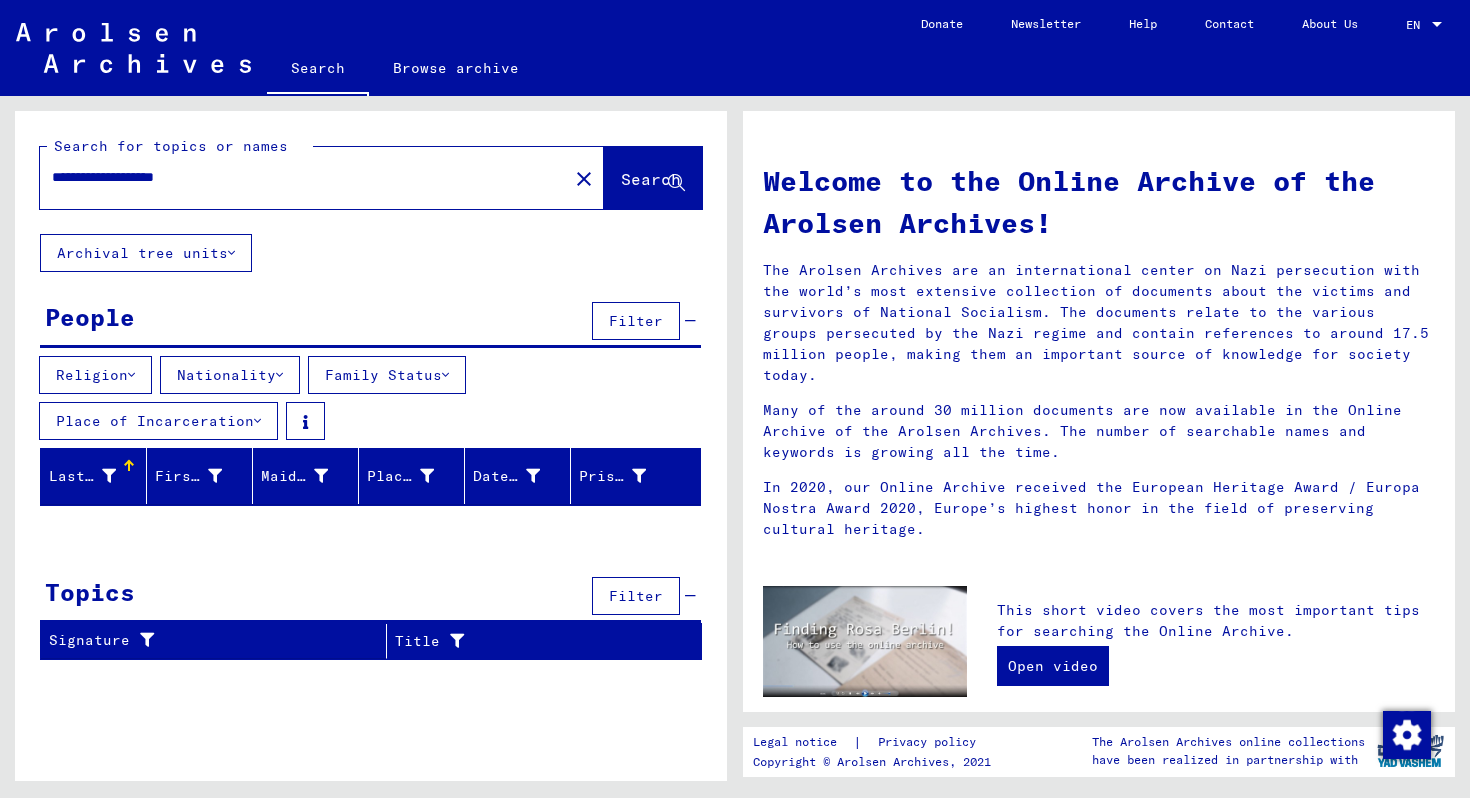 click on "Search" at bounding box center [651, 179] 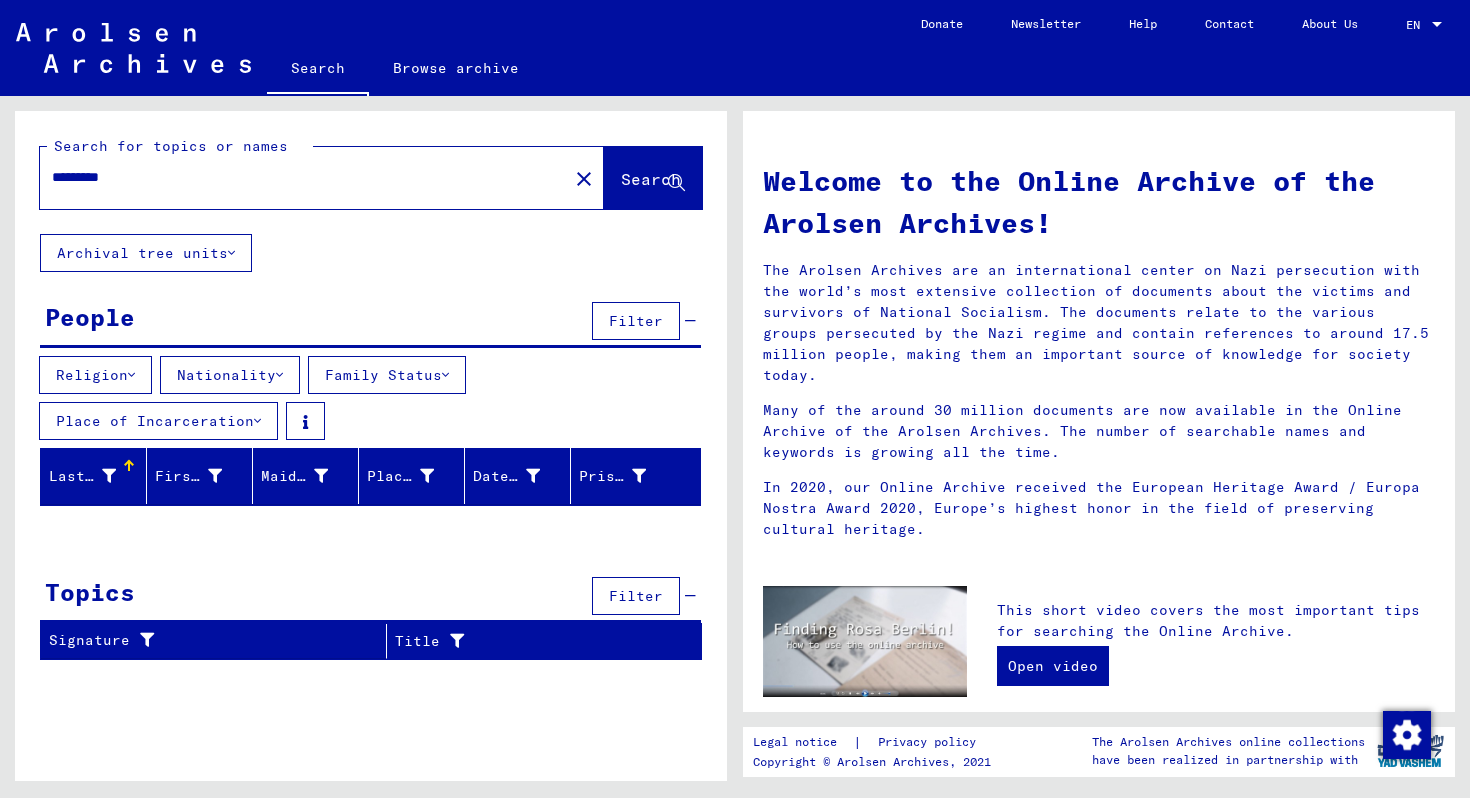 click on "*********" at bounding box center (298, 177) 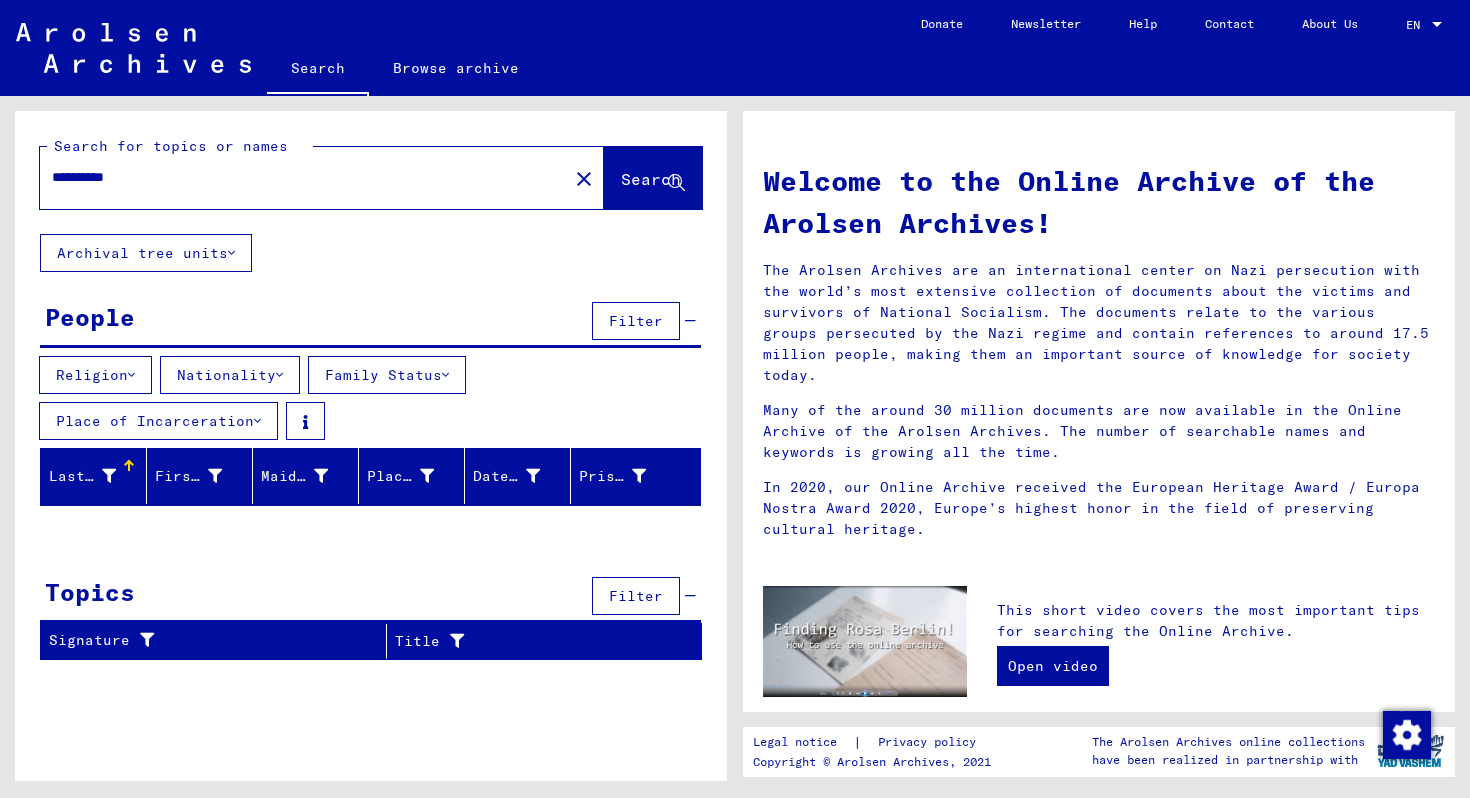 paste on "**********" 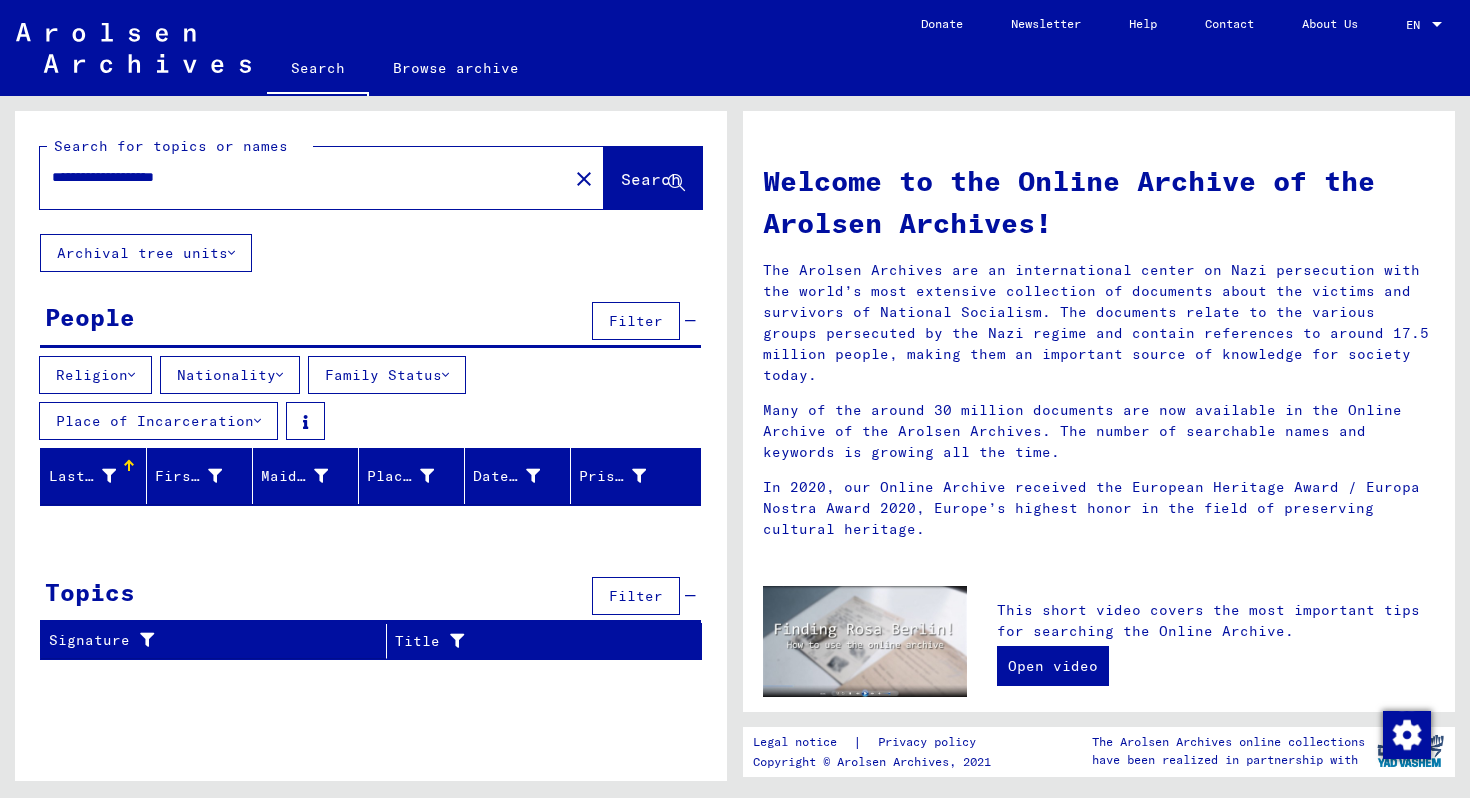 click on "Search" at bounding box center (651, 179) 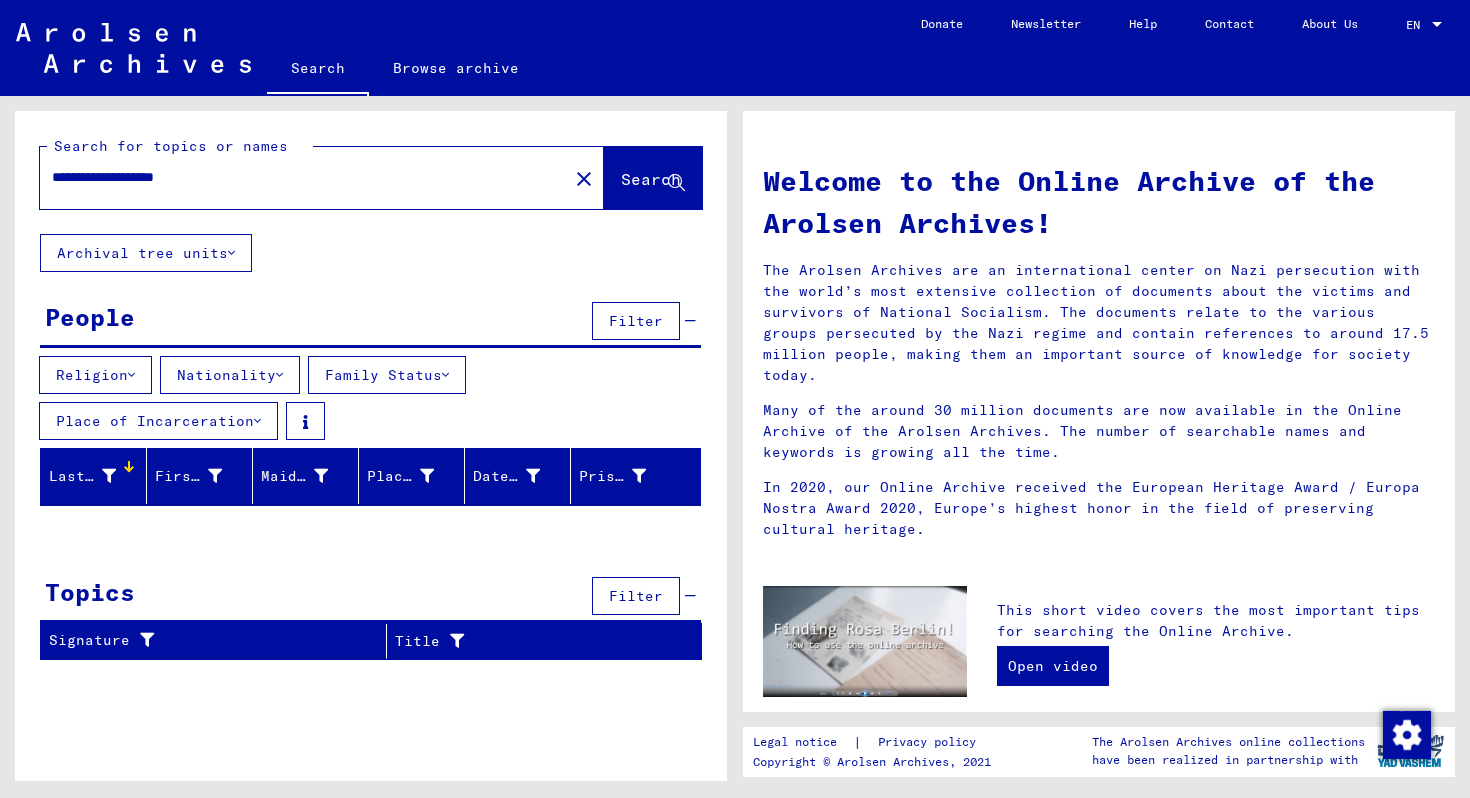click on "**********" at bounding box center [298, 177] 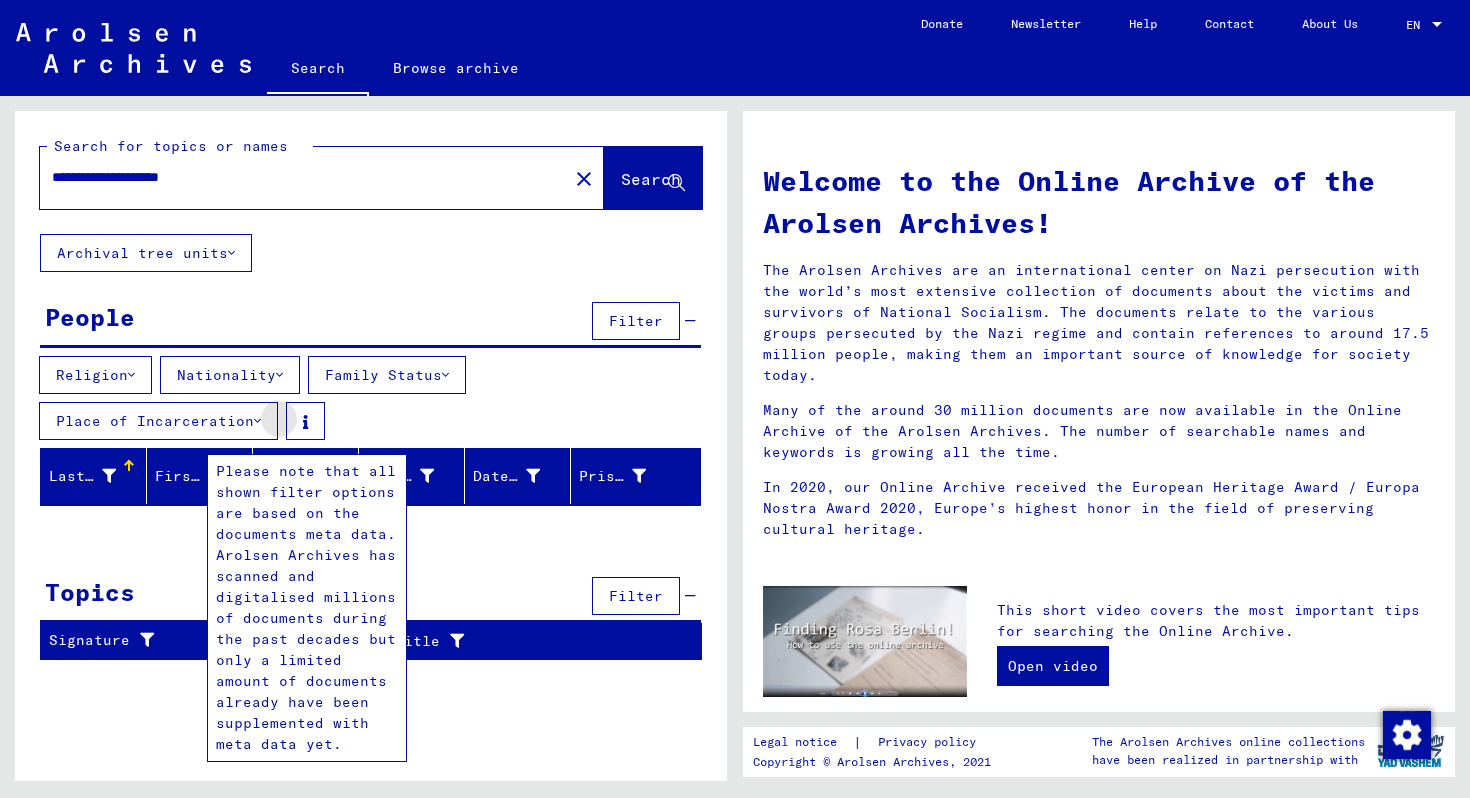 click at bounding box center [305, 421] 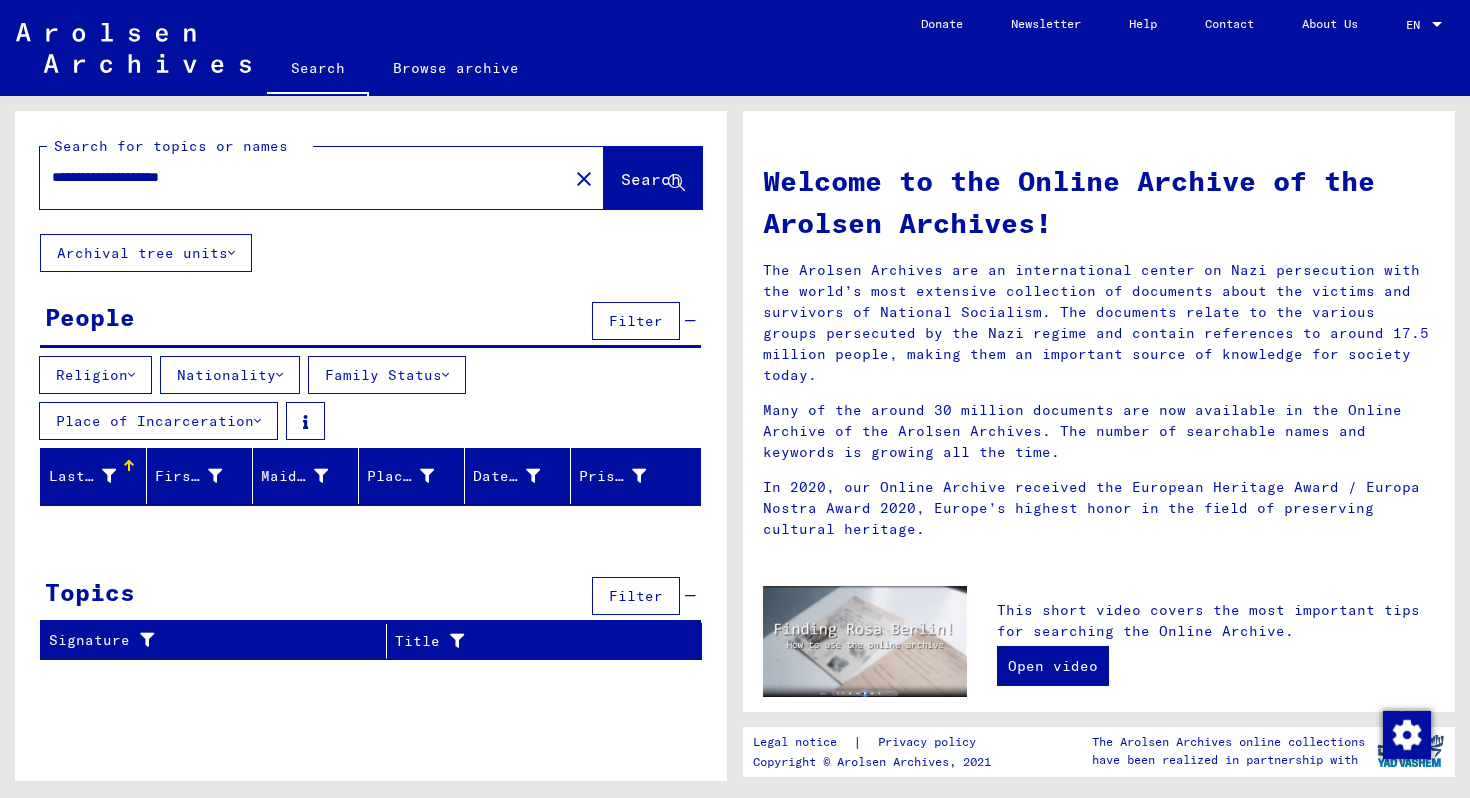 click at bounding box center [305, 421] 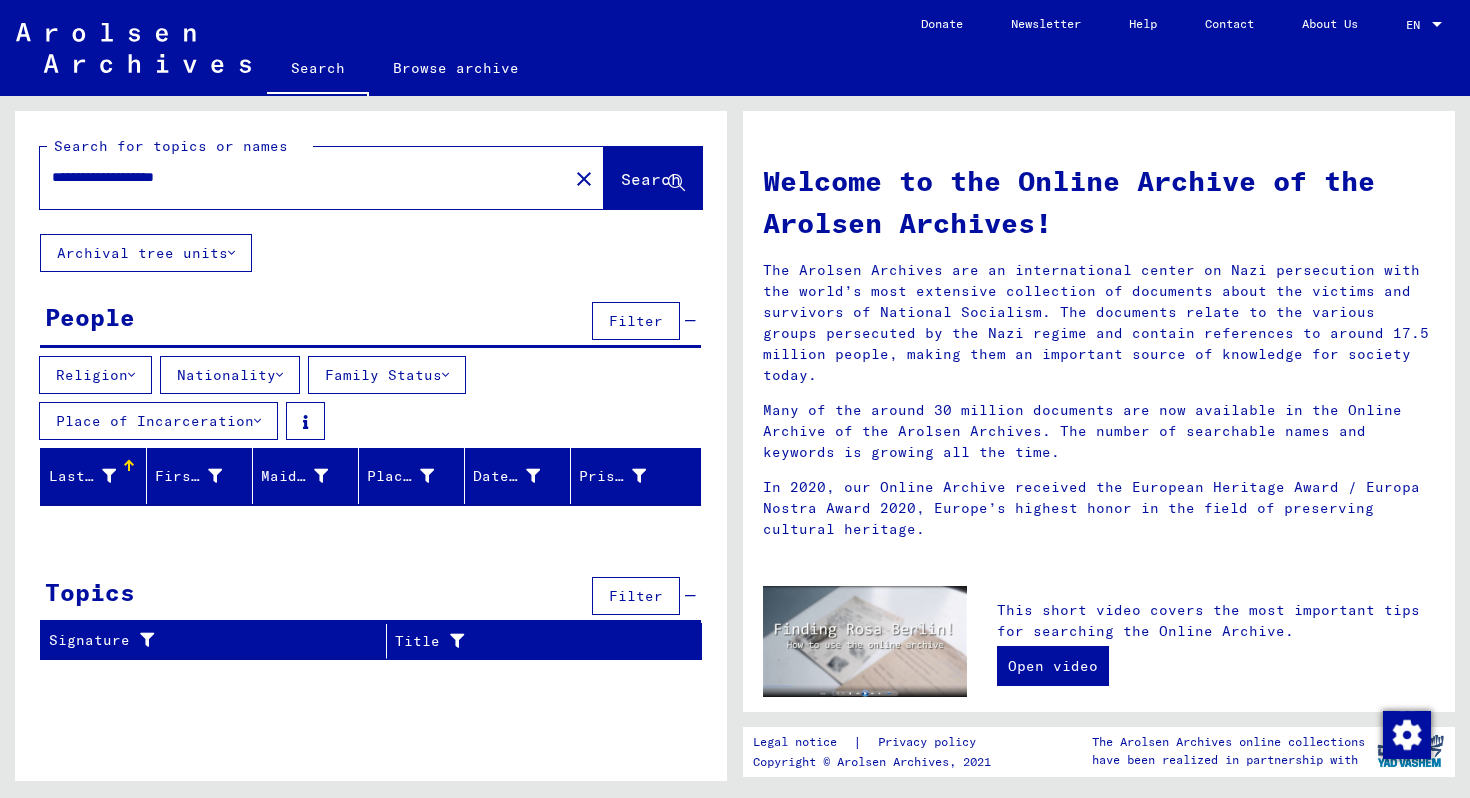 drag, startPoint x: 247, startPoint y: 183, endPoint x: 0, endPoint y: 186, distance: 247.01822 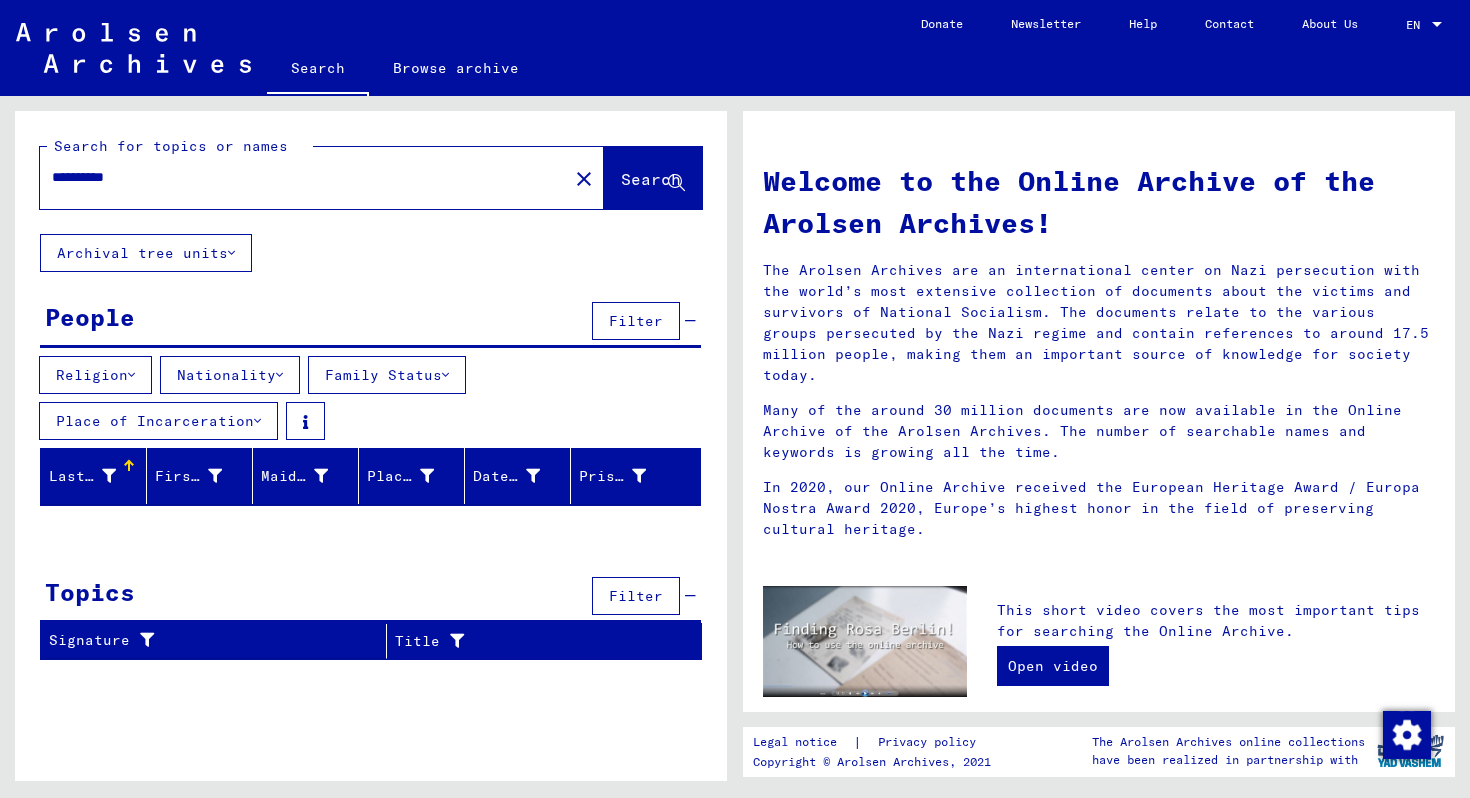 click on "Search" at bounding box center [653, 178] 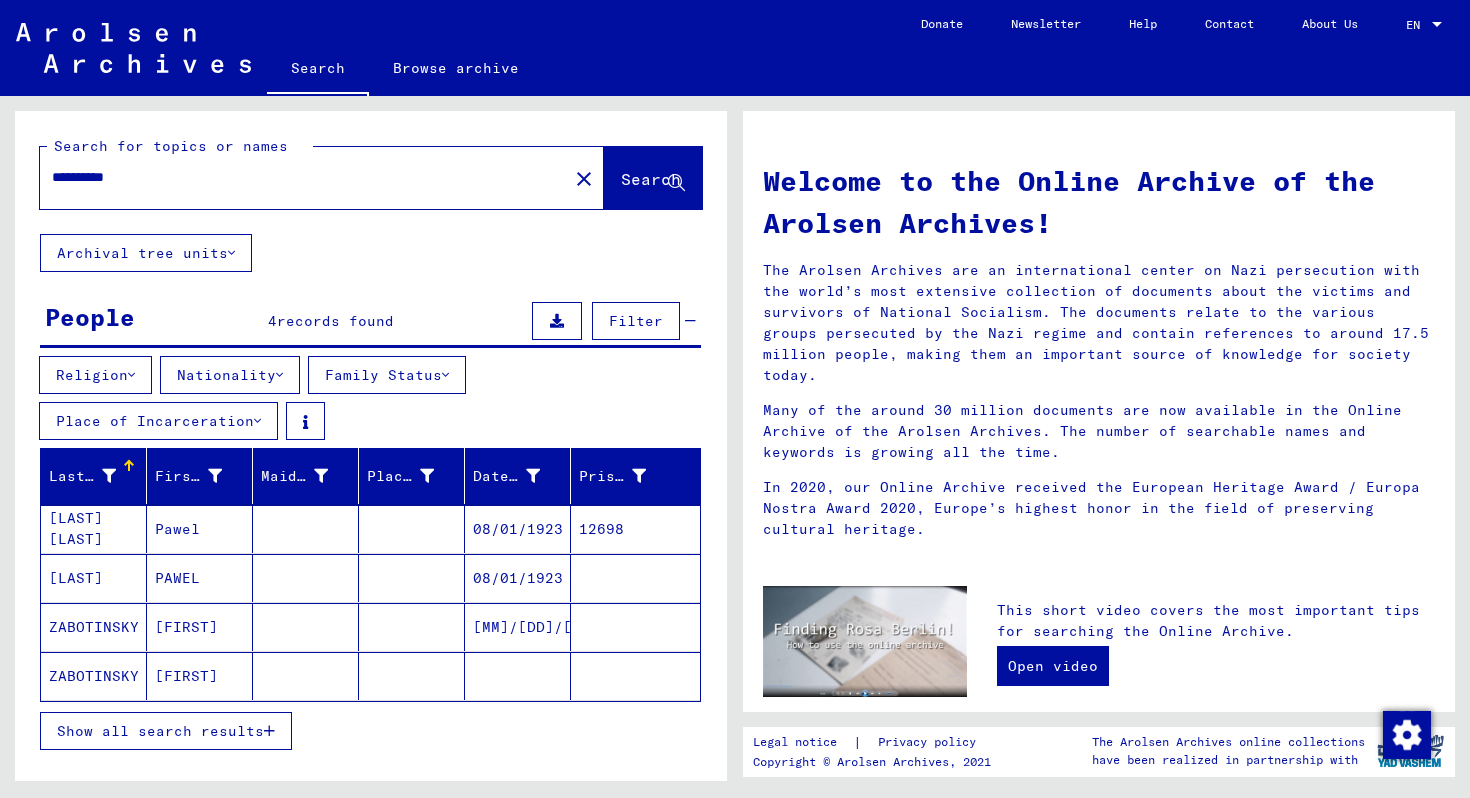 click on "**********" at bounding box center (298, 177) 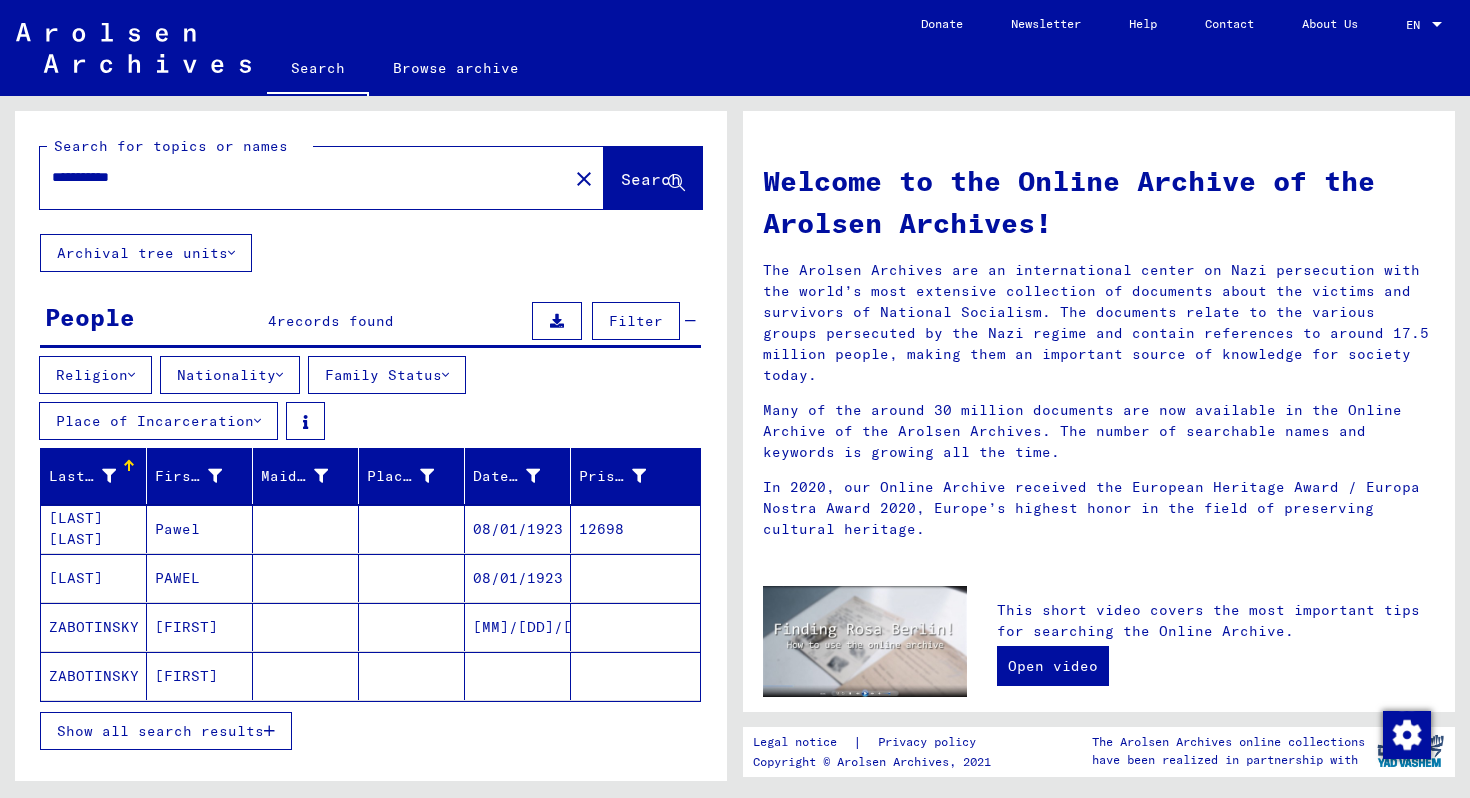 click on "Search" at bounding box center (651, 179) 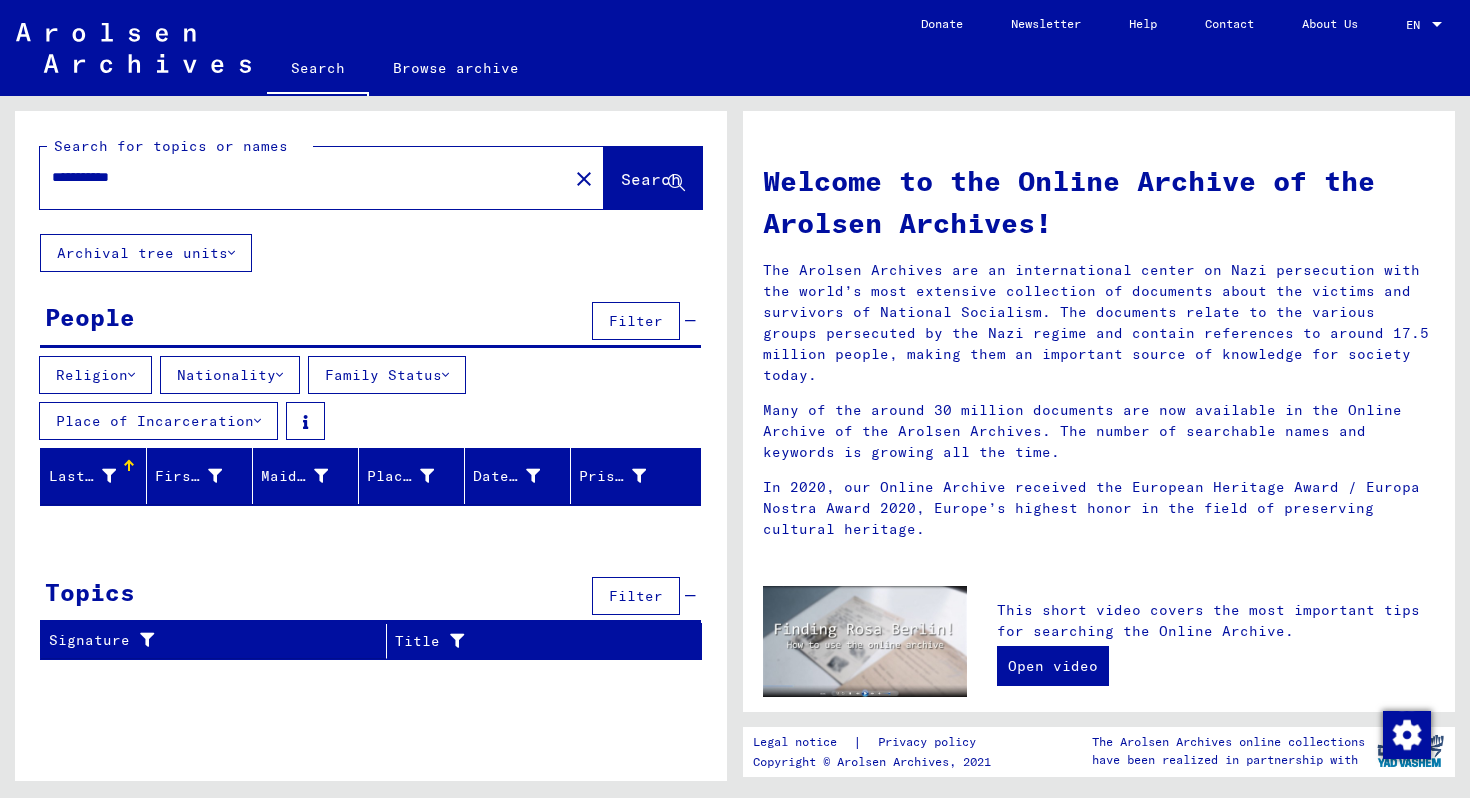 click on "**********" at bounding box center [298, 177] 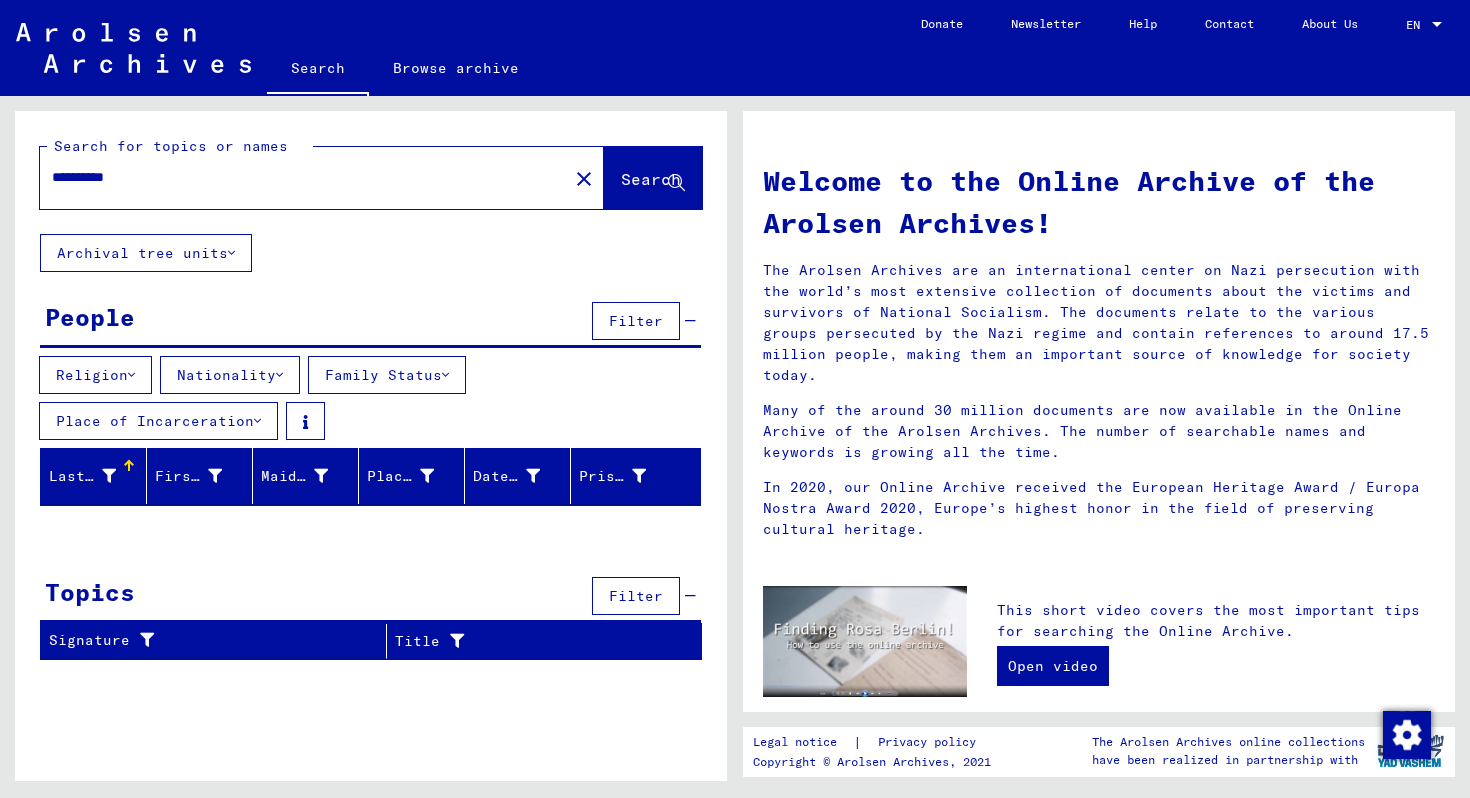 drag, startPoint x: 153, startPoint y: 184, endPoint x: 4, endPoint y: 183, distance: 149.00336 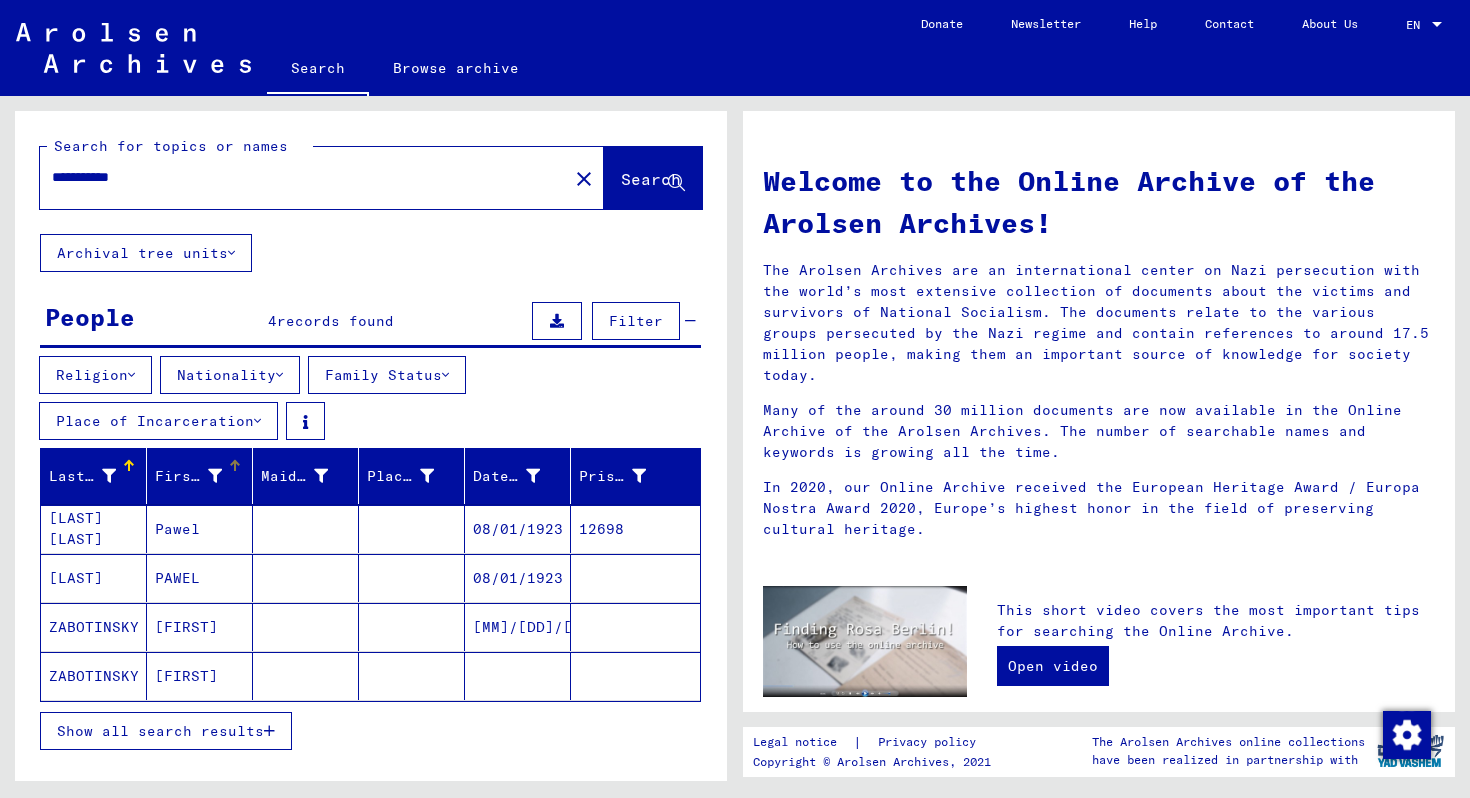 scroll, scrollTop: 30, scrollLeft: 0, axis: vertical 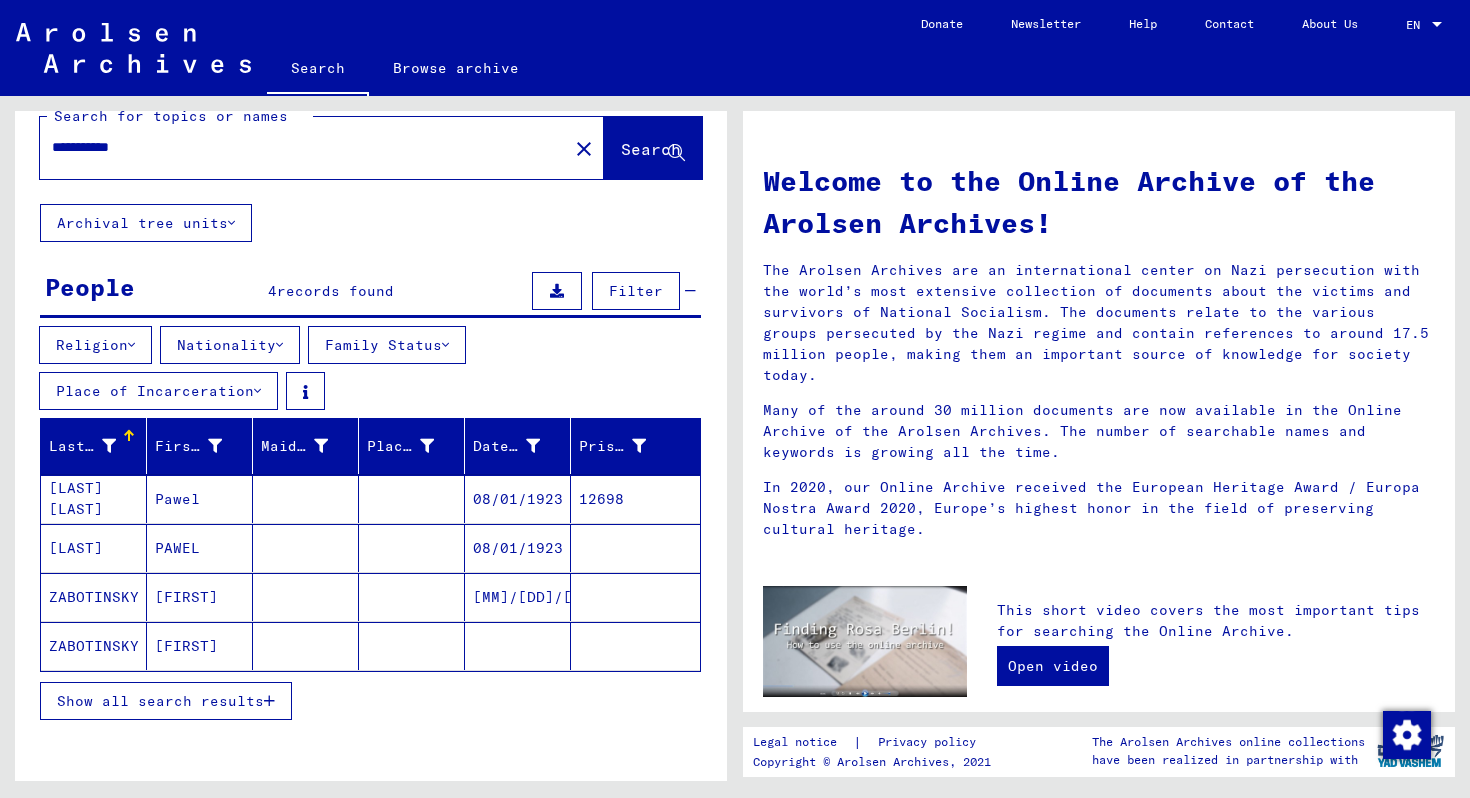 click on "Show all search results" at bounding box center (160, 701) 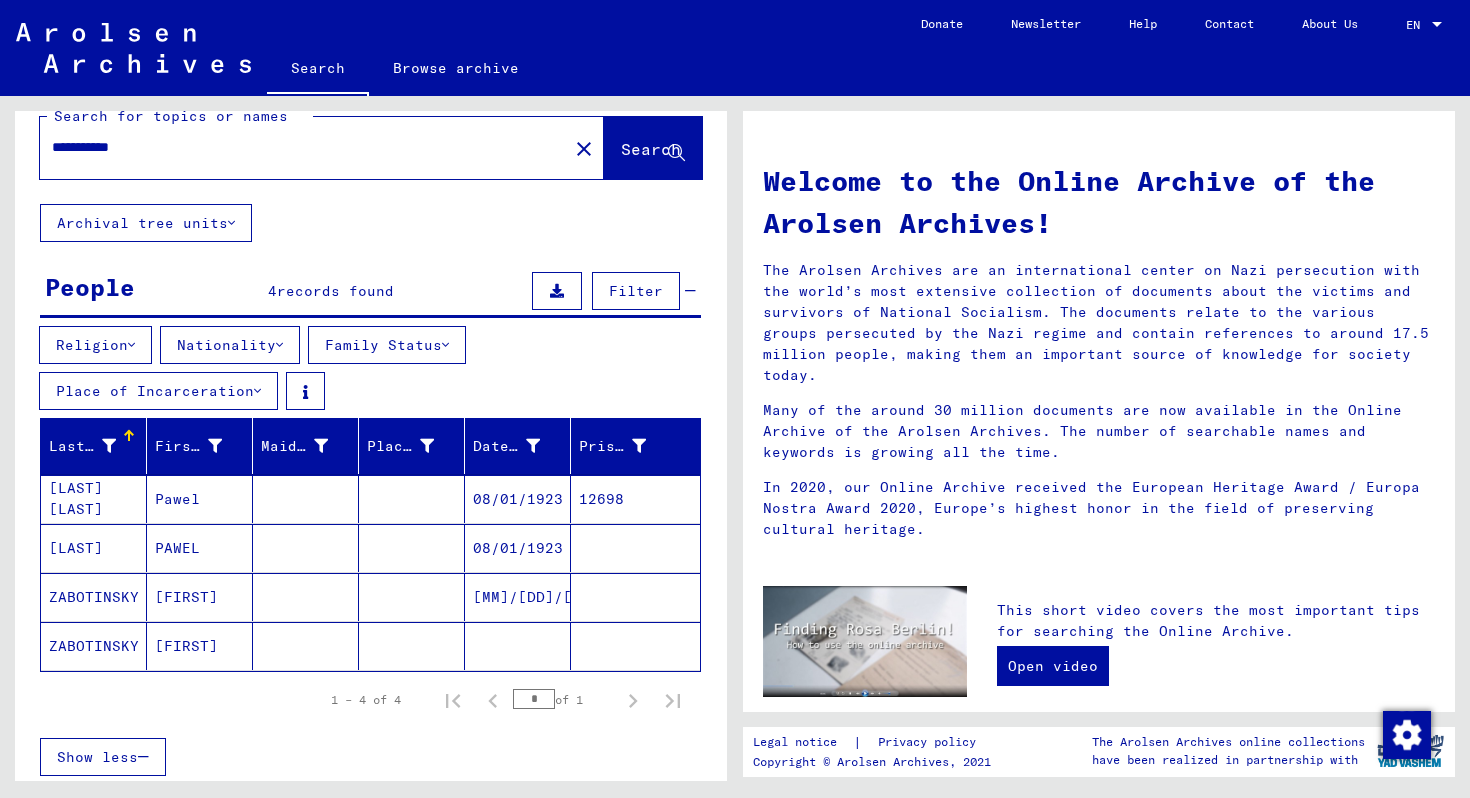 drag, startPoint x: 142, startPoint y: 145, endPoint x: 0, endPoint y: 141, distance: 142.05632 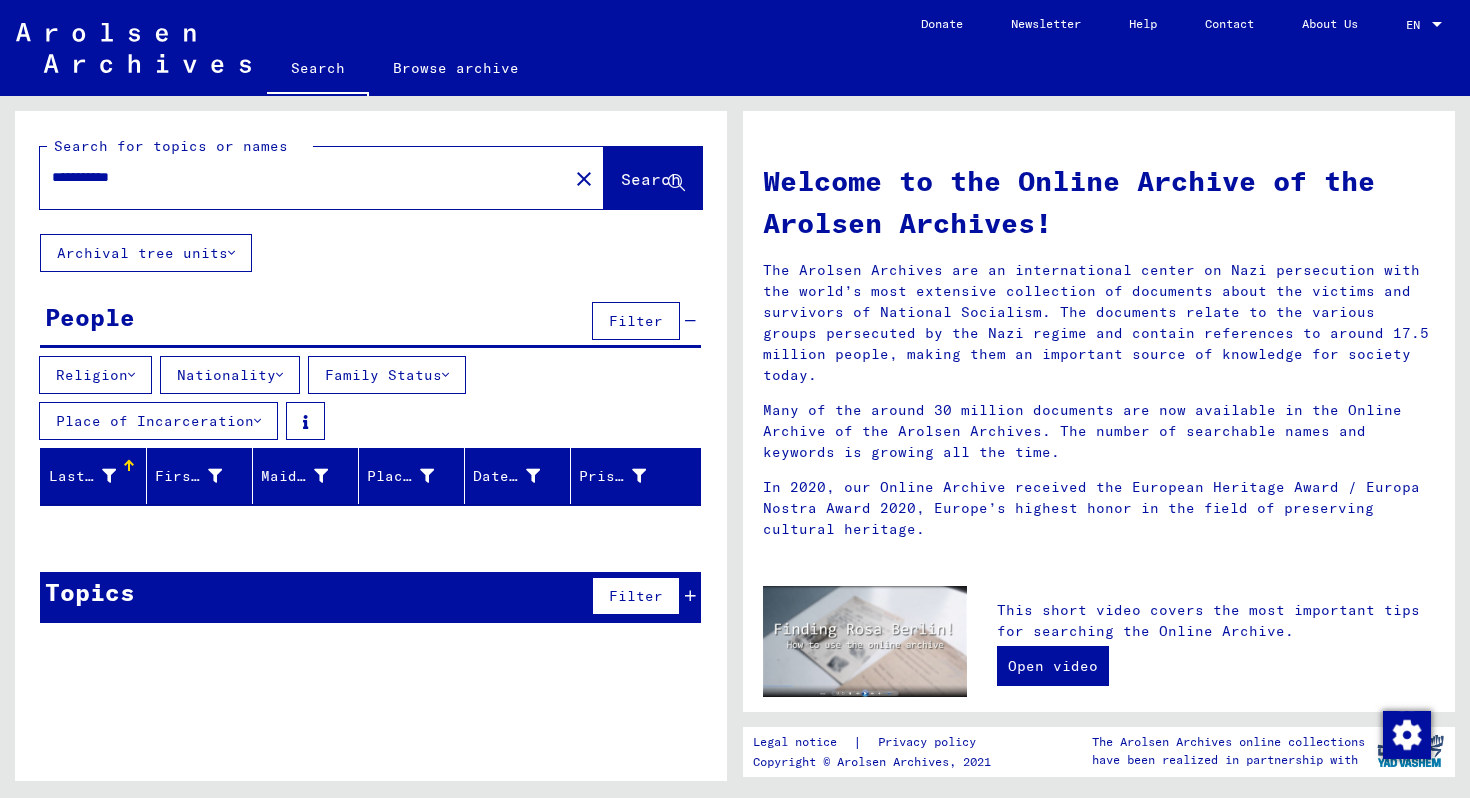 click on "**********" at bounding box center [298, 177] 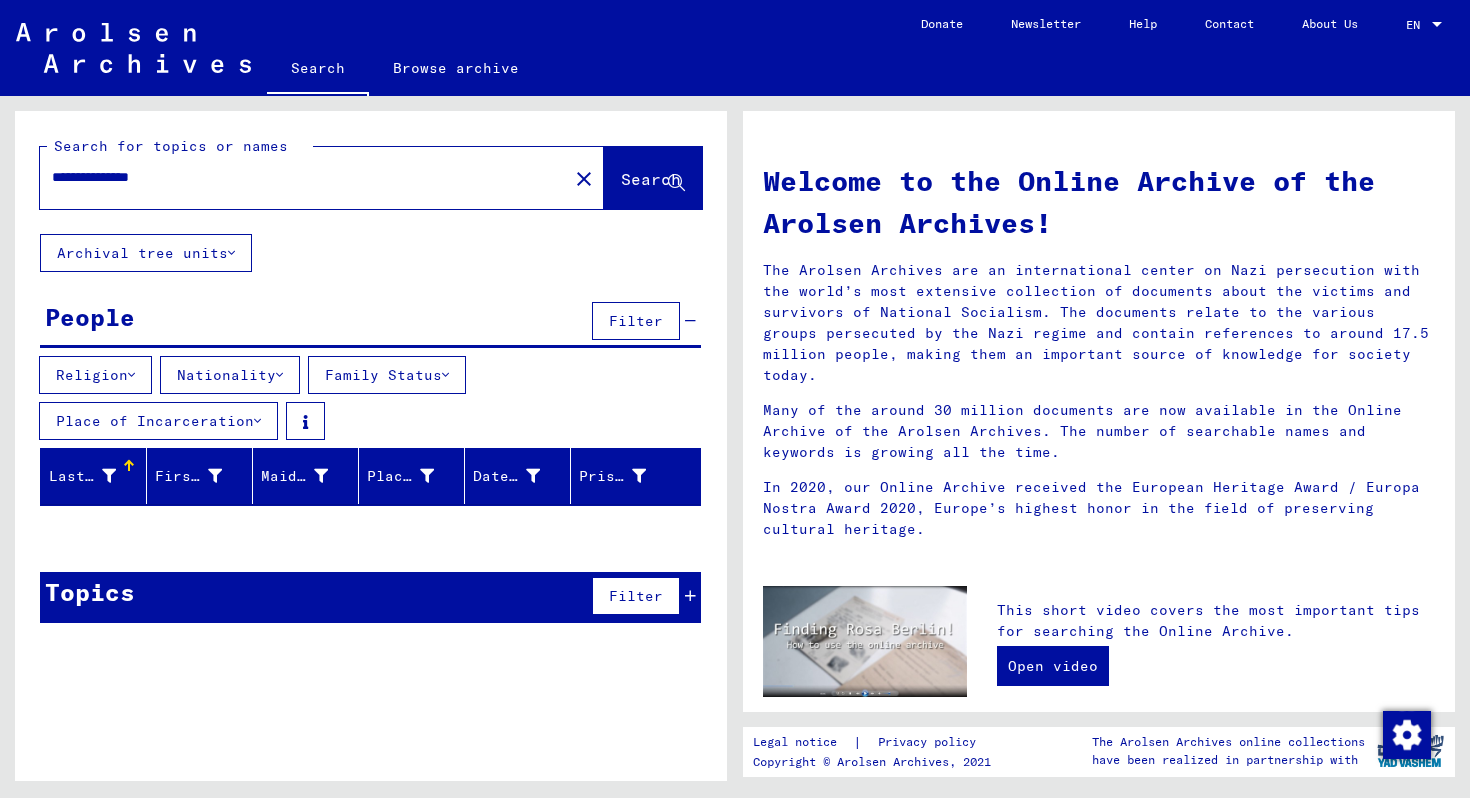 drag, startPoint x: 201, startPoint y: 180, endPoint x: 63, endPoint y: 186, distance: 138.13037 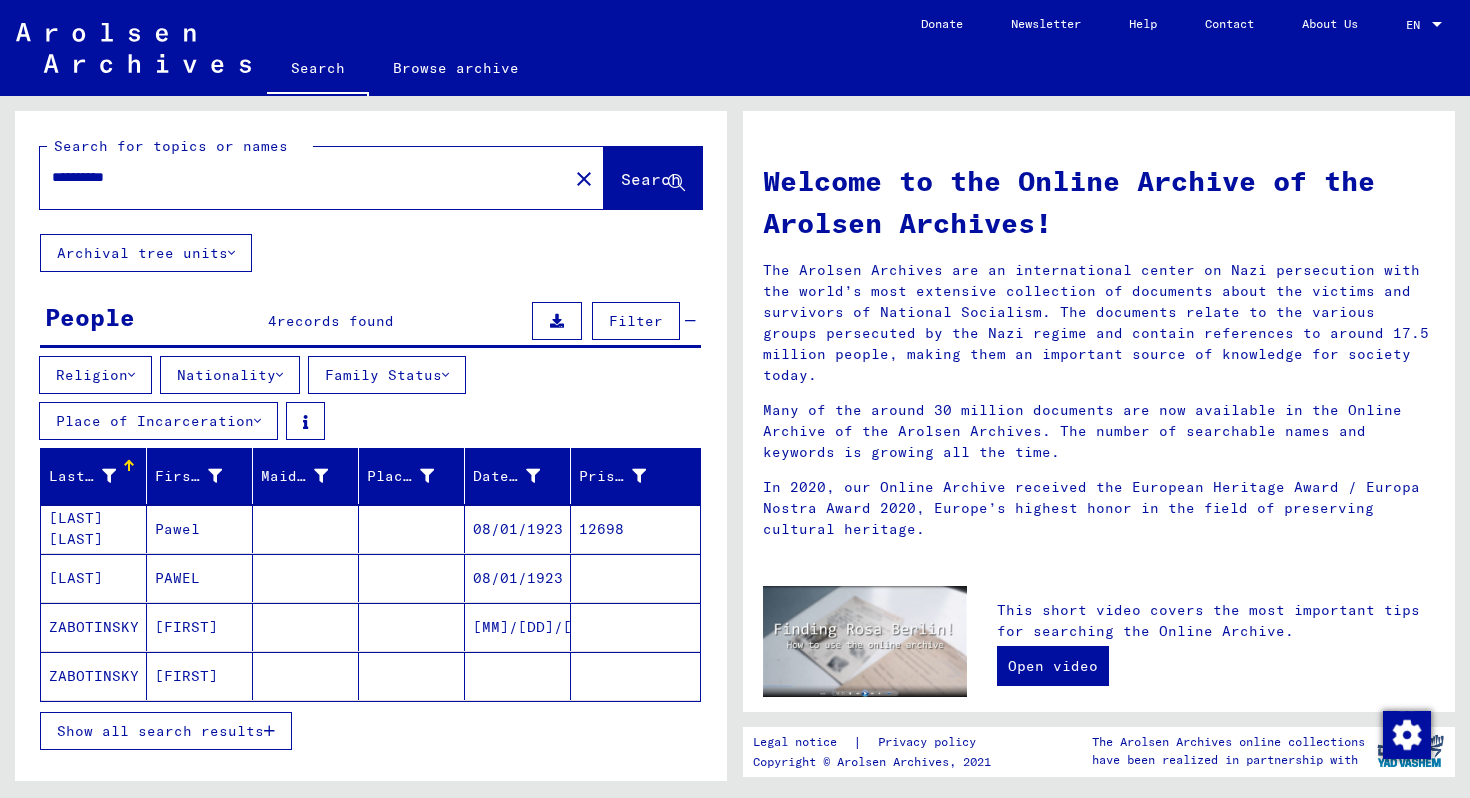 click on "ZABOTINSKY" at bounding box center (94, 529) 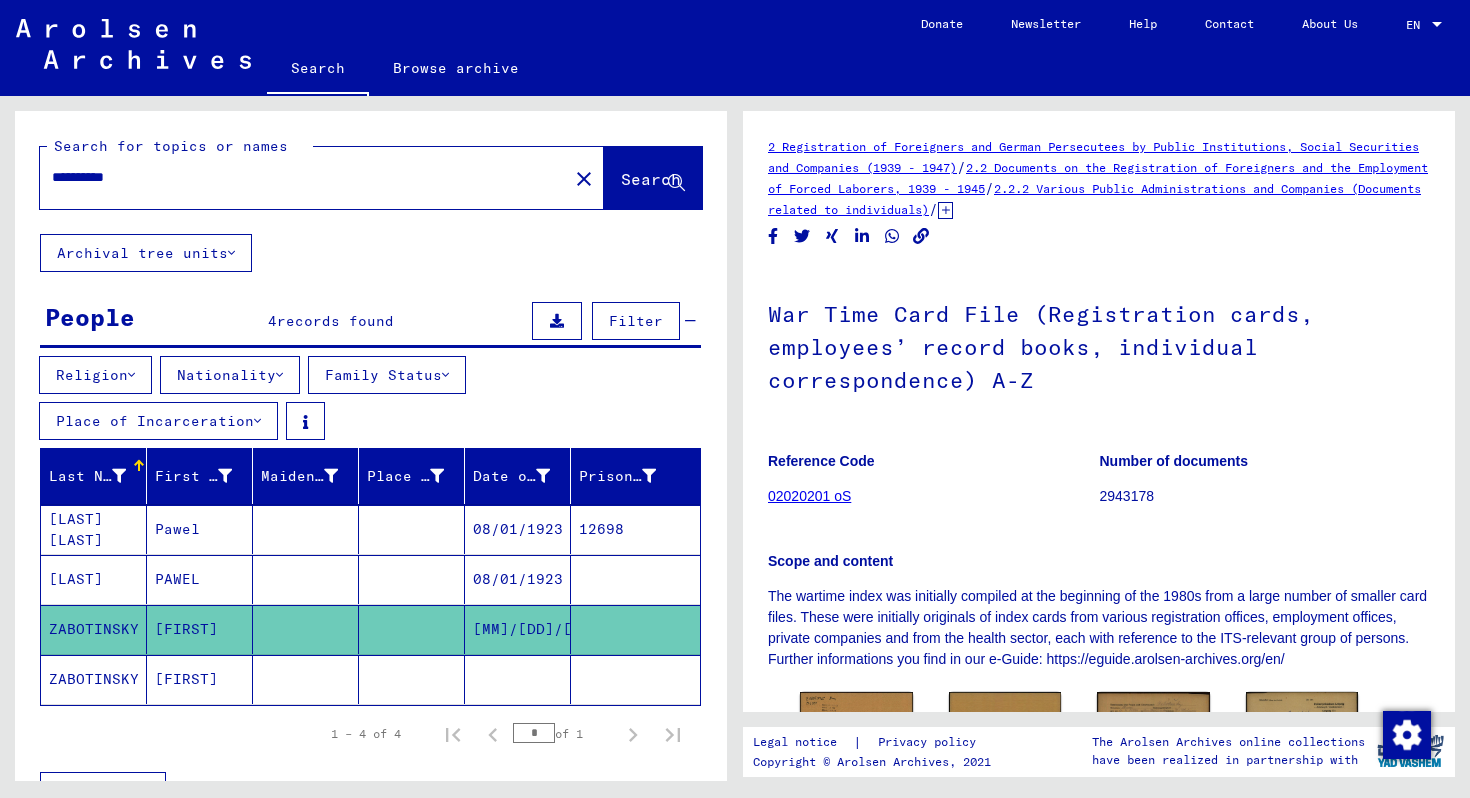 scroll, scrollTop: 0, scrollLeft: 0, axis: both 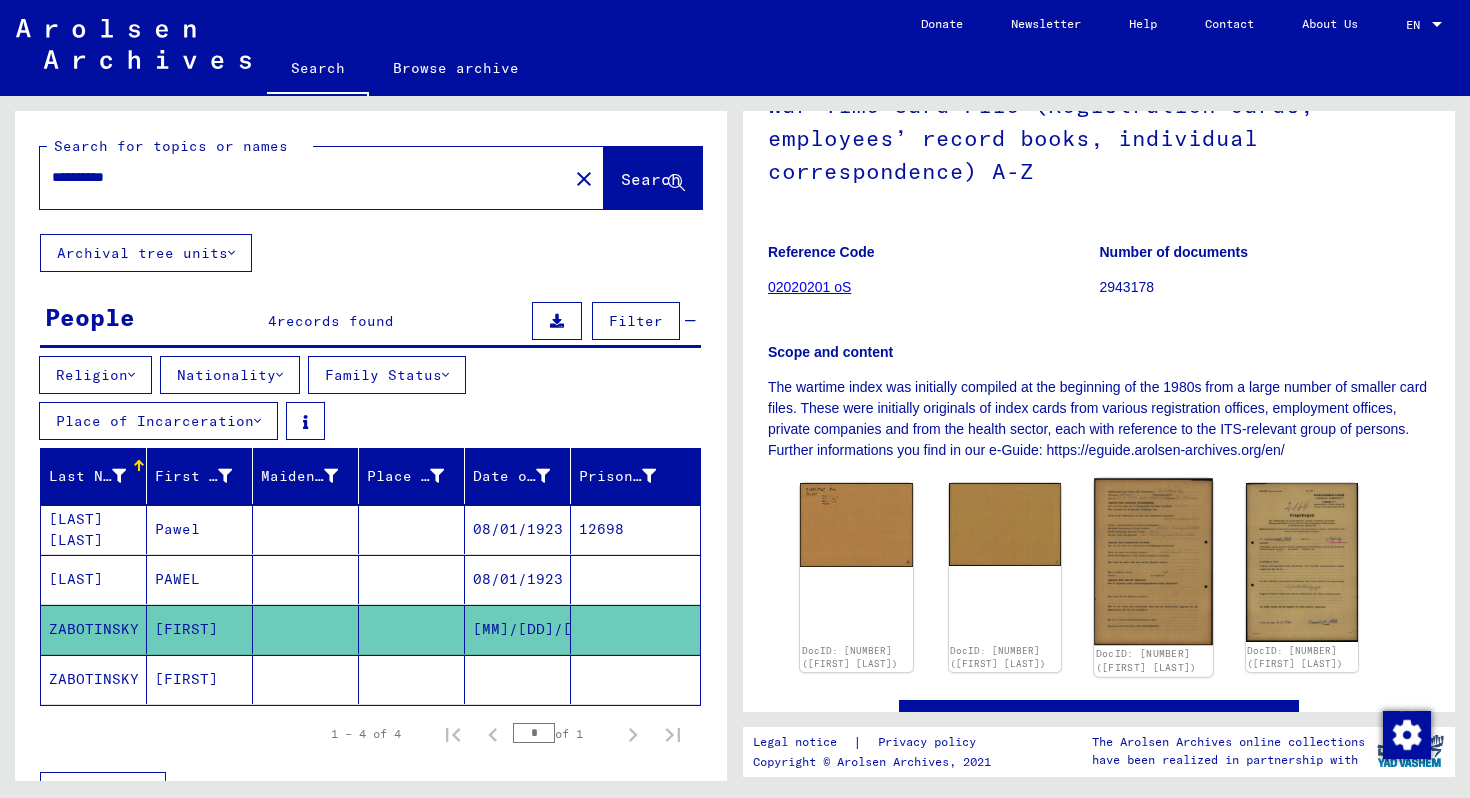 click at bounding box center (856, 524) 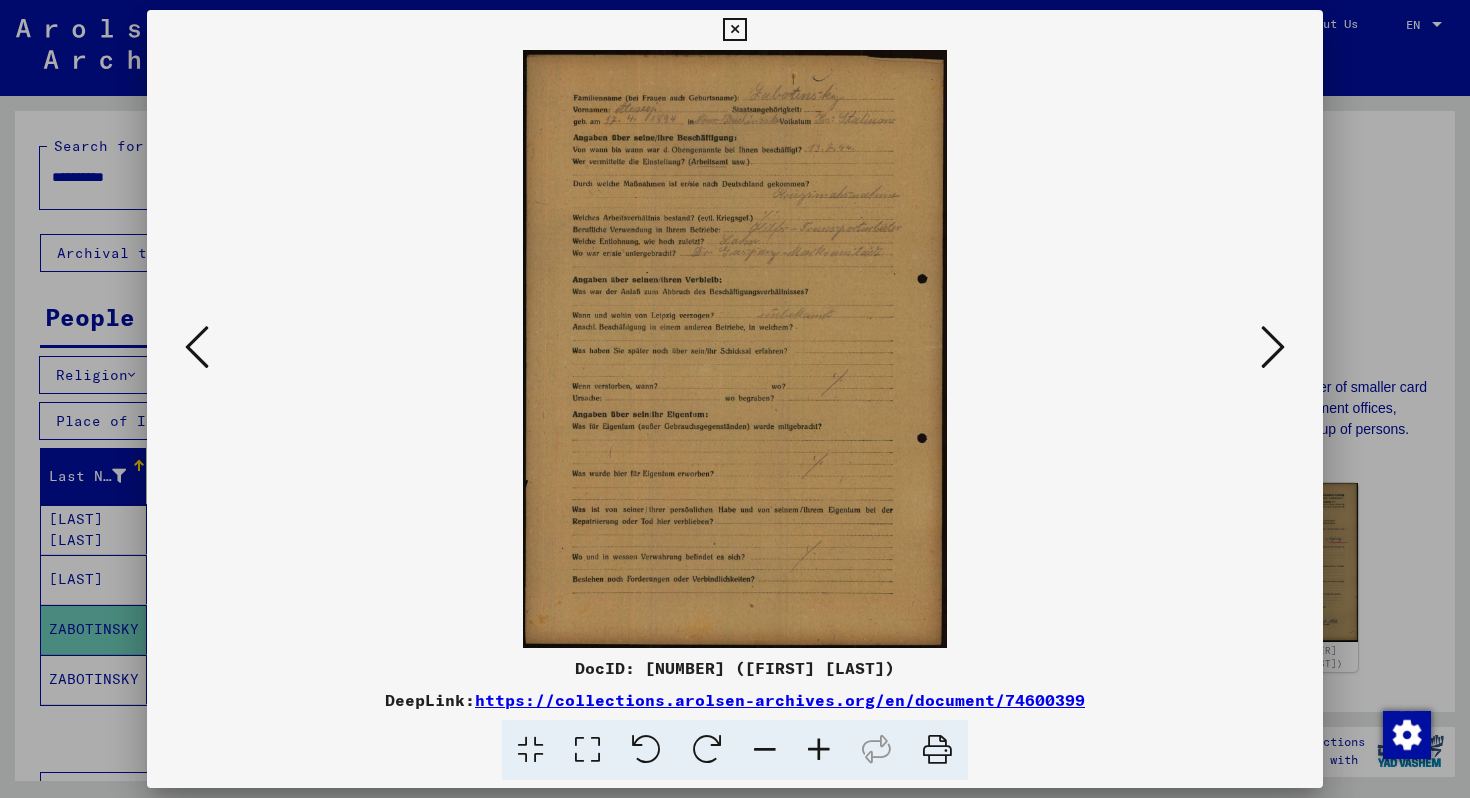 click on "https://collections.arolsen-archives.org/en/document/74600399" at bounding box center (780, 700) 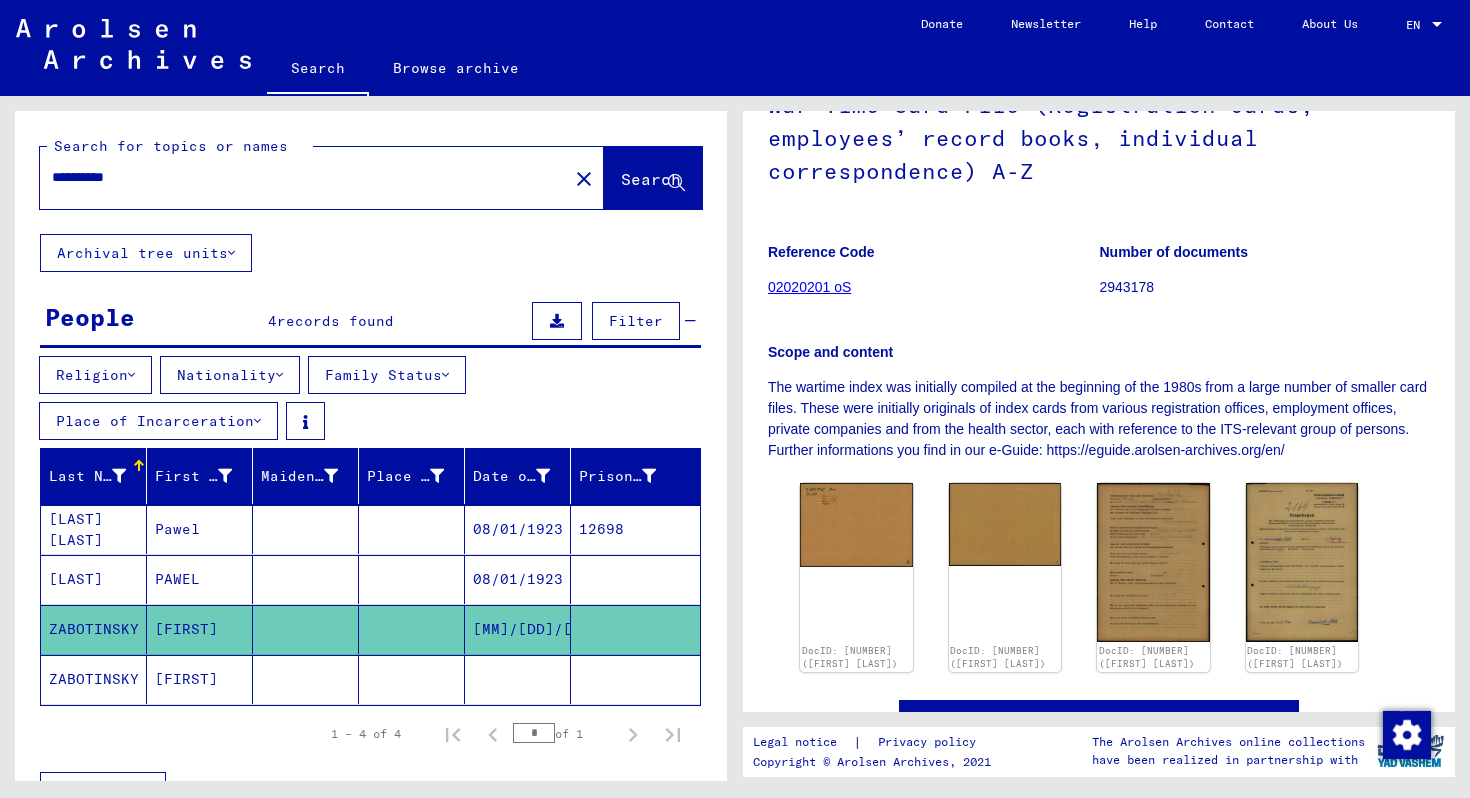 click on "Pawel" at bounding box center [200, 529] 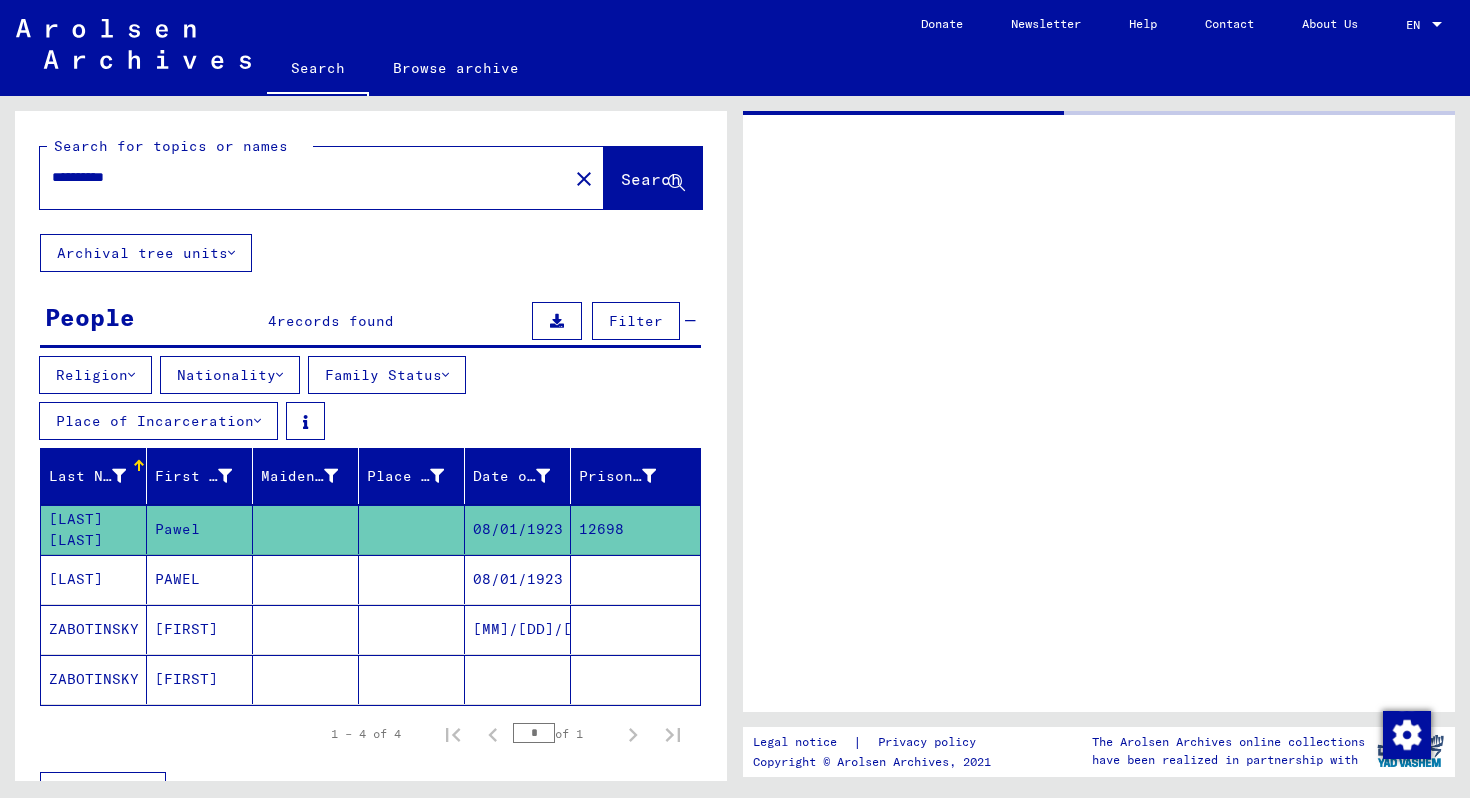 scroll, scrollTop: 0, scrollLeft: 0, axis: both 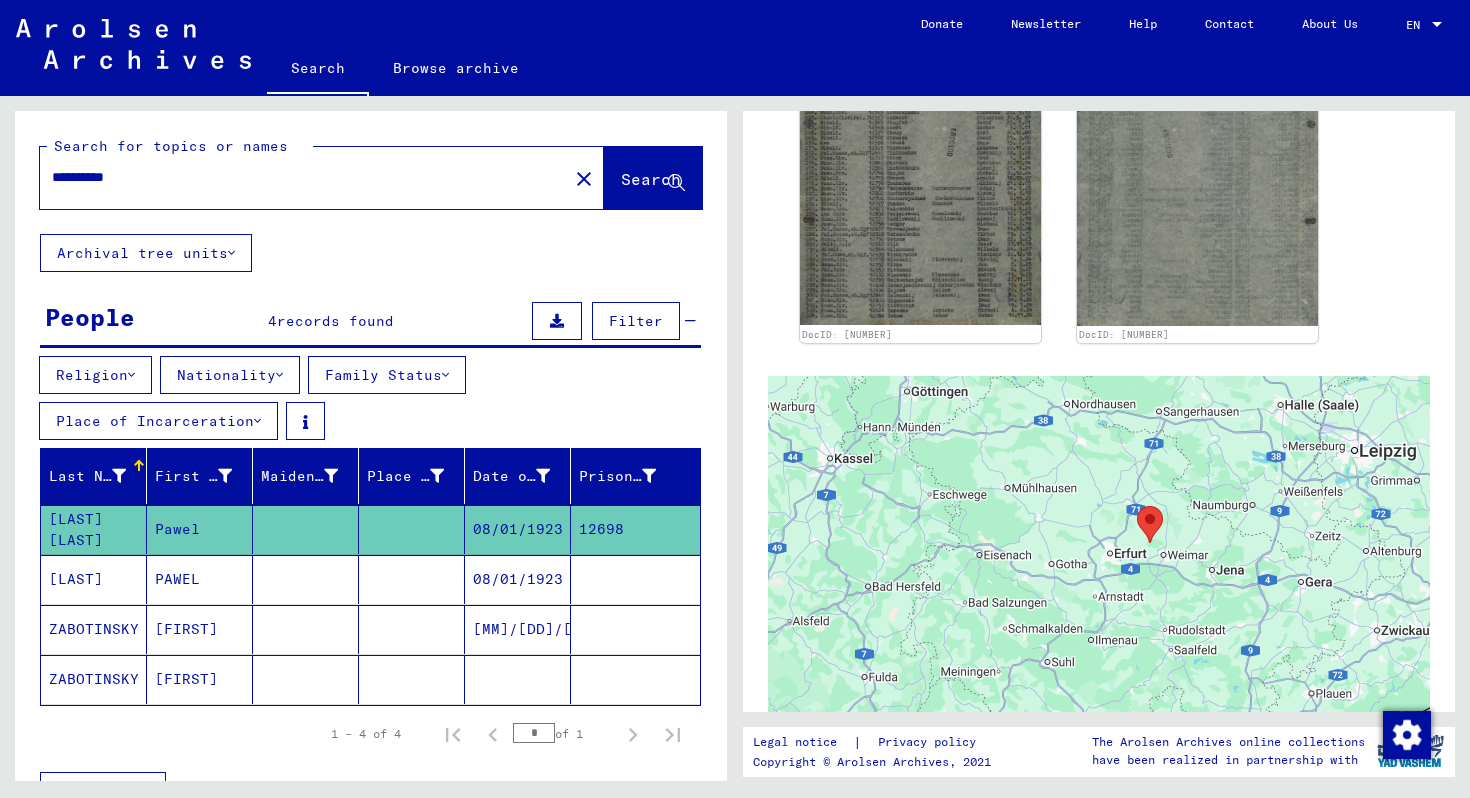 click on "To navigate, press the arrow keys." at bounding box center [1099, 626] 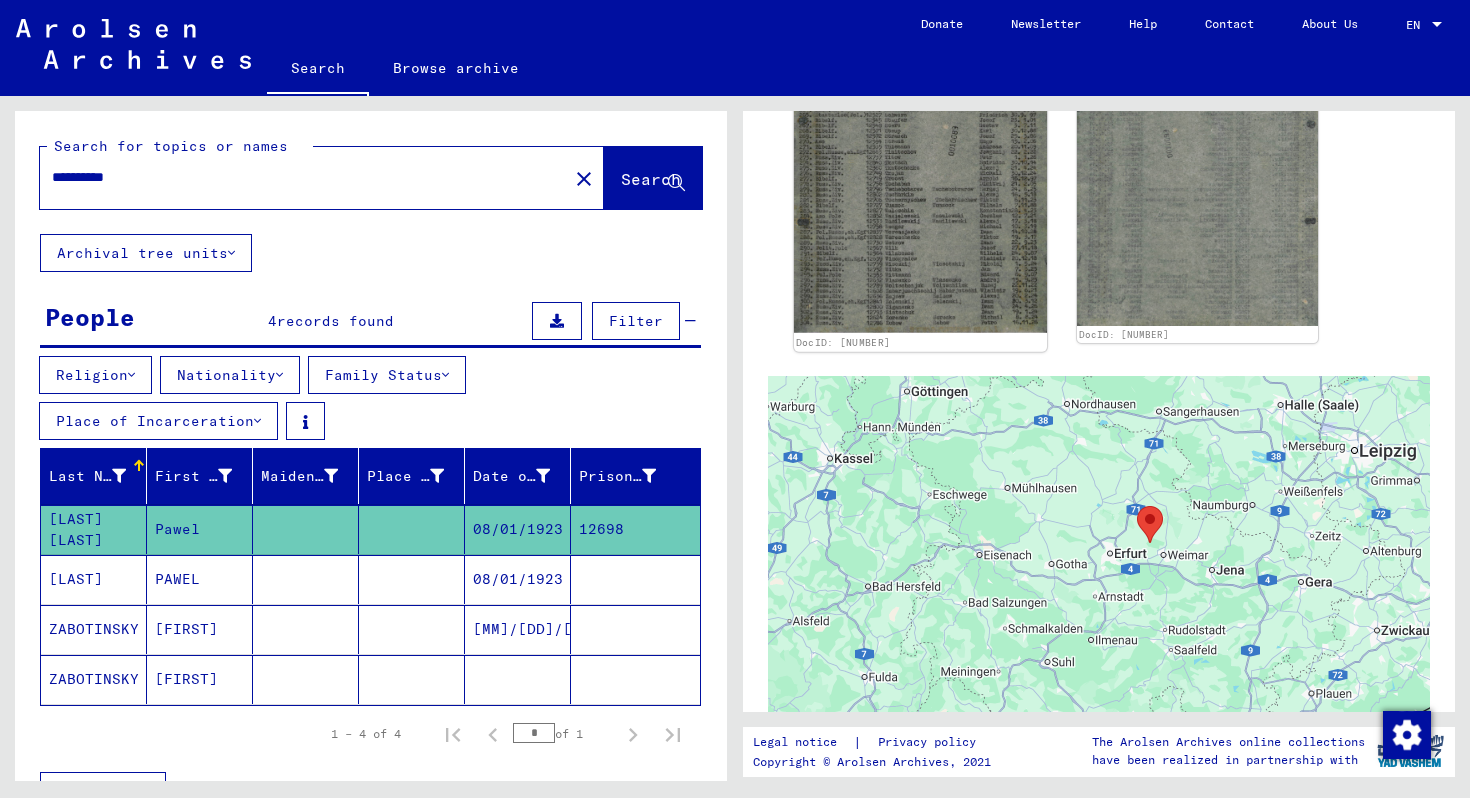 click at bounding box center (920, 161) 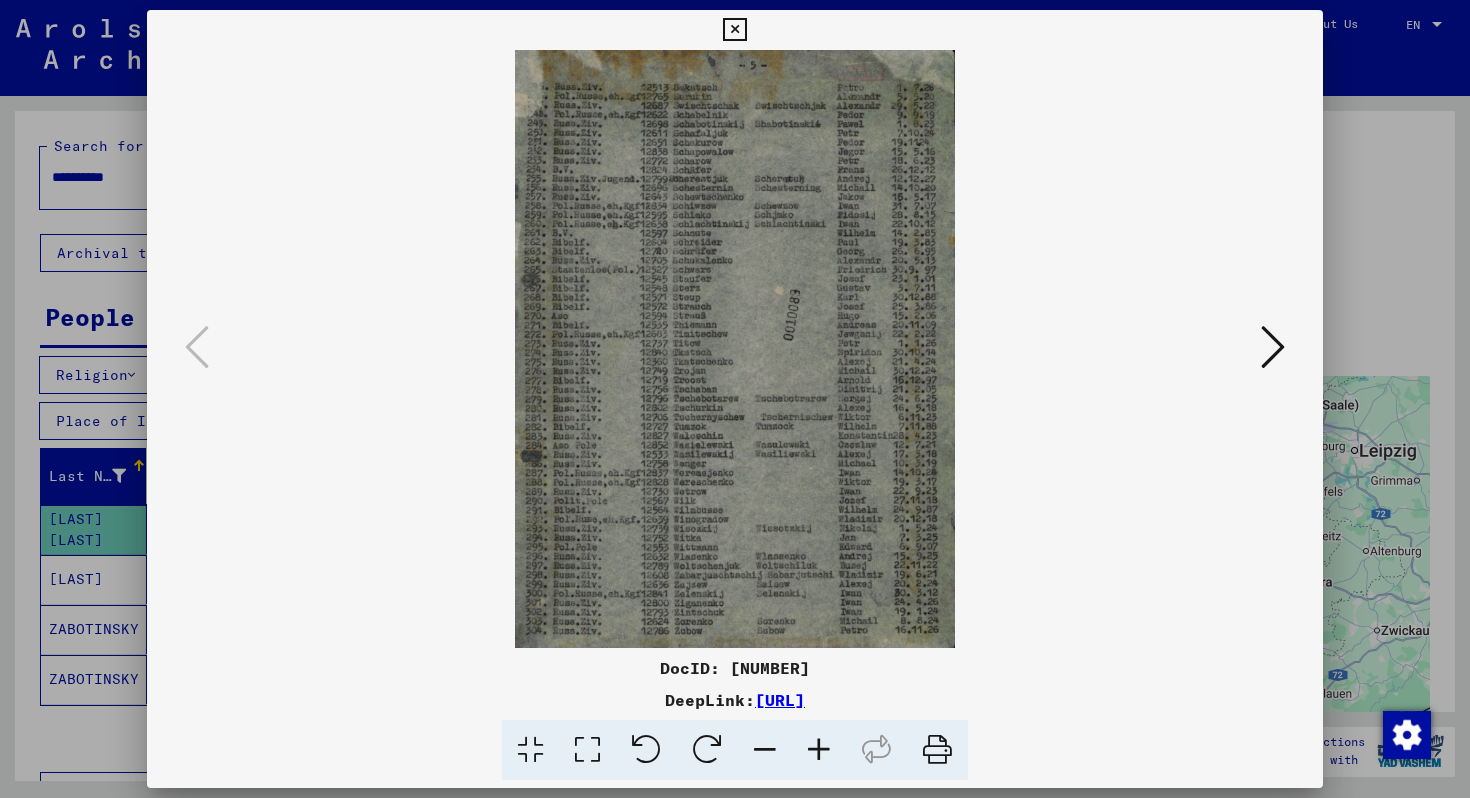 click at bounding box center (735, 349) 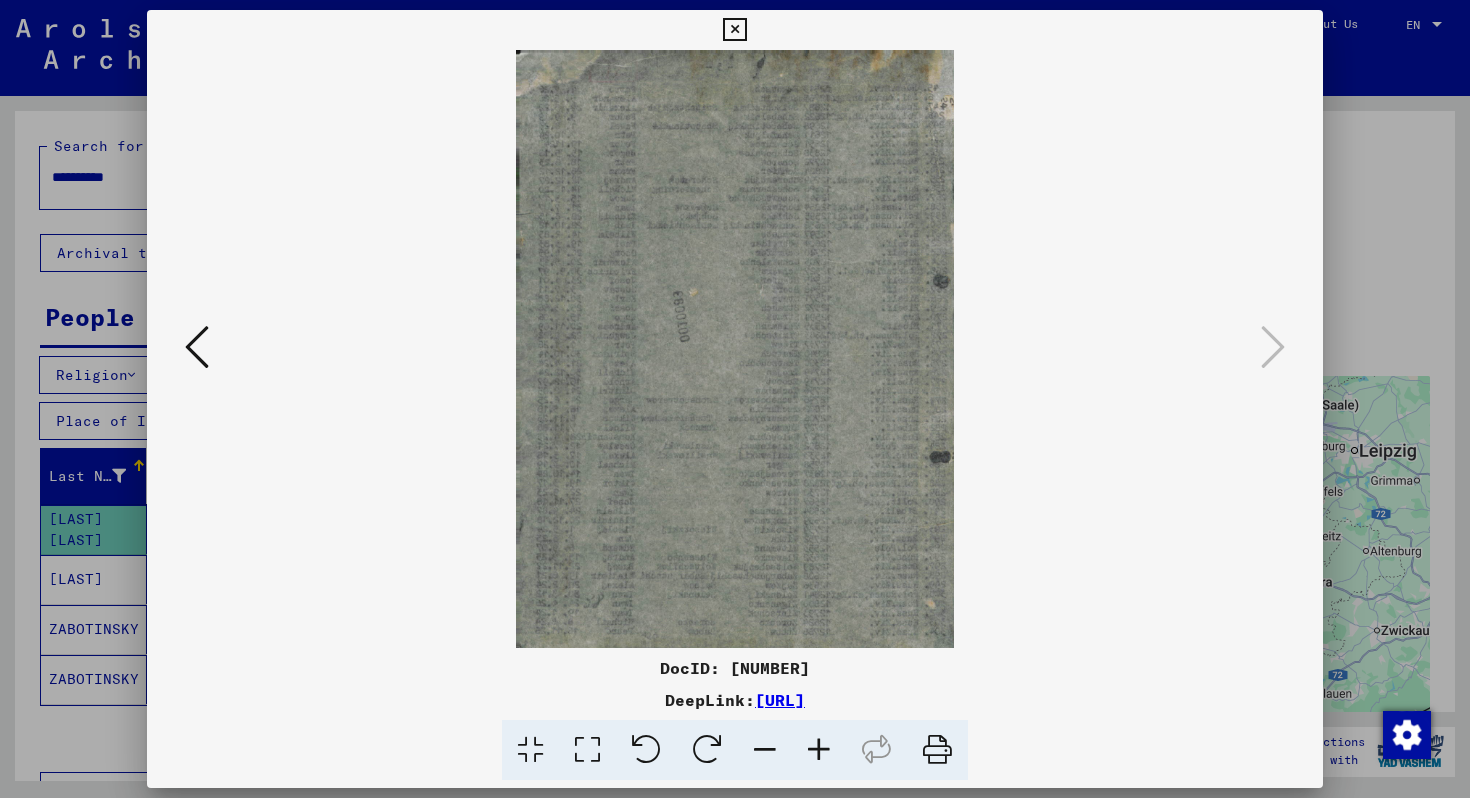 click at bounding box center [734, 30] 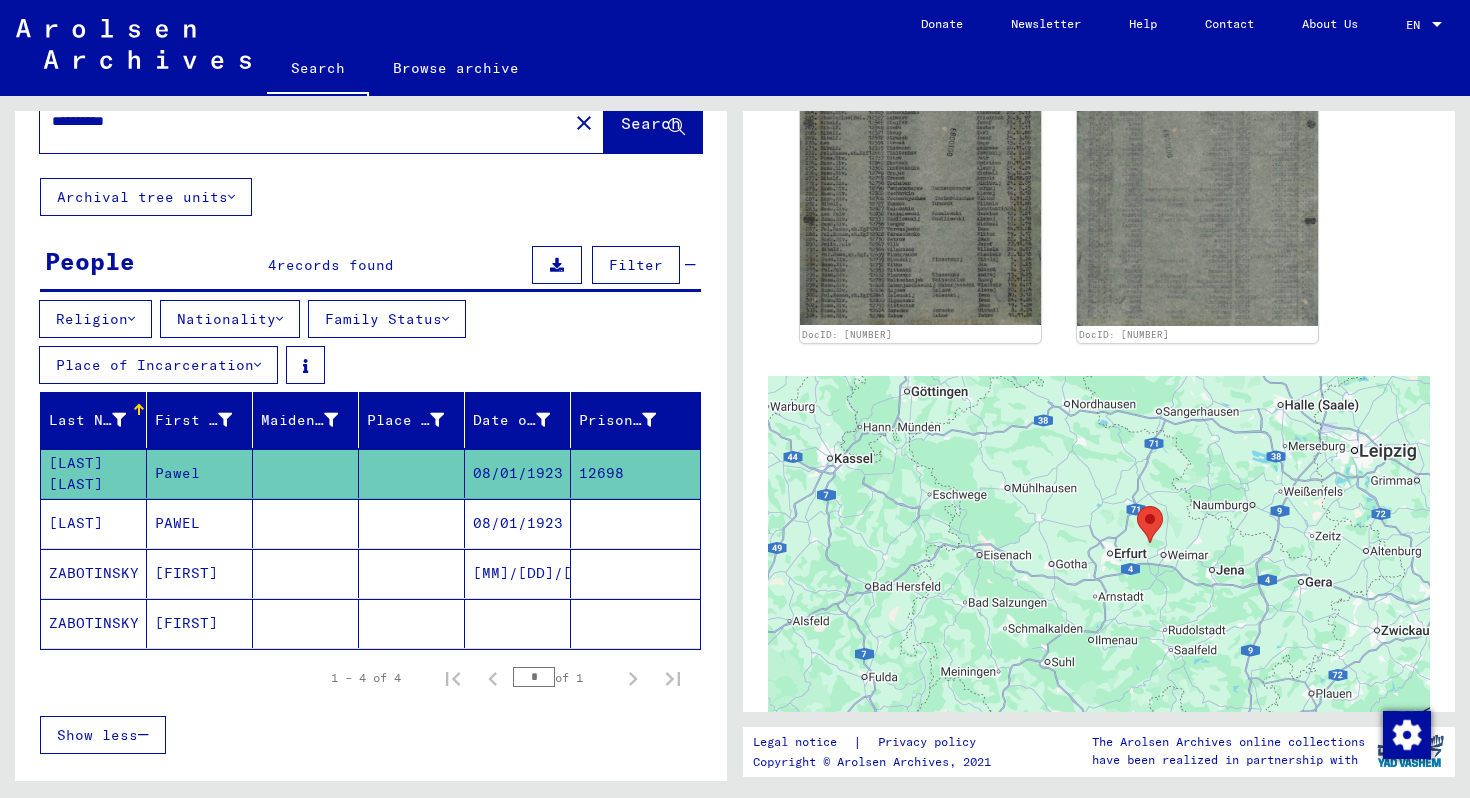 scroll, scrollTop: 82, scrollLeft: 0, axis: vertical 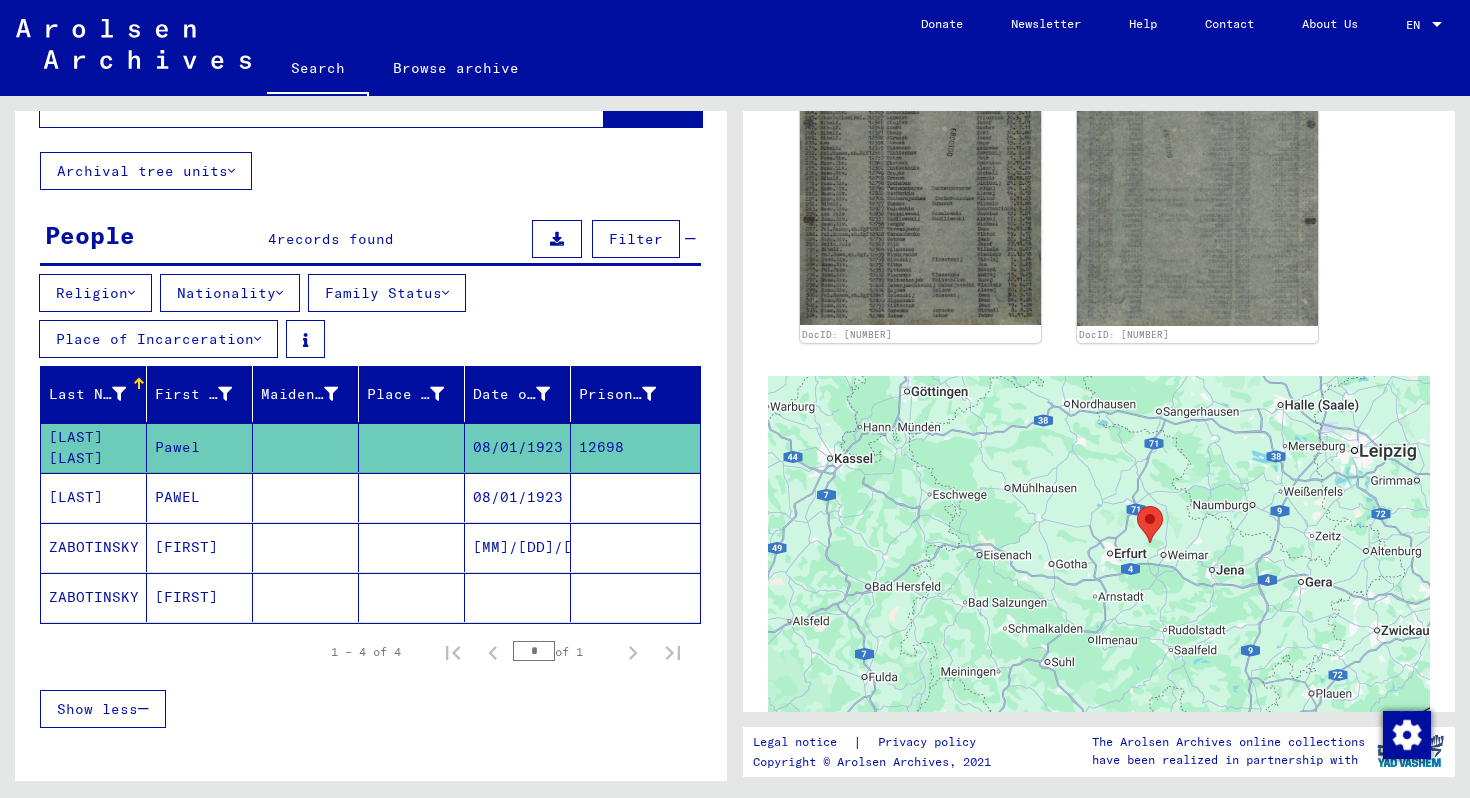 click on "Filter" at bounding box center [636, 239] 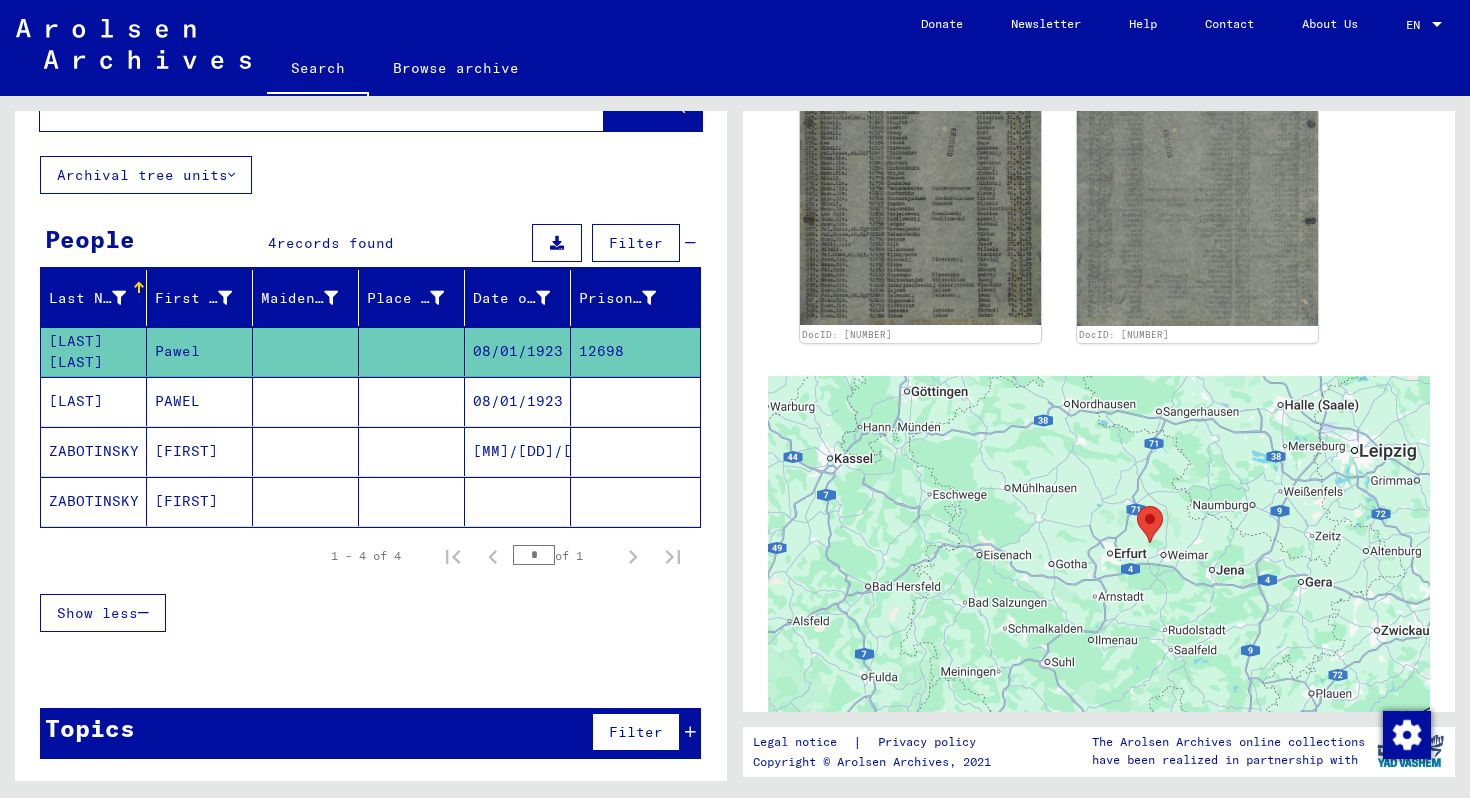 scroll, scrollTop: 77, scrollLeft: 0, axis: vertical 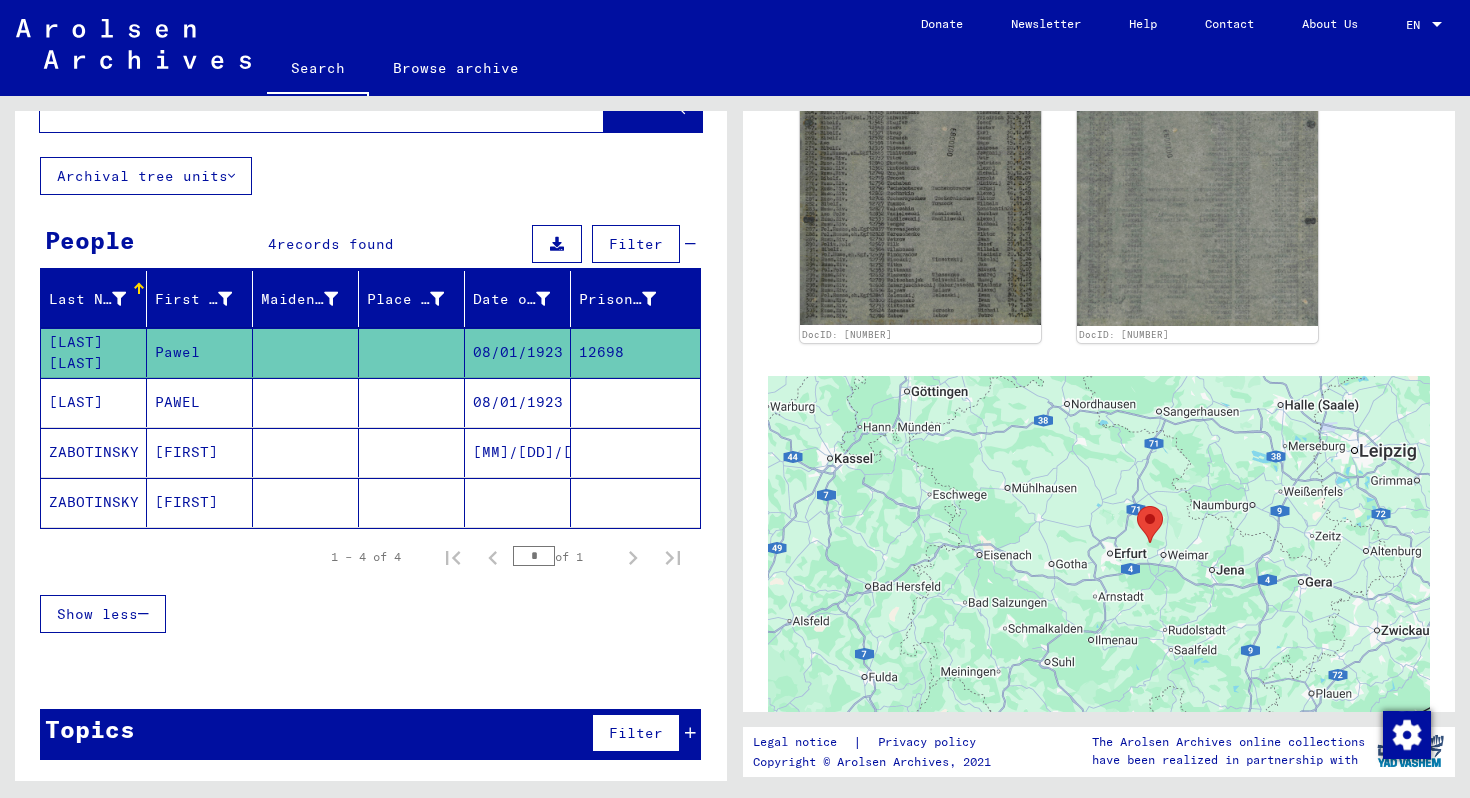 click on "PAWEL" at bounding box center (200, 352) 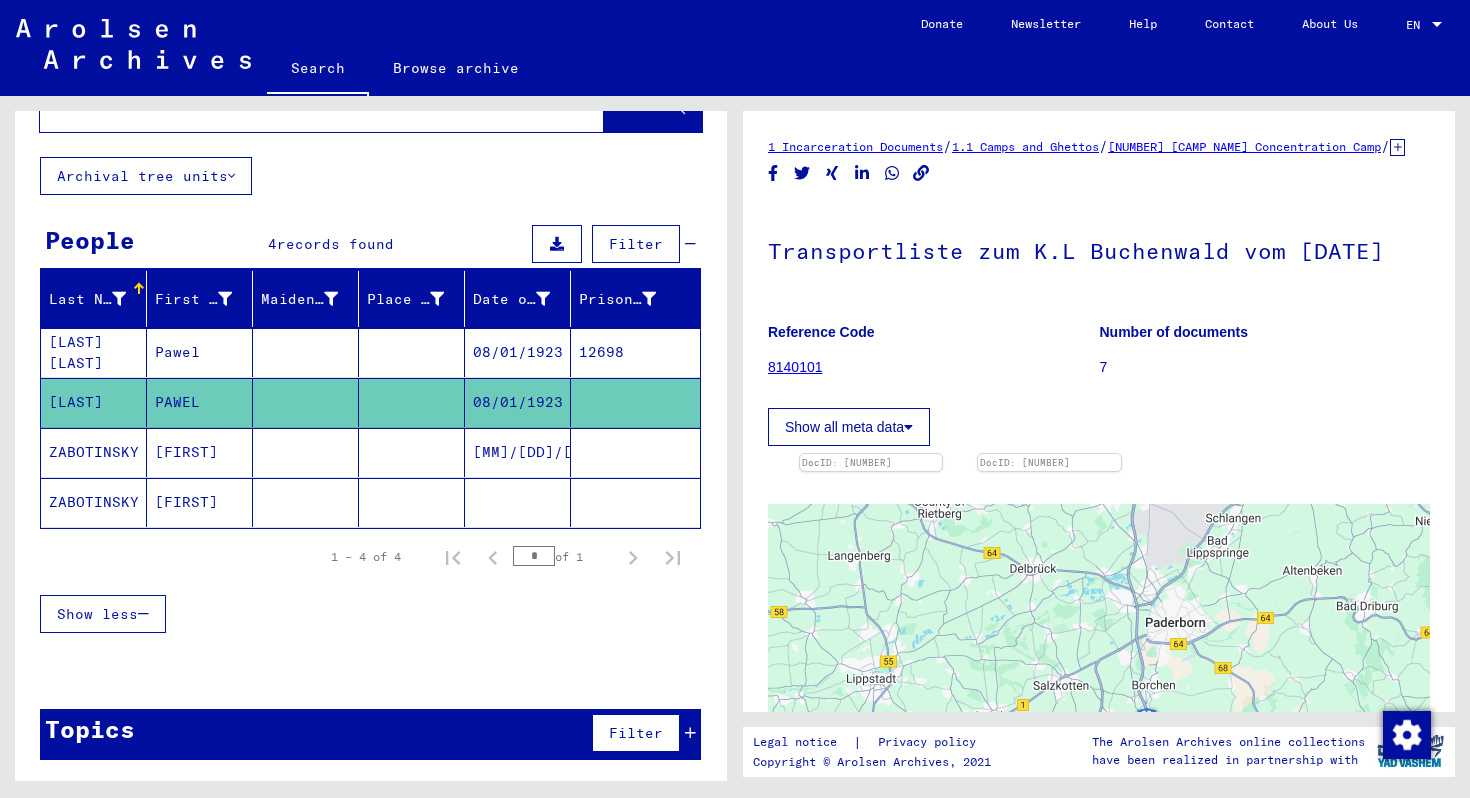 scroll, scrollTop: 0, scrollLeft: 0, axis: both 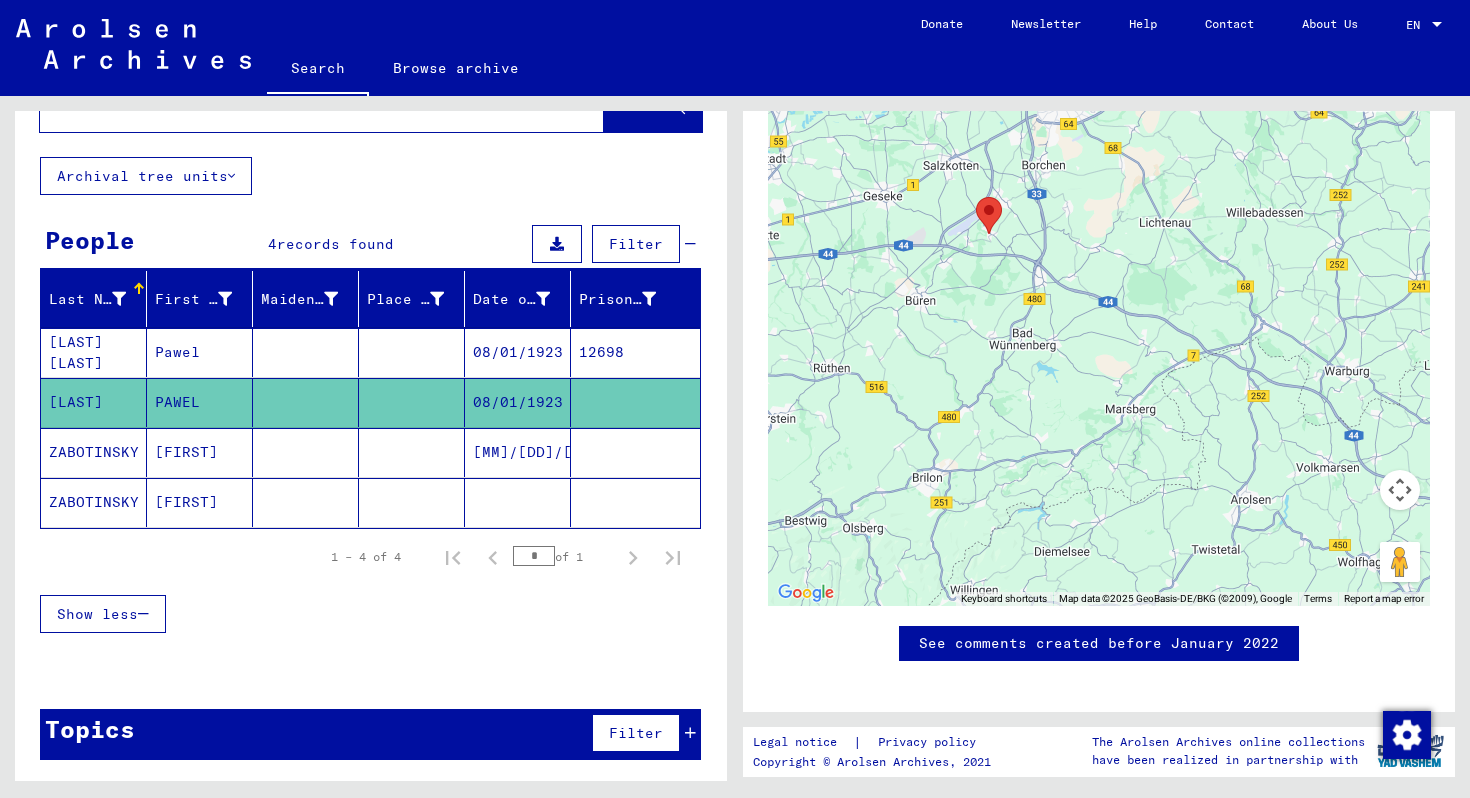 drag, startPoint x: 937, startPoint y: 531, endPoint x: 998, endPoint y: 646, distance: 130.1768 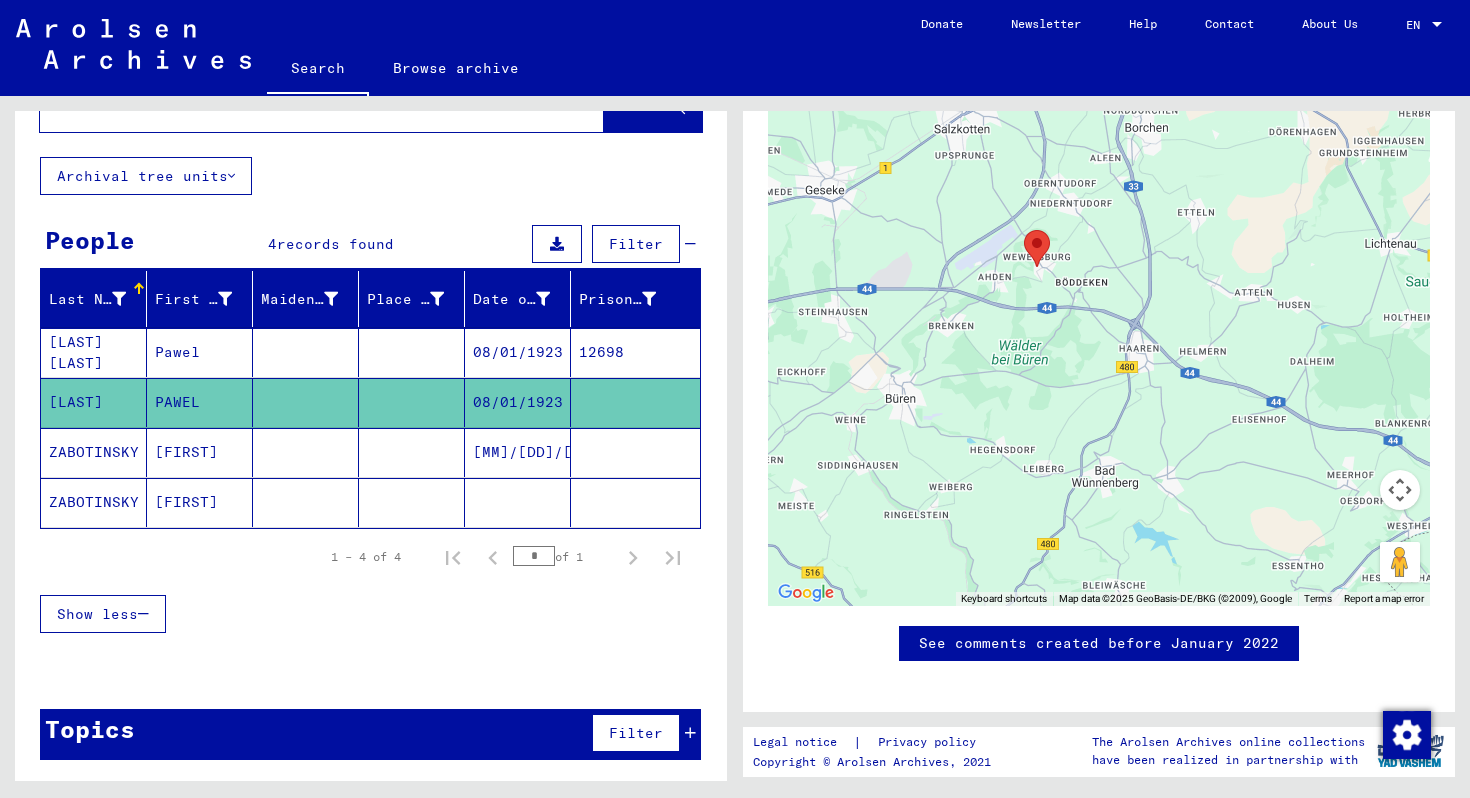 drag, startPoint x: 922, startPoint y: 537, endPoint x: 907, endPoint y: 534, distance: 15.297058 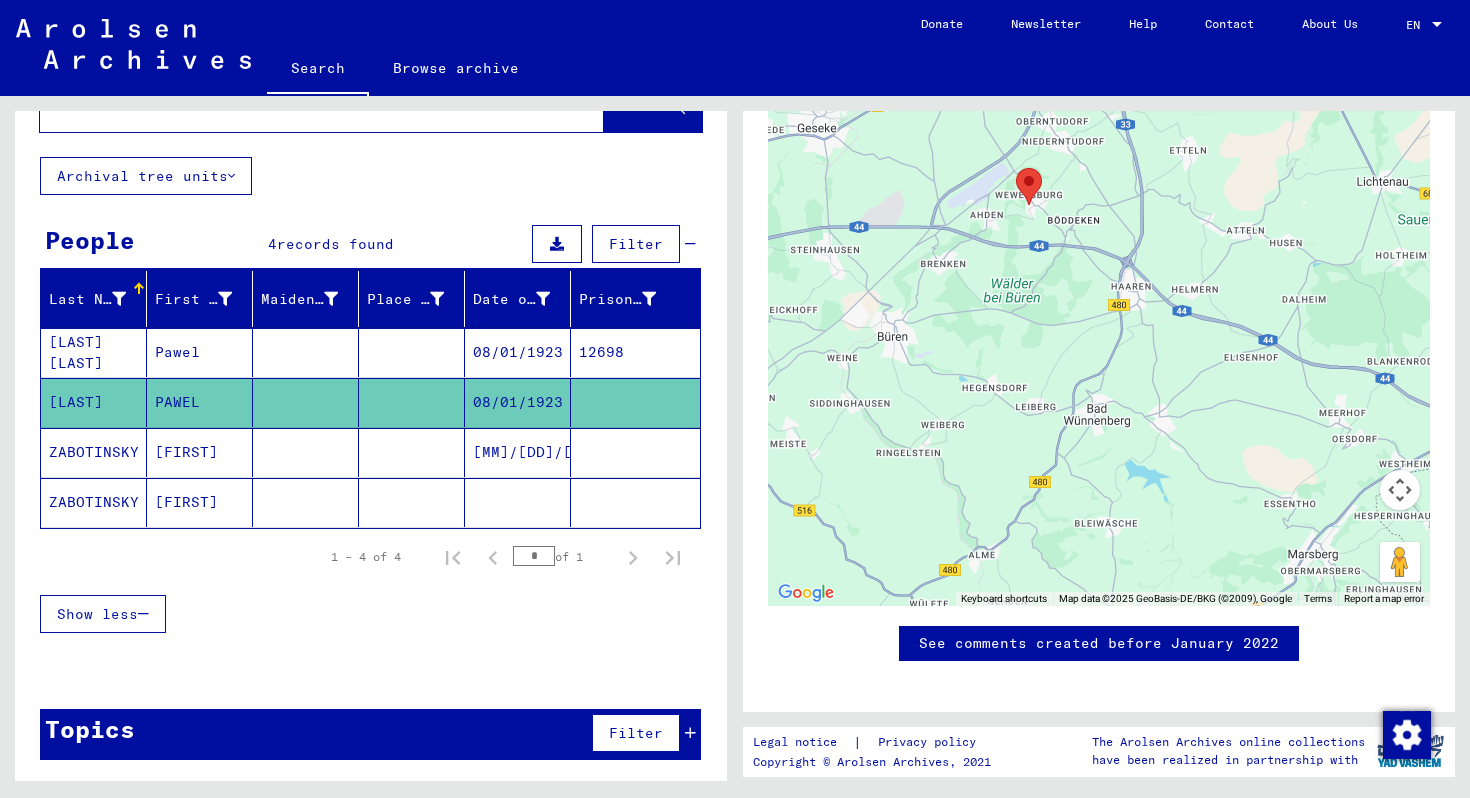 click at bounding box center [871, 56] 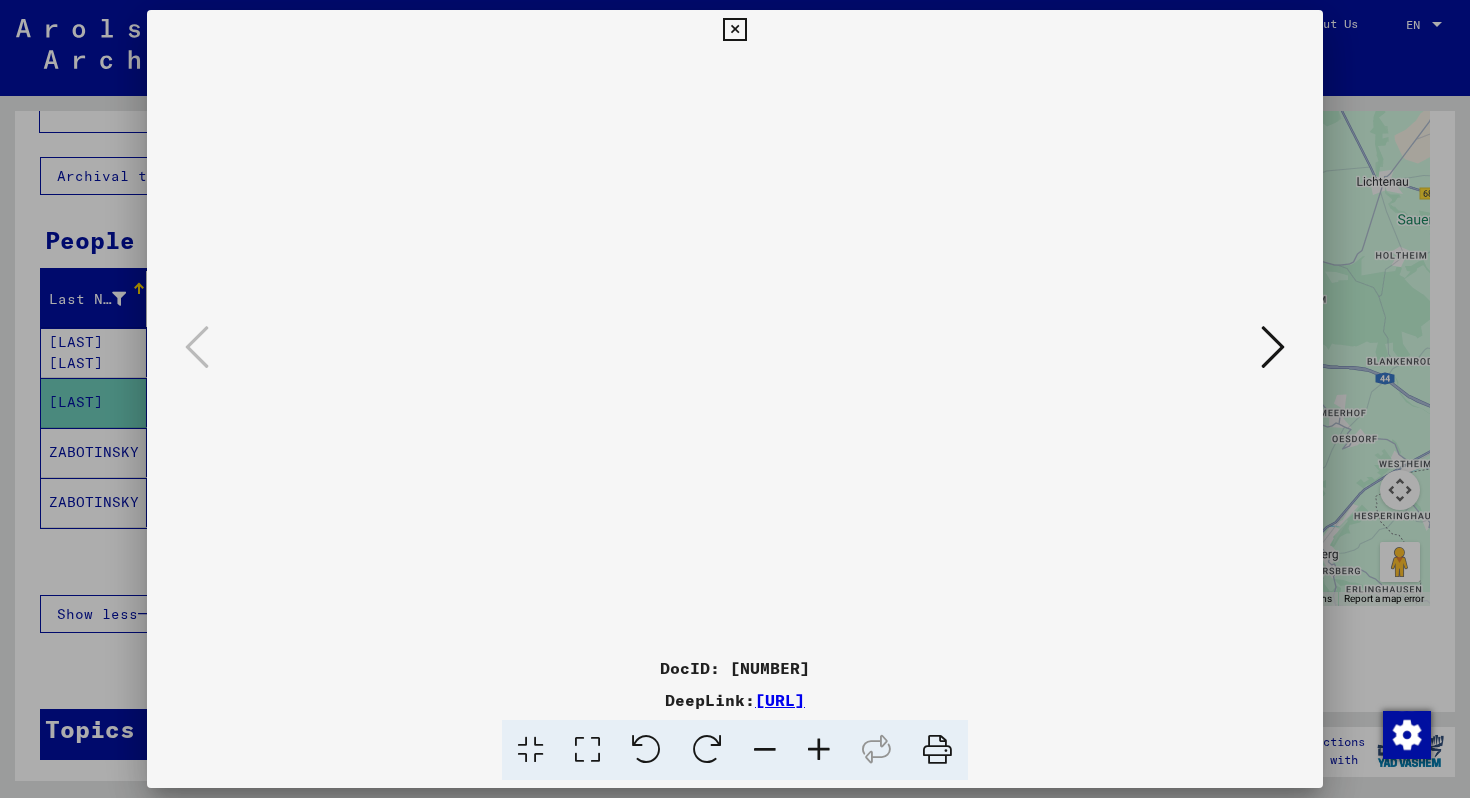 click at bounding box center (734, 30) 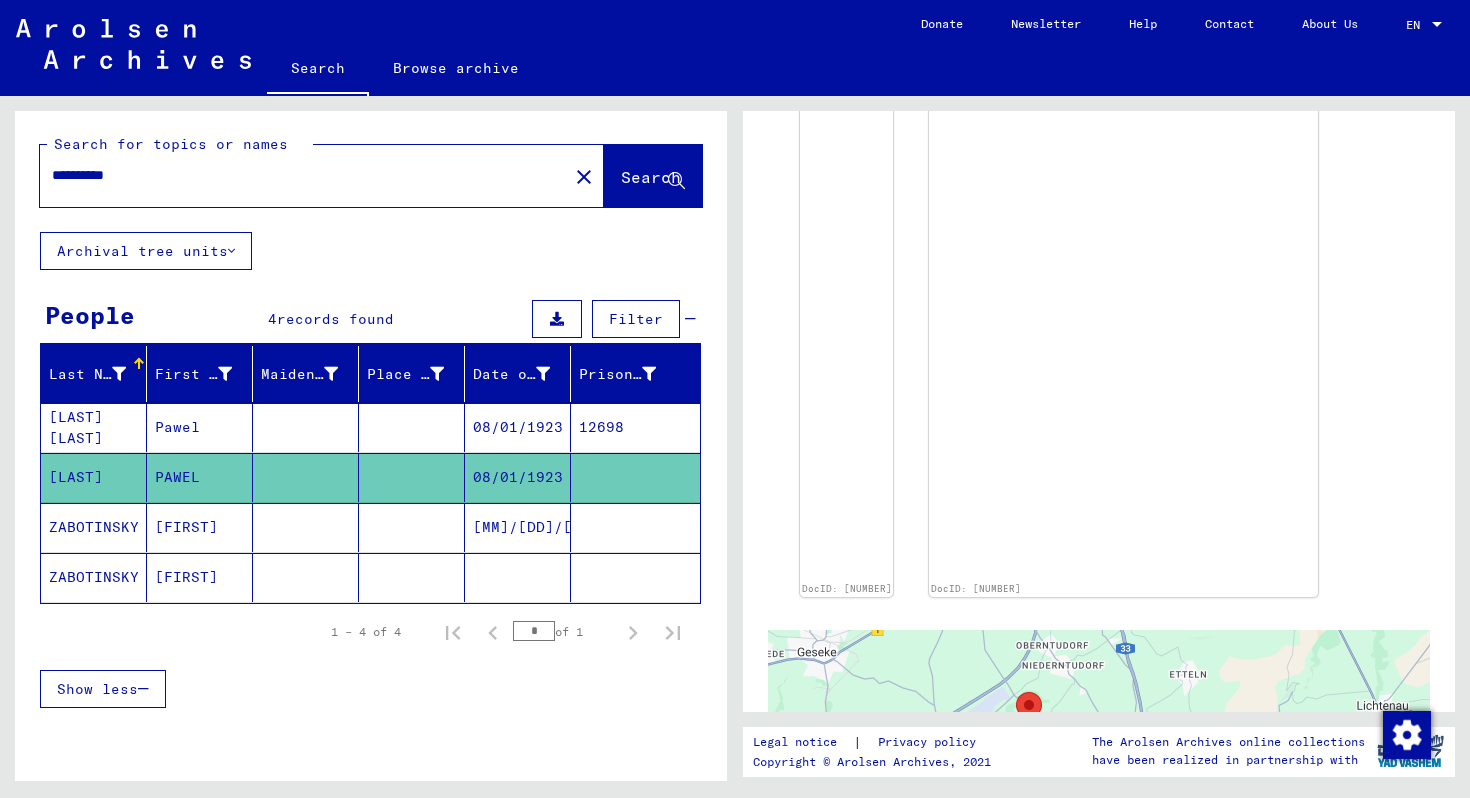 scroll, scrollTop: 0, scrollLeft: 0, axis: both 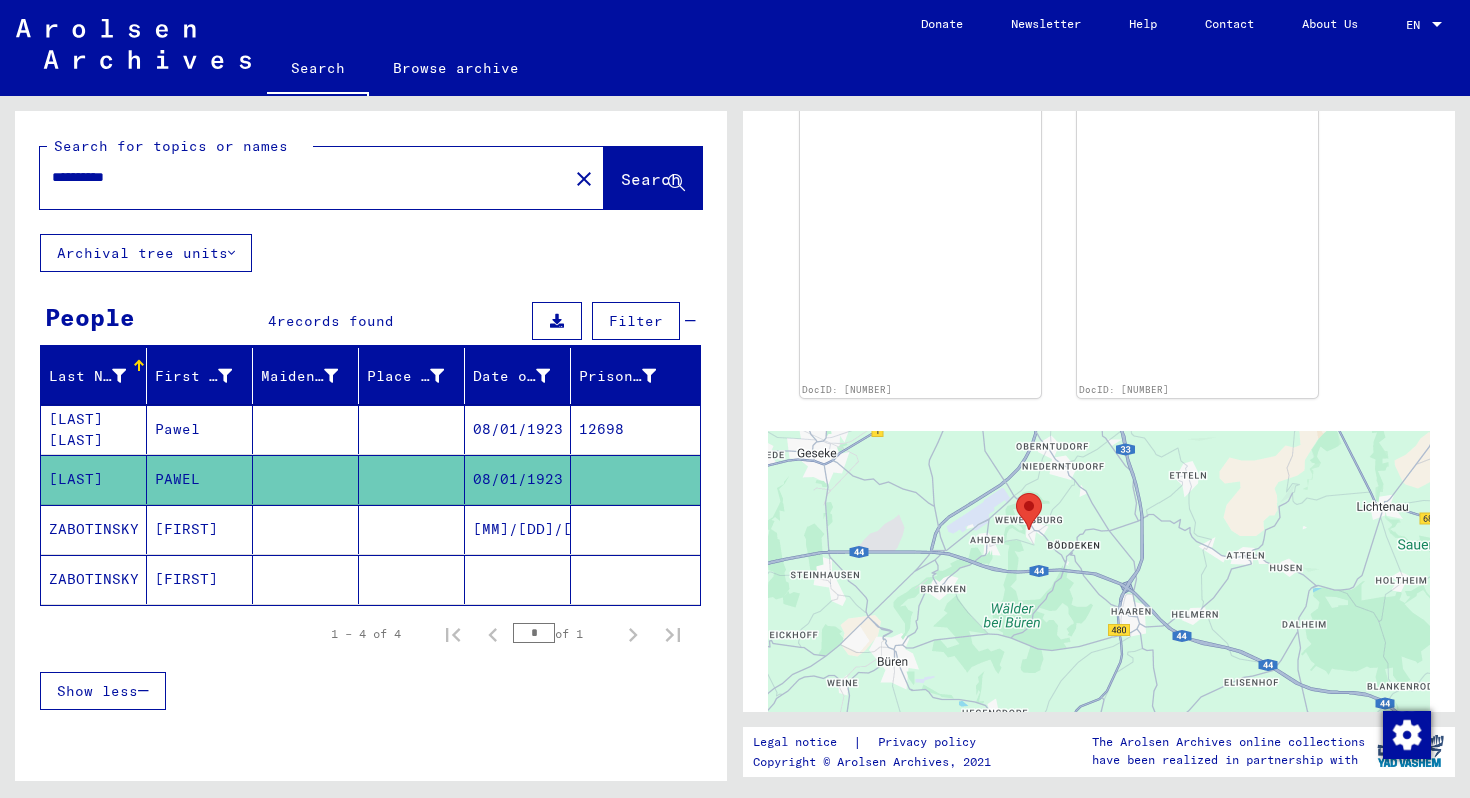 drag, startPoint x: 154, startPoint y: 180, endPoint x: 18, endPoint y: 178, distance: 136.01471 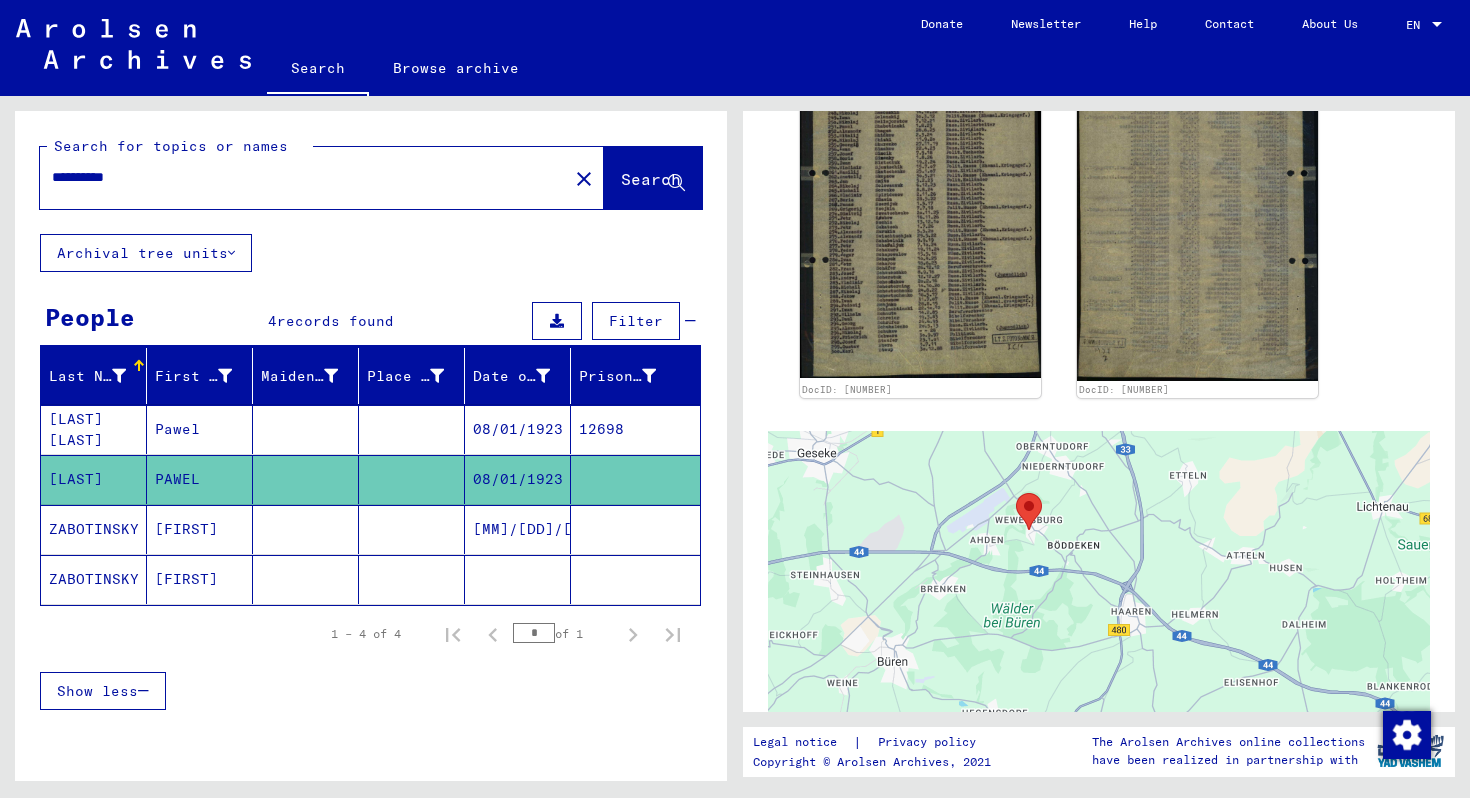 click on "**********" at bounding box center (371, 172) 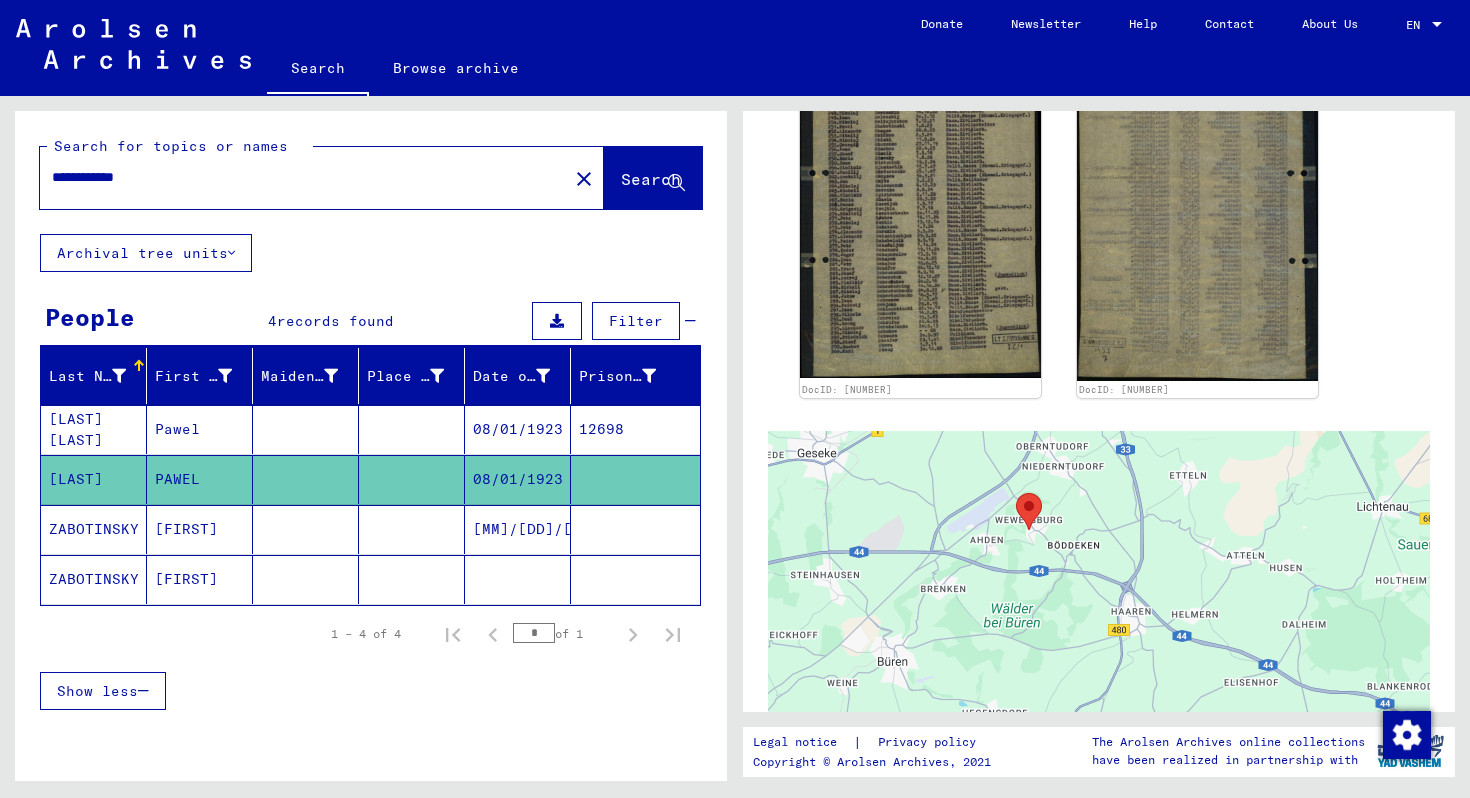 scroll, scrollTop: 0, scrollLeft: 0, axis: both 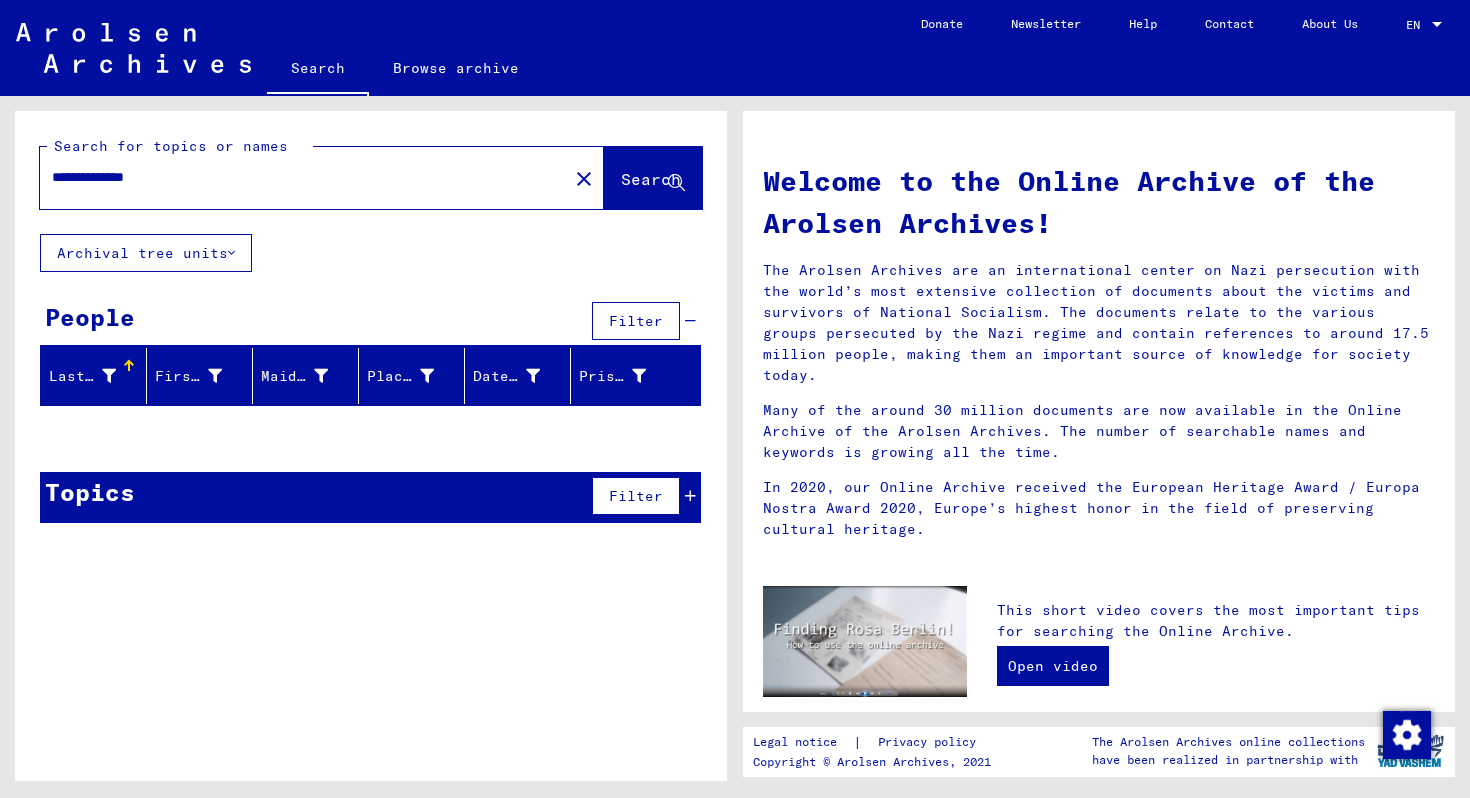 click on "**********" at bounding box center [298, 177] 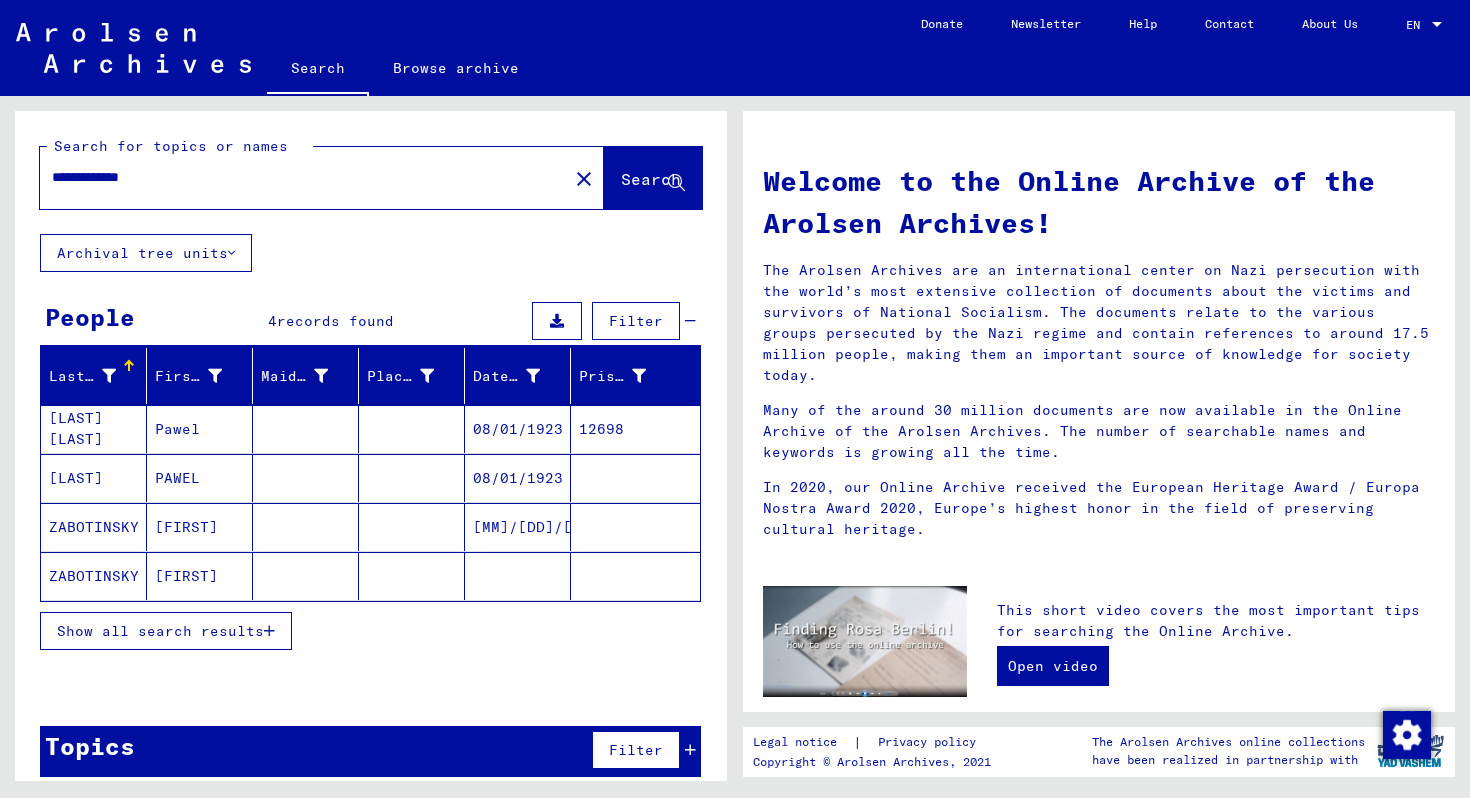 click on "ZABOTINSKY" at bounding box center [94, 429] 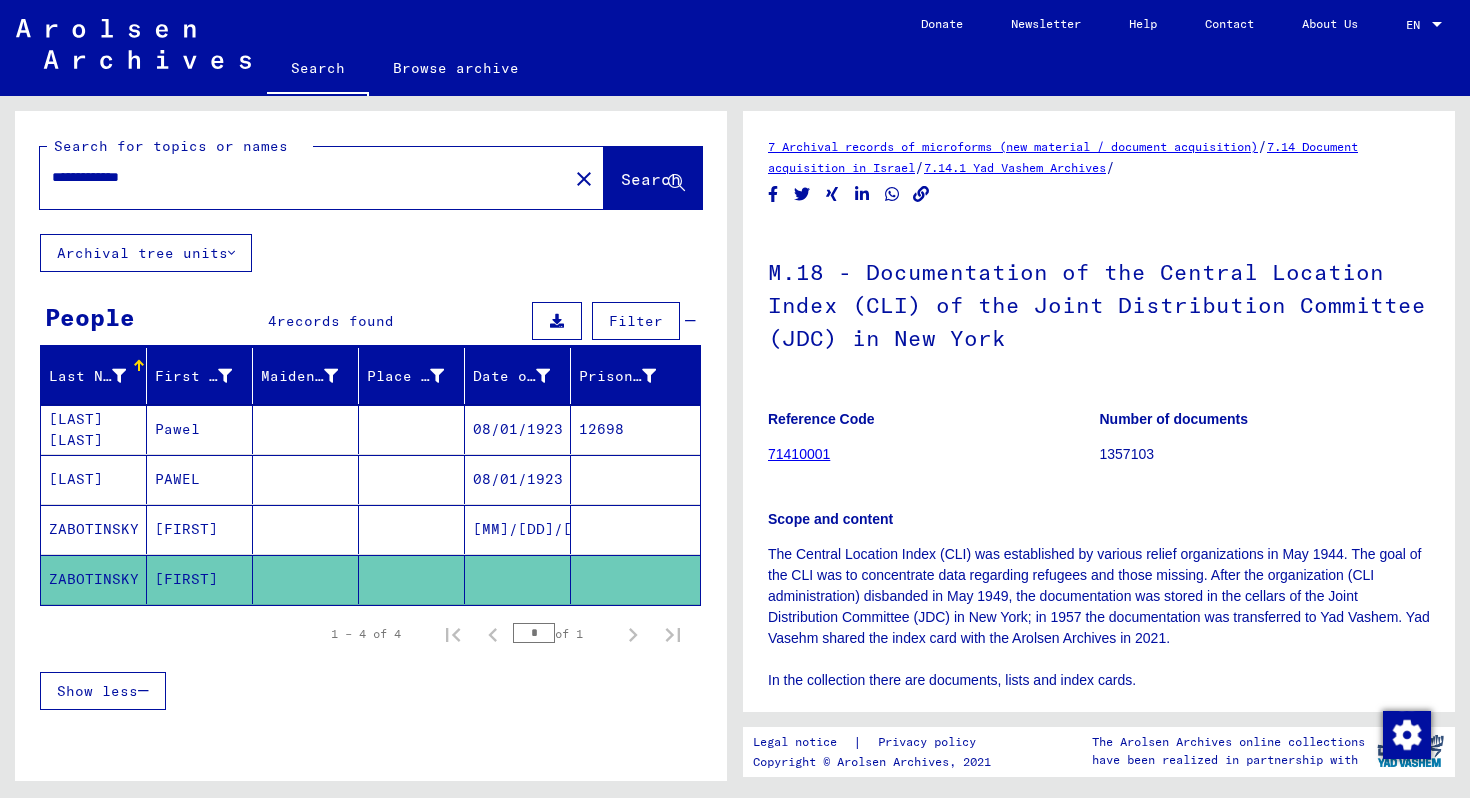 scroll, scrollTop: 0, scrollLeft: 0, axis: both 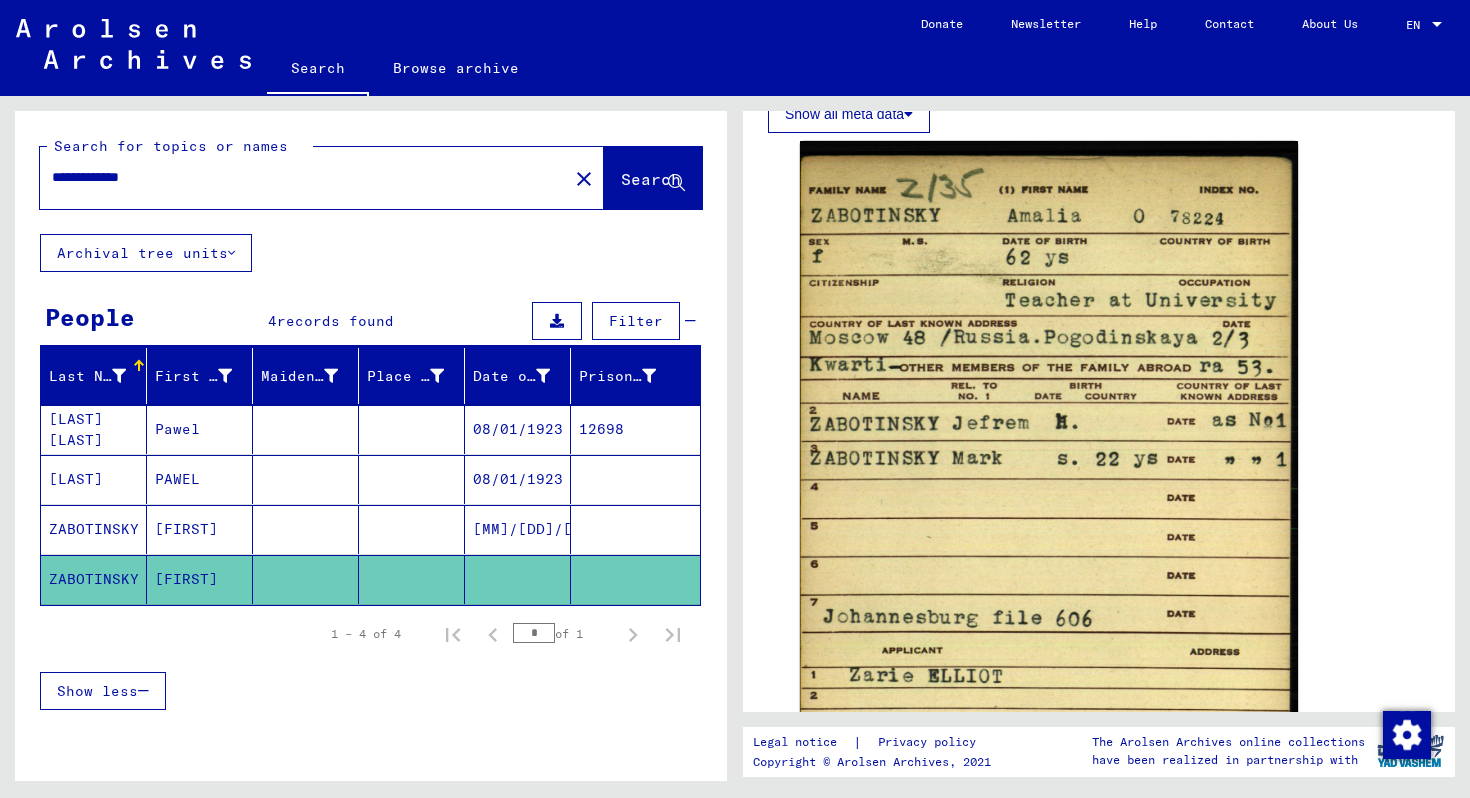 click on "**********" at bounding box center (304, 177) 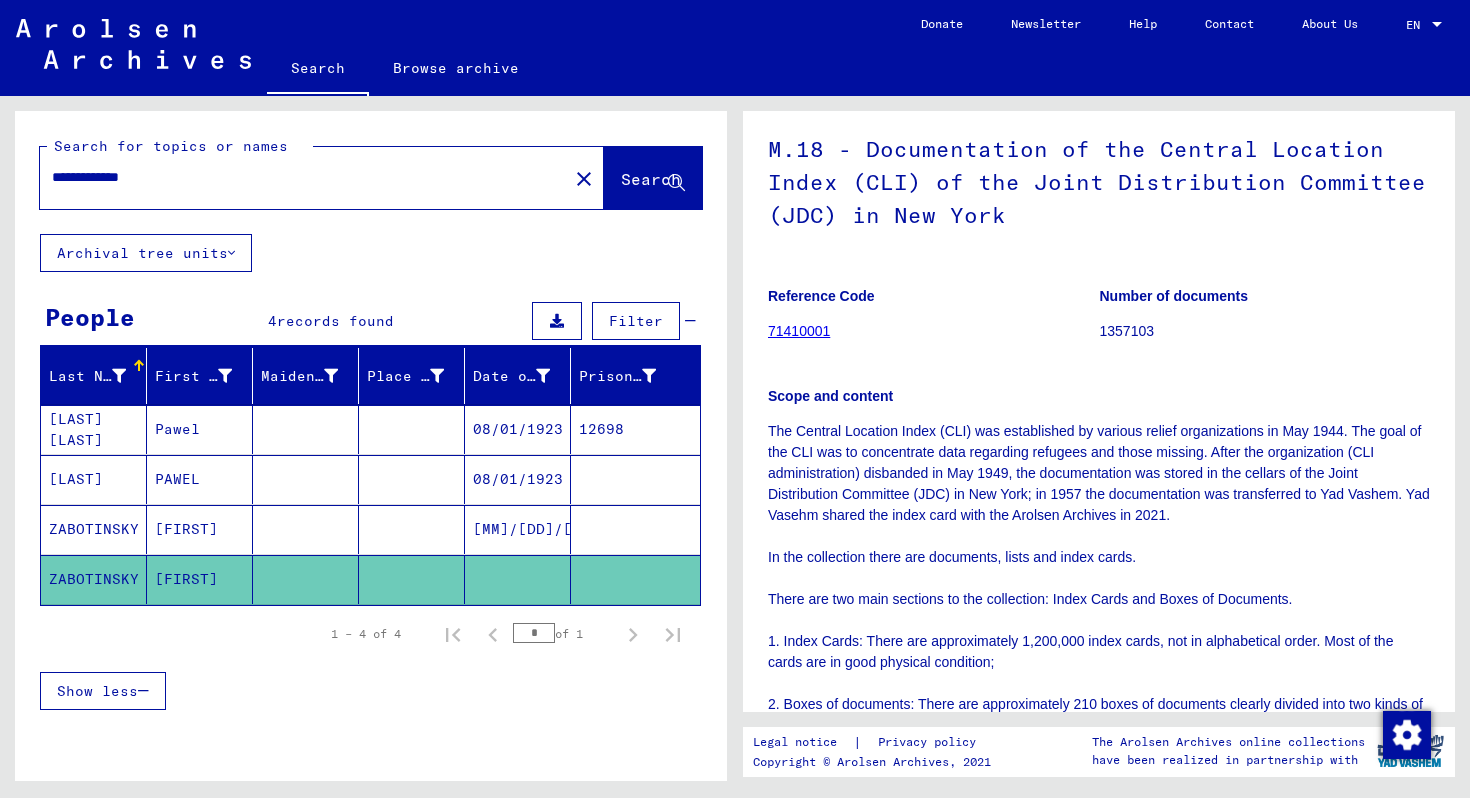 scroll, scrollTop: 0, scrollLeft: 0, axis: both 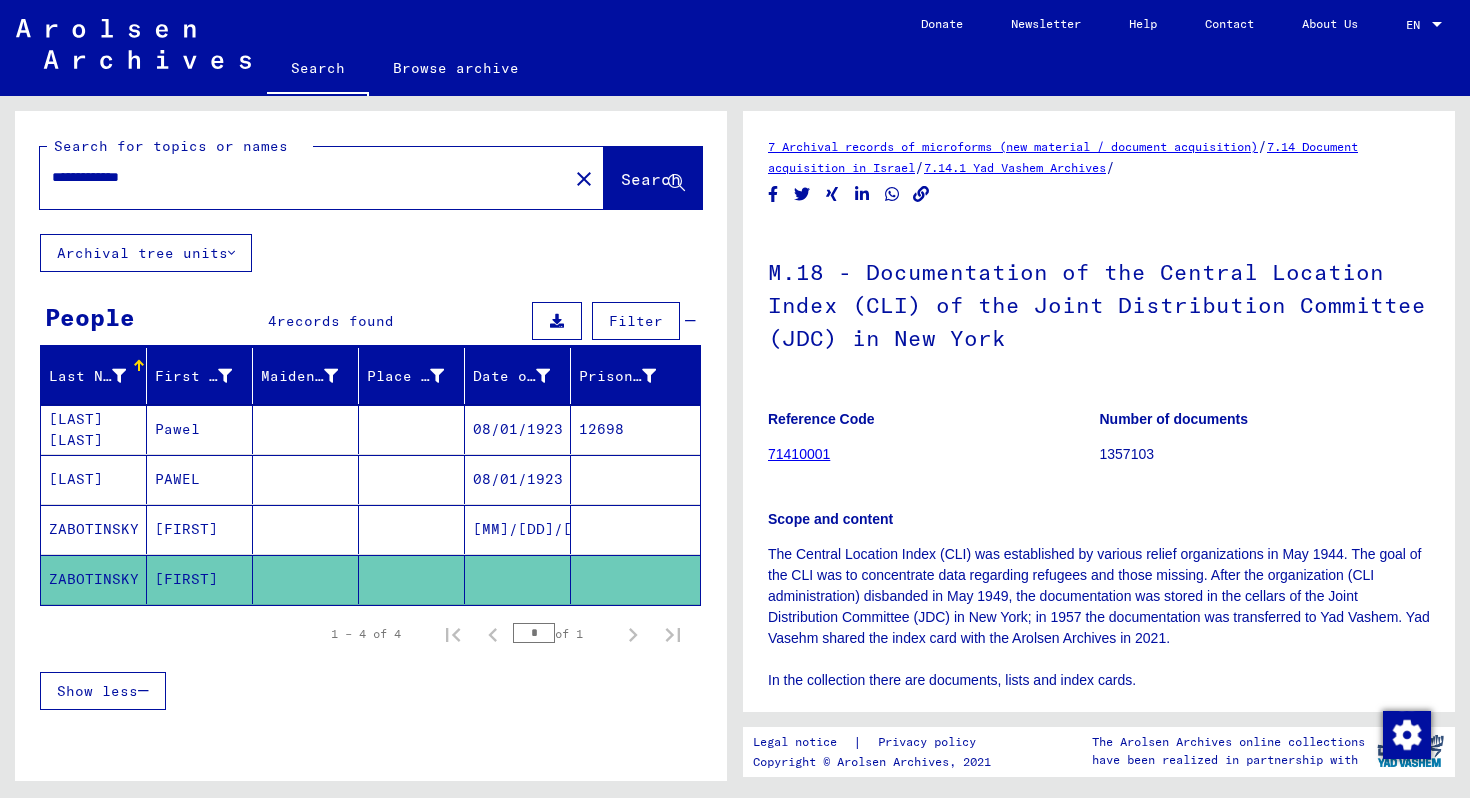 drag, startPoint x: 170, startPoint y: 177, endPoint x: 135, endPoint y: 180, distance: 35.128338 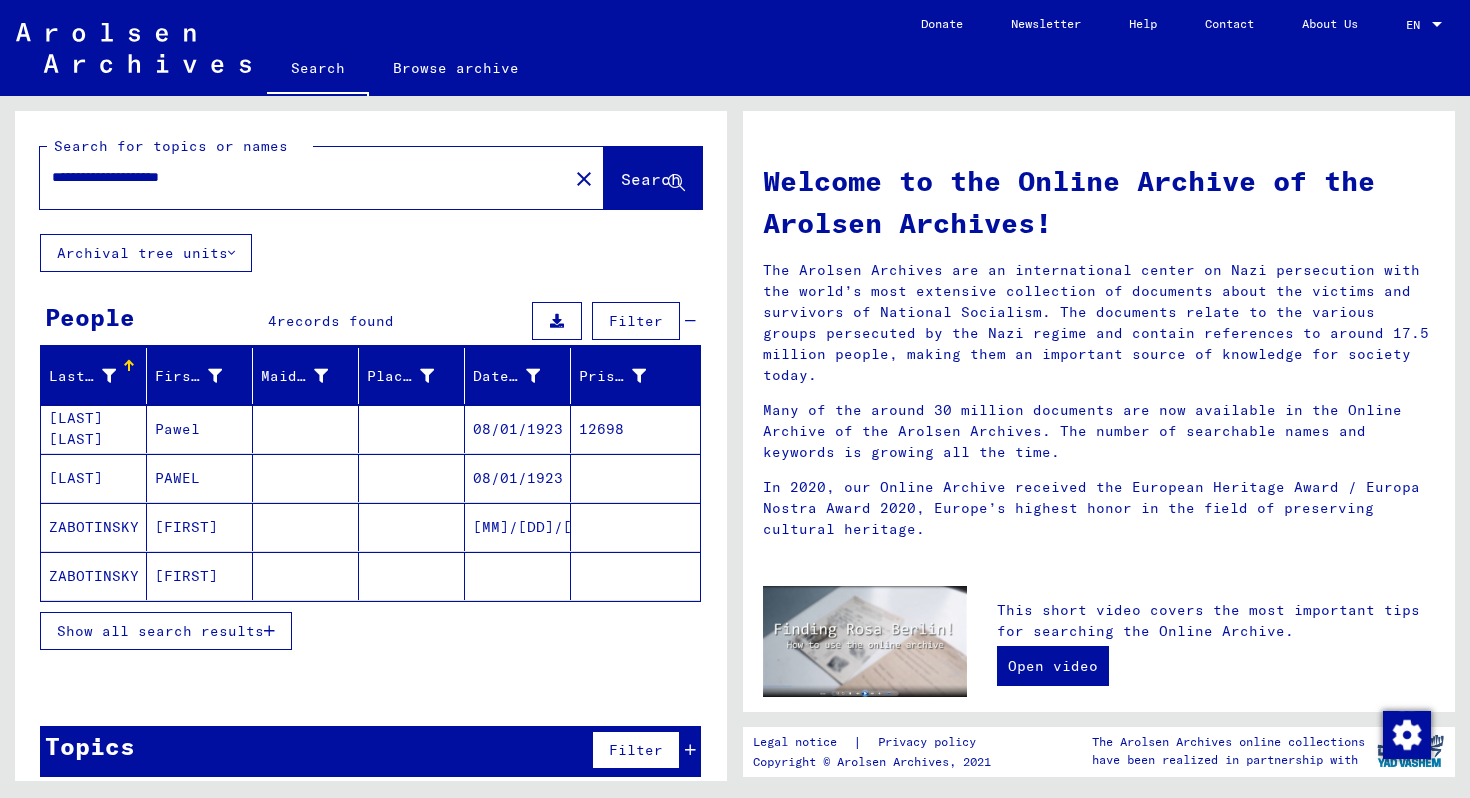 type on "**********" 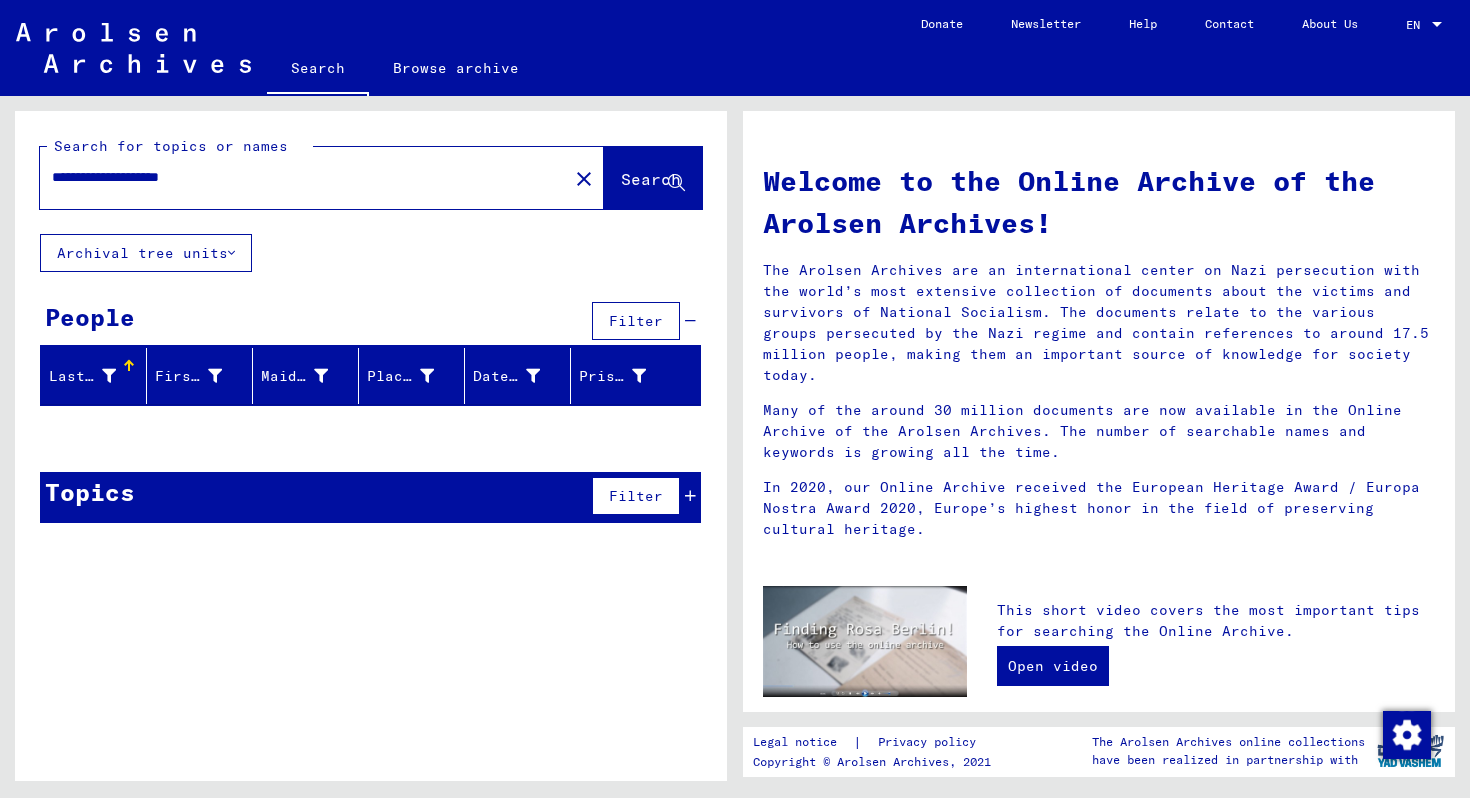 click on "**********" at bounding box center [298, 177] 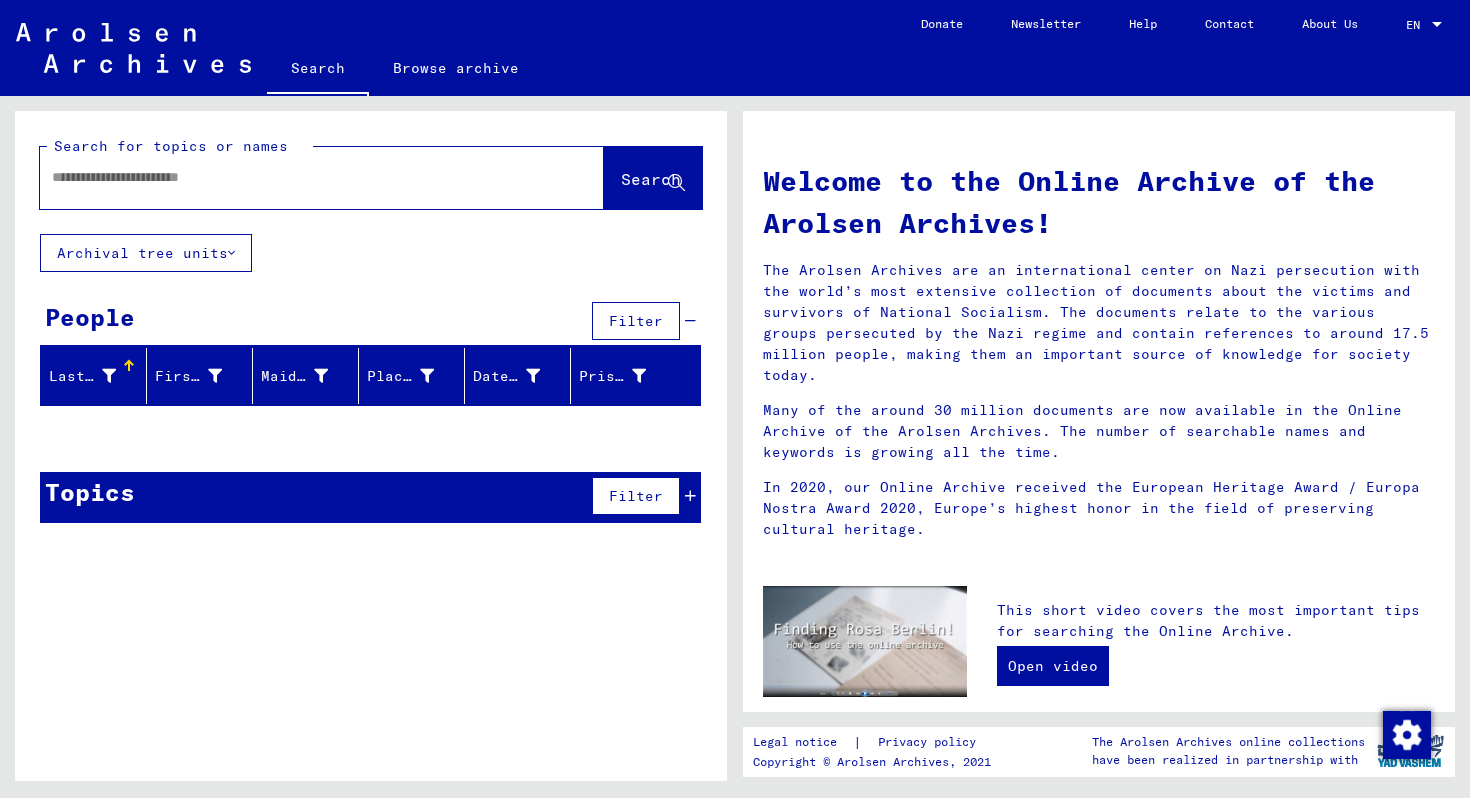 click on "Archival tree units" at bounding box center [146, 253] 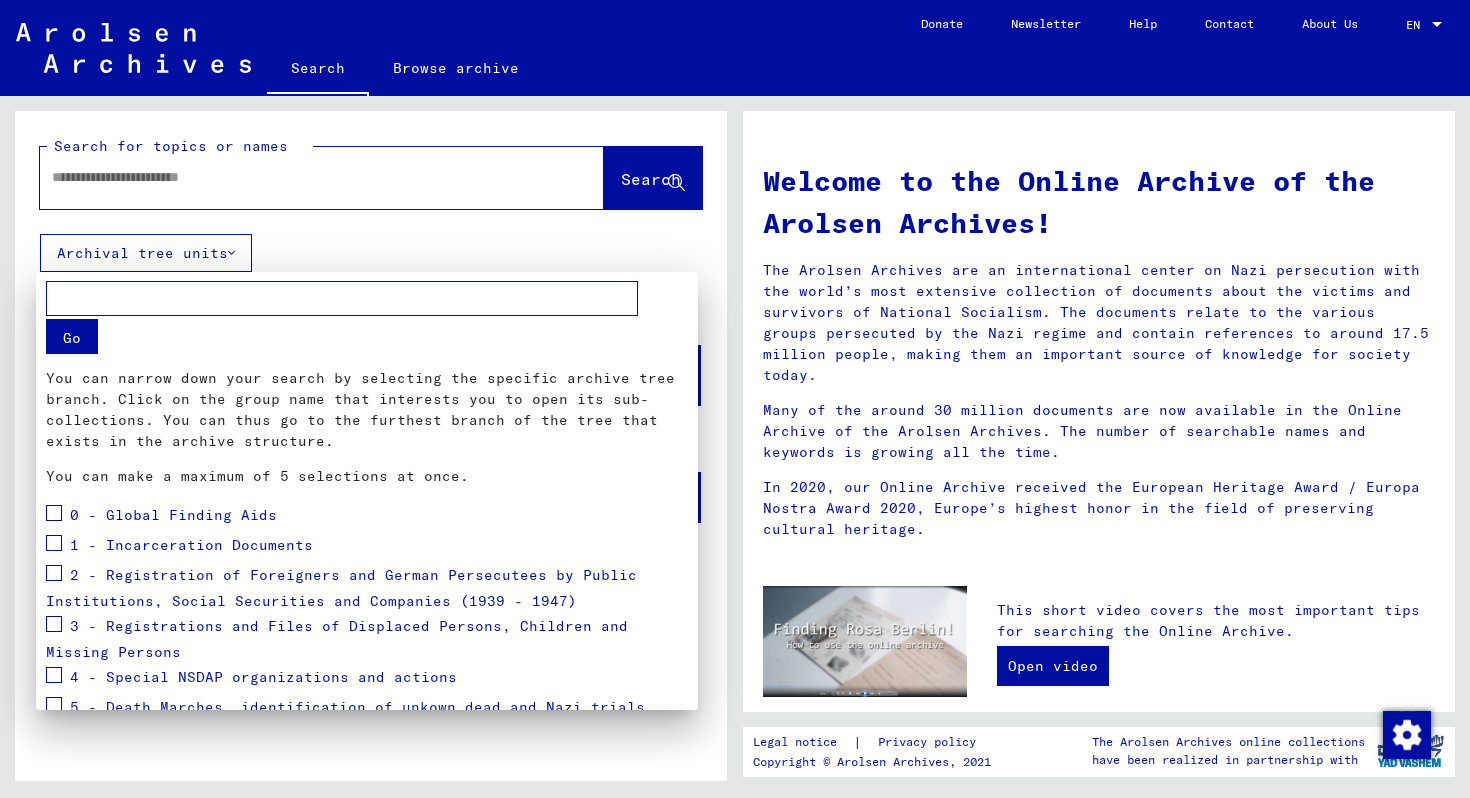 click at bounding box center [735, 399] 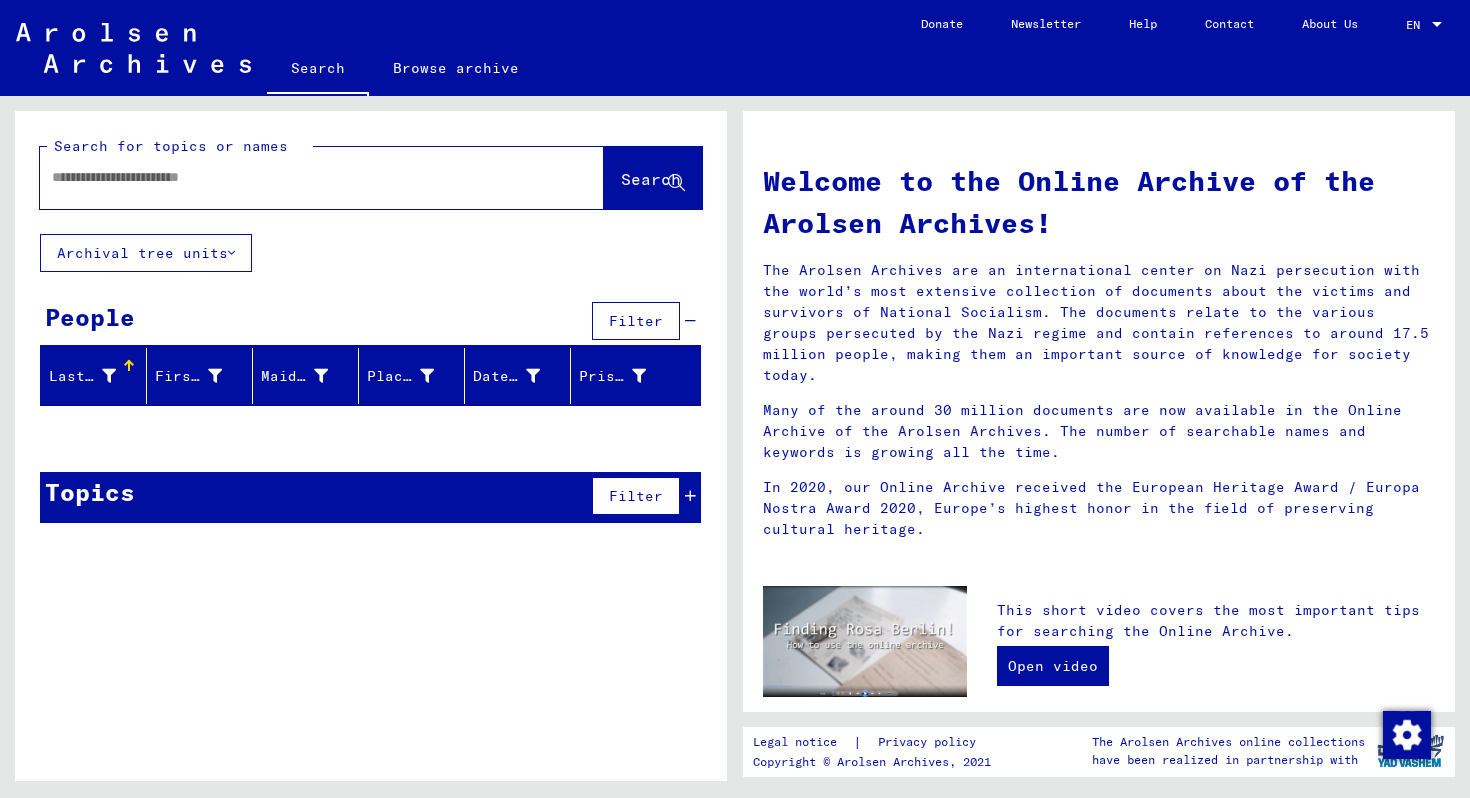 click at bounding box center (231, 253) 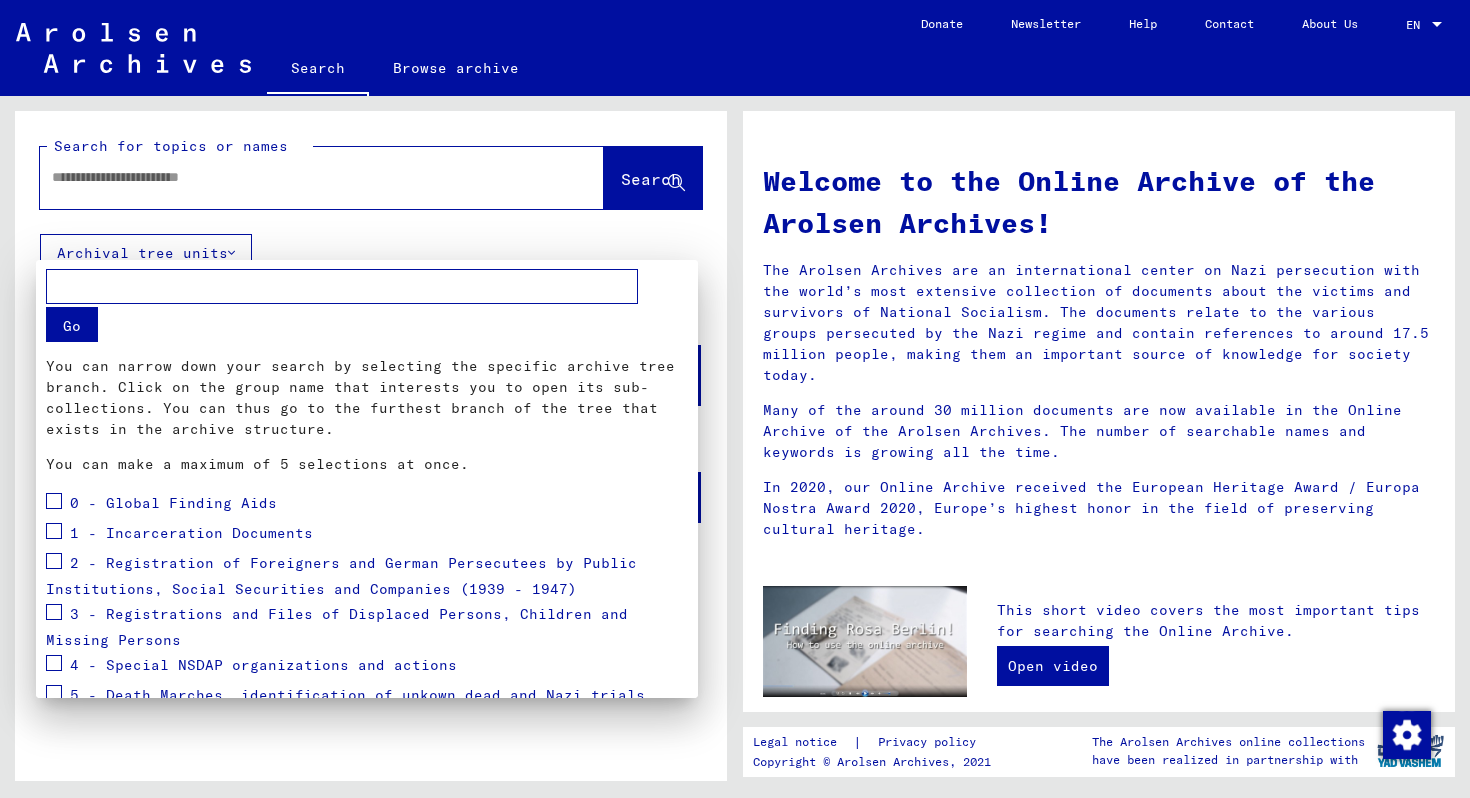 click at bounding box center [735, 399] 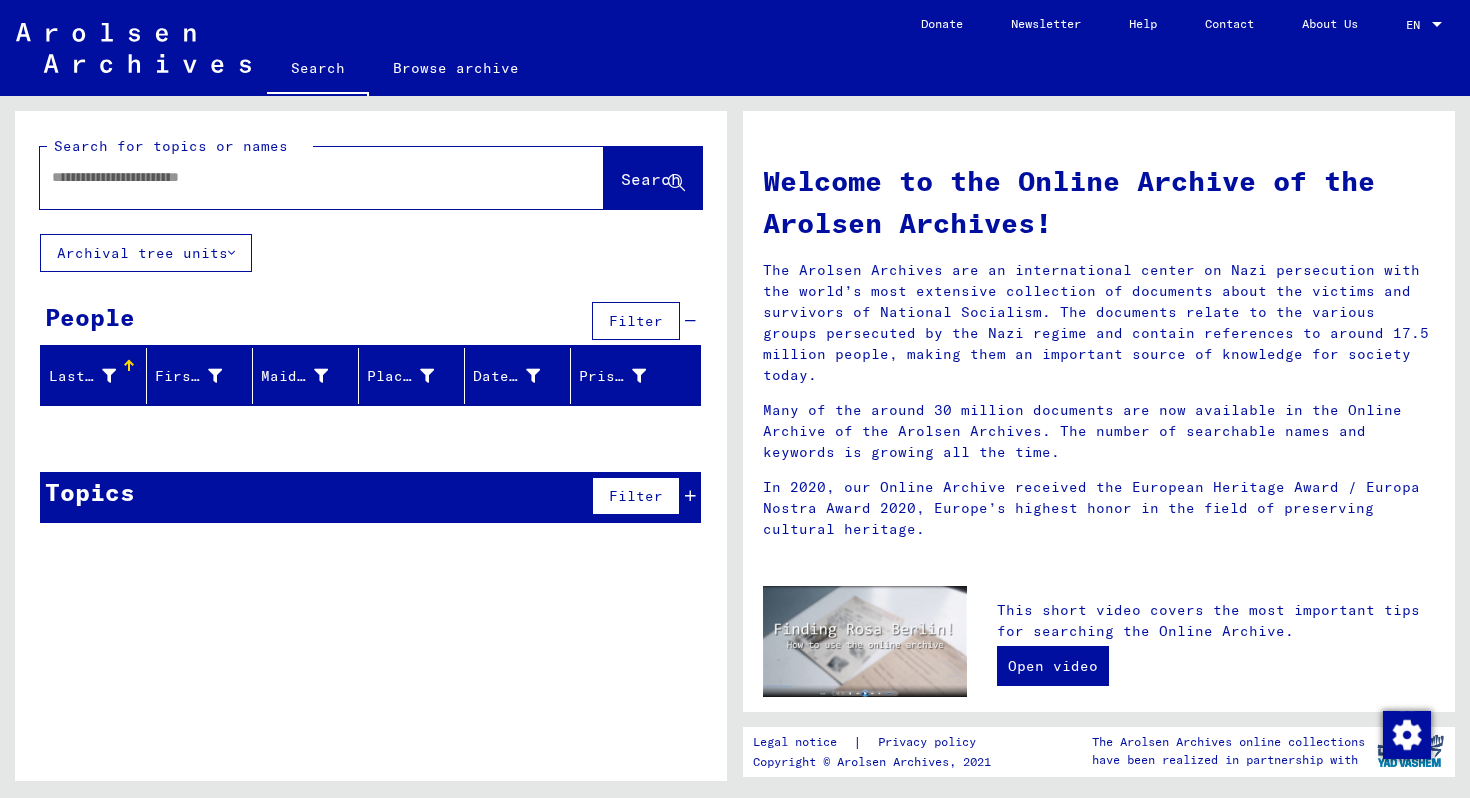 click on "Archival tree units" at bounding box center (146, 253) 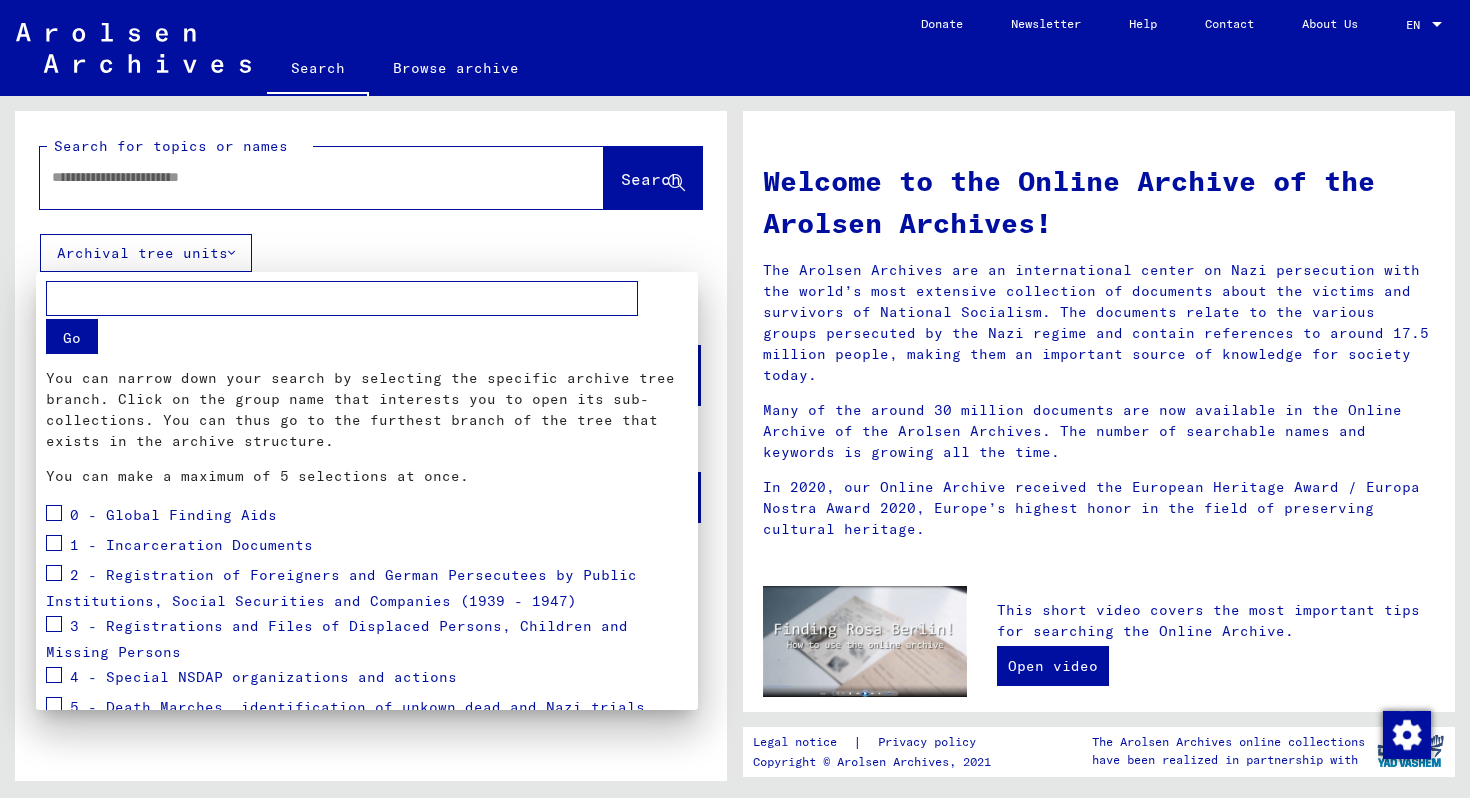 click at bounding box center [735, 399] 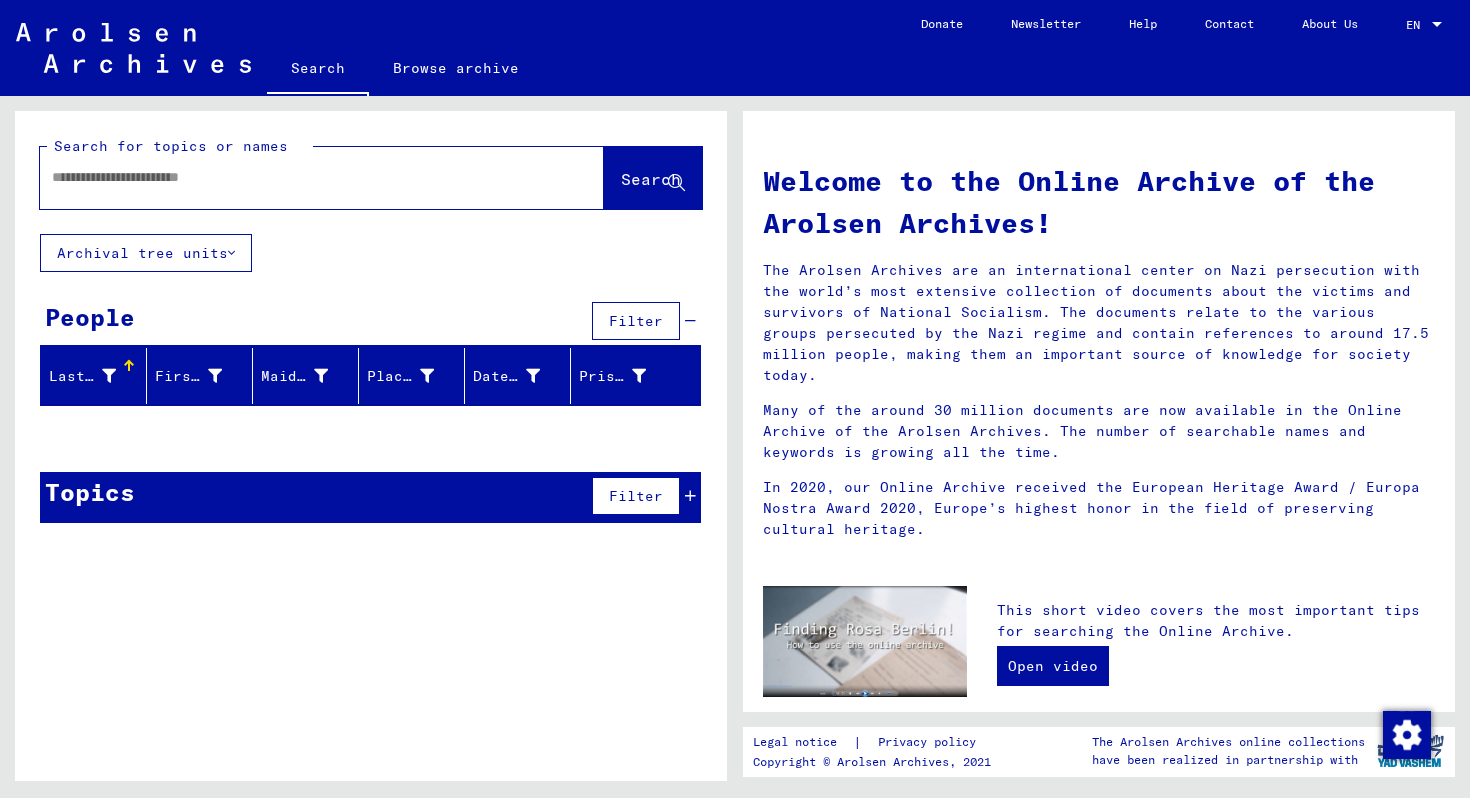 click on "Filter" at bounding box center (636, 496) 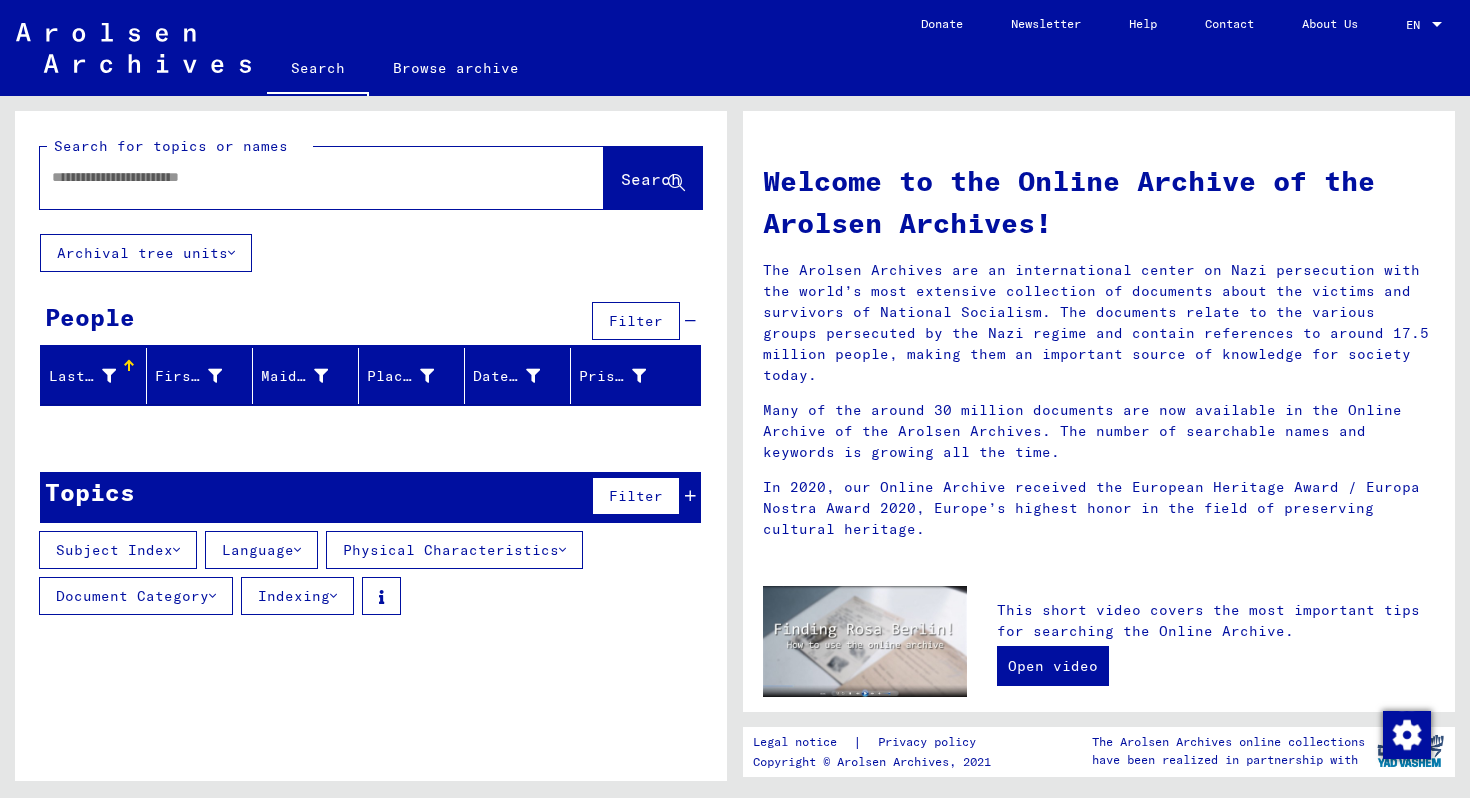 click on "Prisoner #" at bounding box center (627, 376) 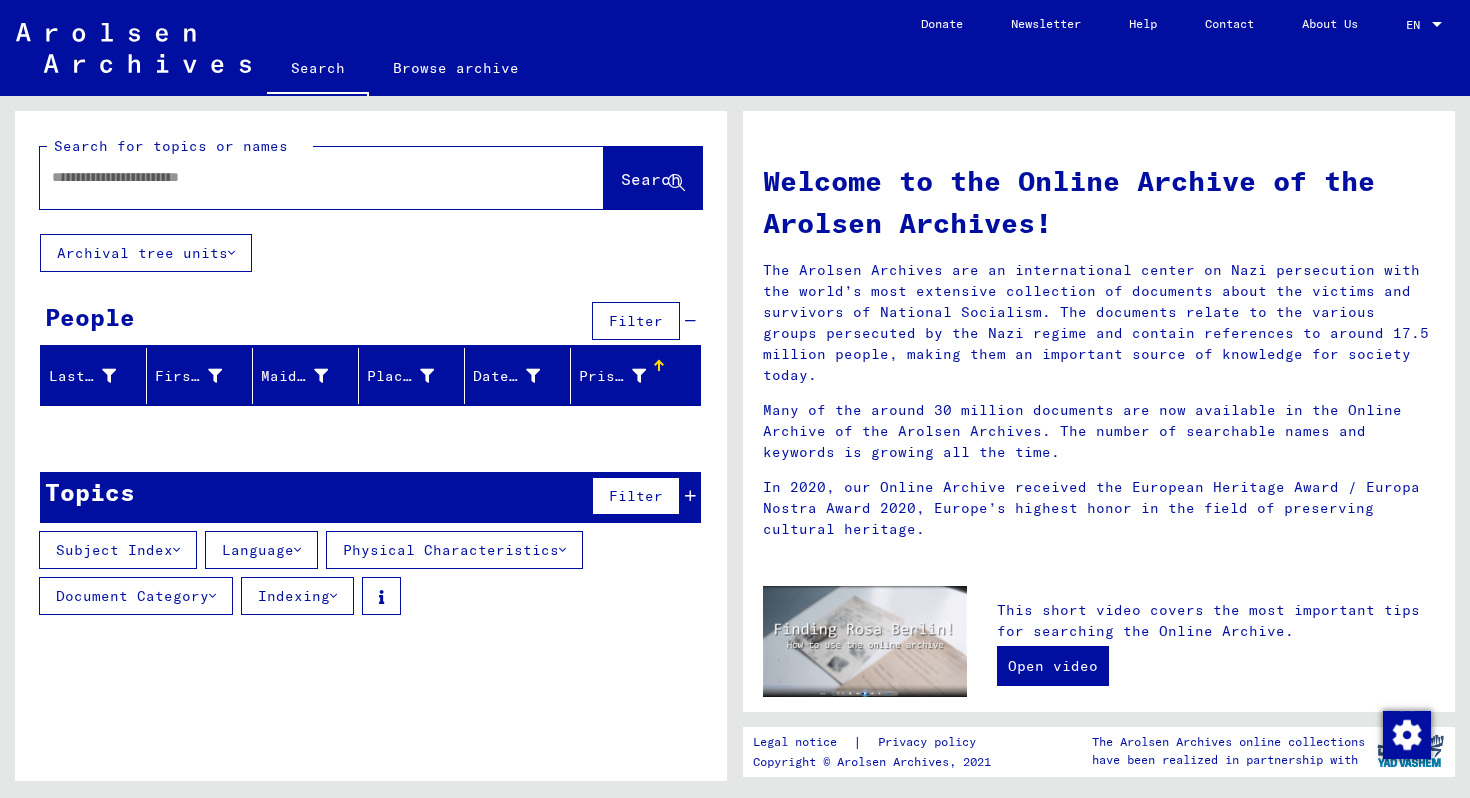 click on "Archival tree units" at bounding box center (146, 253) 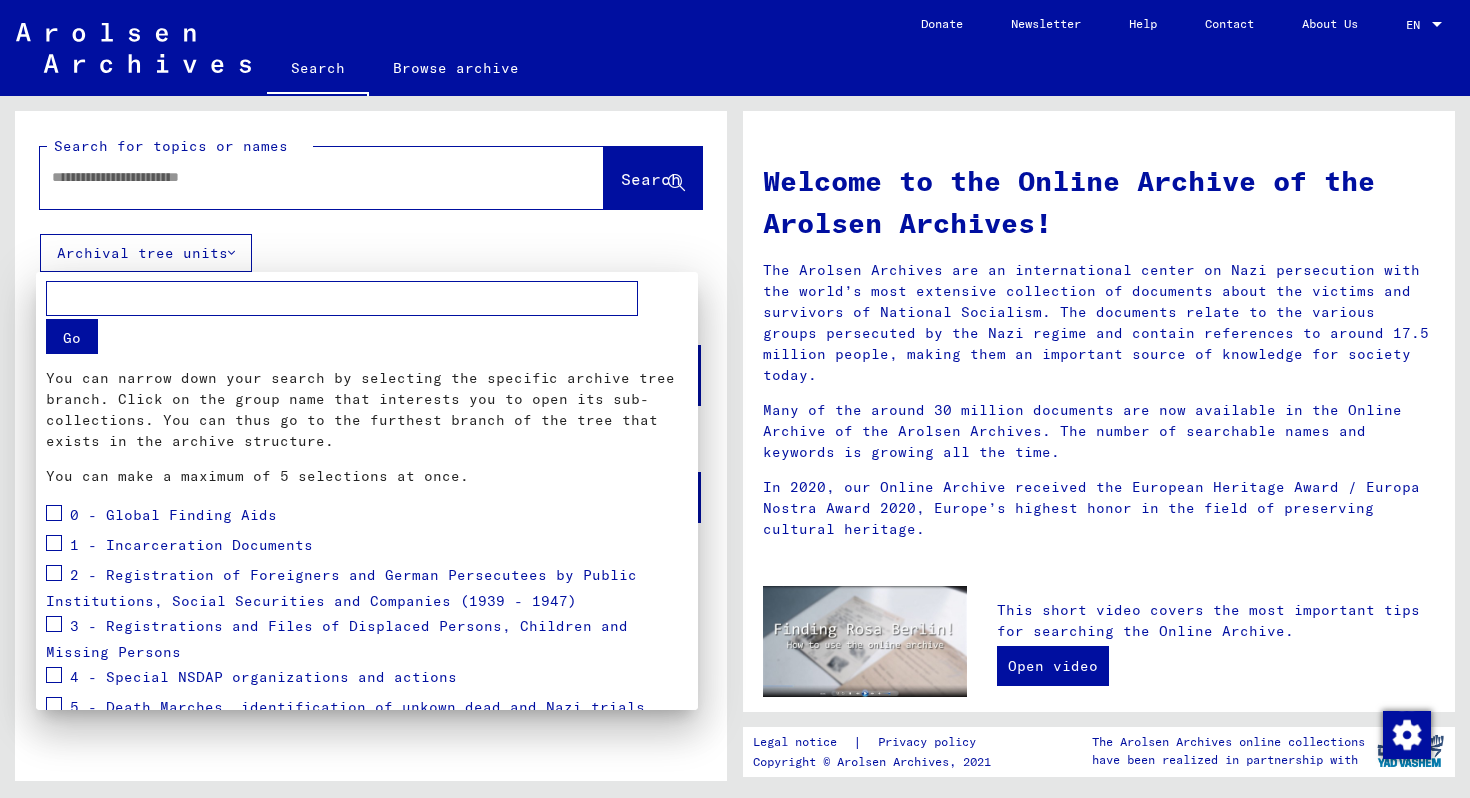 click at bounding box center (735, 399) 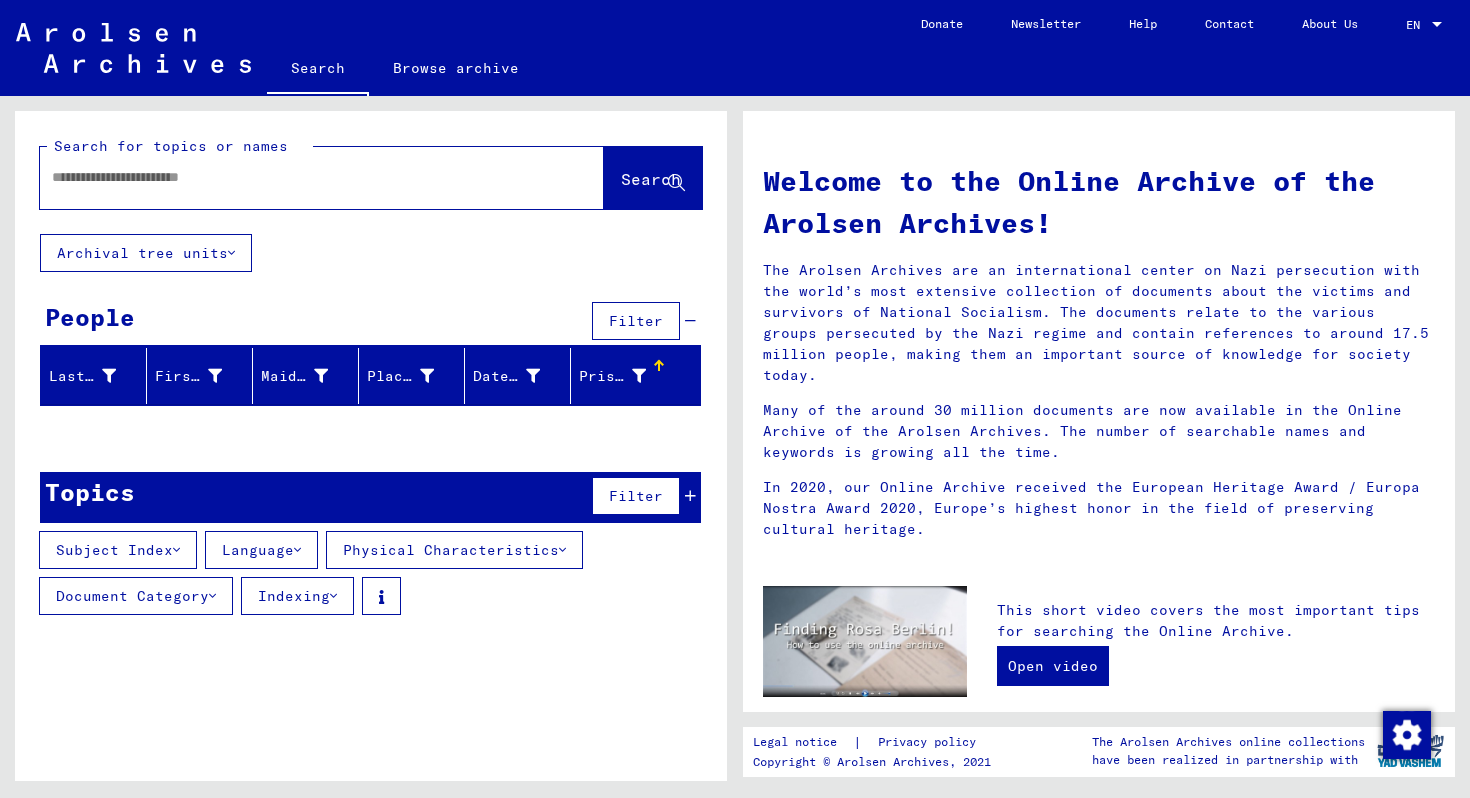 click on "Archival tree units" at bounding box center (146, 253) 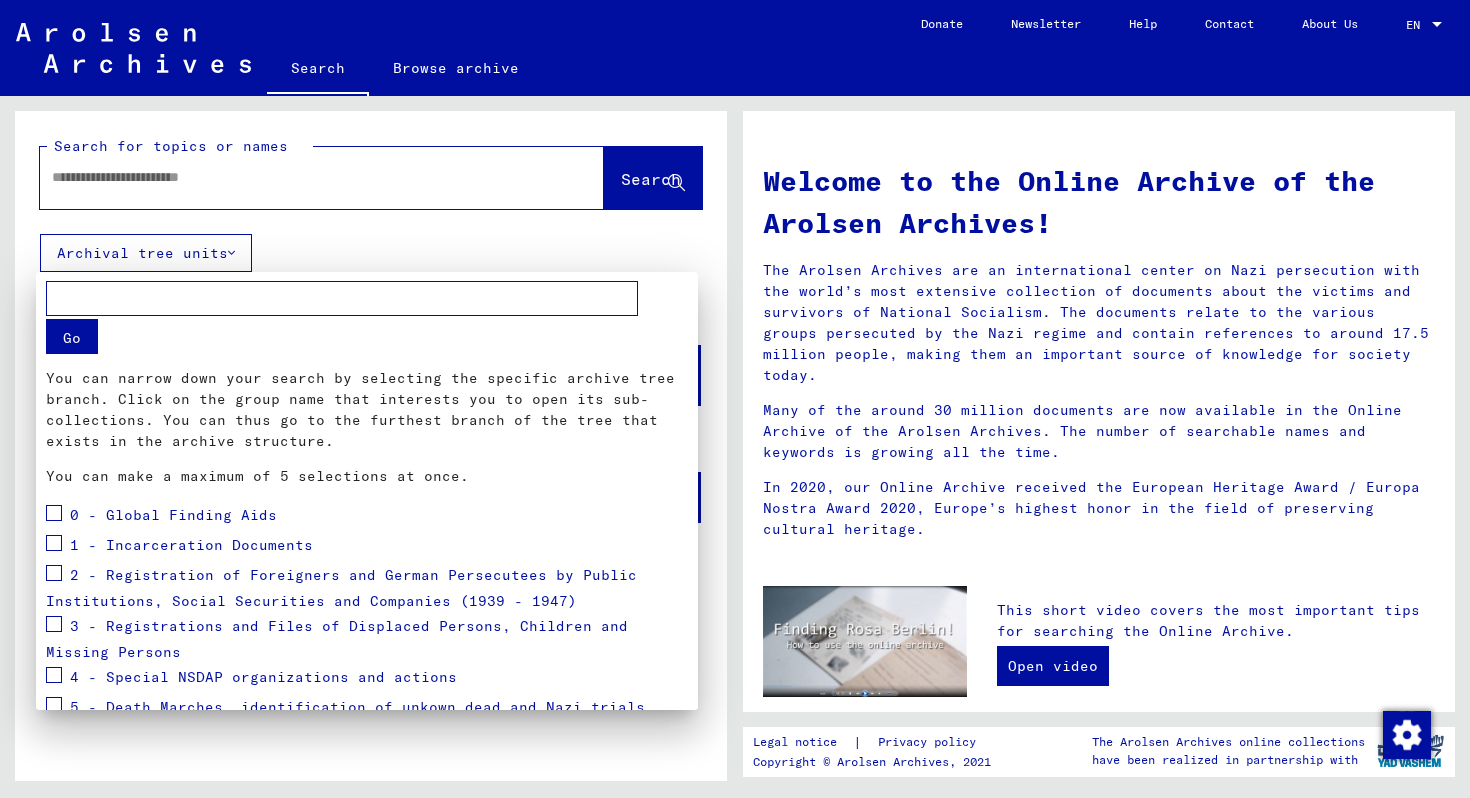 scroll, scrollTop: 186, scrollLeft: 0, axis: vertical 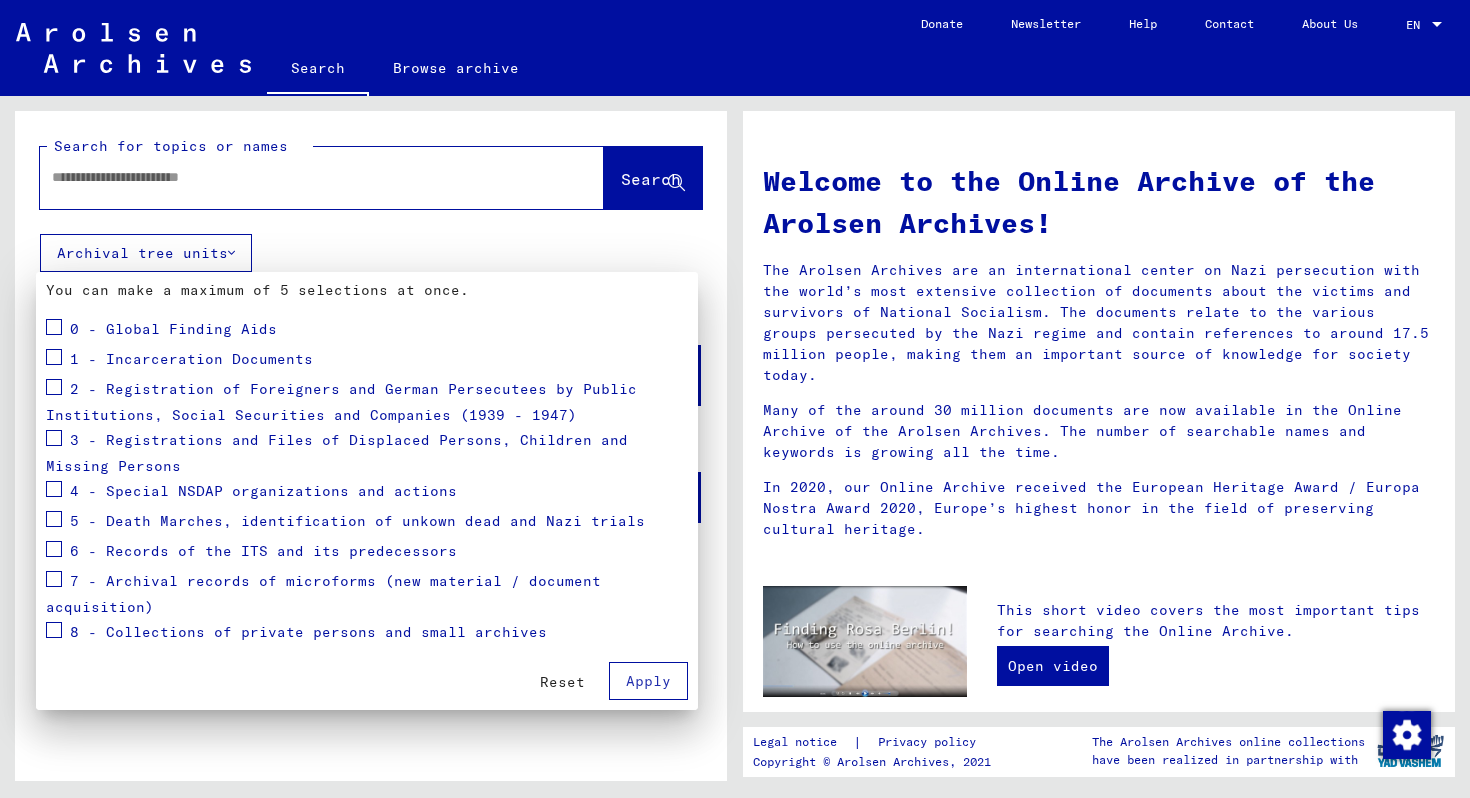 click at bounding box center [735, 399] 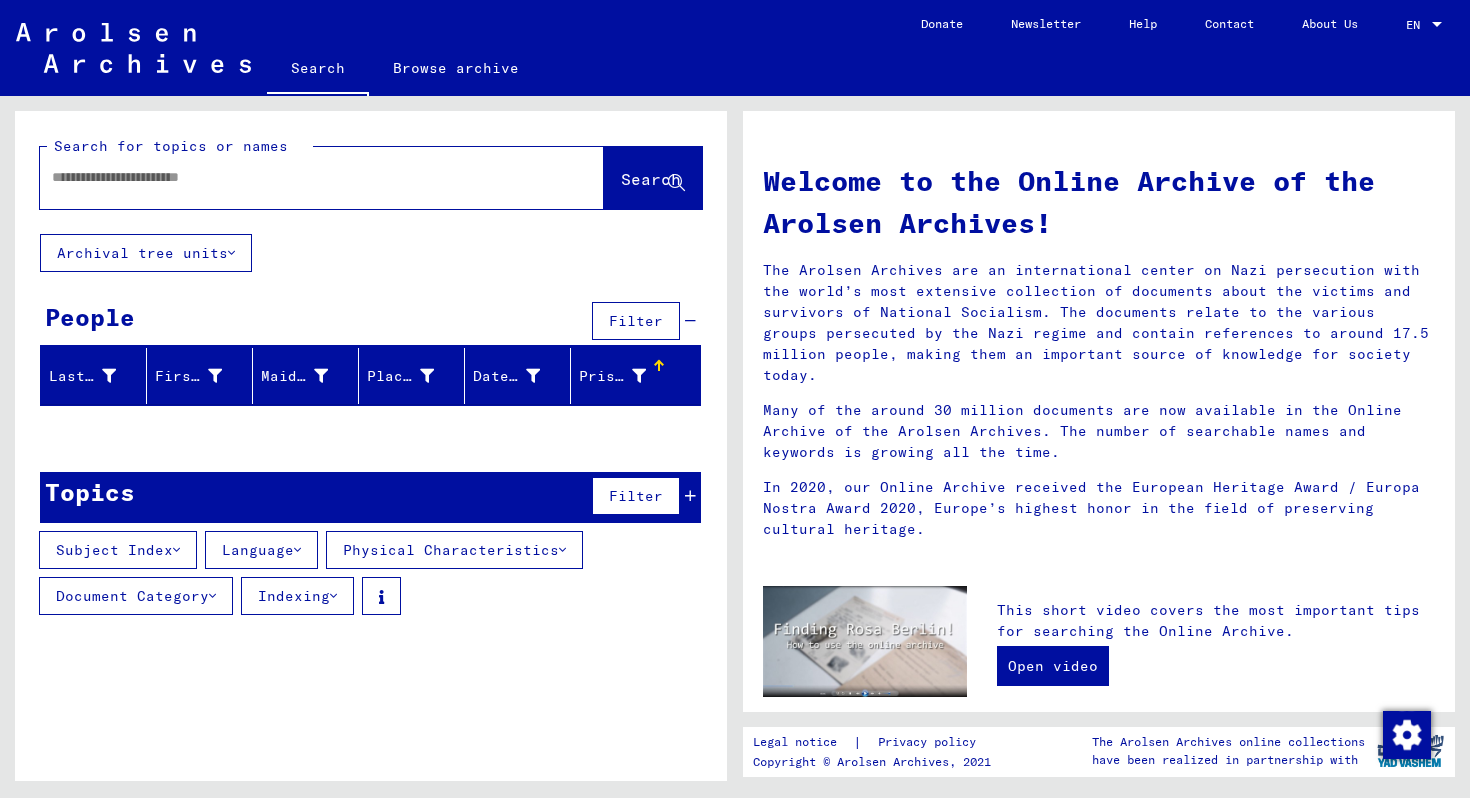click on "People" at bounding box center [90, 317] 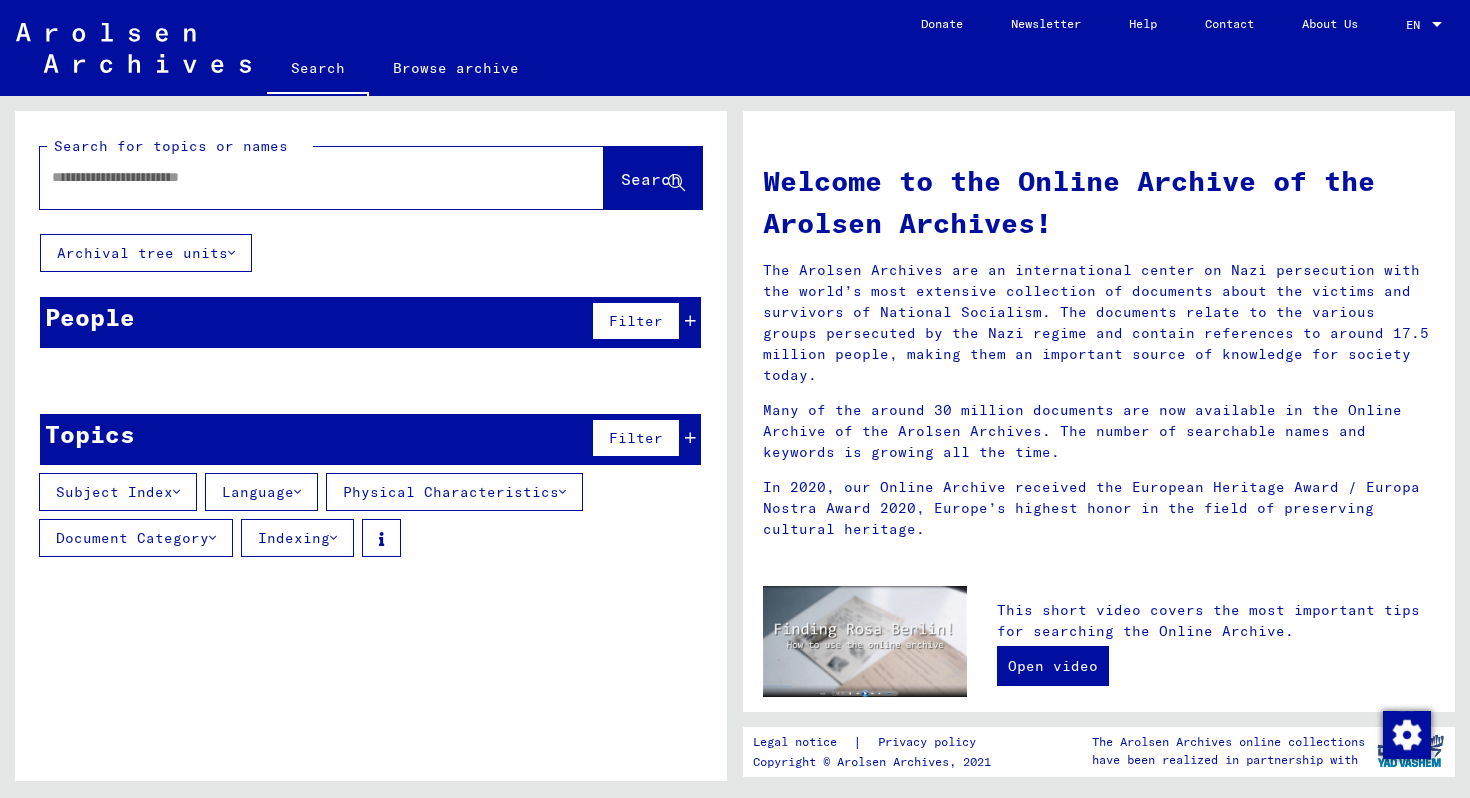 click on "People" at bounding box center (90, 317) 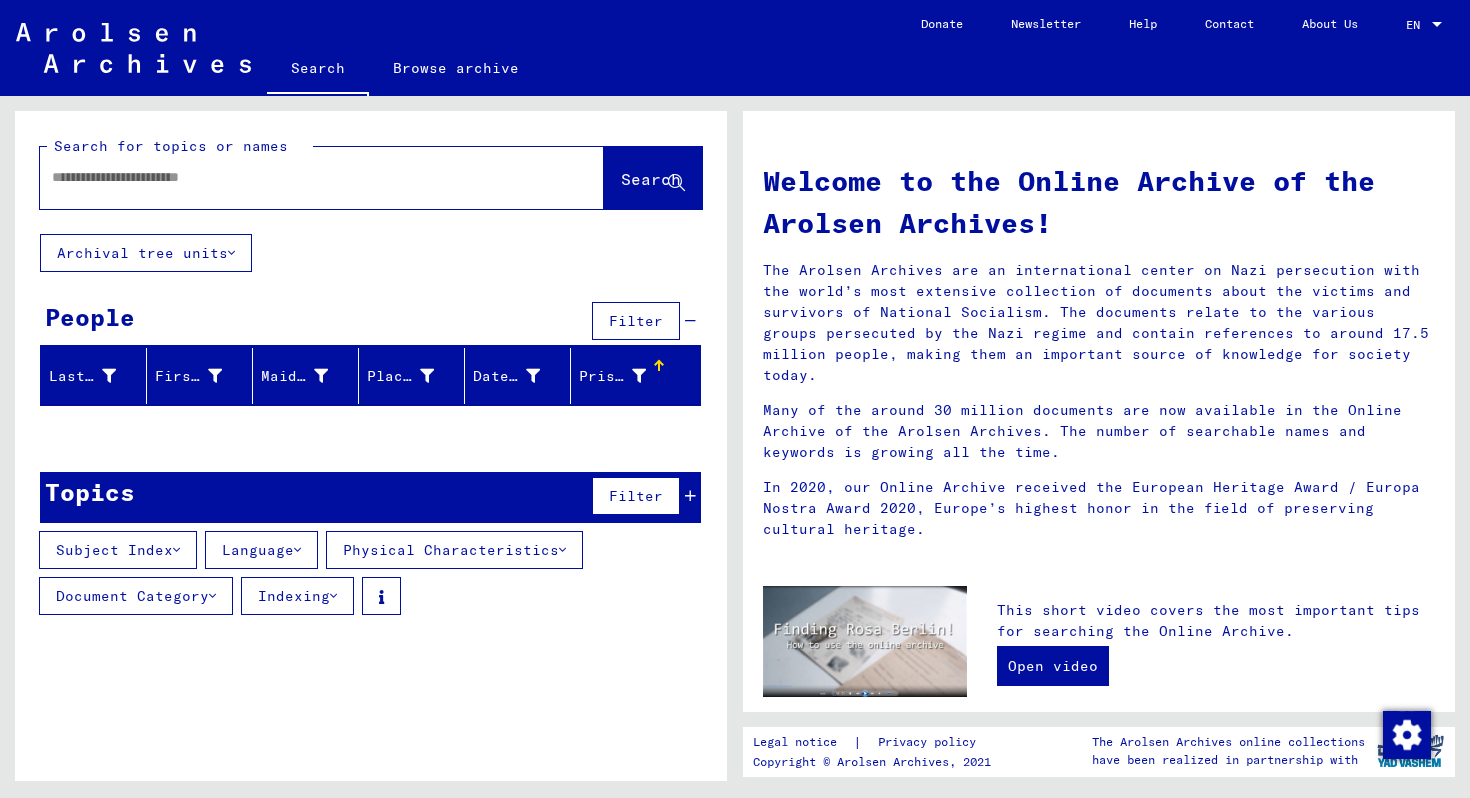 click at bounding box center [298, 177] 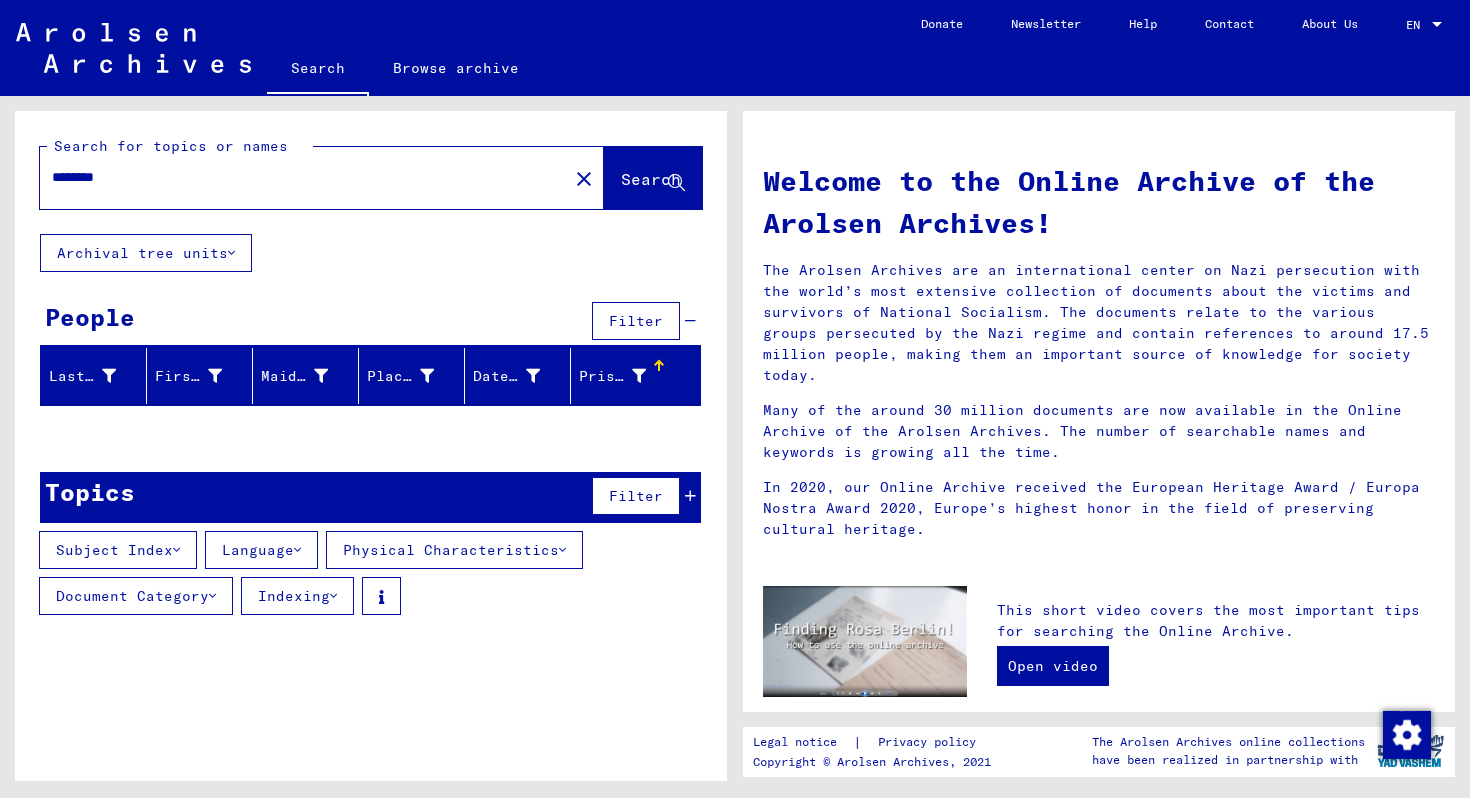 type on "********" 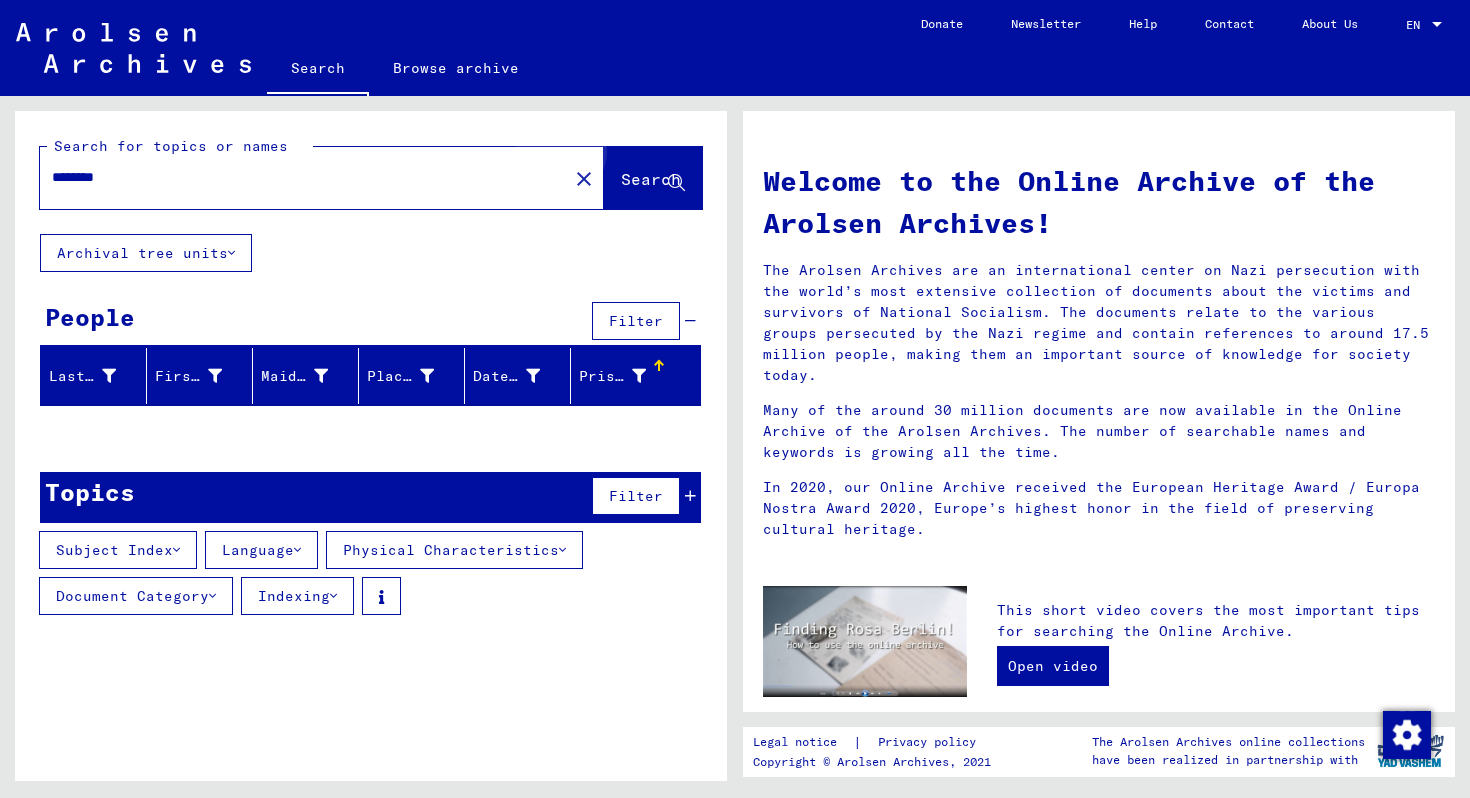 click on "Search" at bounding box center (651, 179) 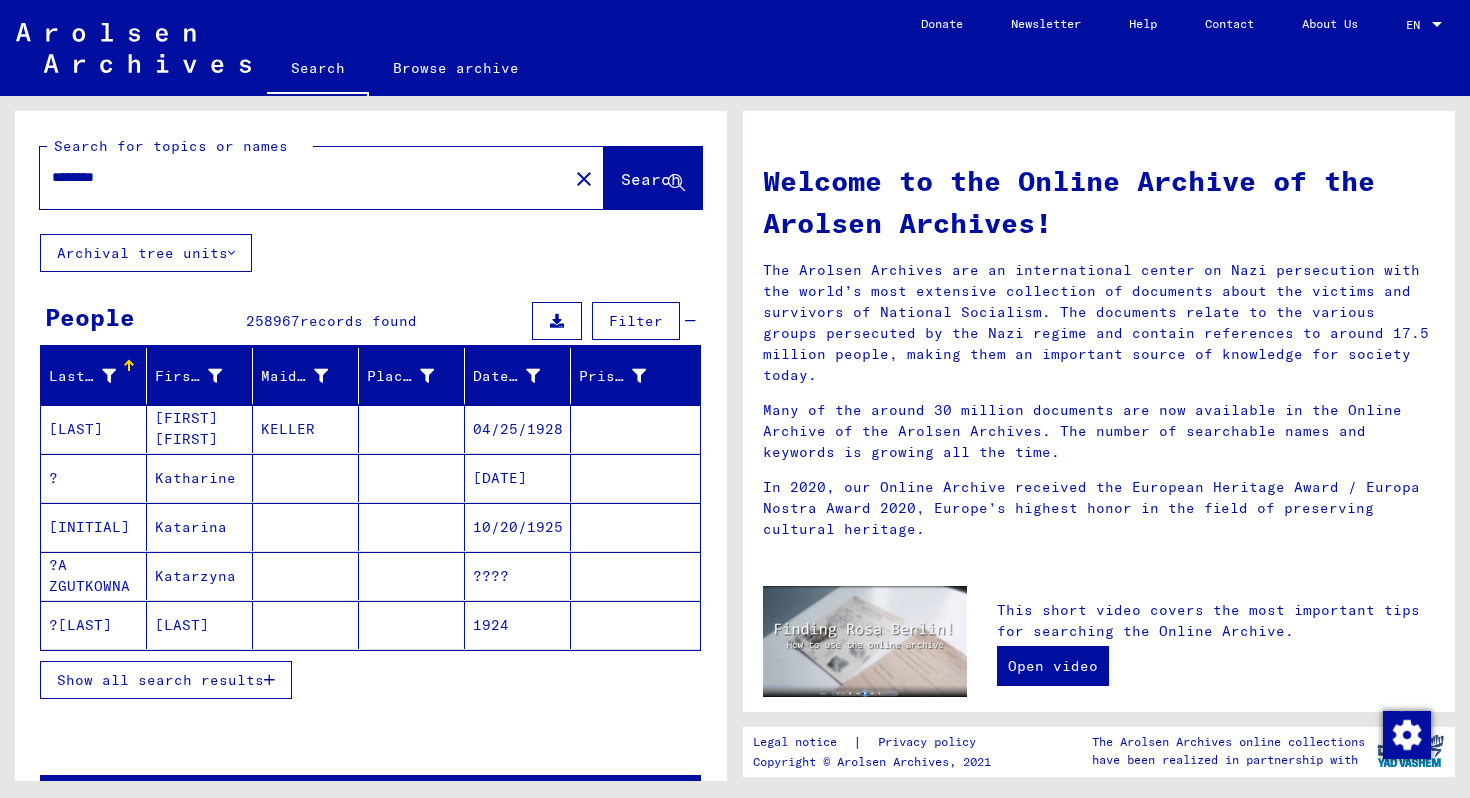 click on "Date of Birth" at bounding box center (521, 376) 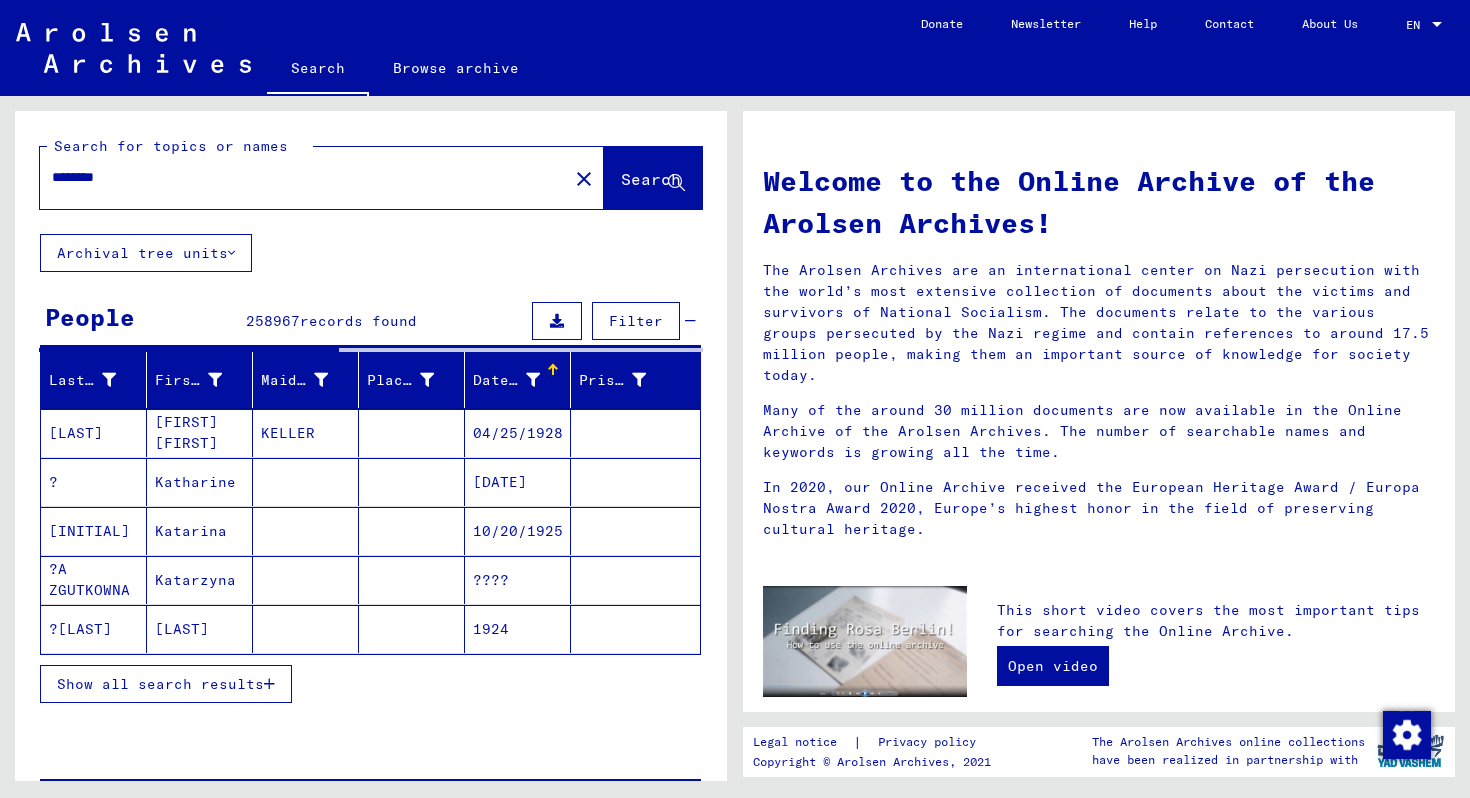 click at bounding box center [553, 370] 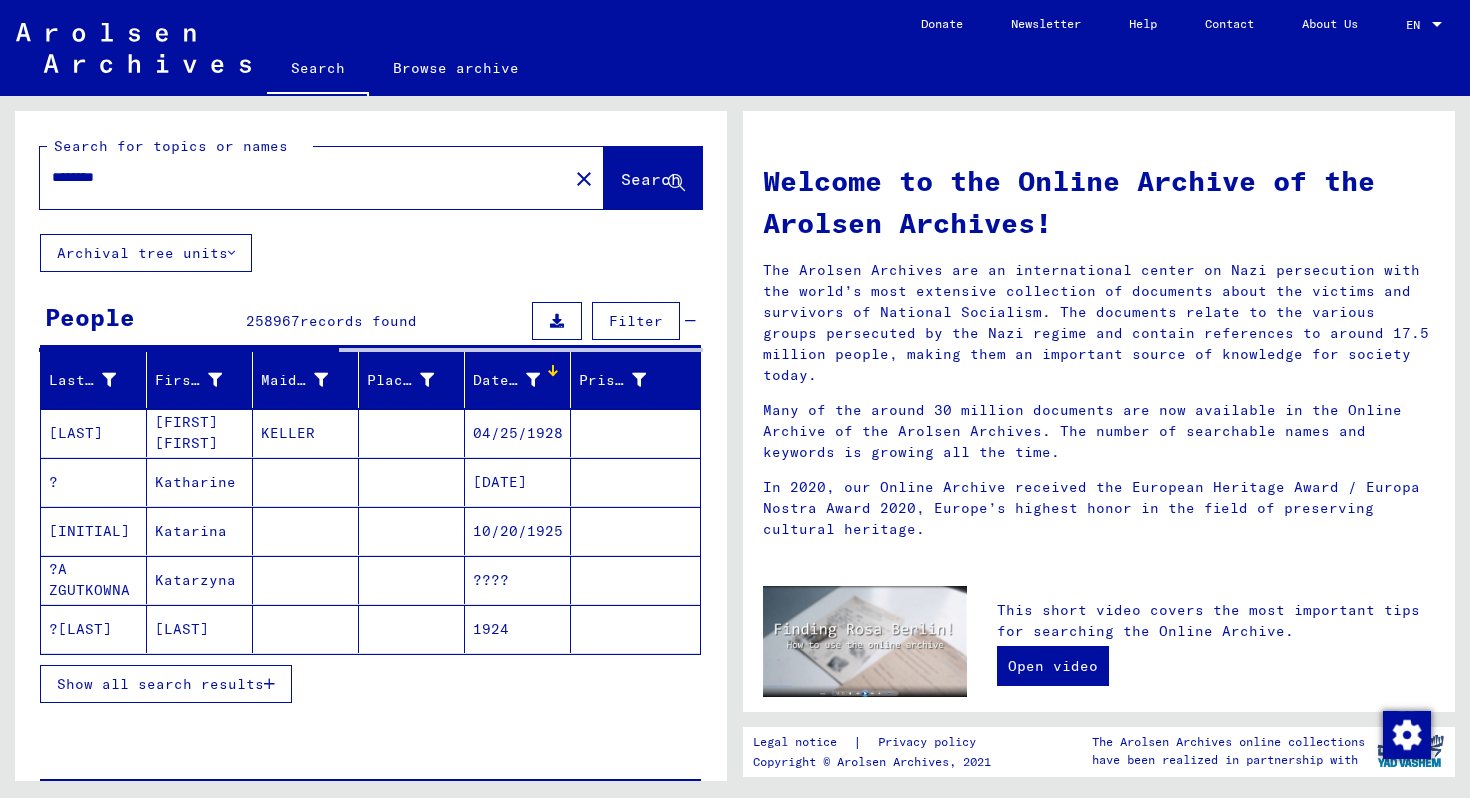 click at bounding box center (533, 380) 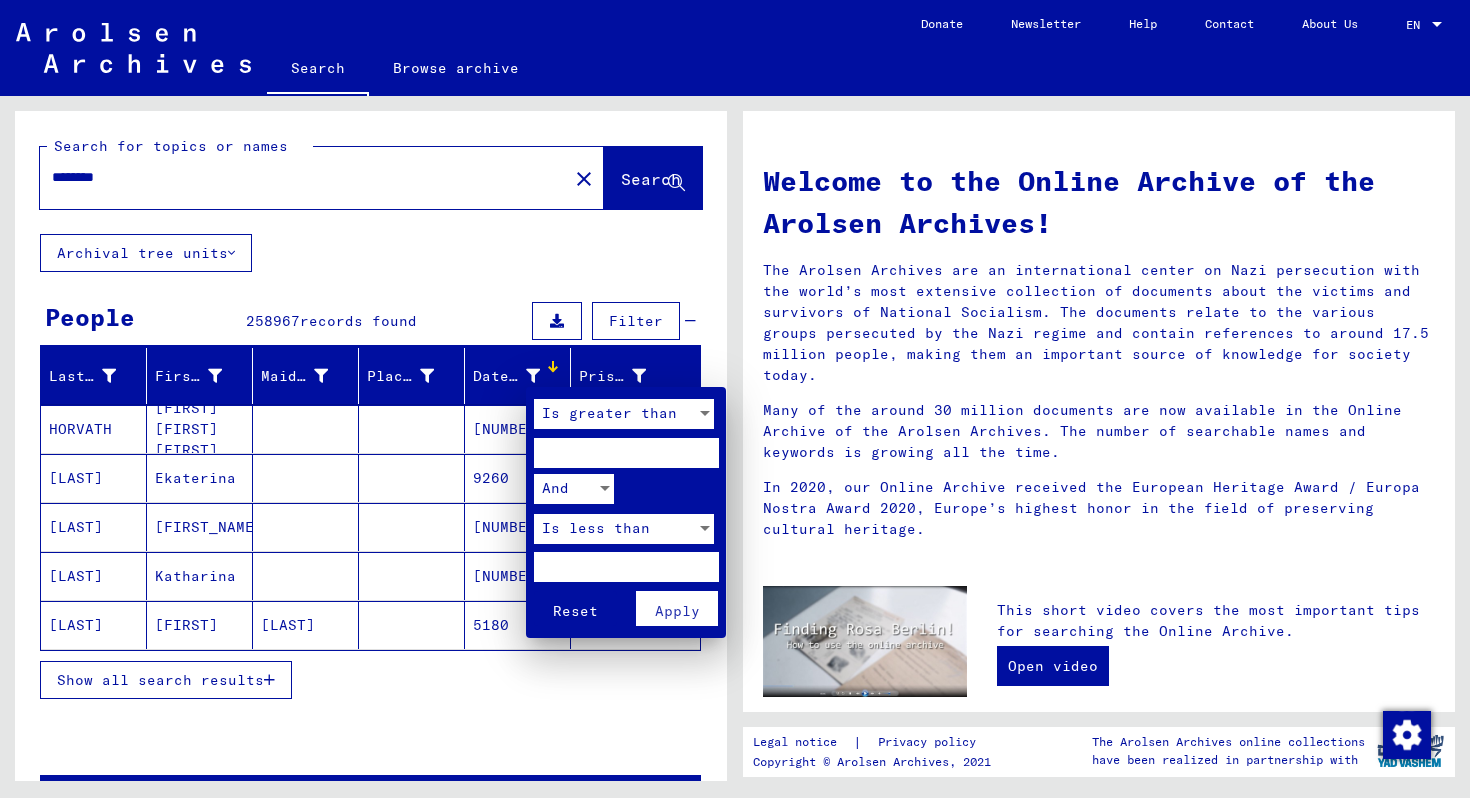 click at bounding box center (705, 414) 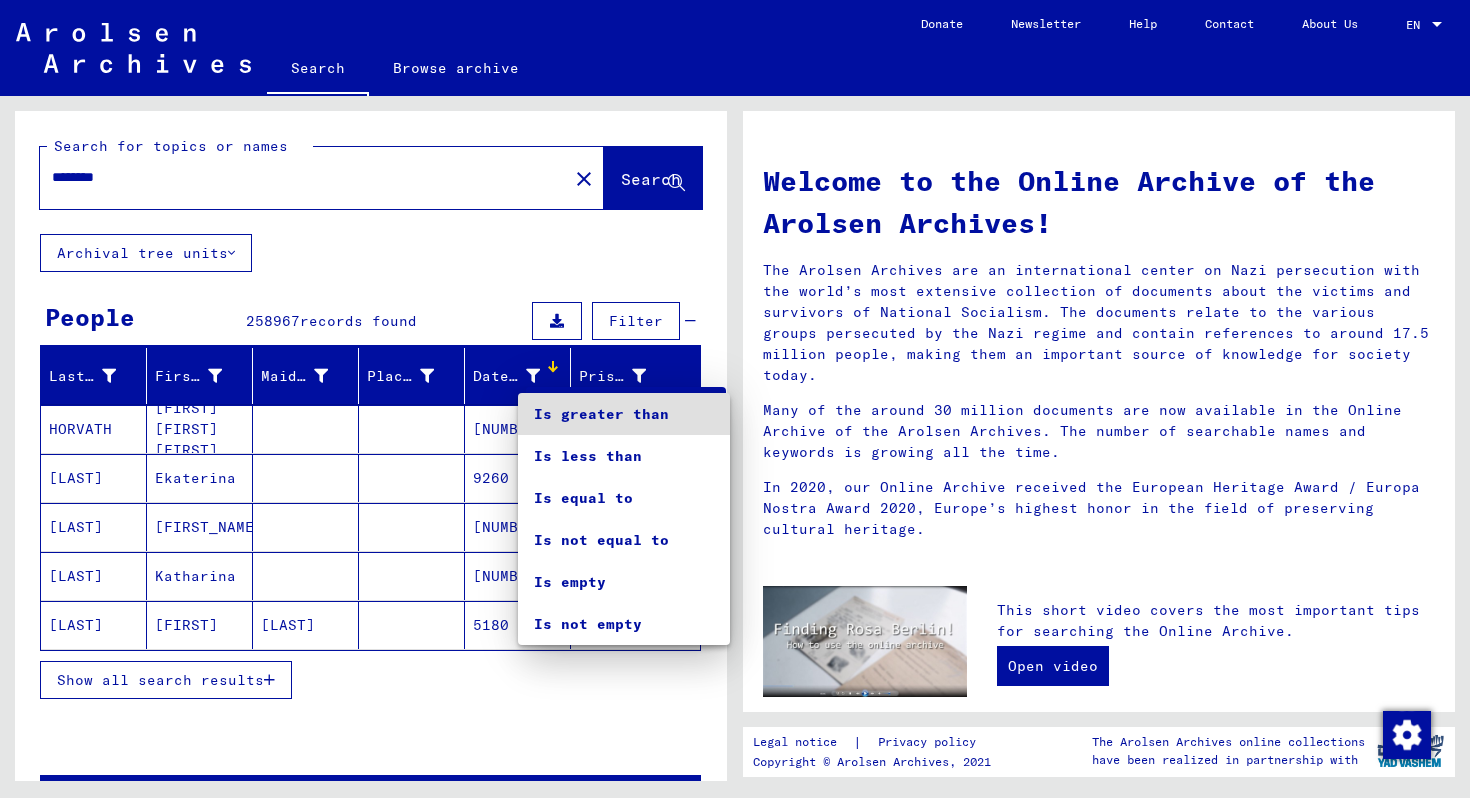click on "Is greater than" at bounding box center (624, 414) 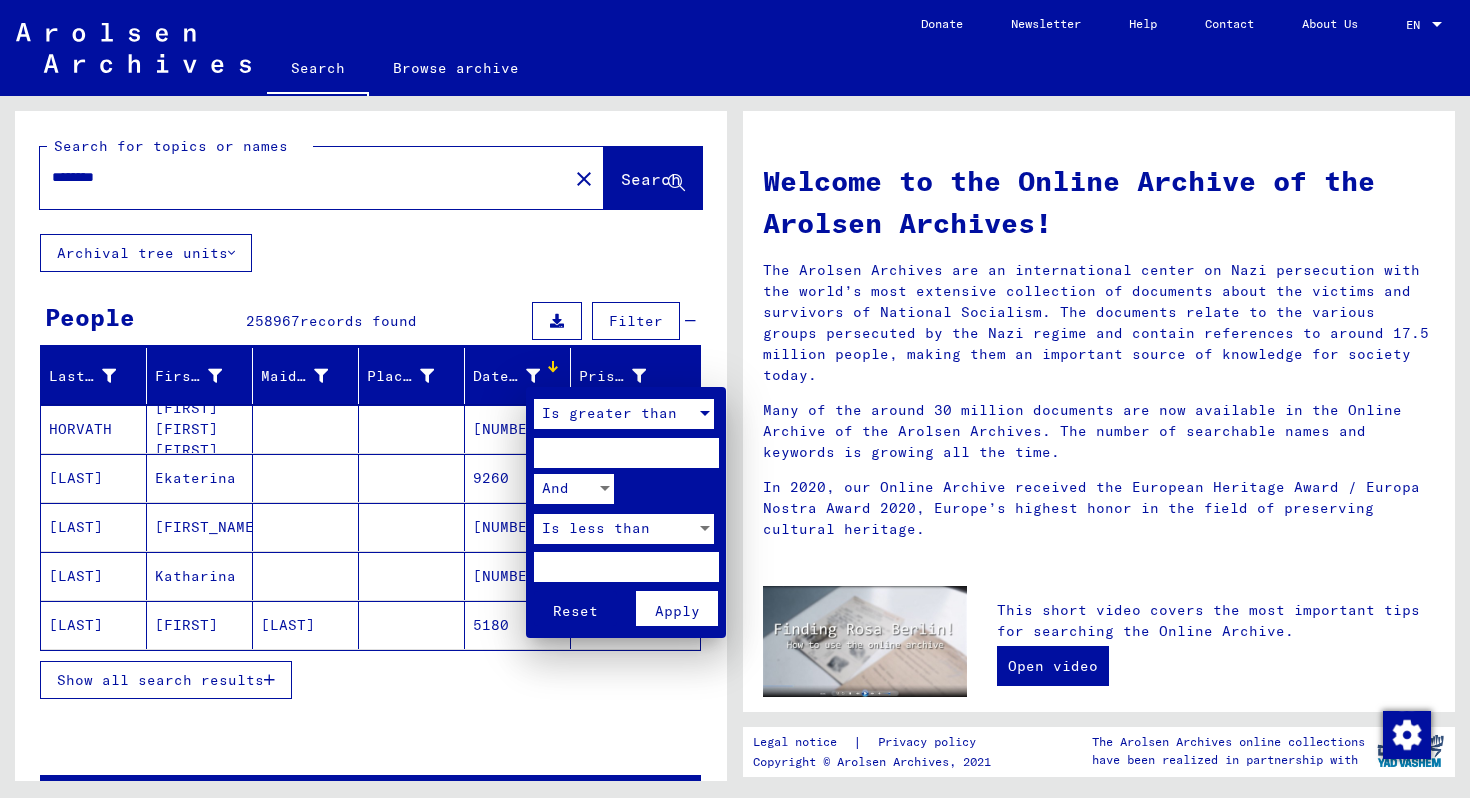 click at bounding box center [735, 399] 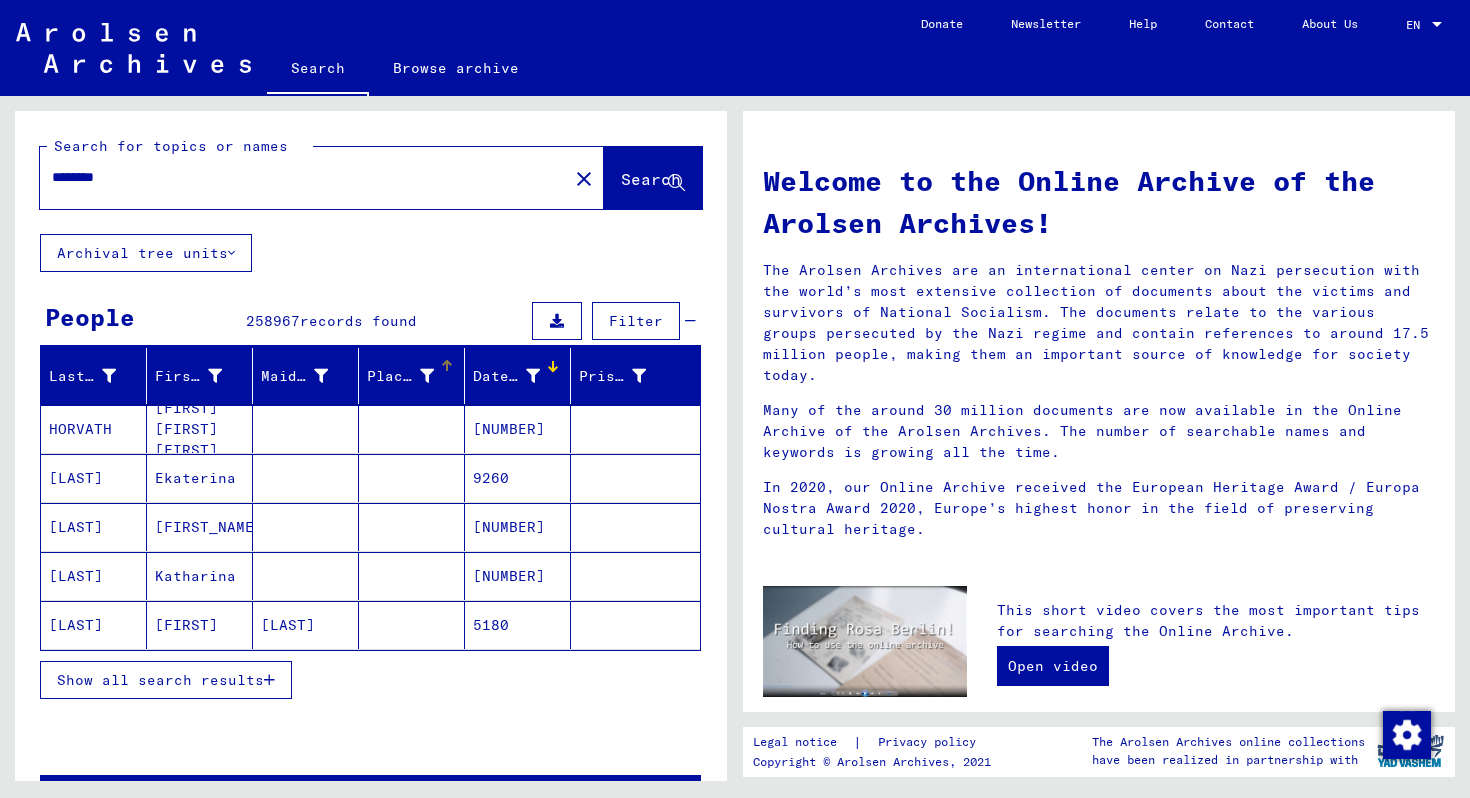 click at bounding box center (427, 376) 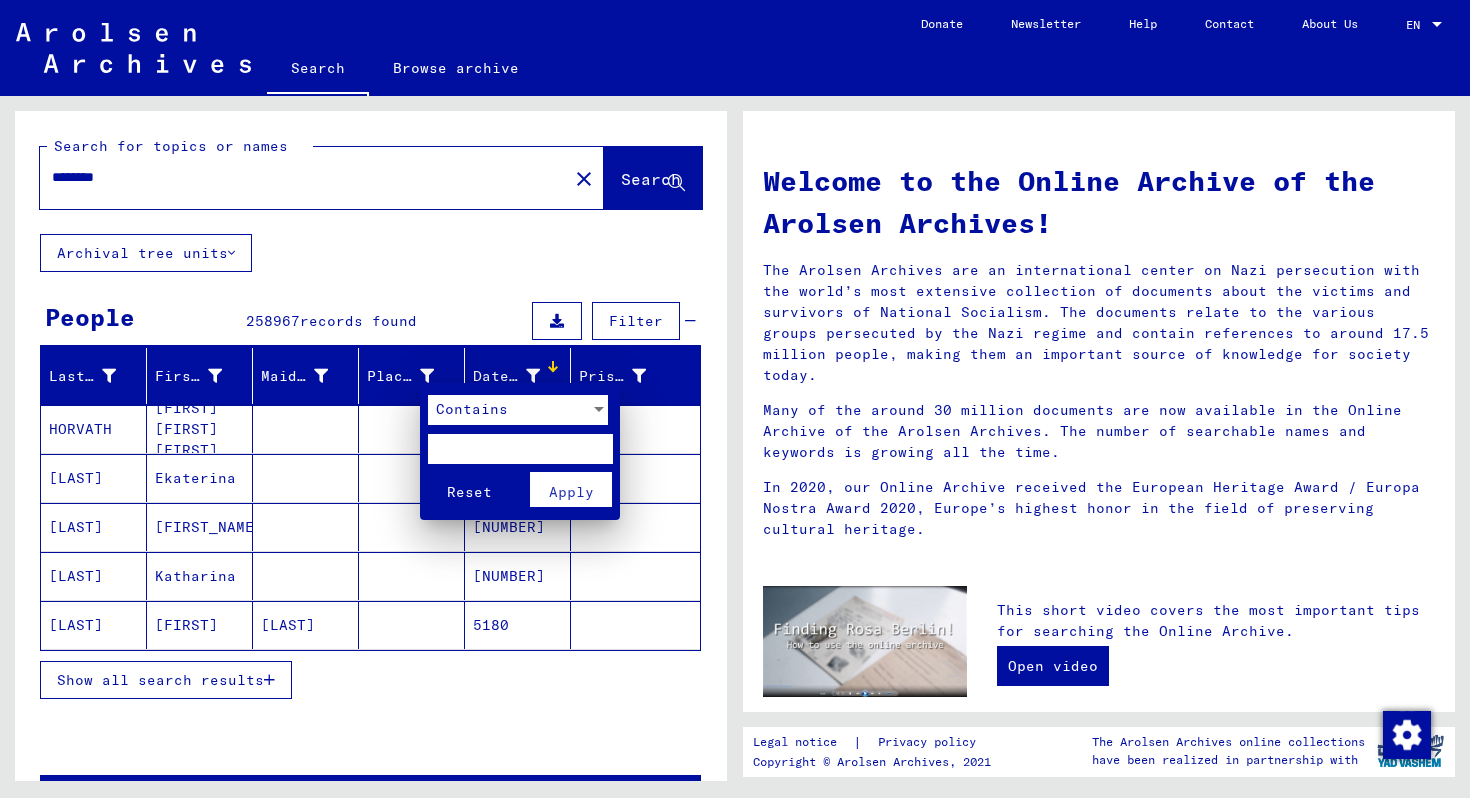 click at bounding box center (520, 449) 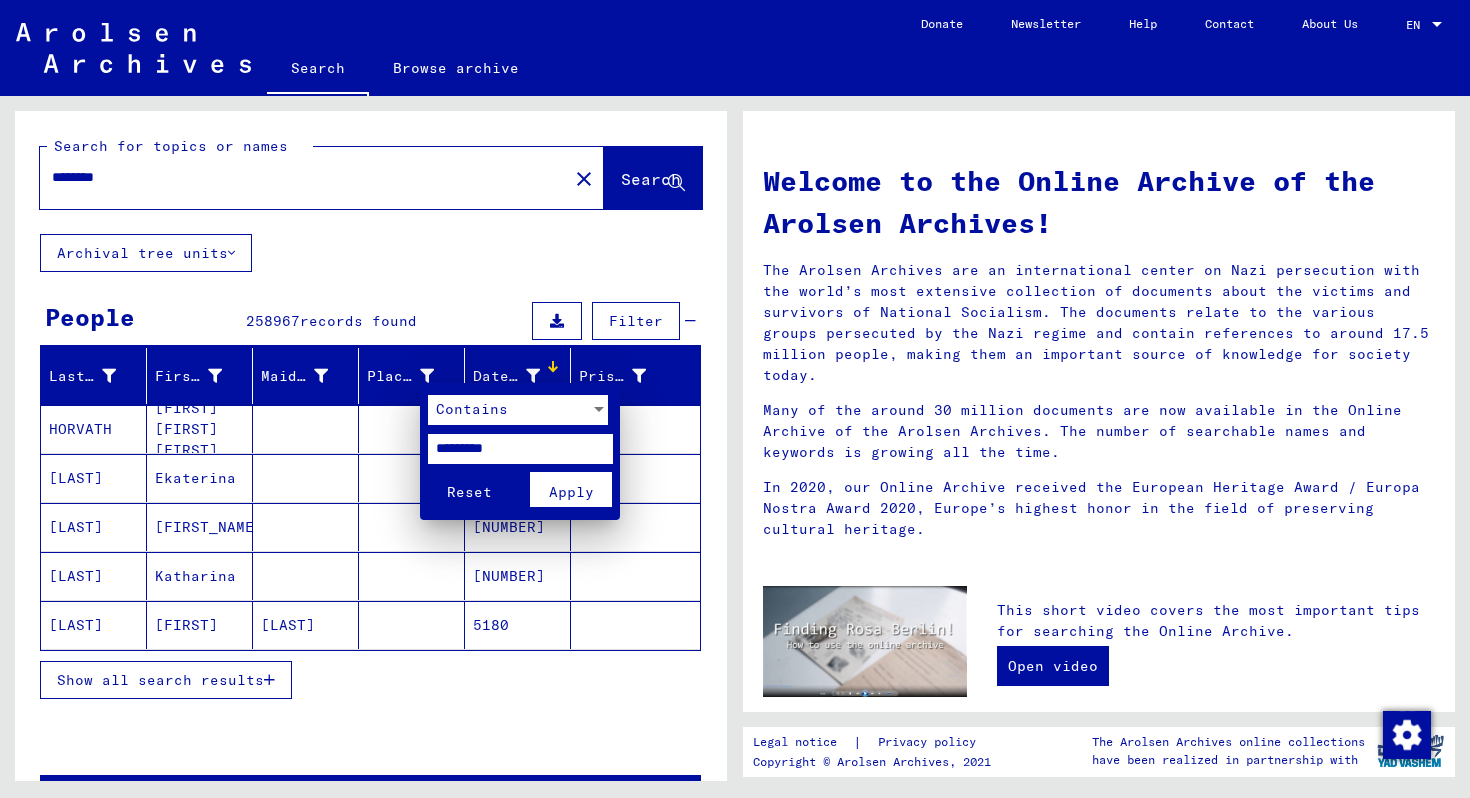 type on "*********" 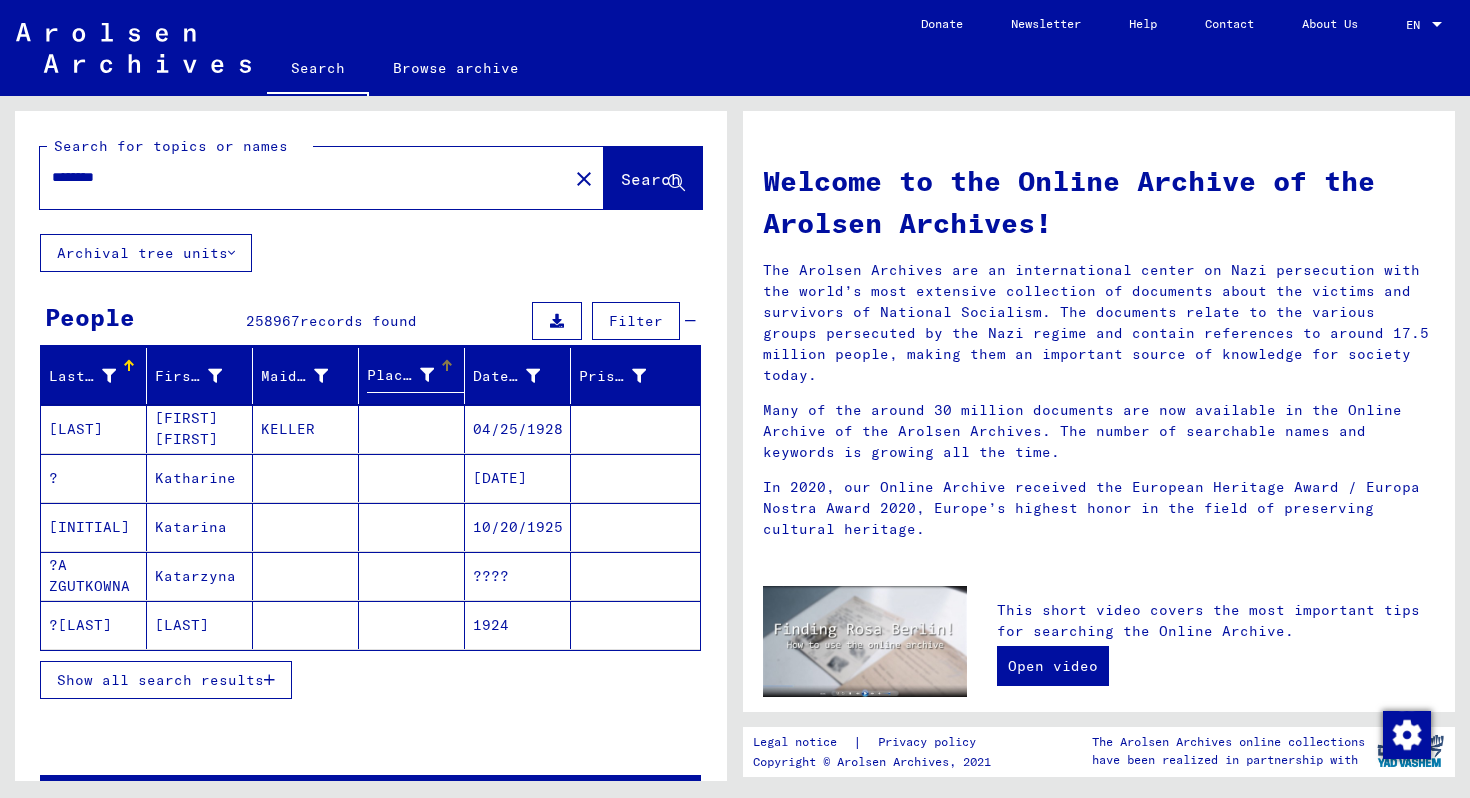 click at bounding box center [427, 375] 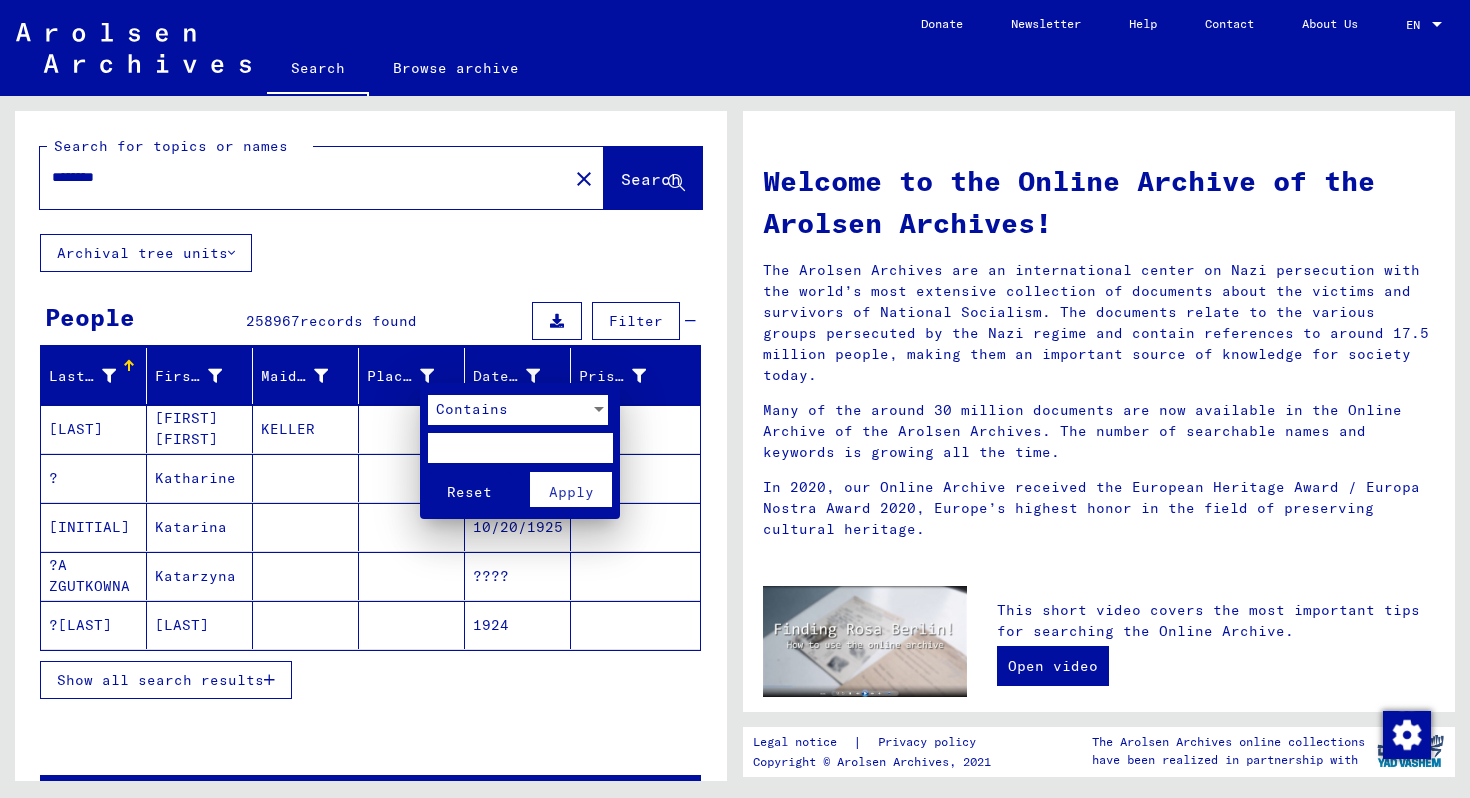 click at bounding box center [735, 399] 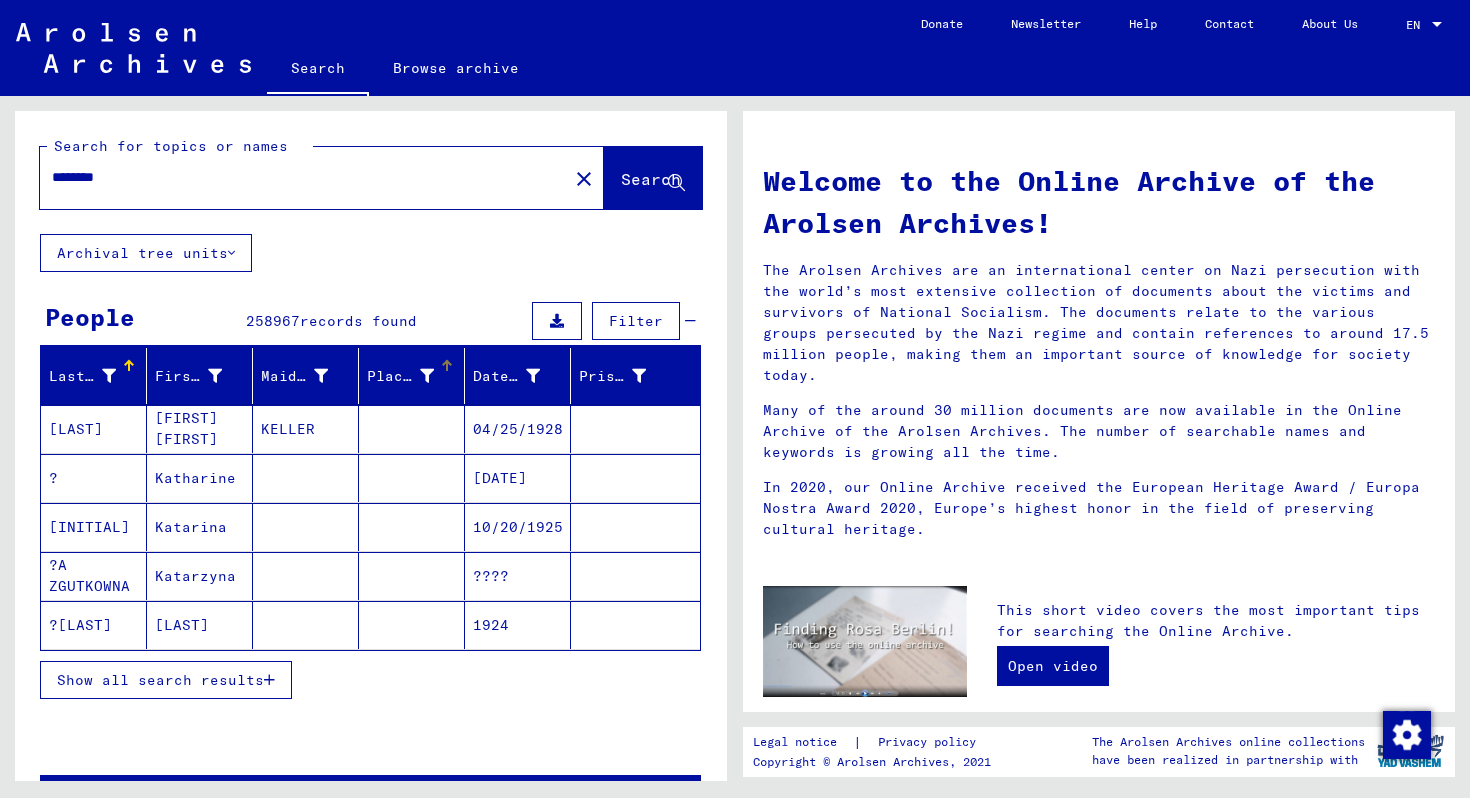 click on "Place of Birth" at bounding box center [400, 376] 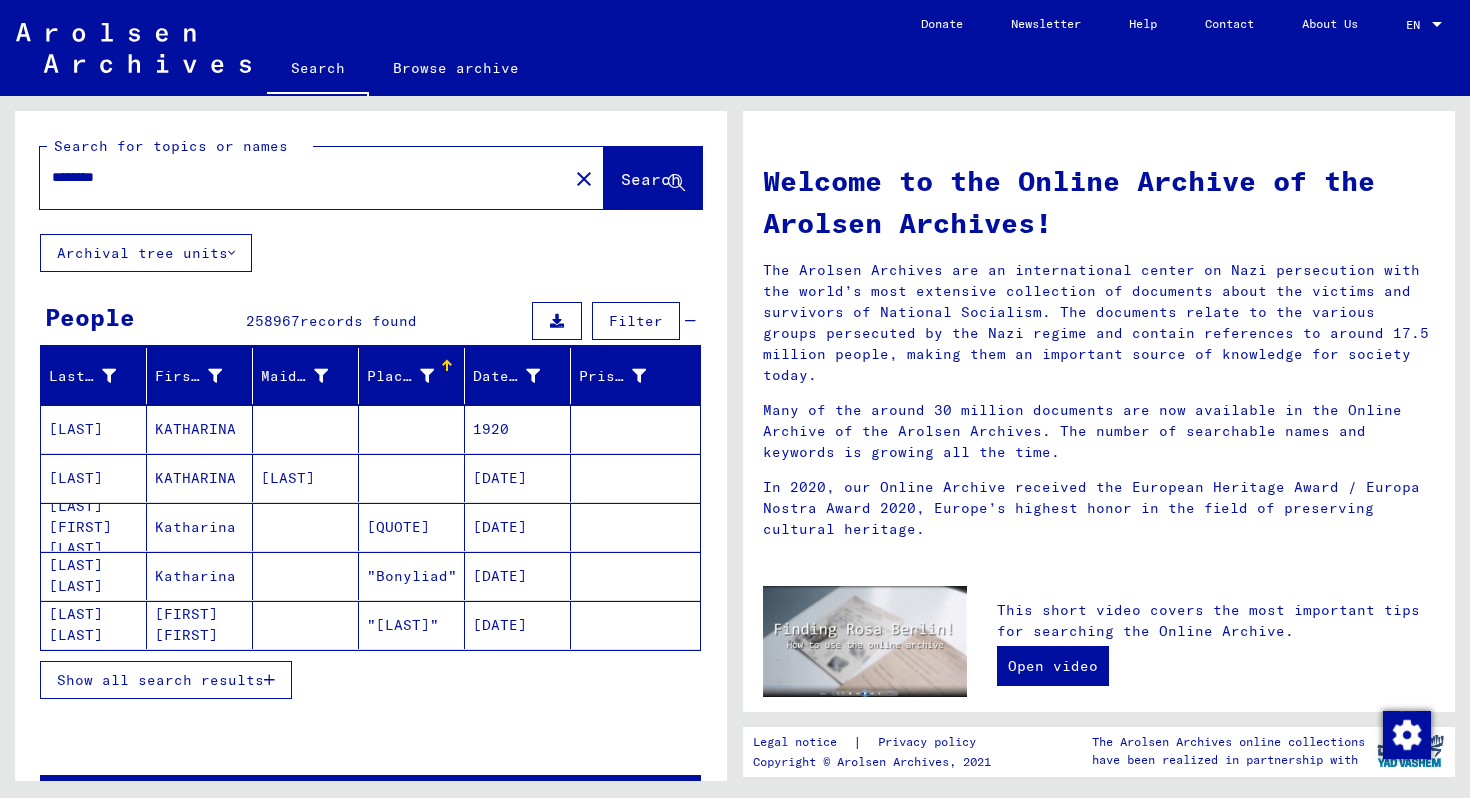 scroll, scrollTop: 121, scrollLeft: 0, axis: vertical 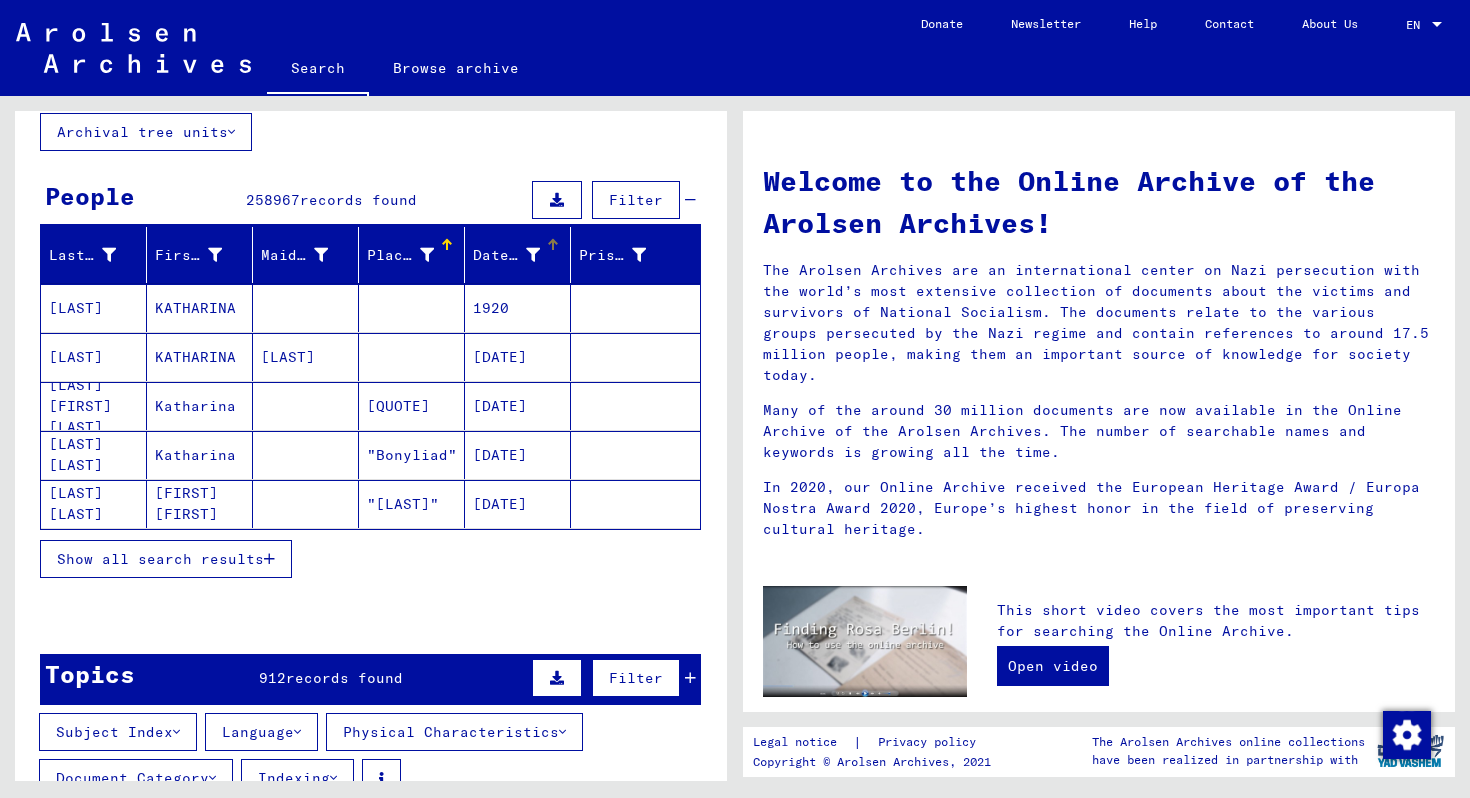 click at bounding box center (533, 255) 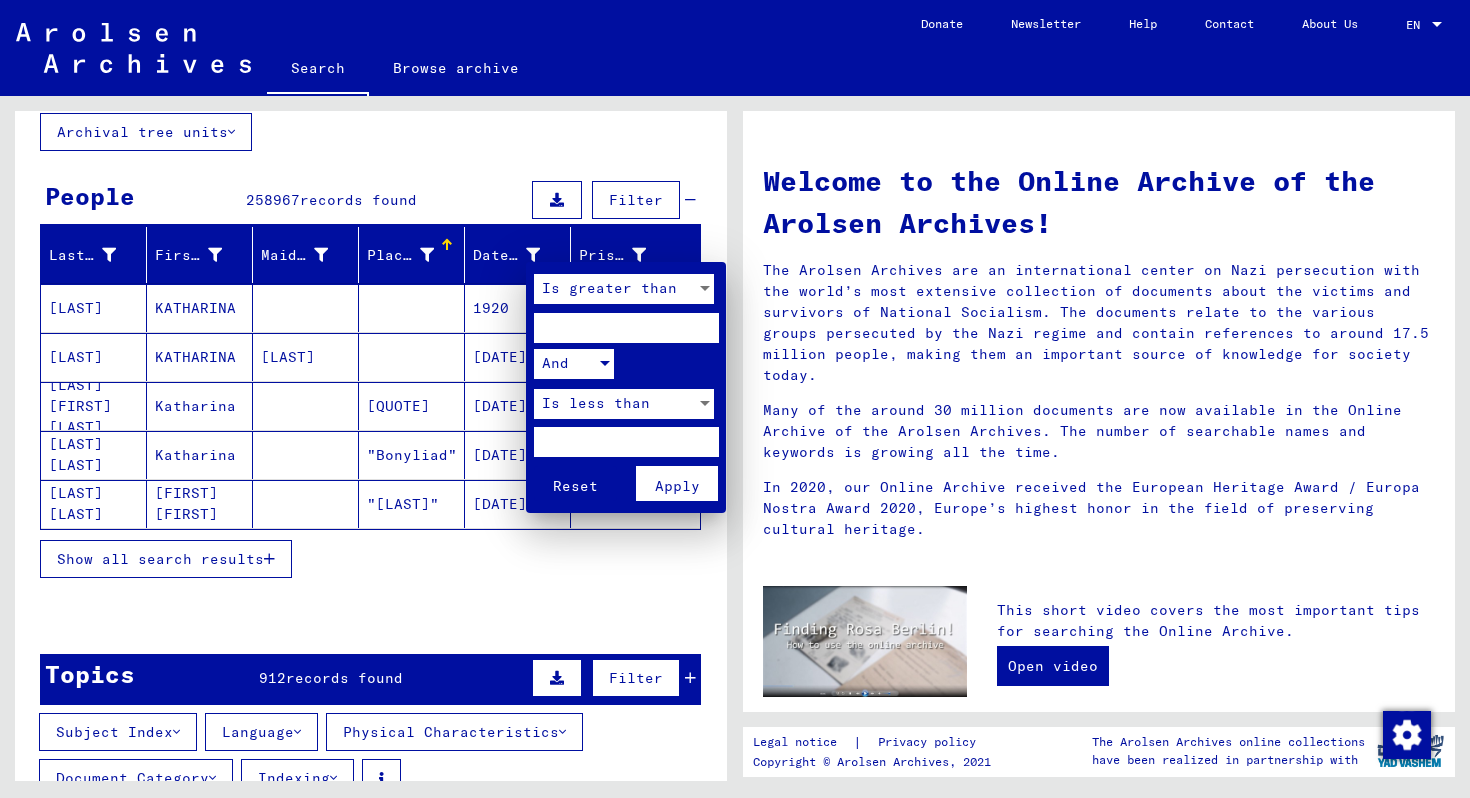 click at bounding box center [605, 364] 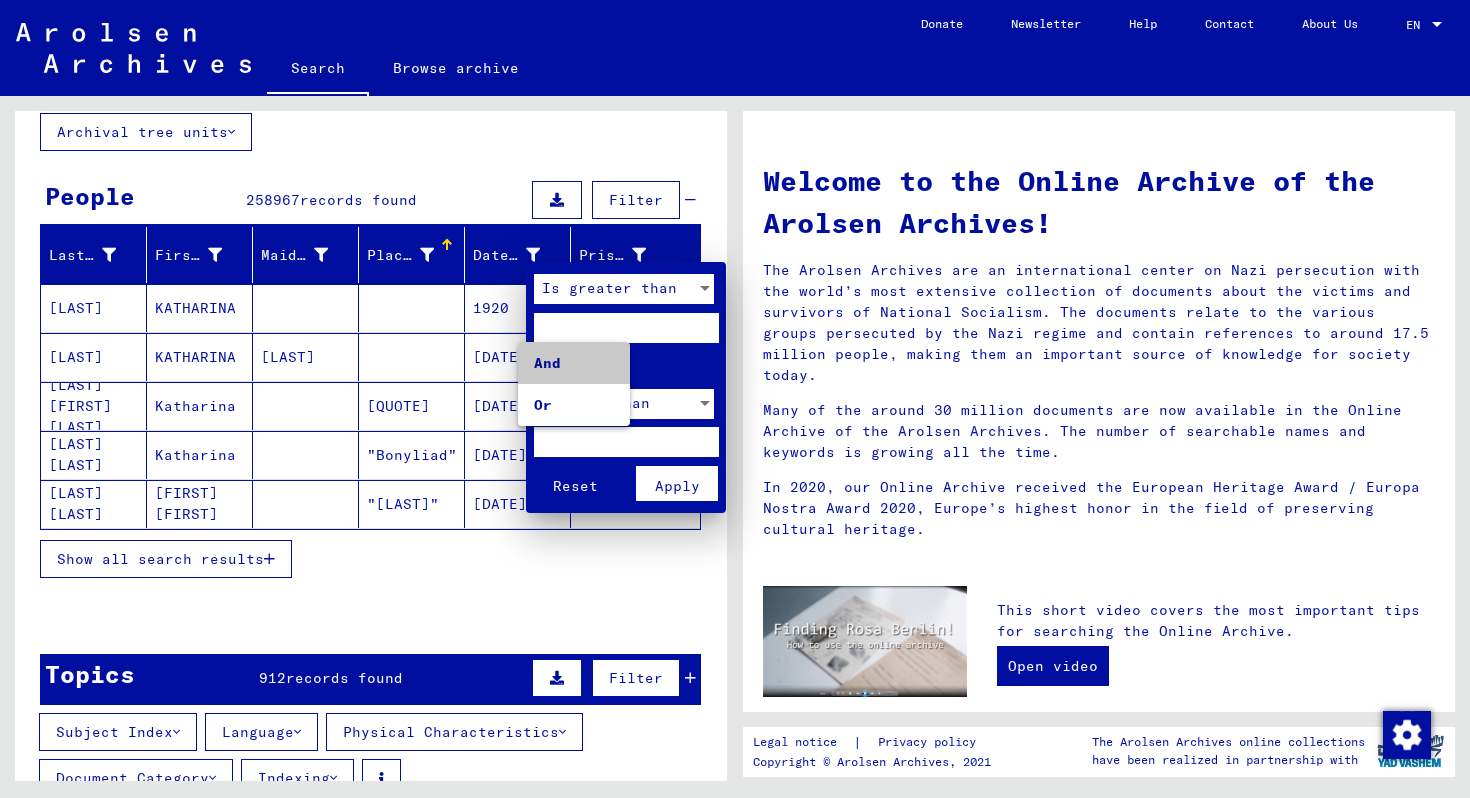 click on "And" at bounding box center [574, 363] 